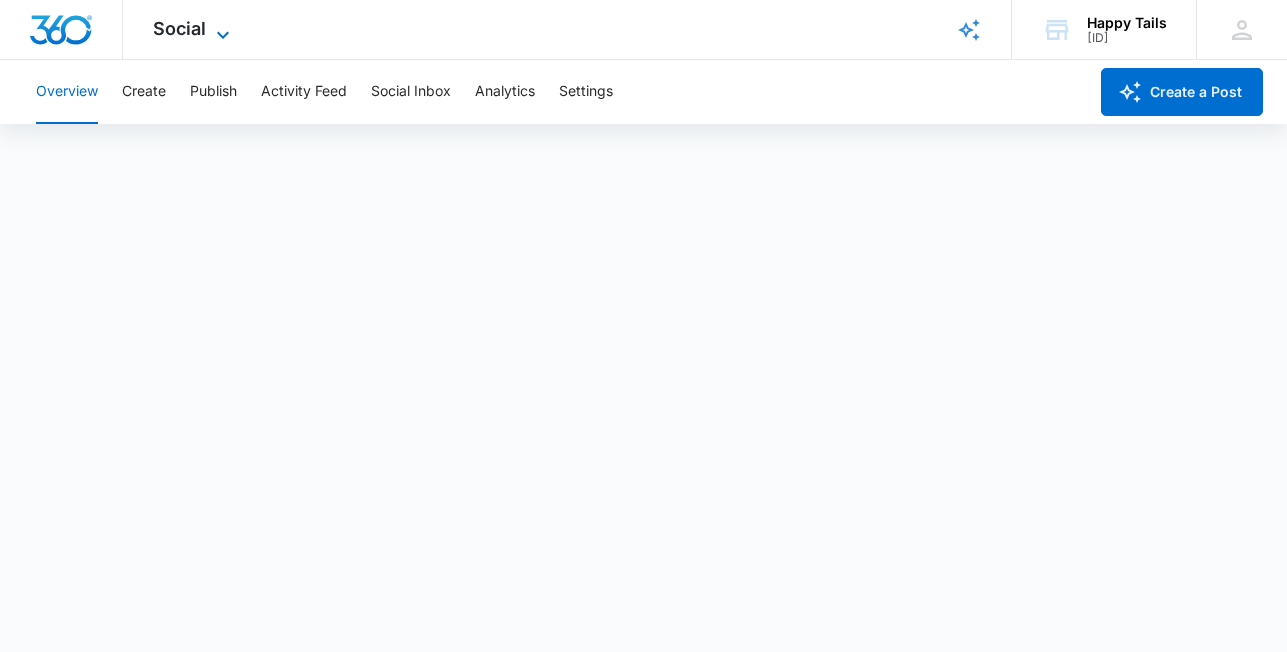 scroll, scrollTop: 6, scrollLeft: 0, axis: vertical 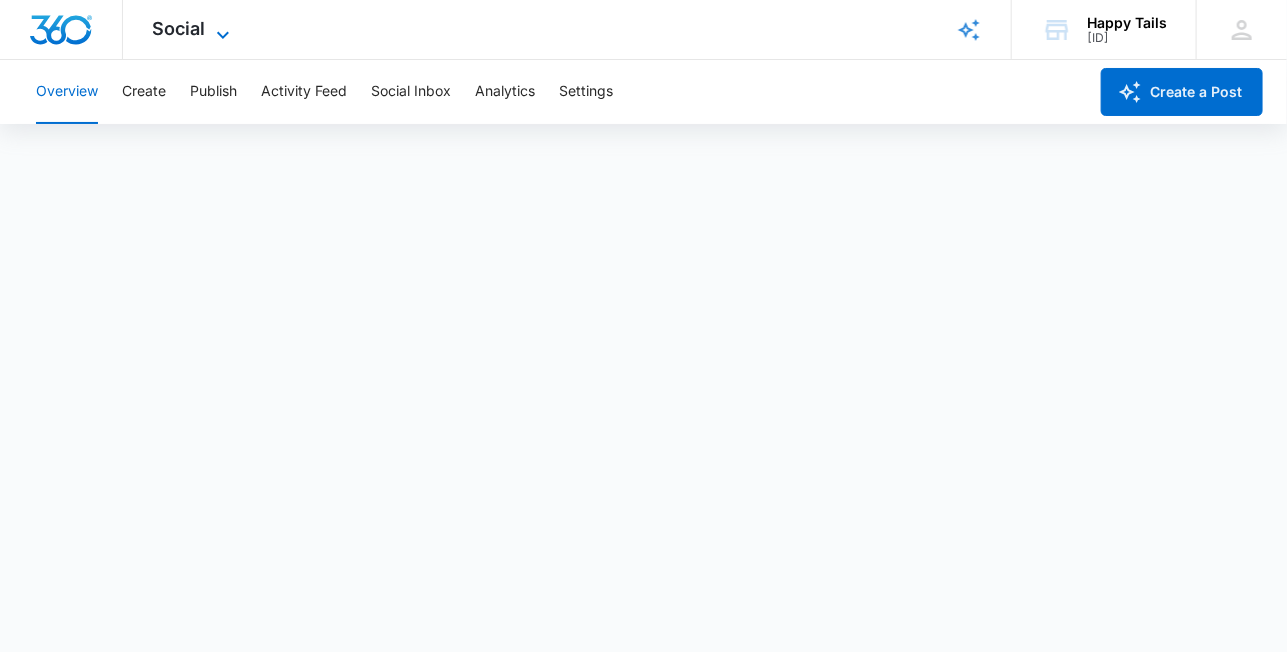 click 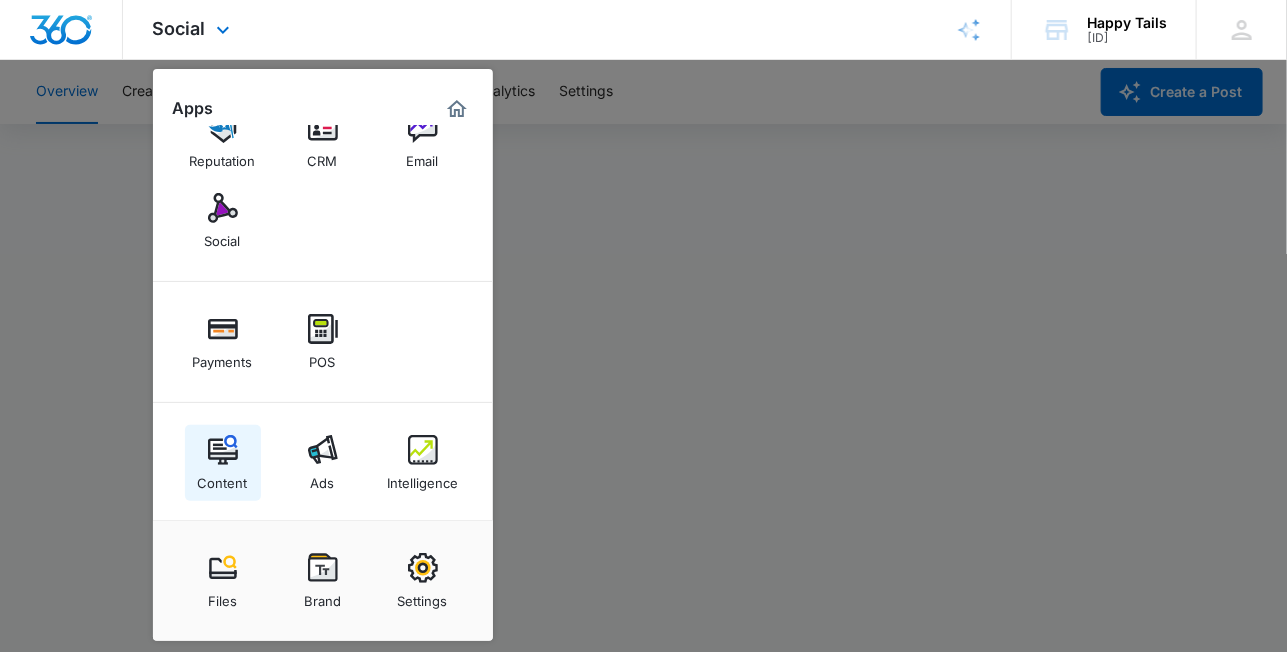 scroll, scrollTop: 46, scrollLeft: 0, axis: vertical 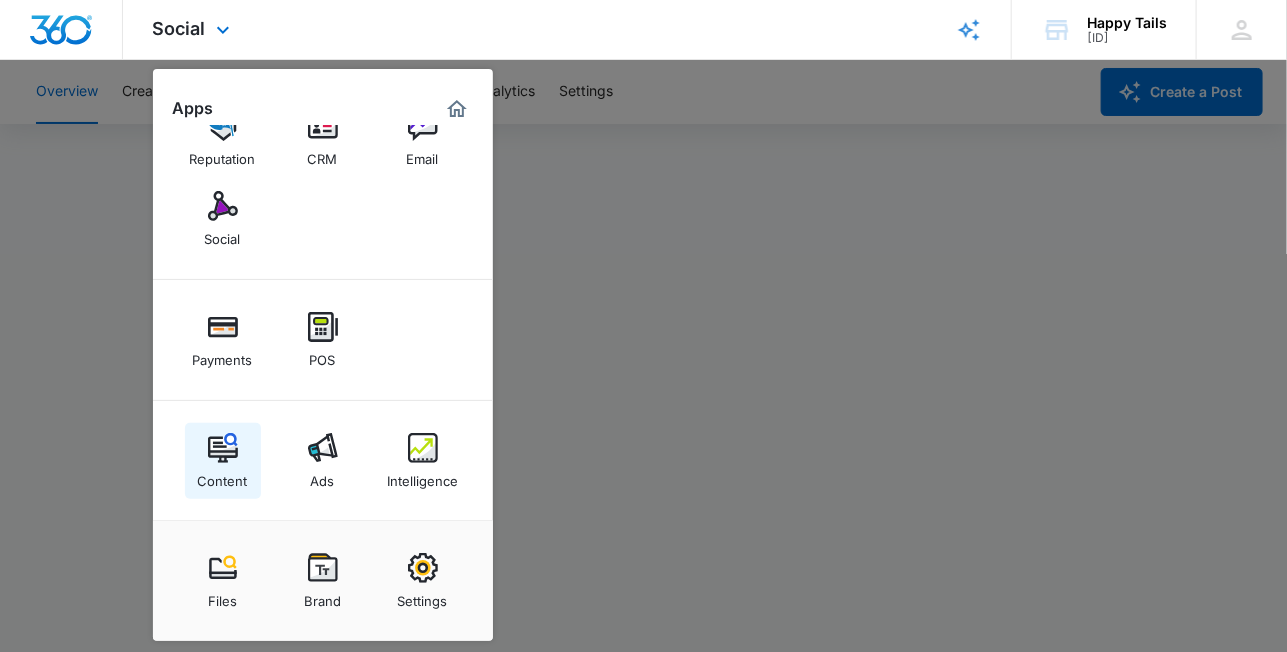 click at bounding box center (223, 448) 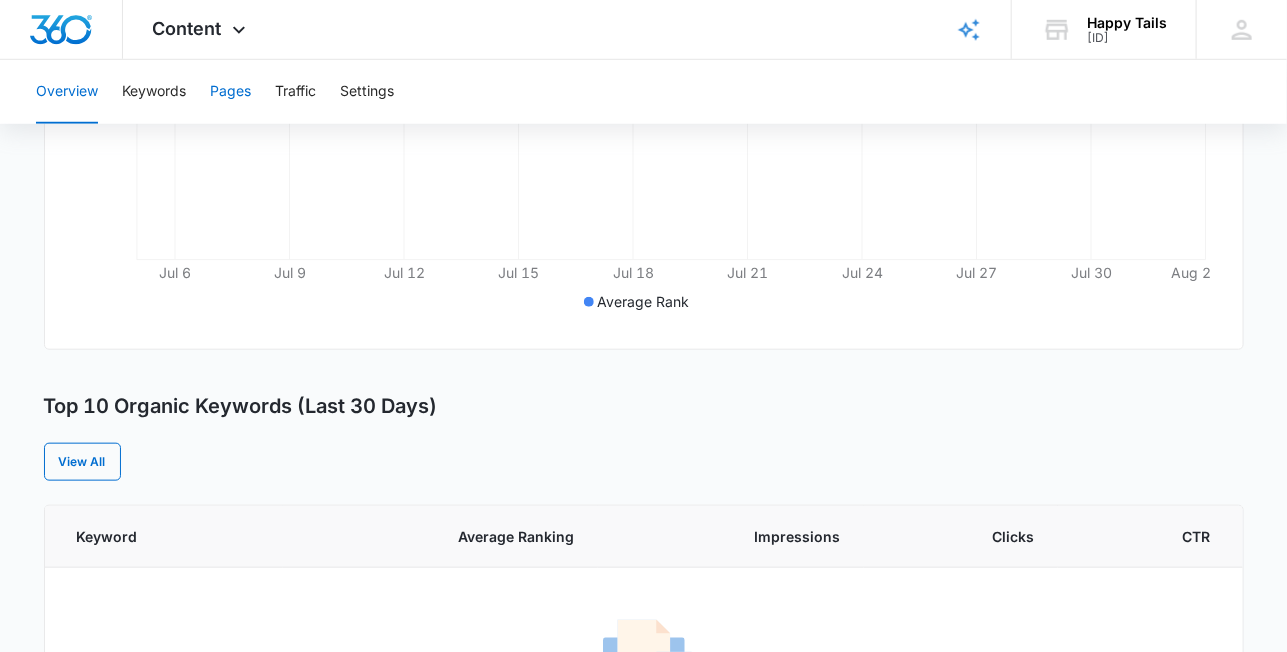 scroll, scrollTop: 533, scrollLeft: 0, axis: vertical 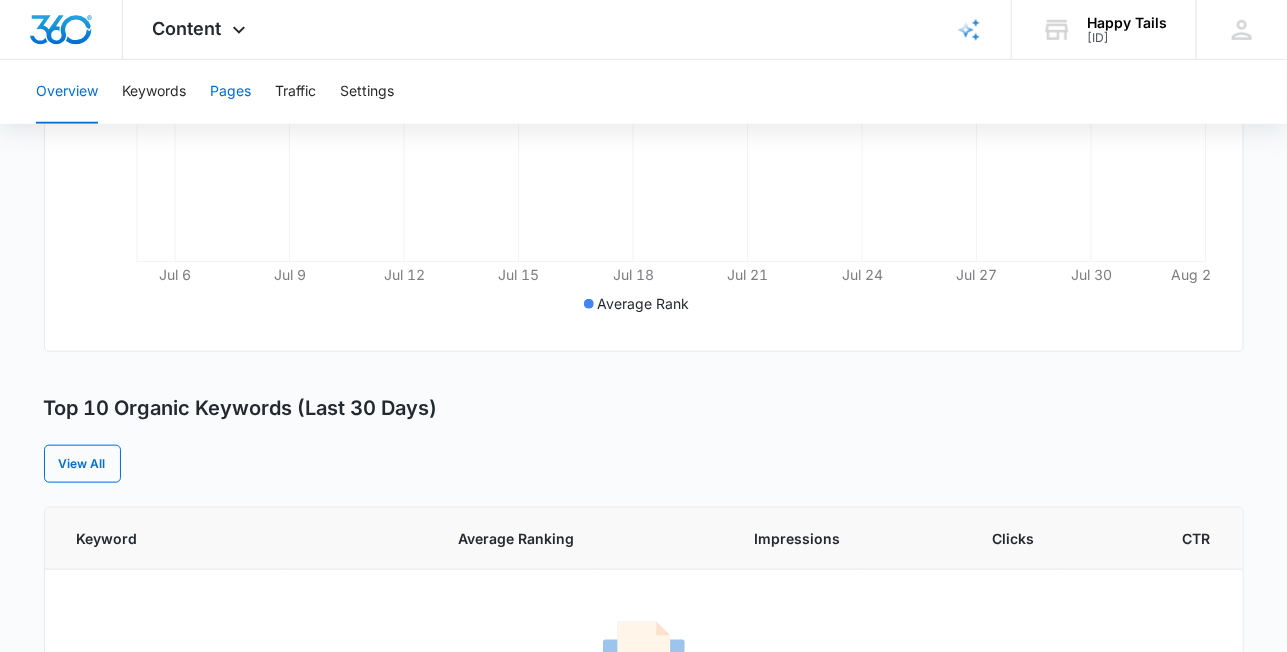 click on "Pages" at bounding box center [230, 92] 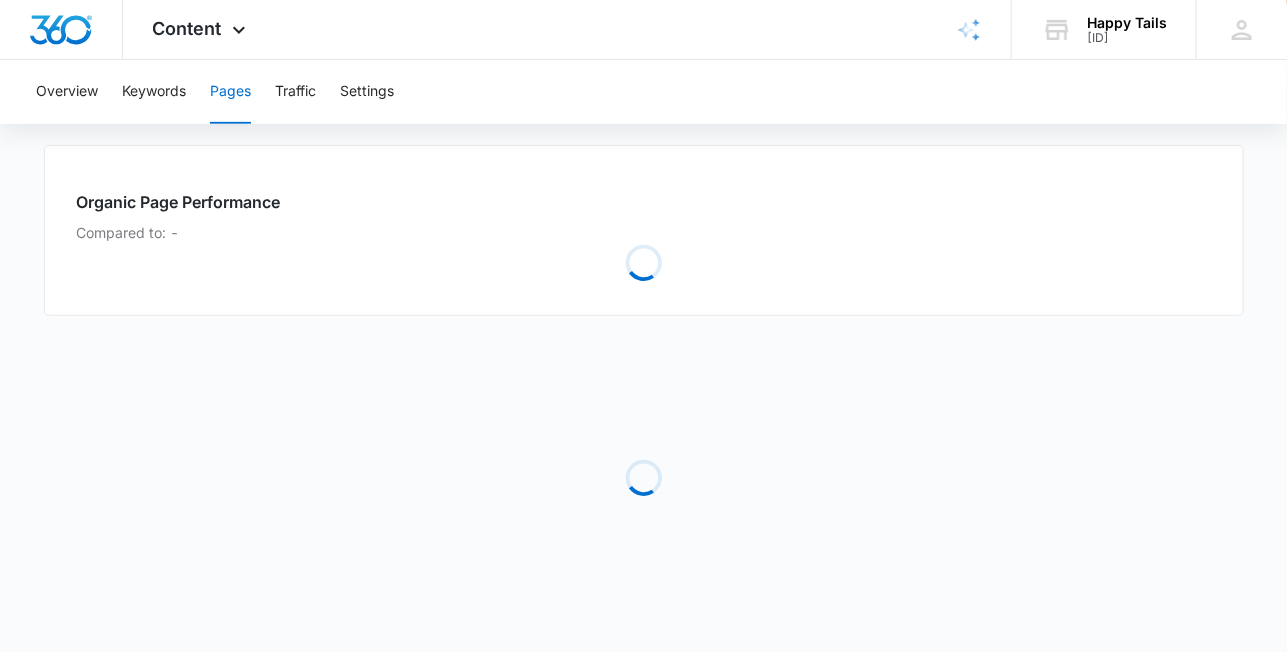 scroll, scrollTop: 0, scrollLeft: 0, axis: both 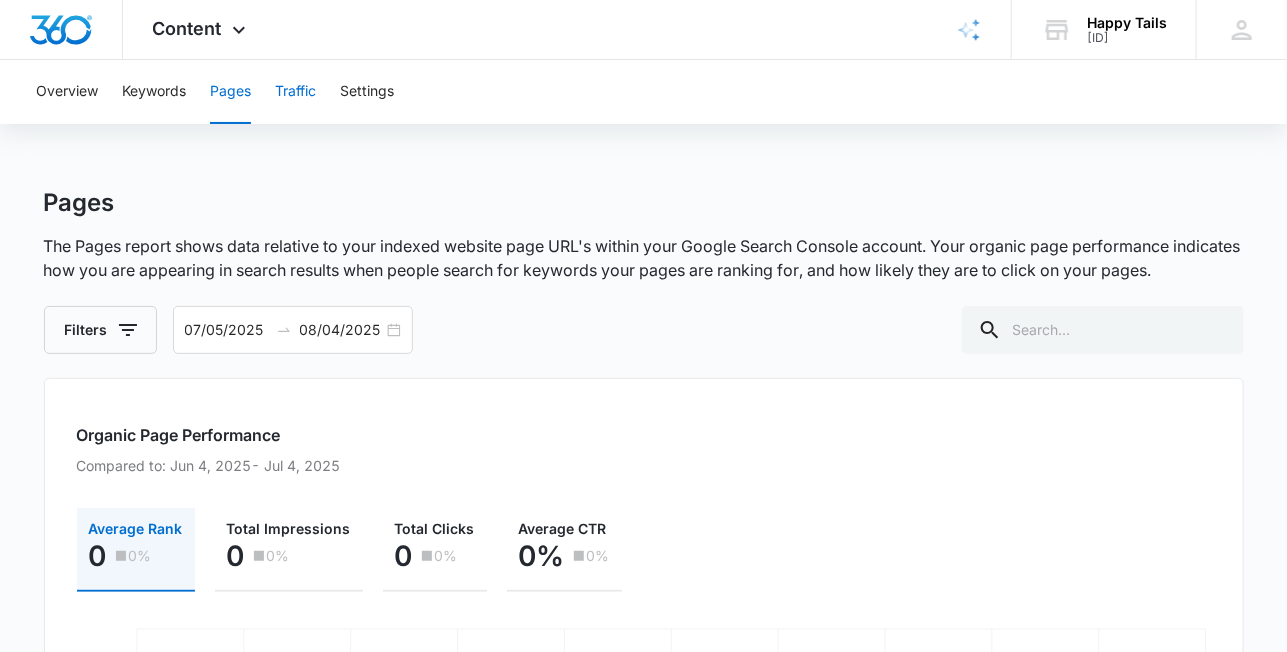 click on "Traffic" at bounding box center [295, 92] 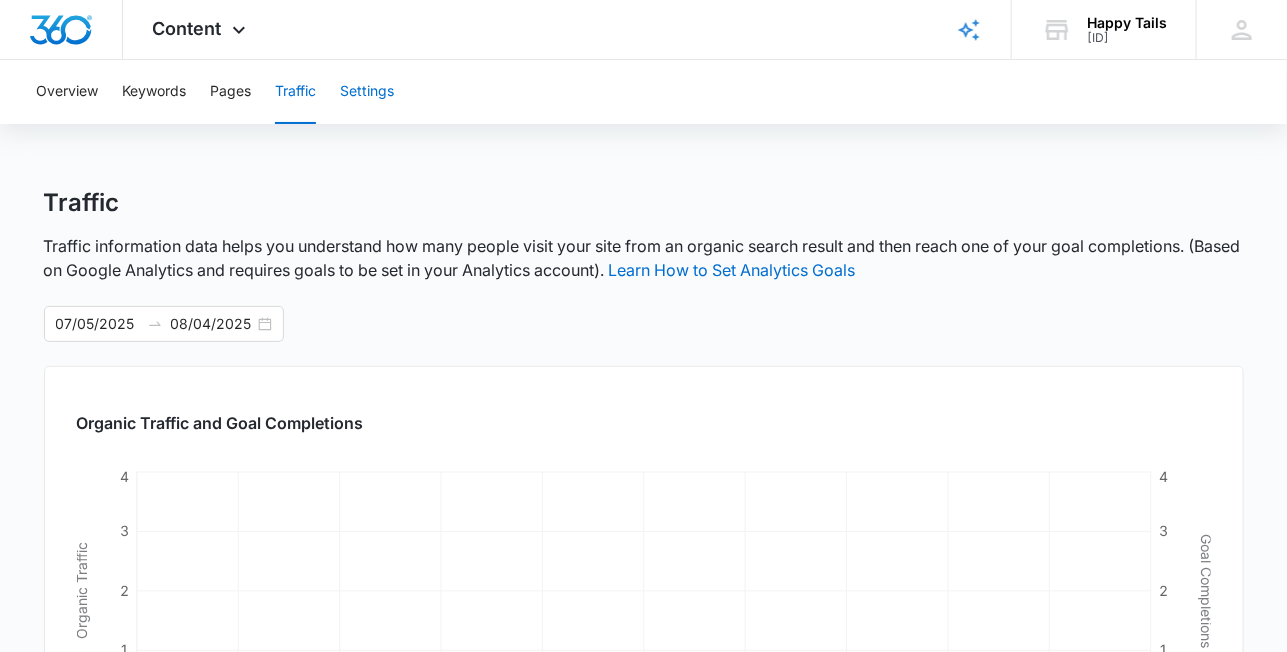 click on "Settings" at bounding box center (367, 92) 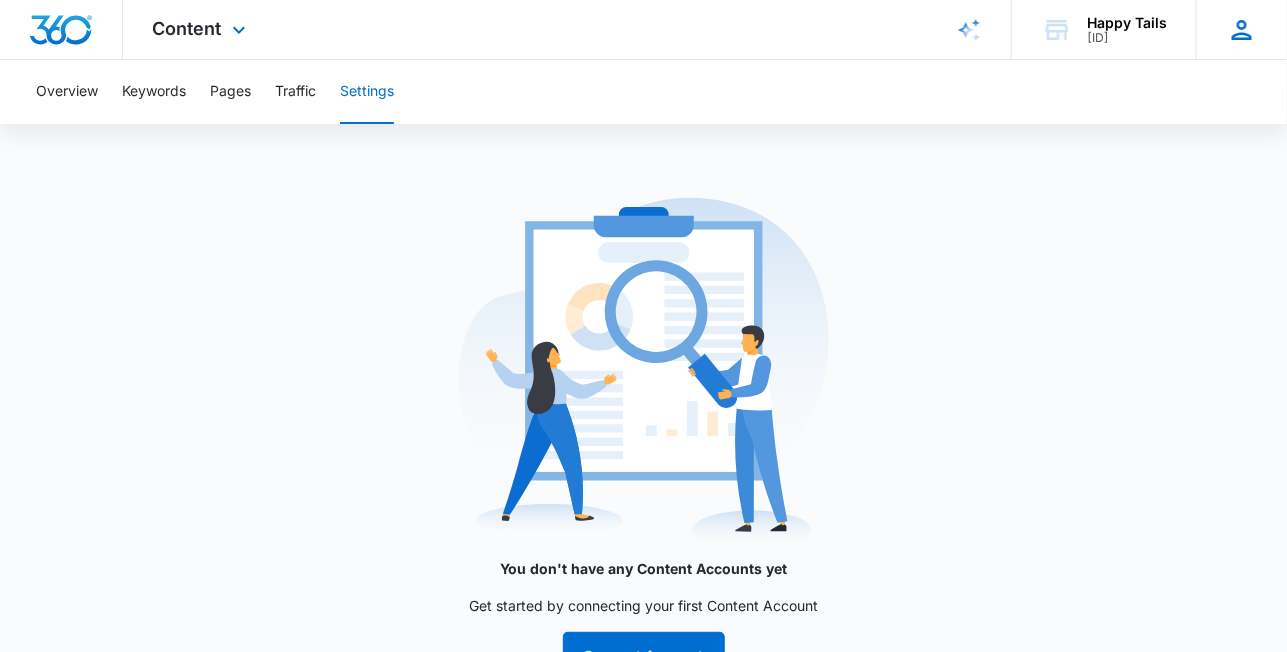 click 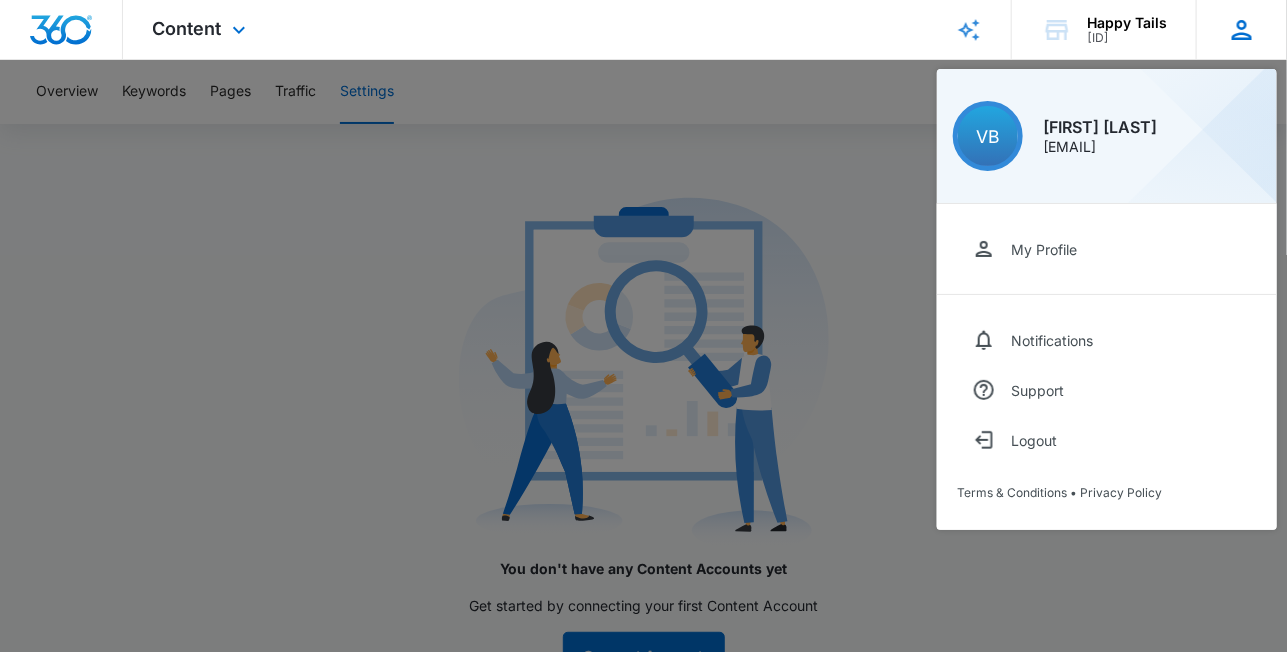 click on "VB" at bounding box center [988, 136] 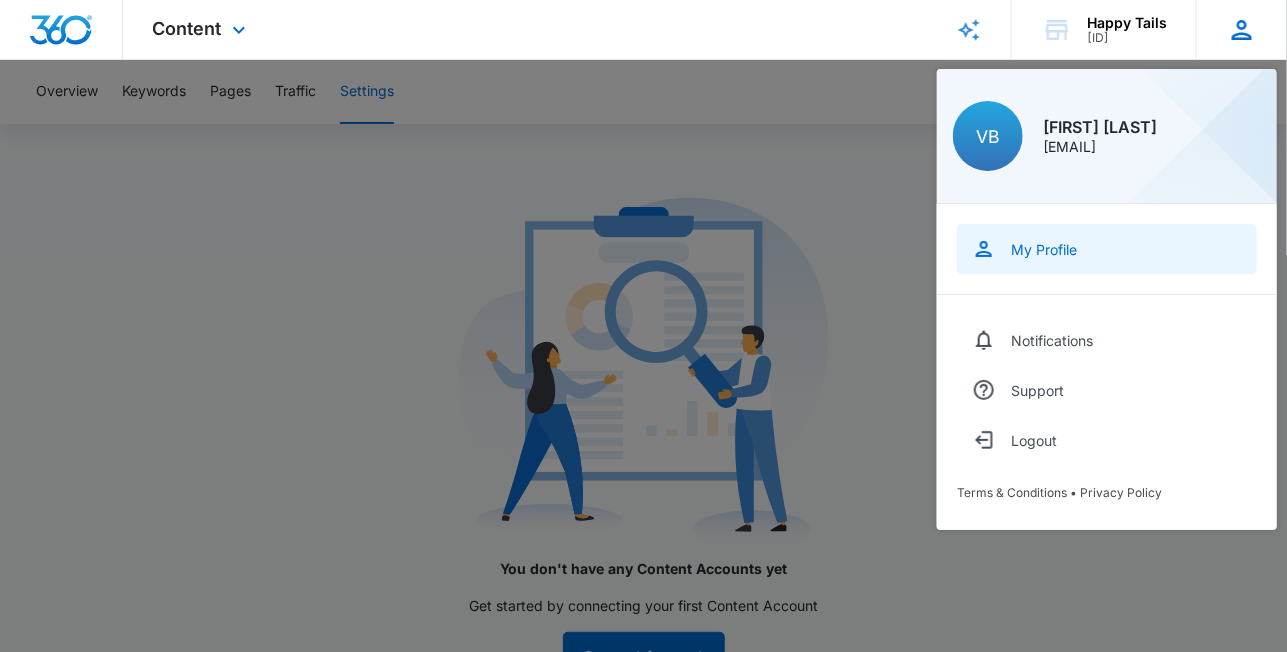 click on "My Profile" at bounding box center (1044, 249) 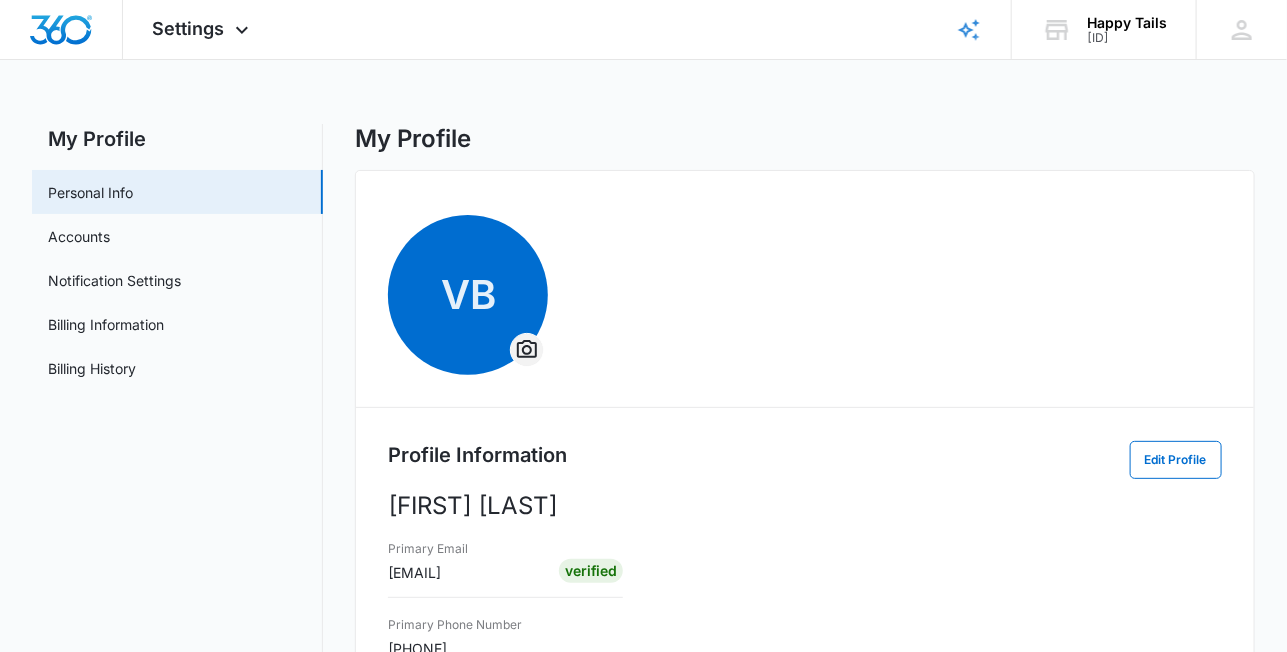 click 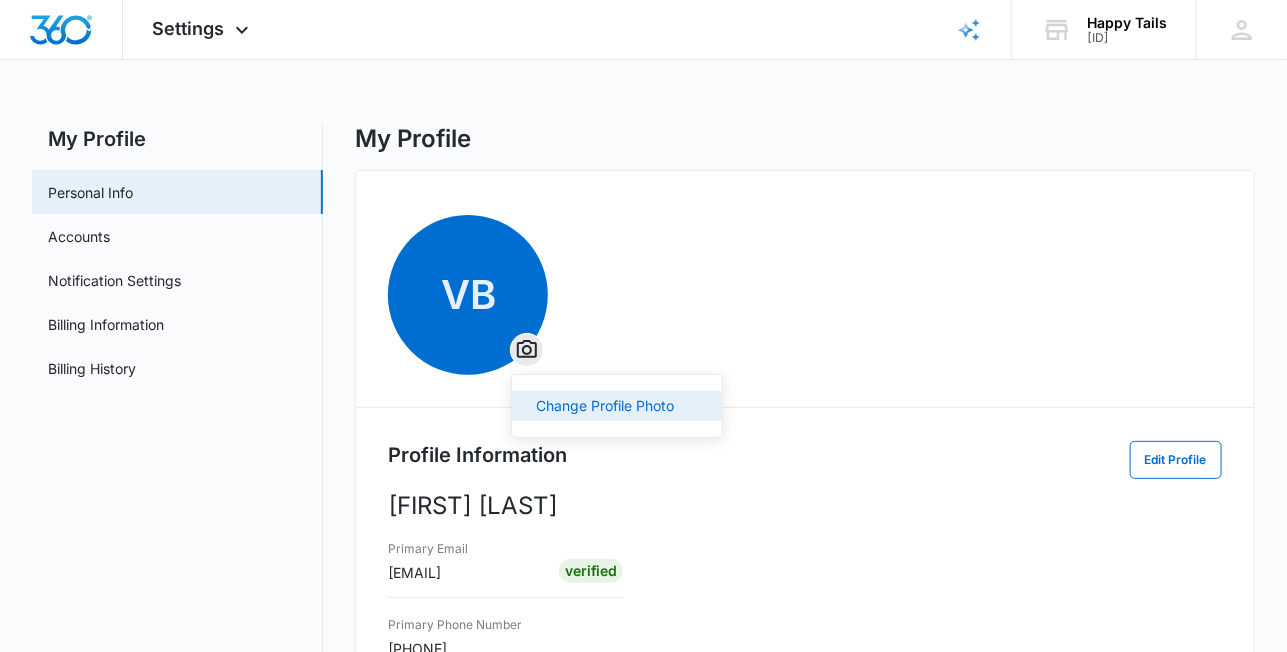 click on "Change Profile Photo" at bounding box center (605, 406) 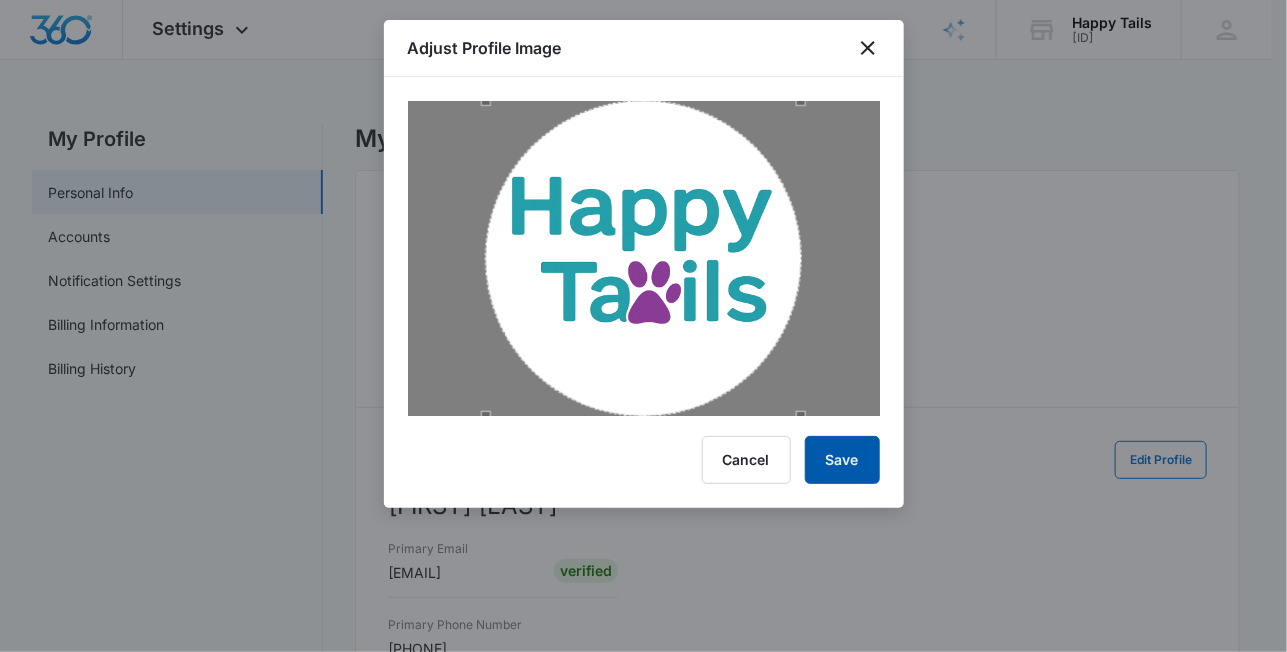 click on "Save" at bounding box center [842, 460] 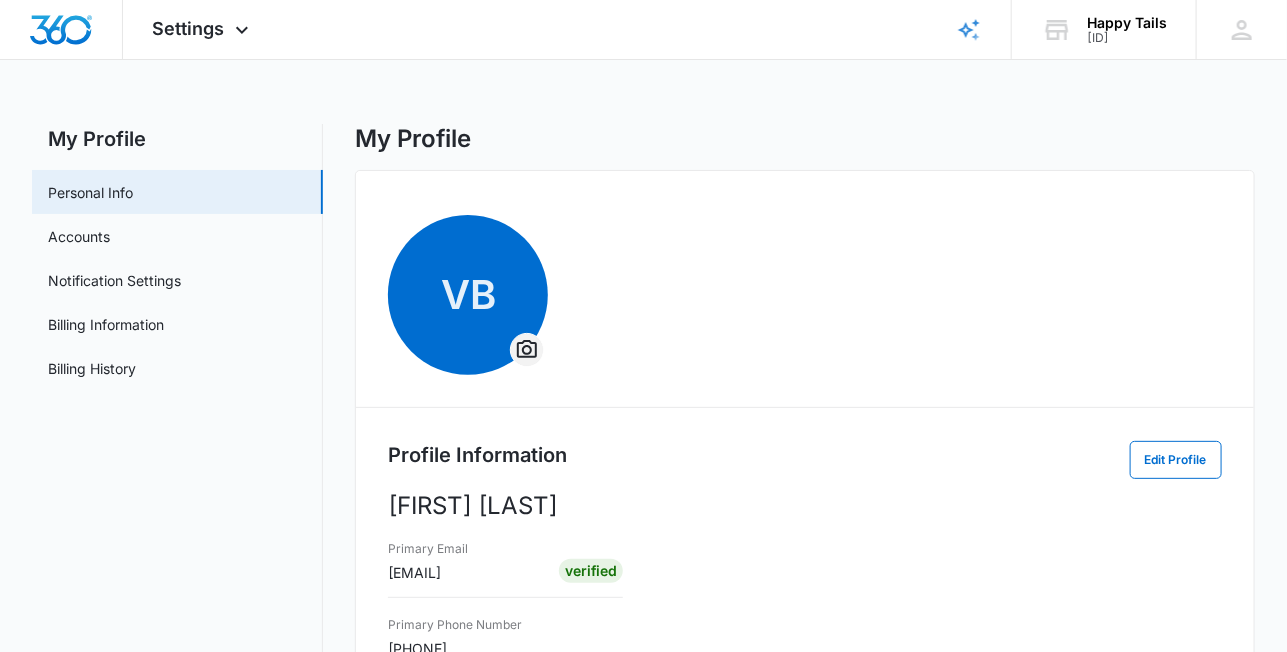 click 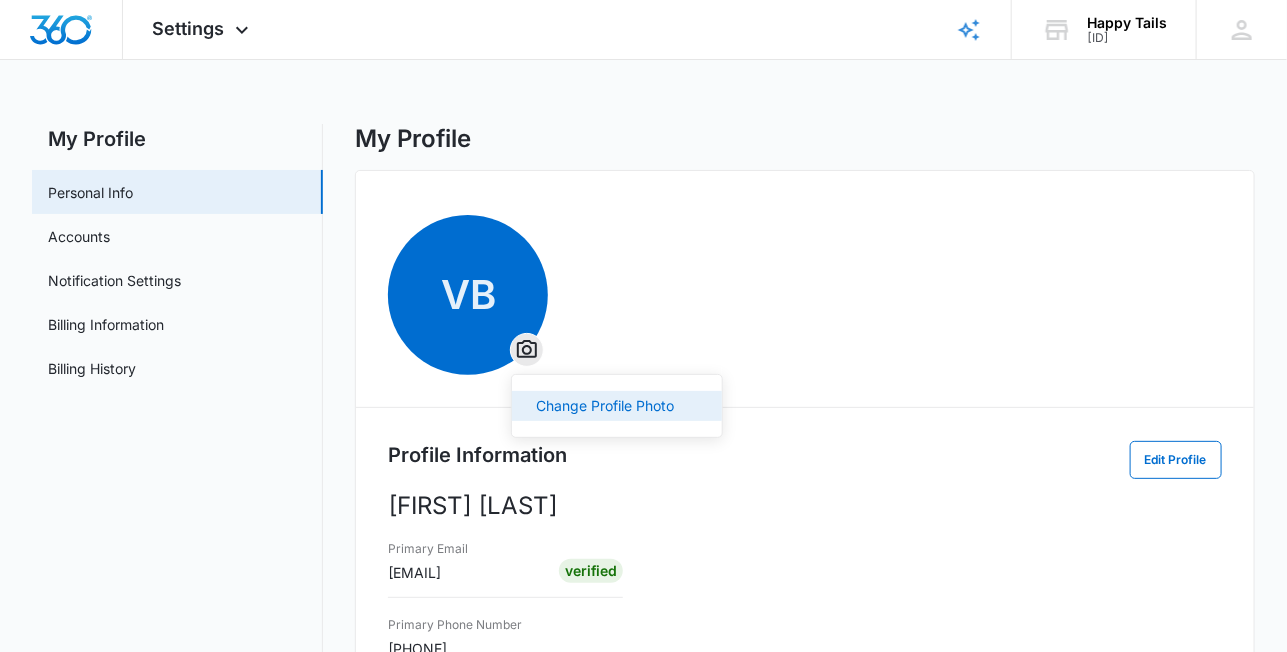 click on "Change Profile Photo" at bounding box center [605, 406] 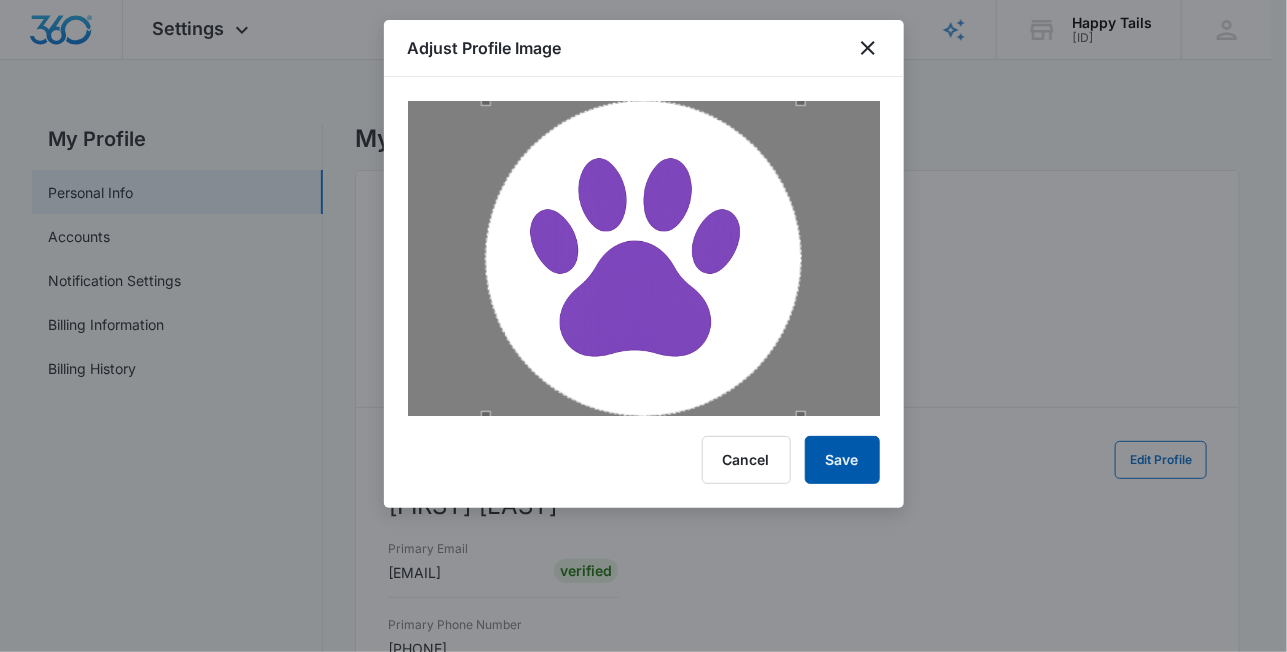click on "Save" at bounding box center (842, 460) 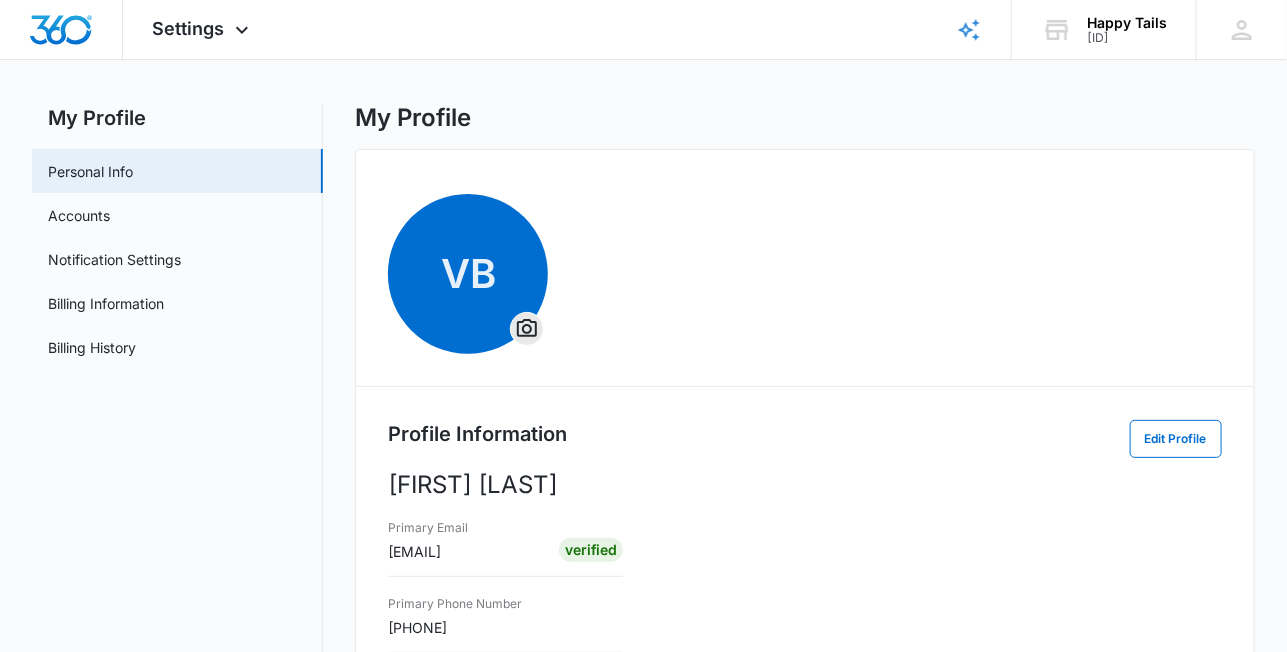 scroll, scrollTop: 20, scrollLeft: 0, axis: vertical 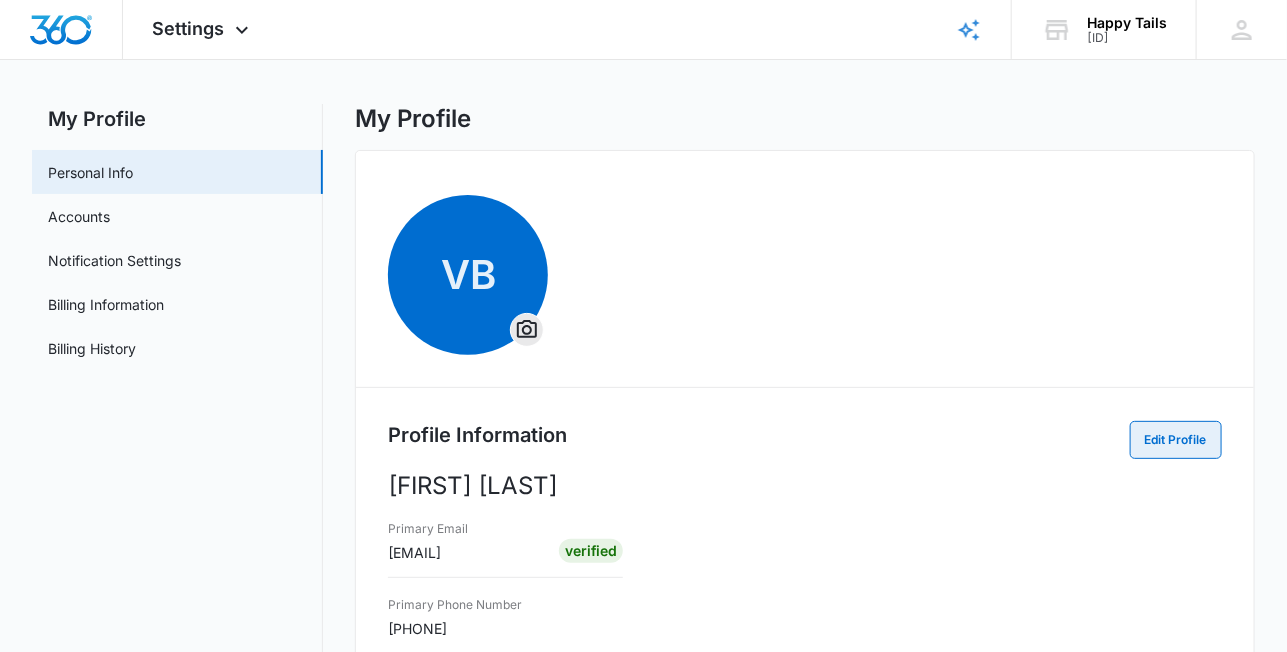 click on "Edit Profile" at bounding box center [1176, 440] 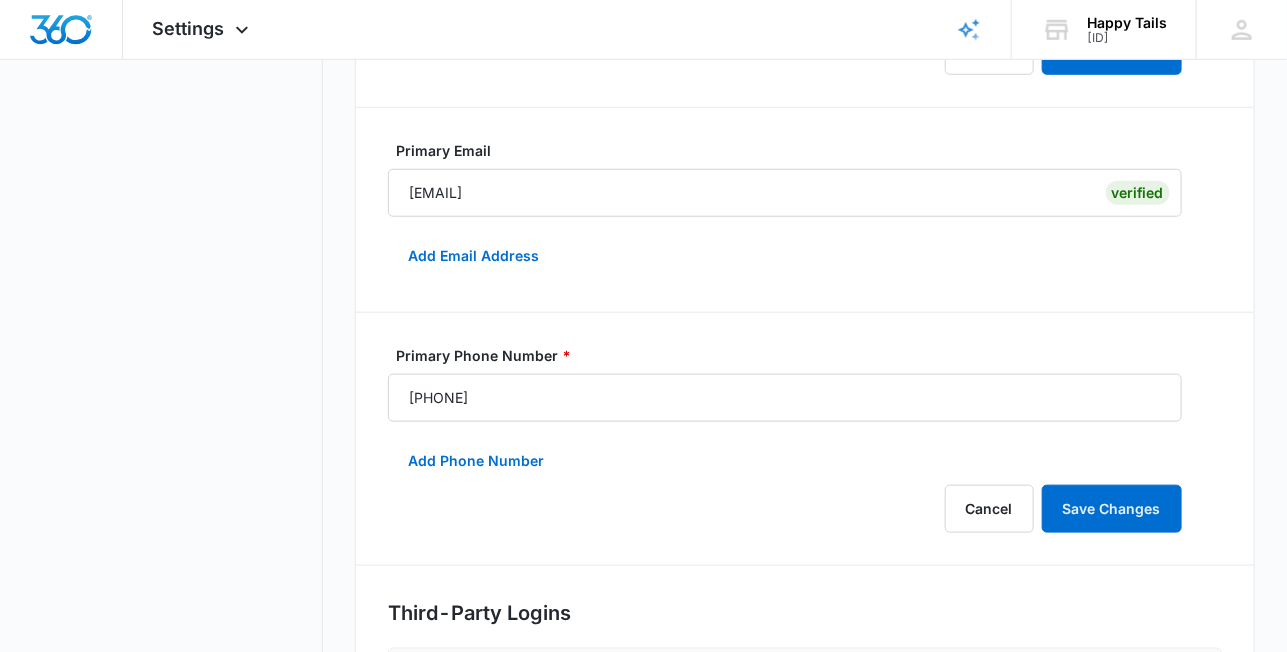 scroll, scrollTop: 587, scrollLeft: 0, axis: vertical 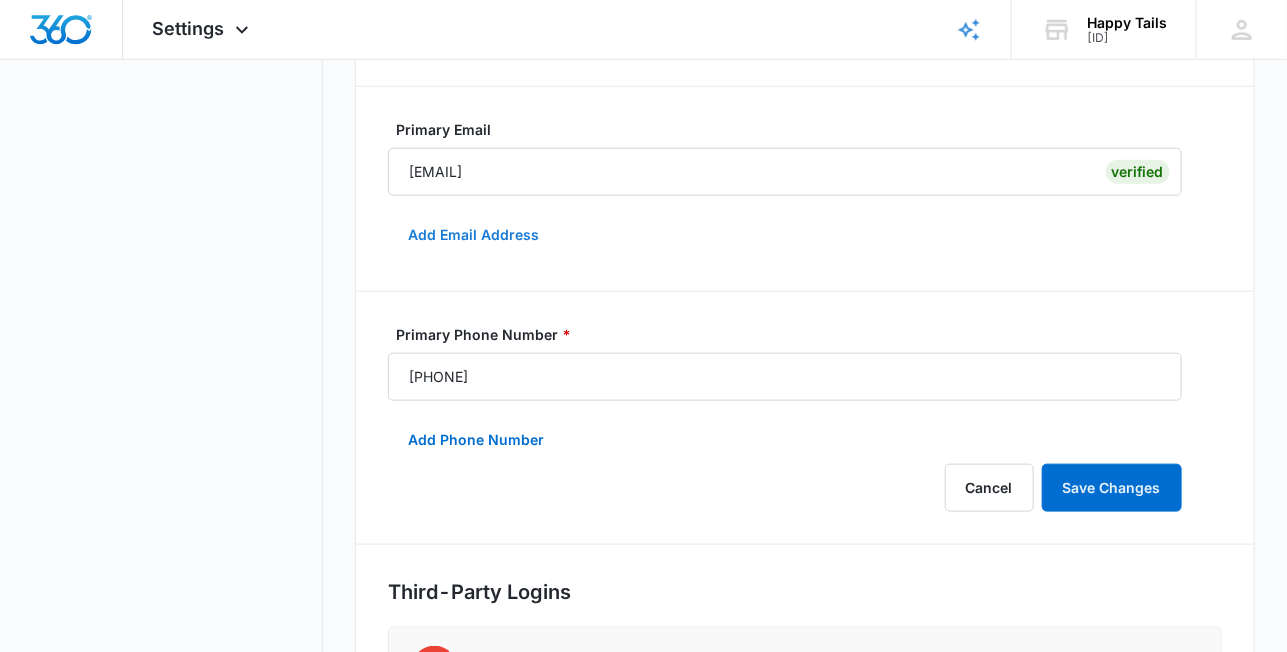 click on "Add Email Address" at bounding box center (473, 235) 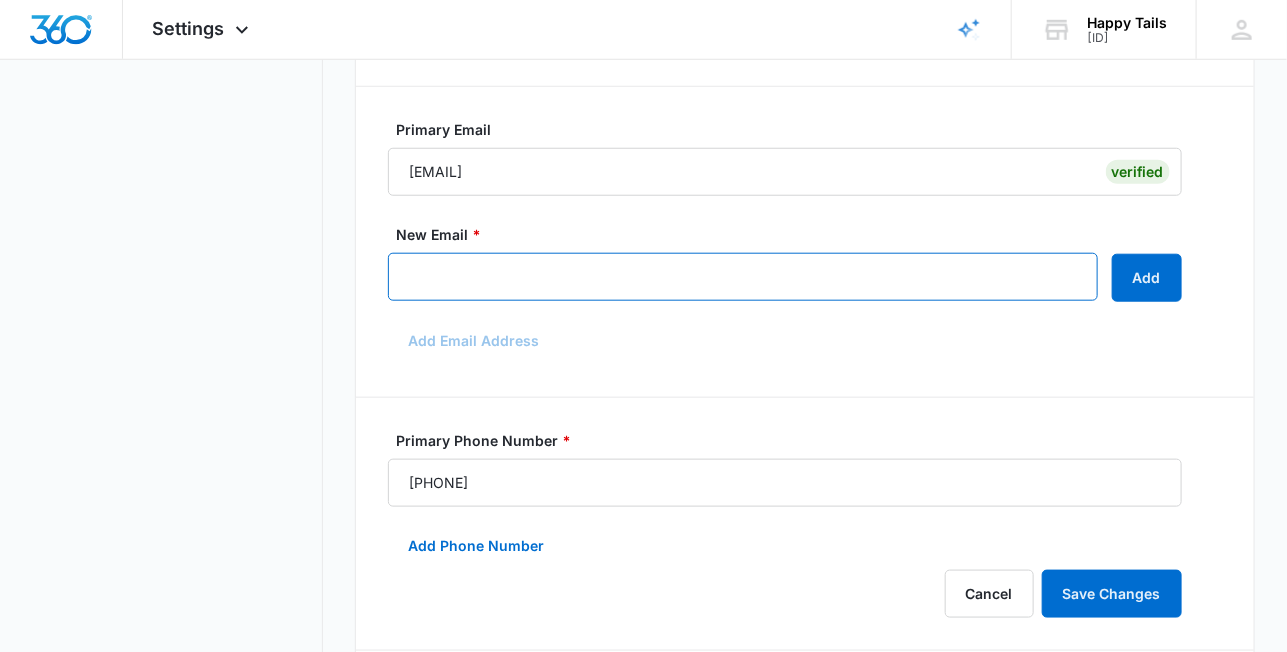 click on "New Email *" at bounding box center [743, 277] 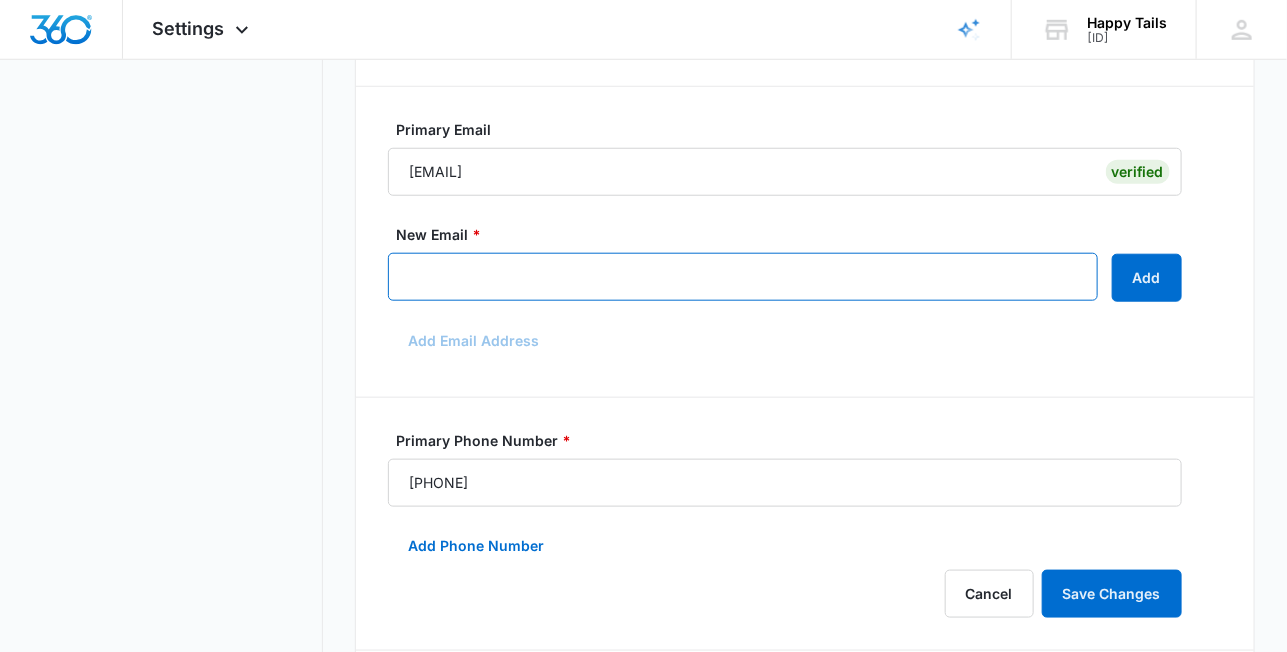 type on "[EMAIL]" 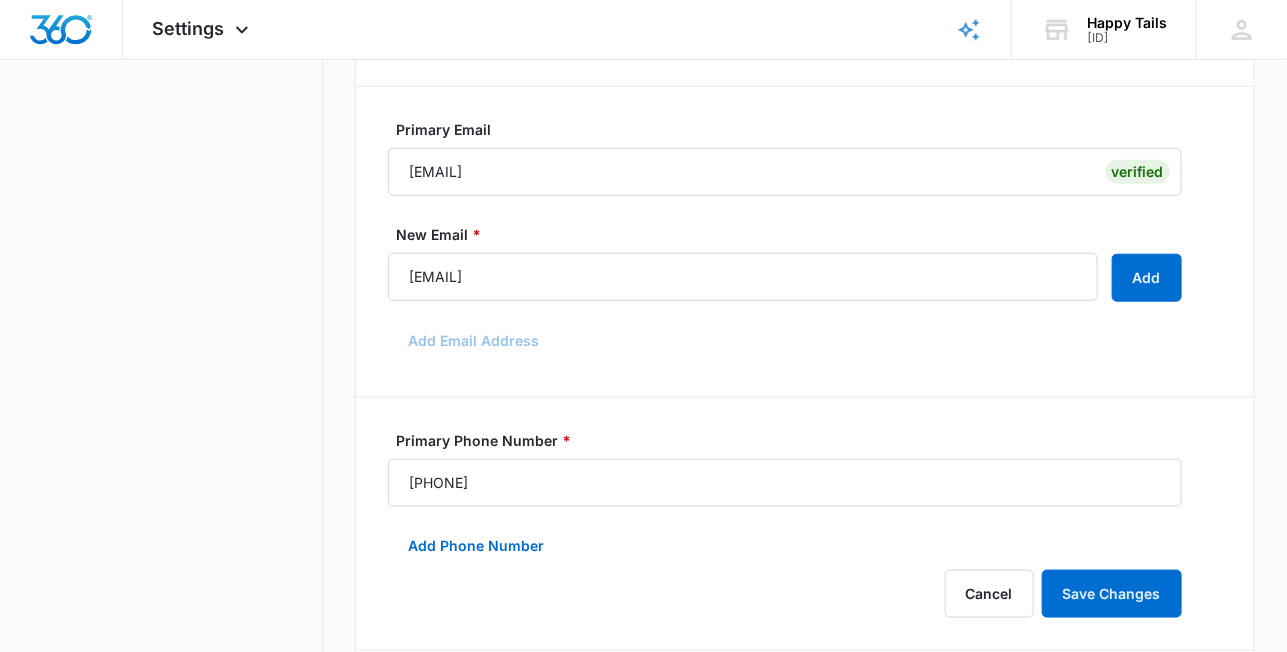 click on "Primary Email happytailsshopping@outlook.com Verified New Email * vbreeze@rocketmail.com Add Add Email Address" at bounding box center (805, 242) 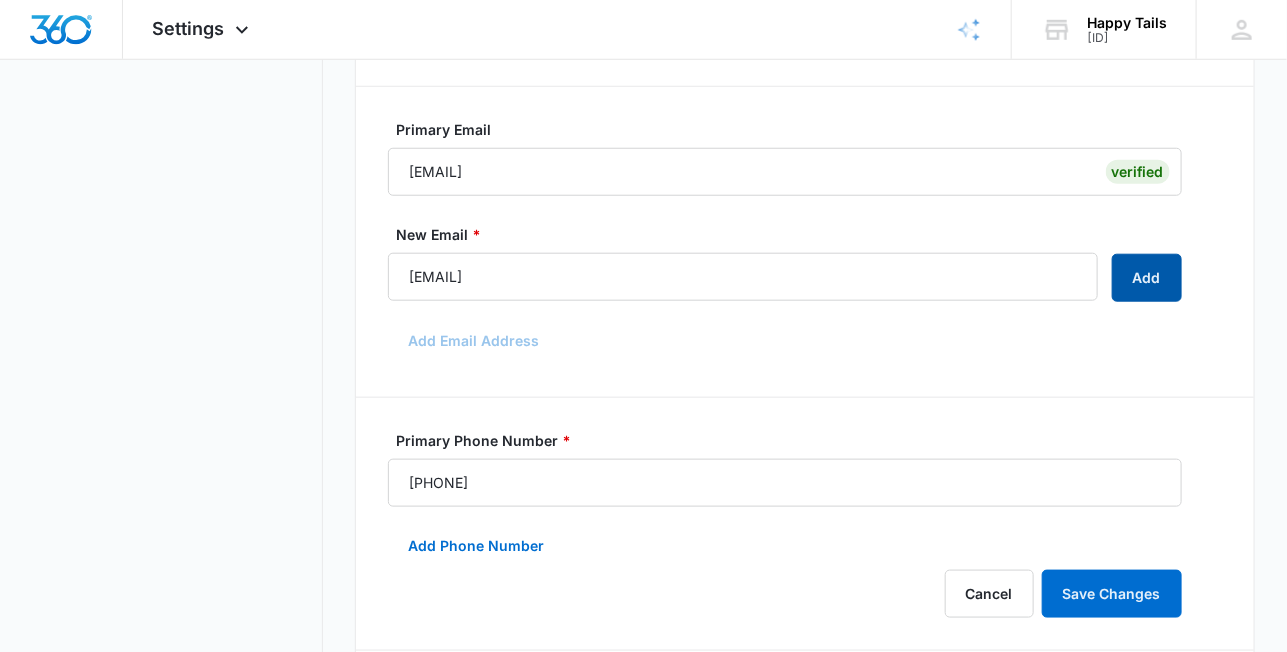 click on "Add" at bounding box center (1147, 278) 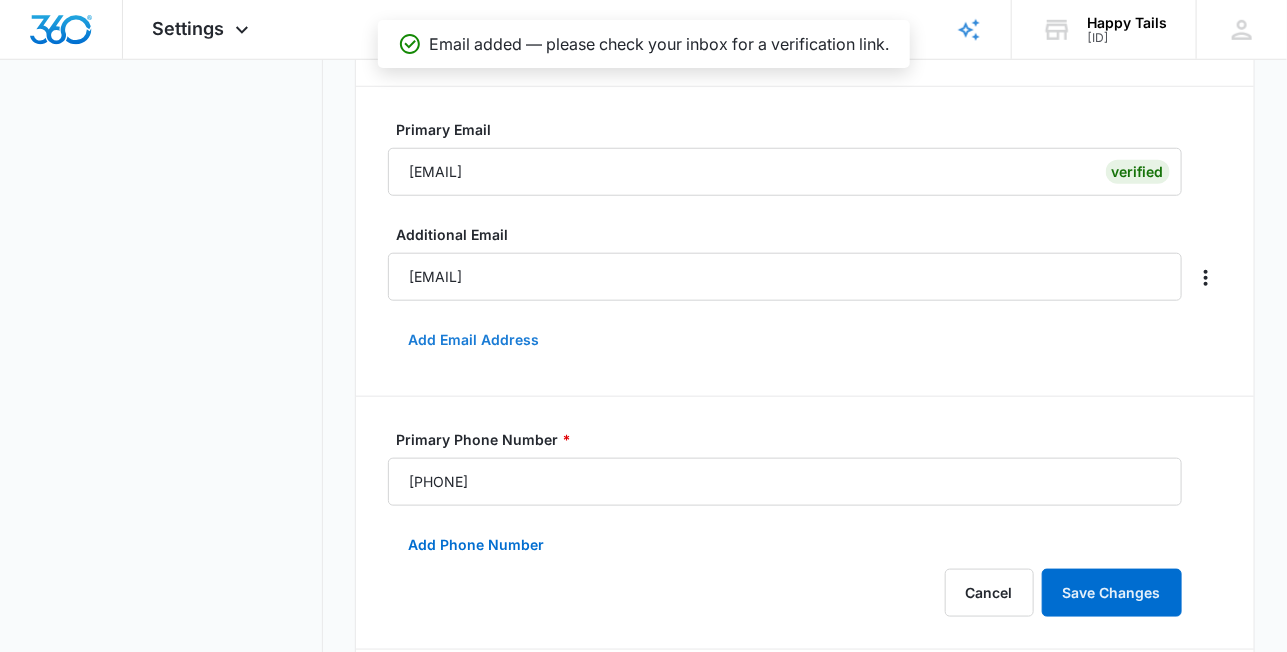 click on "Add Email Address" at bounding box center (473, 340) 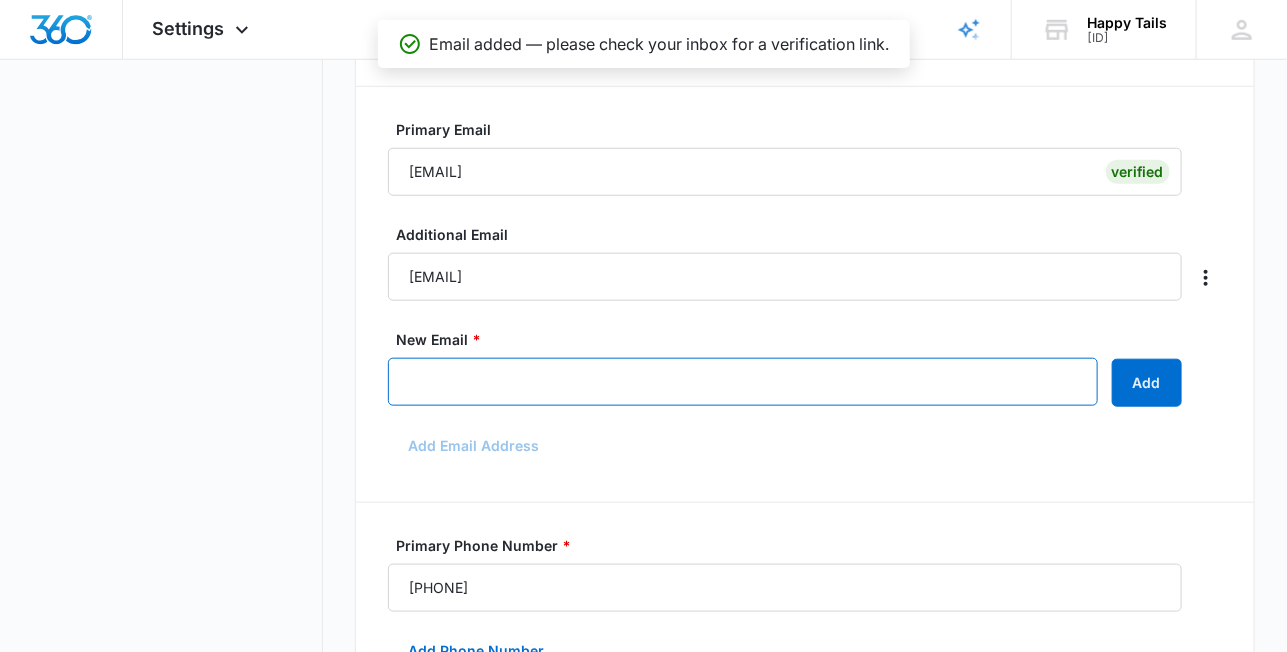 click on "New Email *" at bounding box center (743, 382) 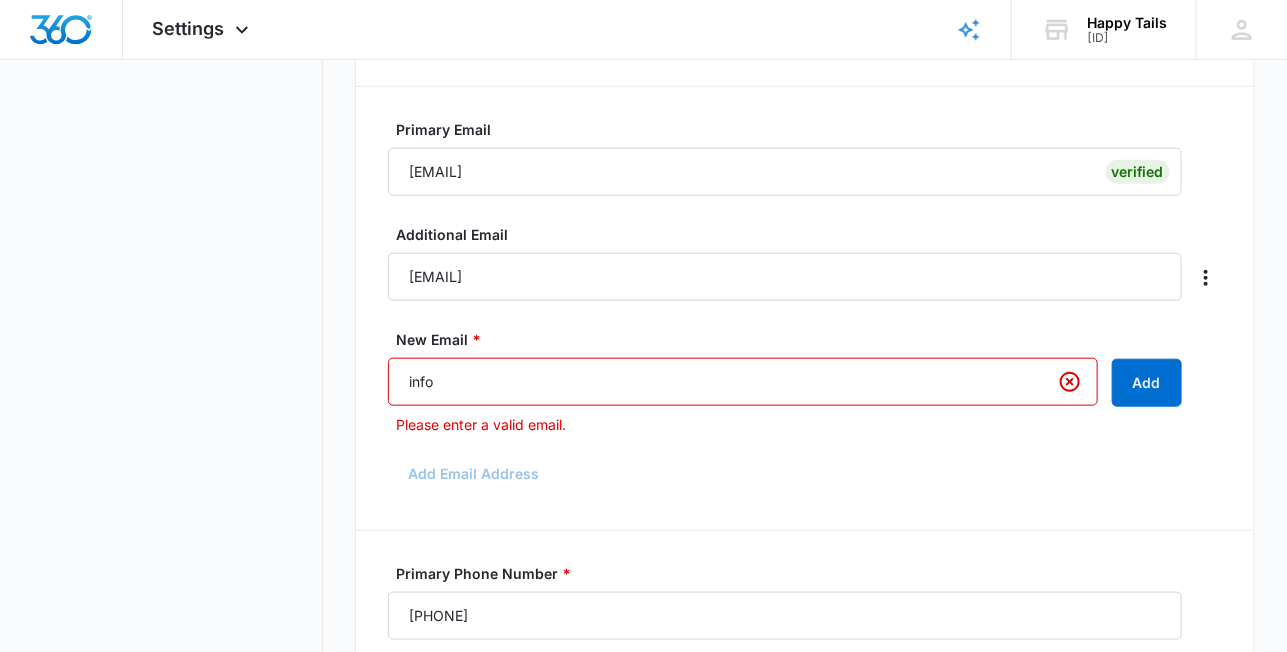type on "info@example.com" 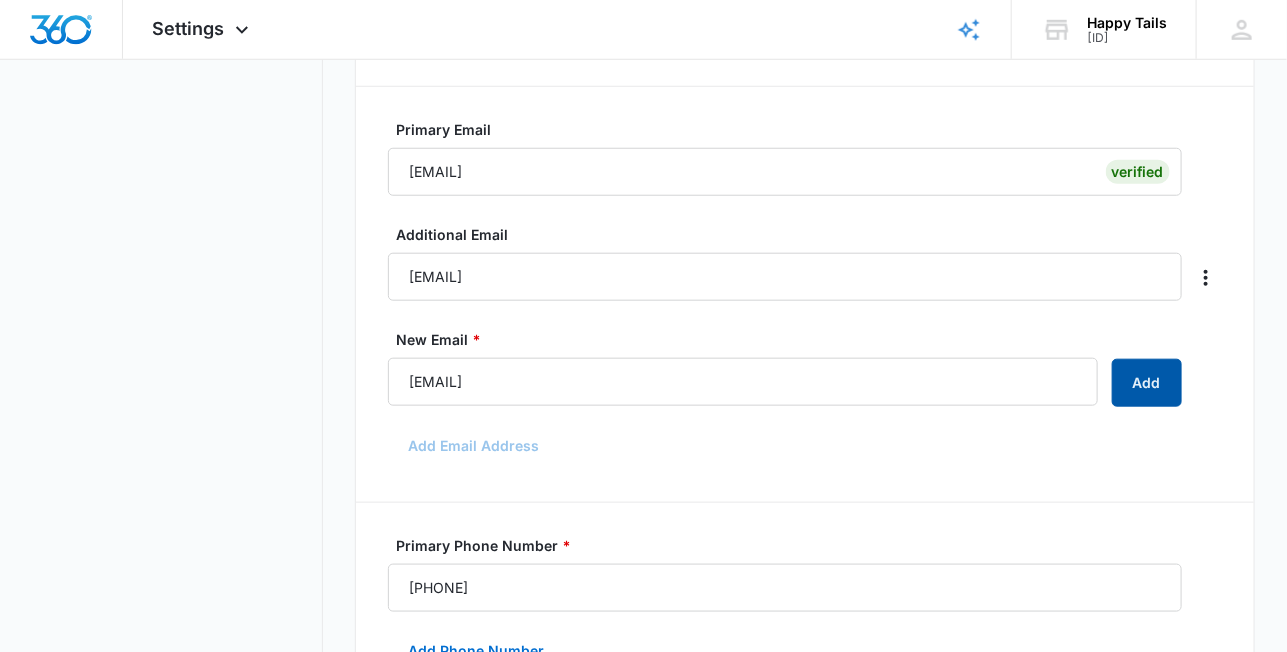 click on "Add" at bounding box center [1147, 383] 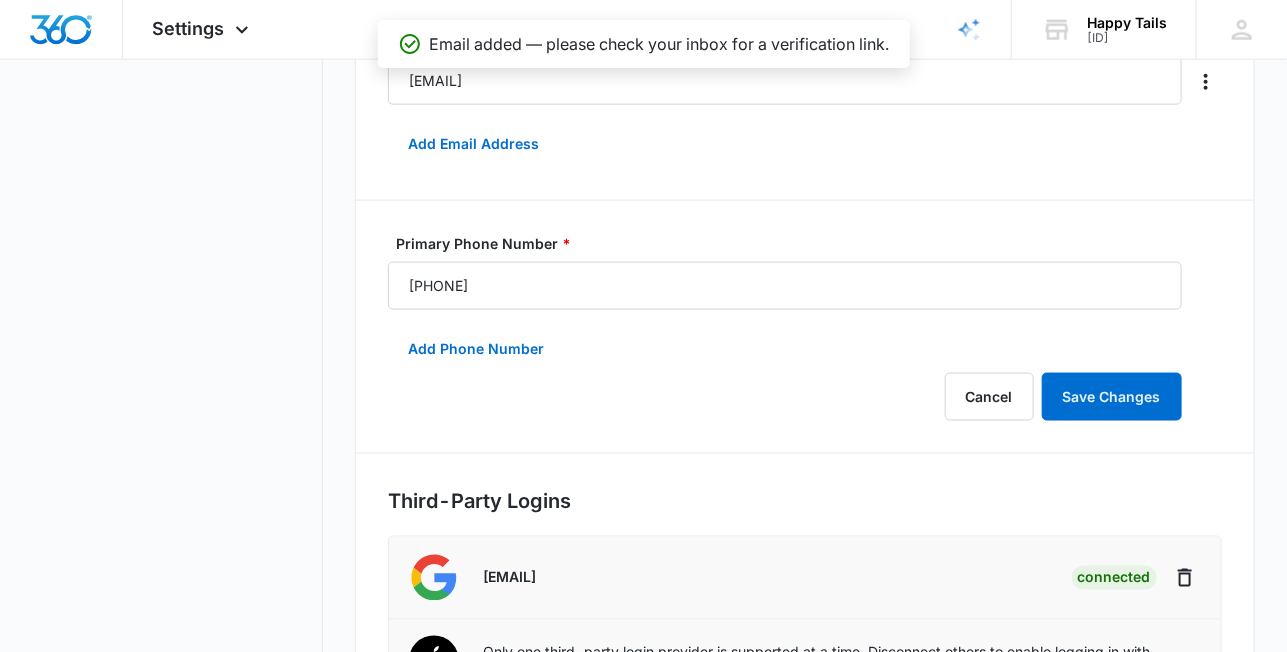 scroll, scrollTop: 920, scrollLeft: 0, axis: vertical 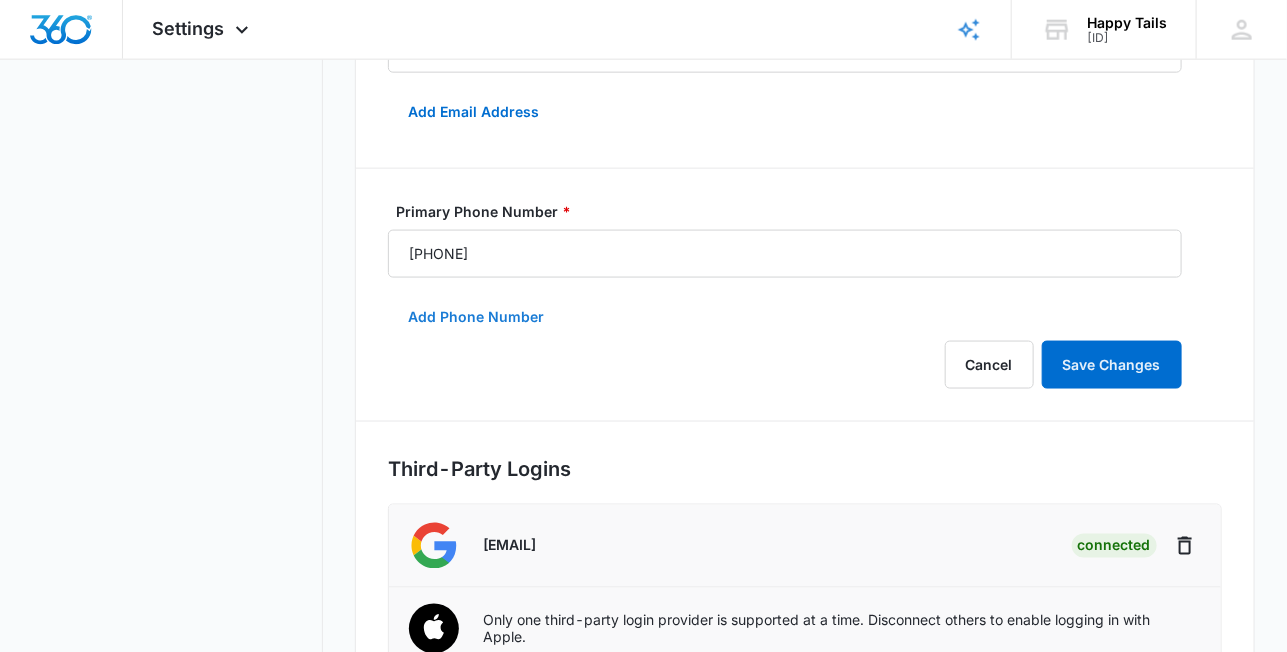 click on "Add Phone Number" at bounding box center (476, 317) 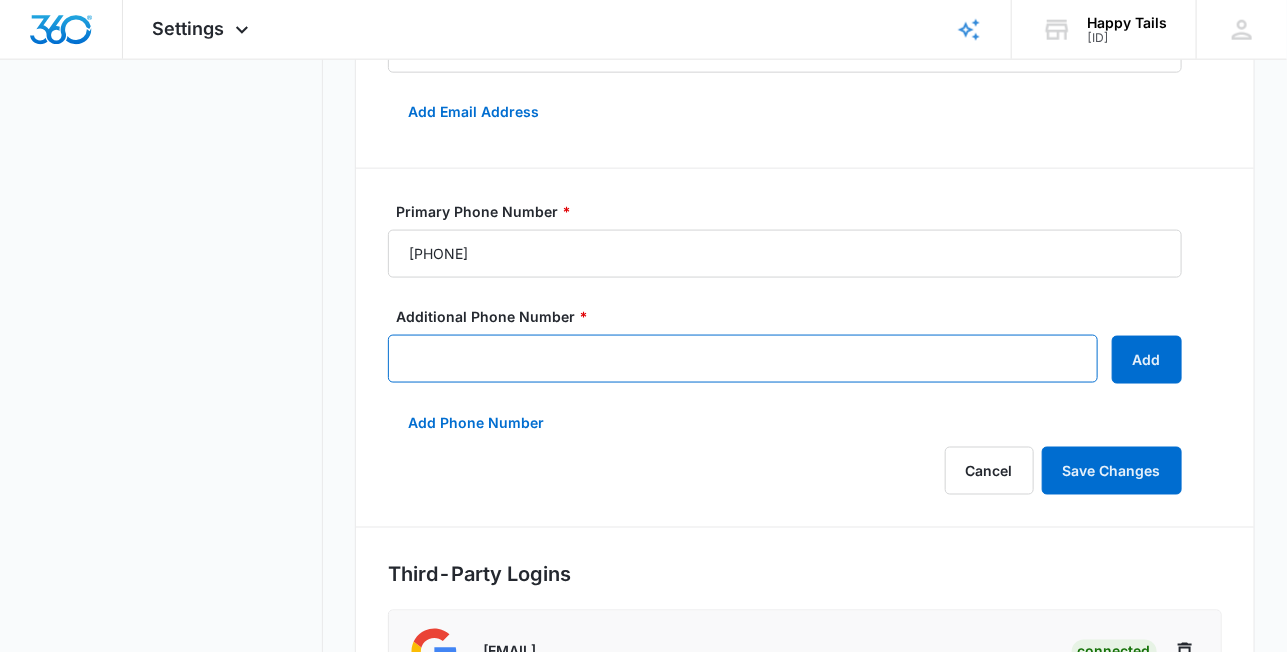 click on "Additional Phone Number *" at bounding box center (743, 359) 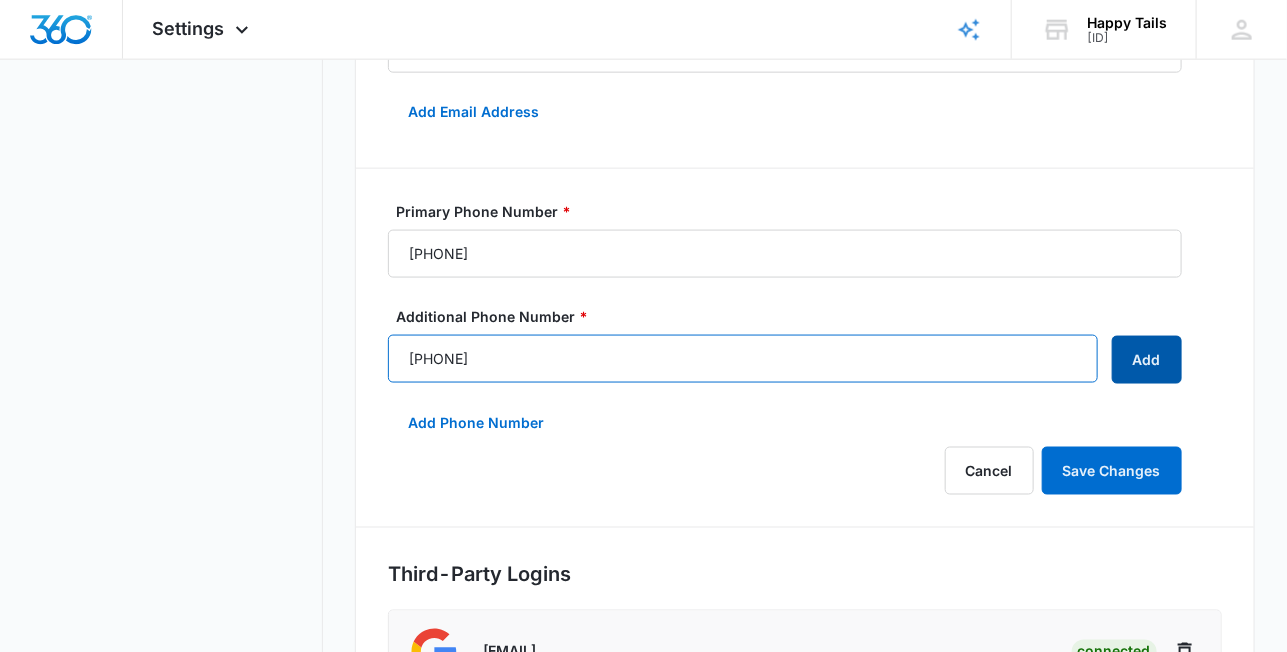 type on "[PHONE]" 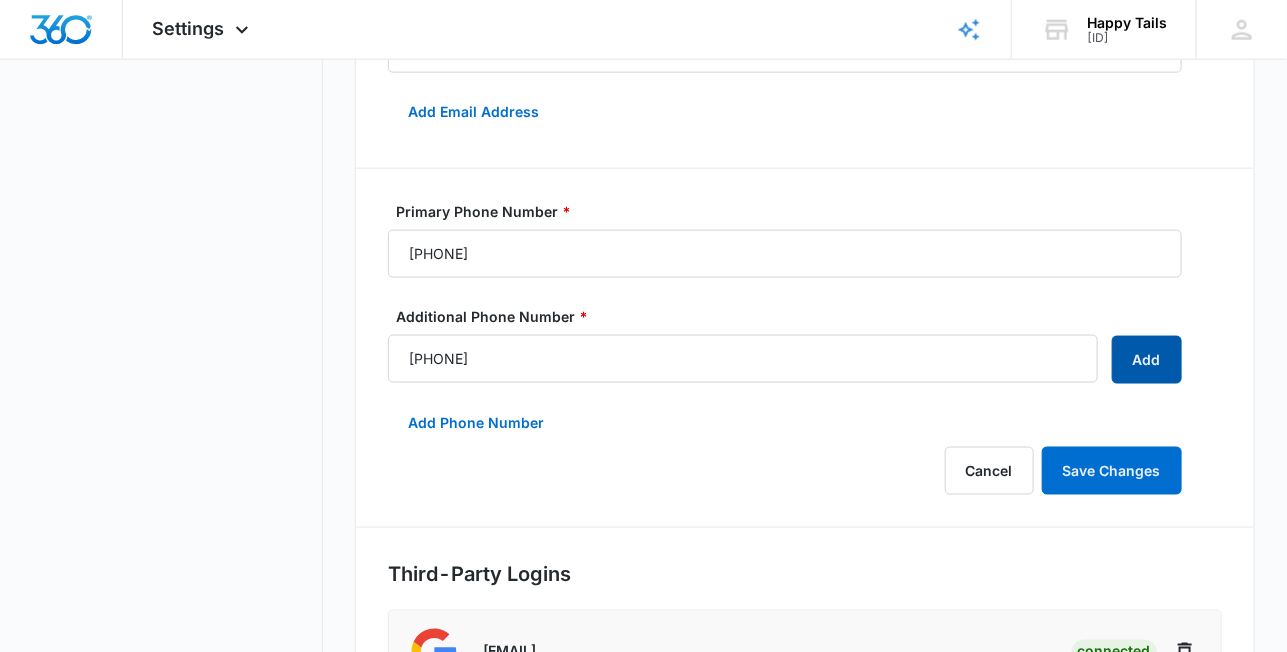click on "Add" at bounding box center (1147, 360) 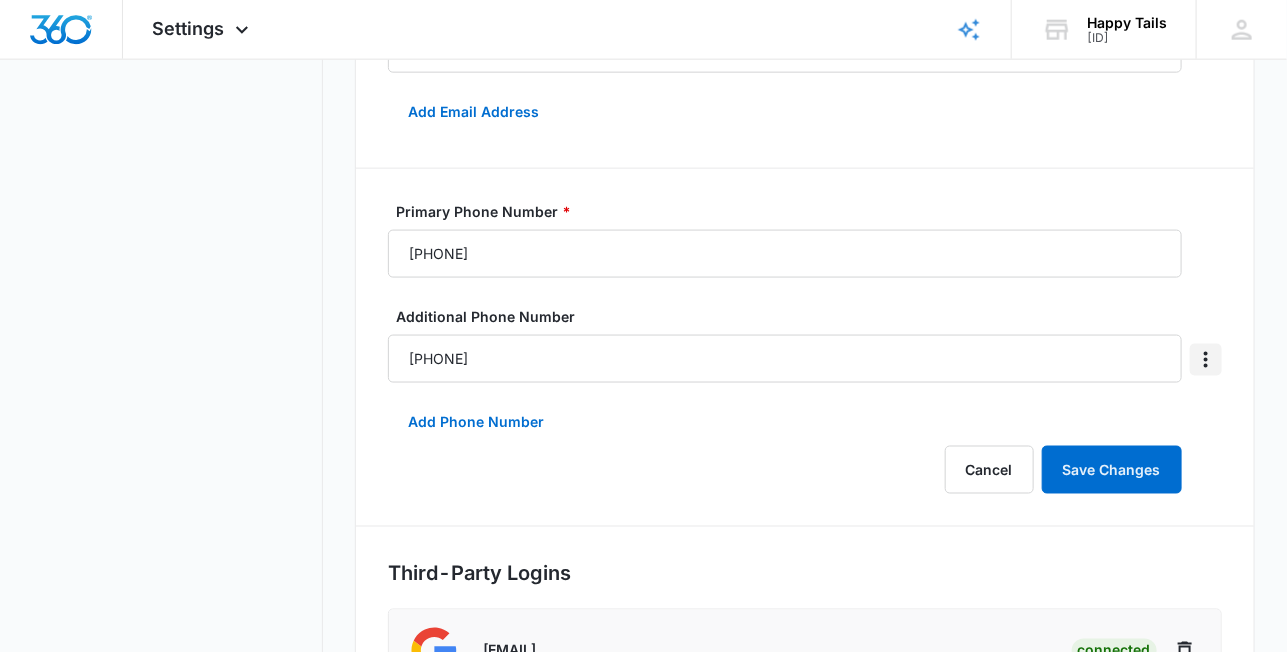 click 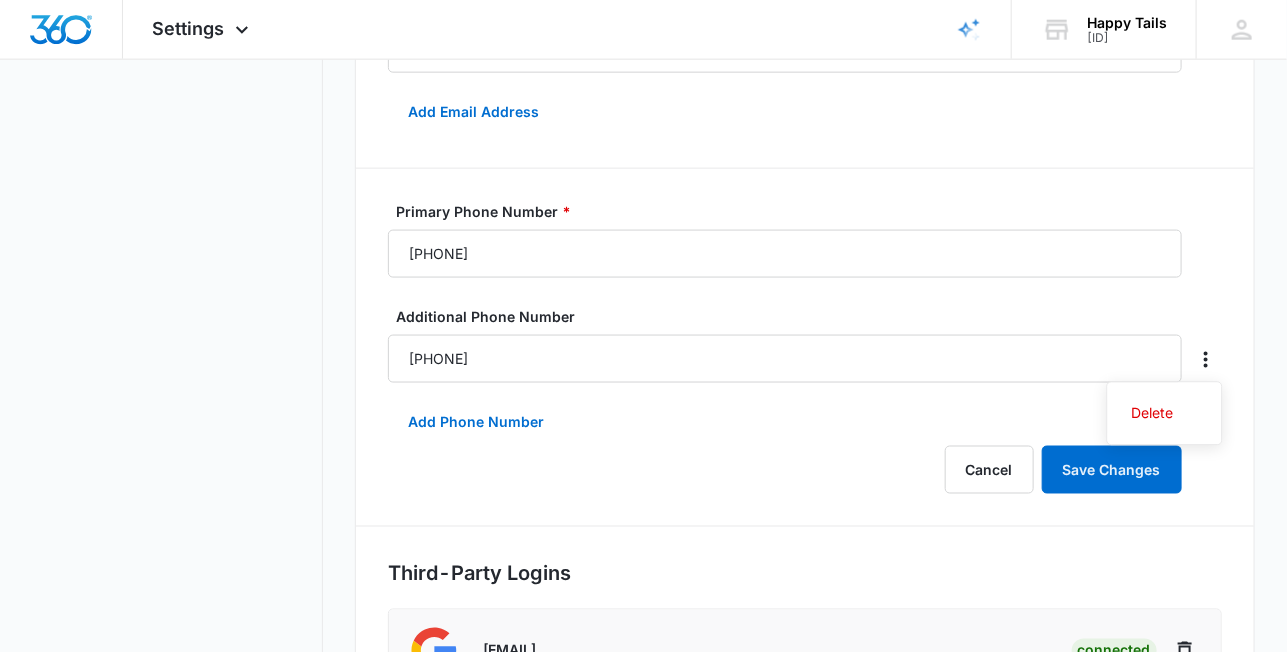 click on "Cancel Save Changes" at bounding box center [805, 470] 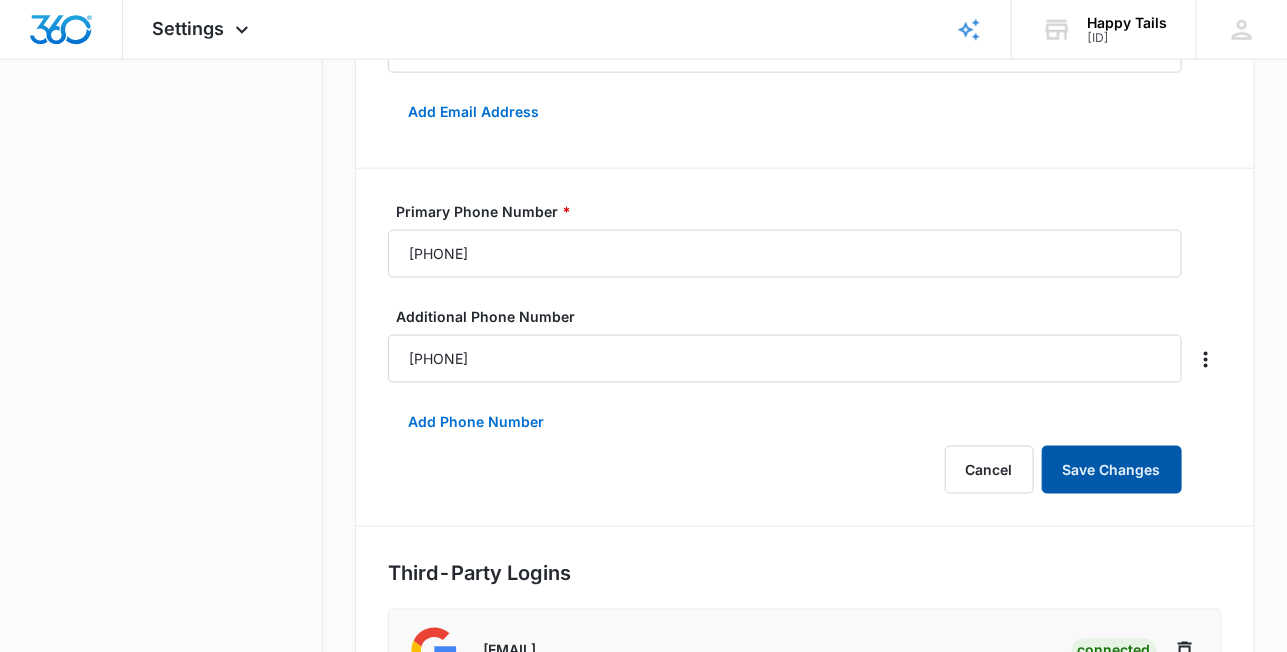 click on "Save Changes" at bounding box center [1112, 470] 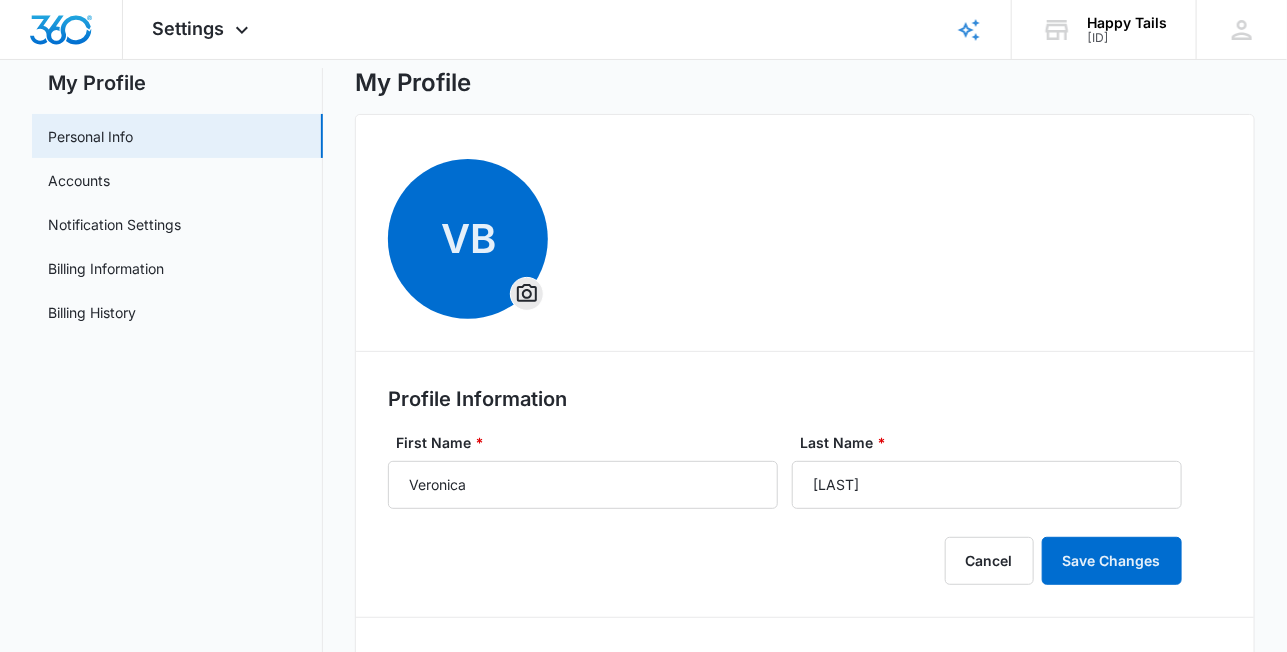 scroll, scrollTop: 0, scrollLeft: 0, axis: both 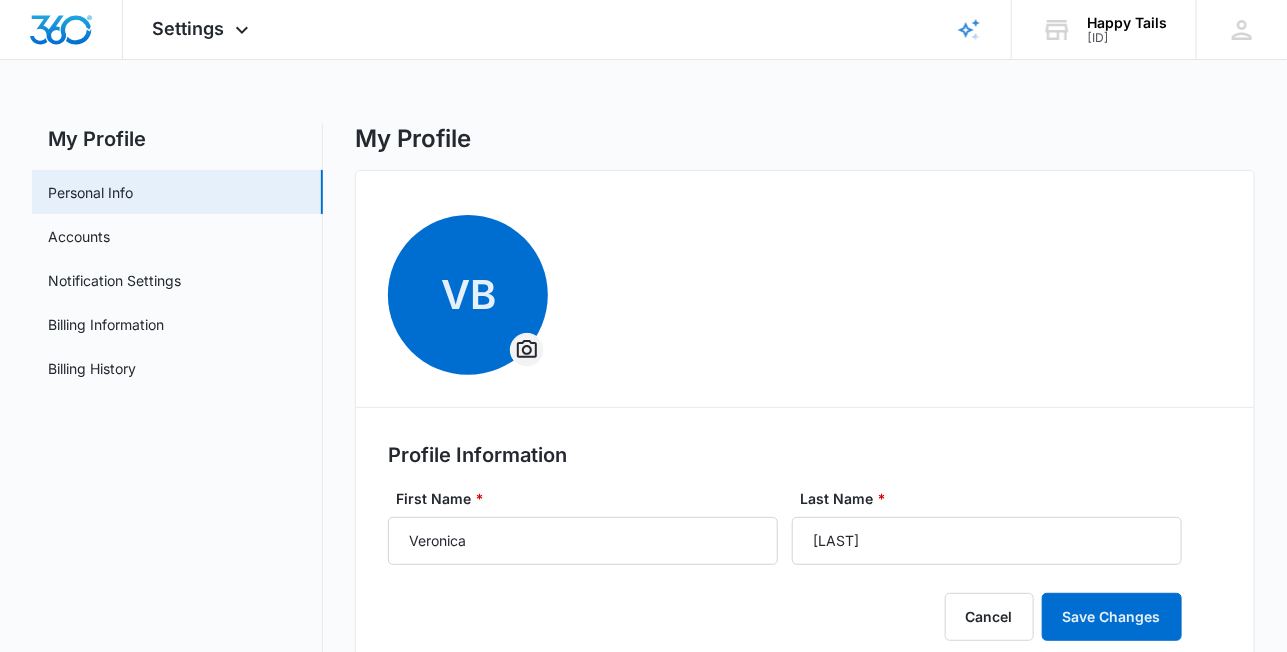 click 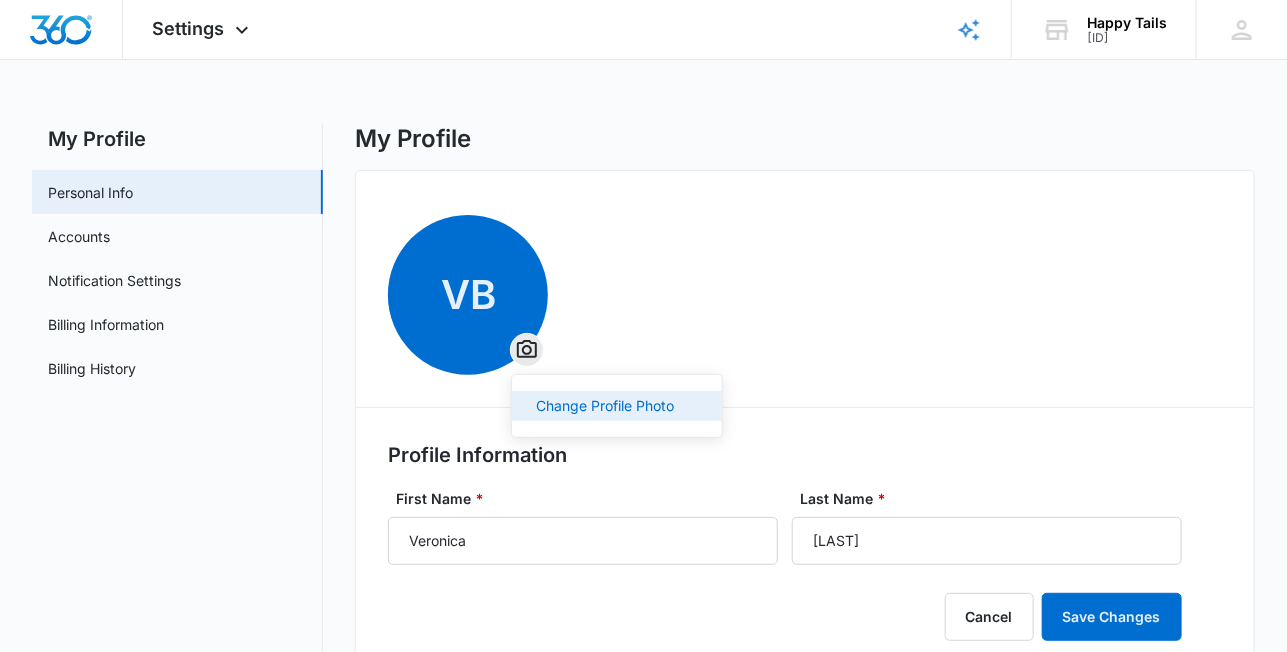 click on "Change Profile Photo" at bounding box center [605, 406] 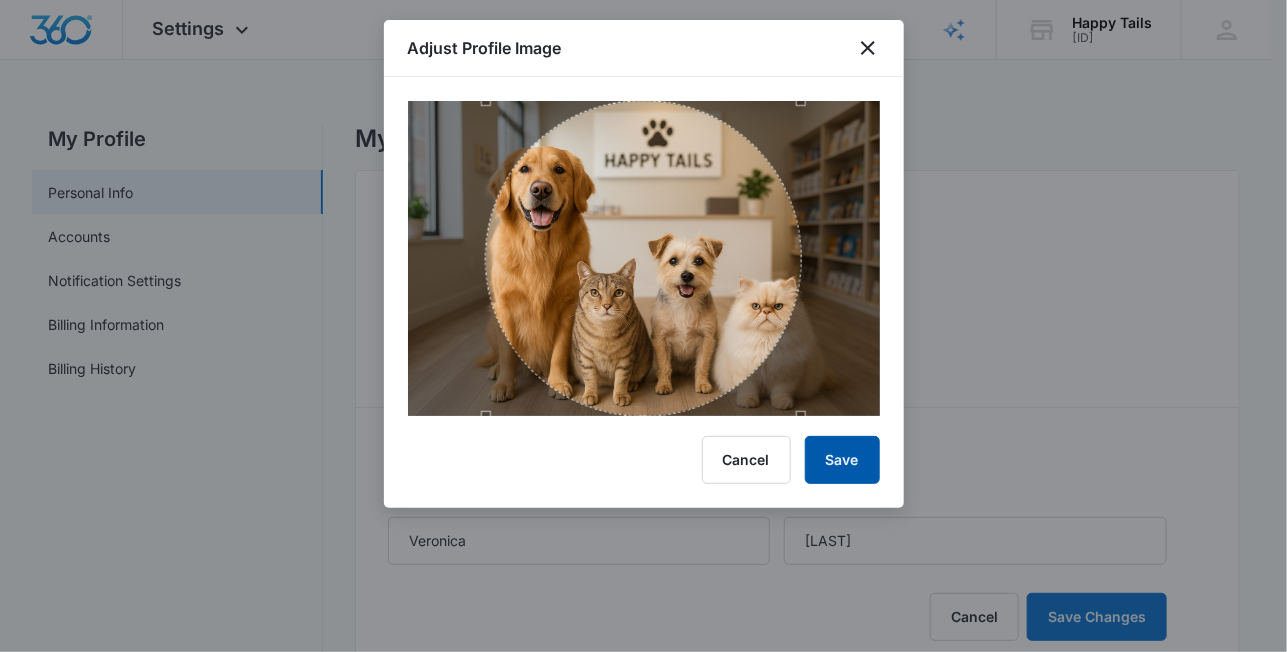 click on "Save" at bounding box center [842, 460] 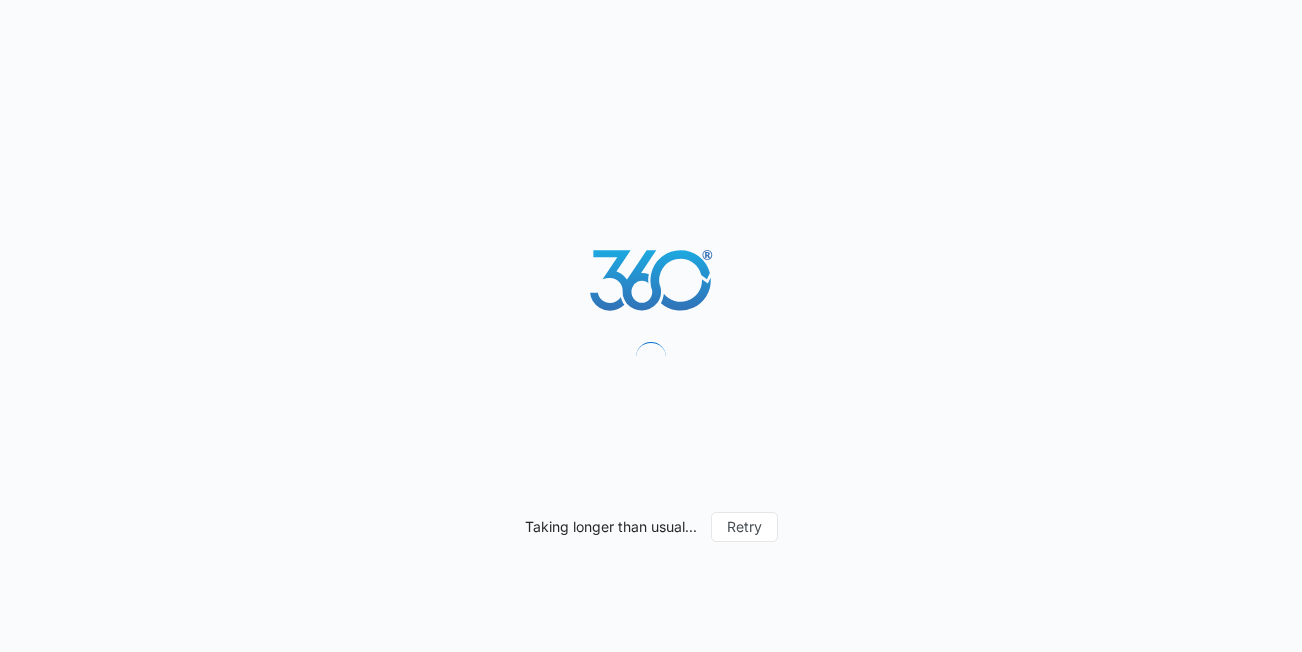 scroll, scrollTop: 0, scrollLeft: 0, axis: both 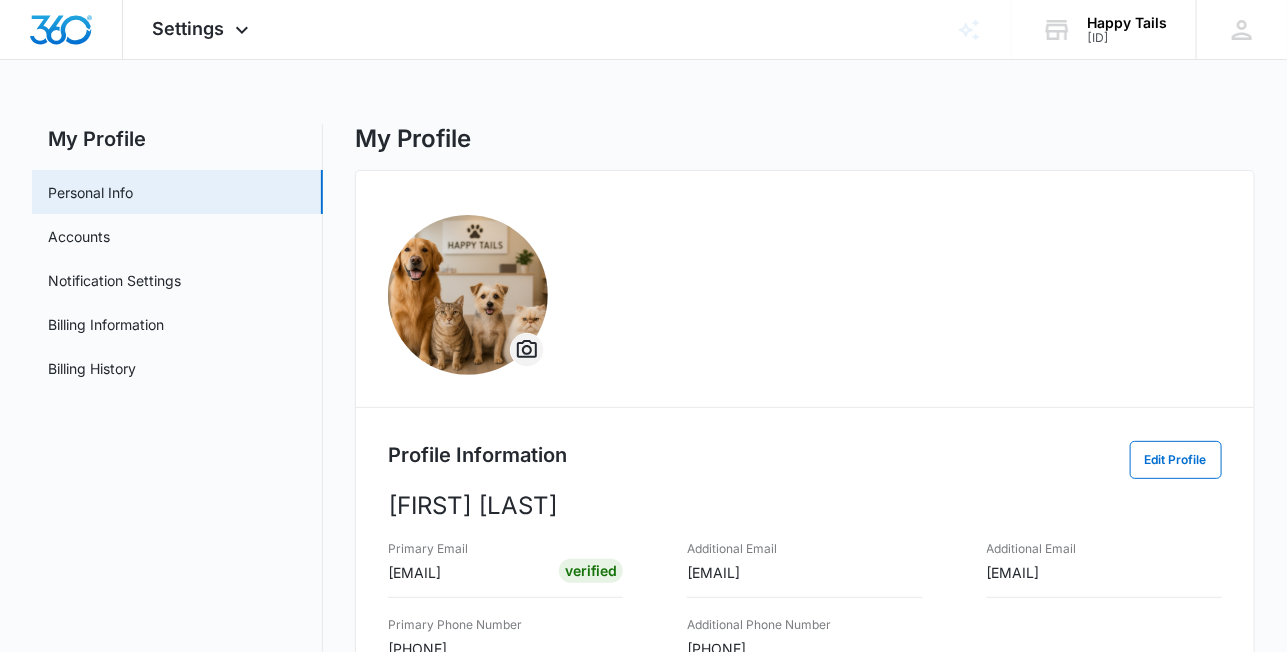 click 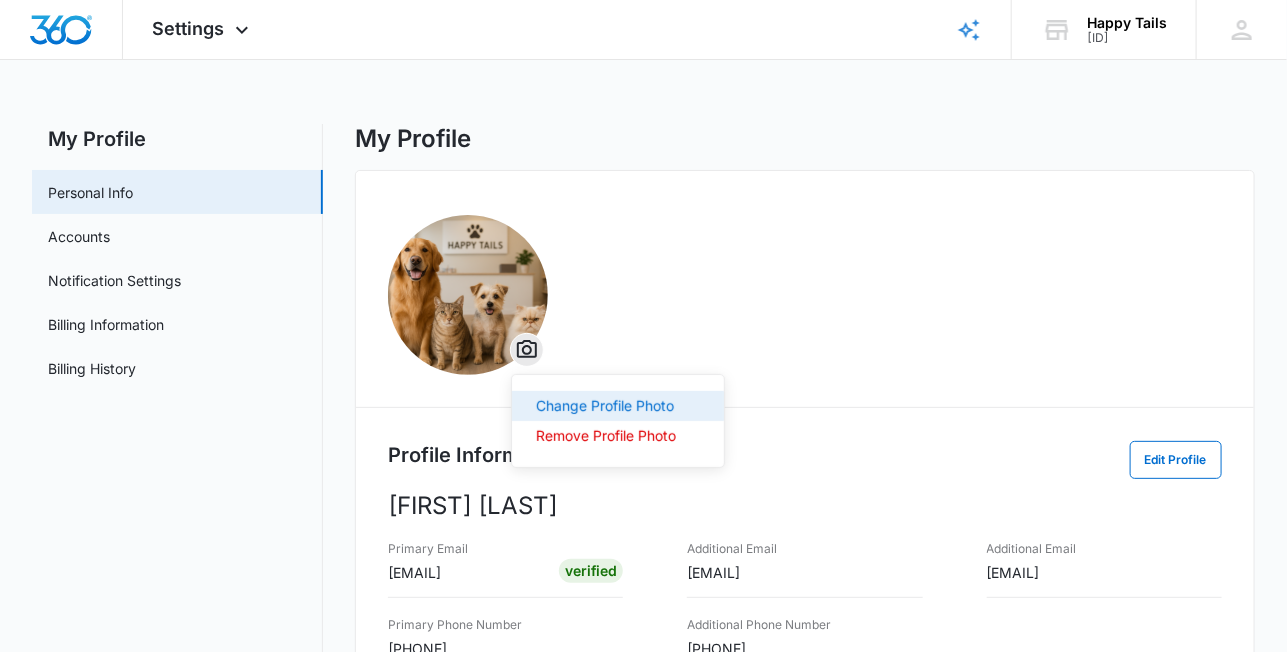 click on "Change Profile Photo" at bounding box center (606, 406) 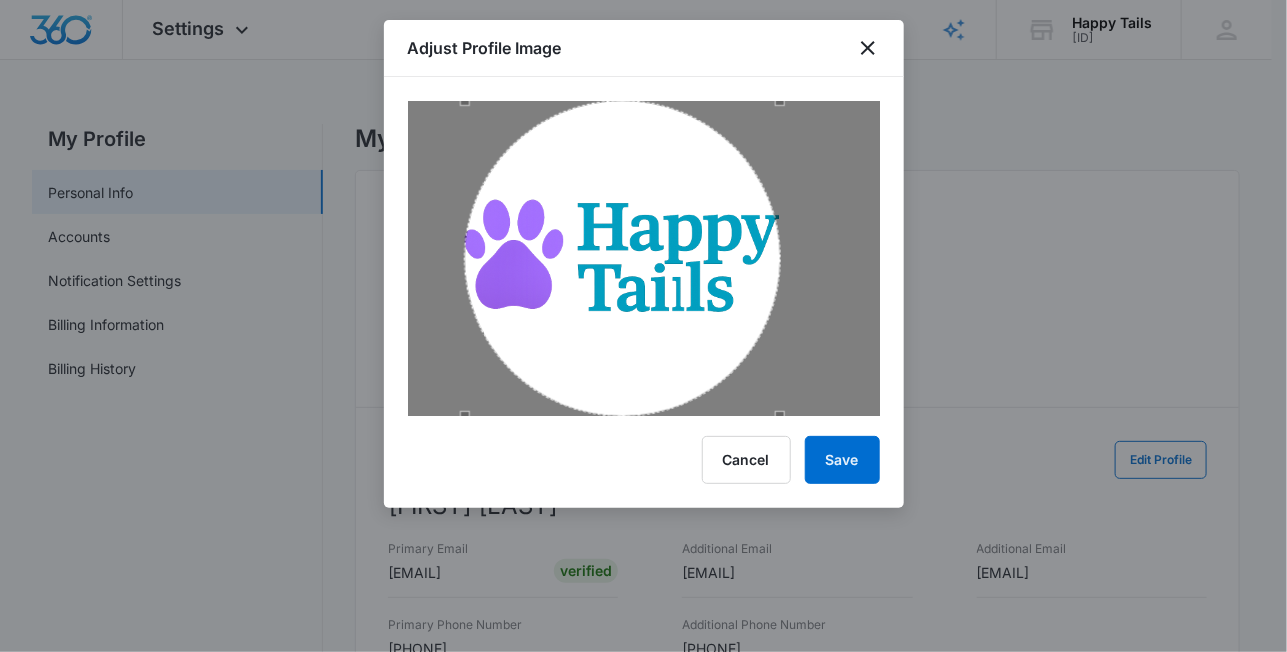 click at bounding box center (622, 258) 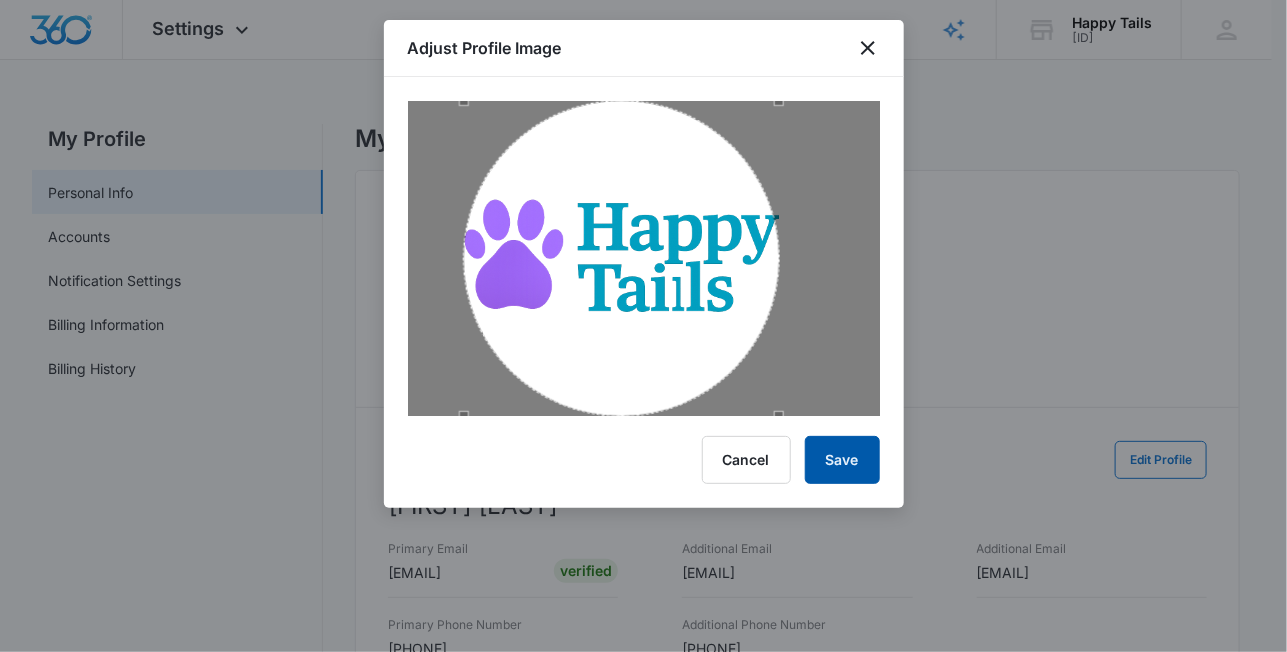 click on "Save" at bounding box center [842, 460] 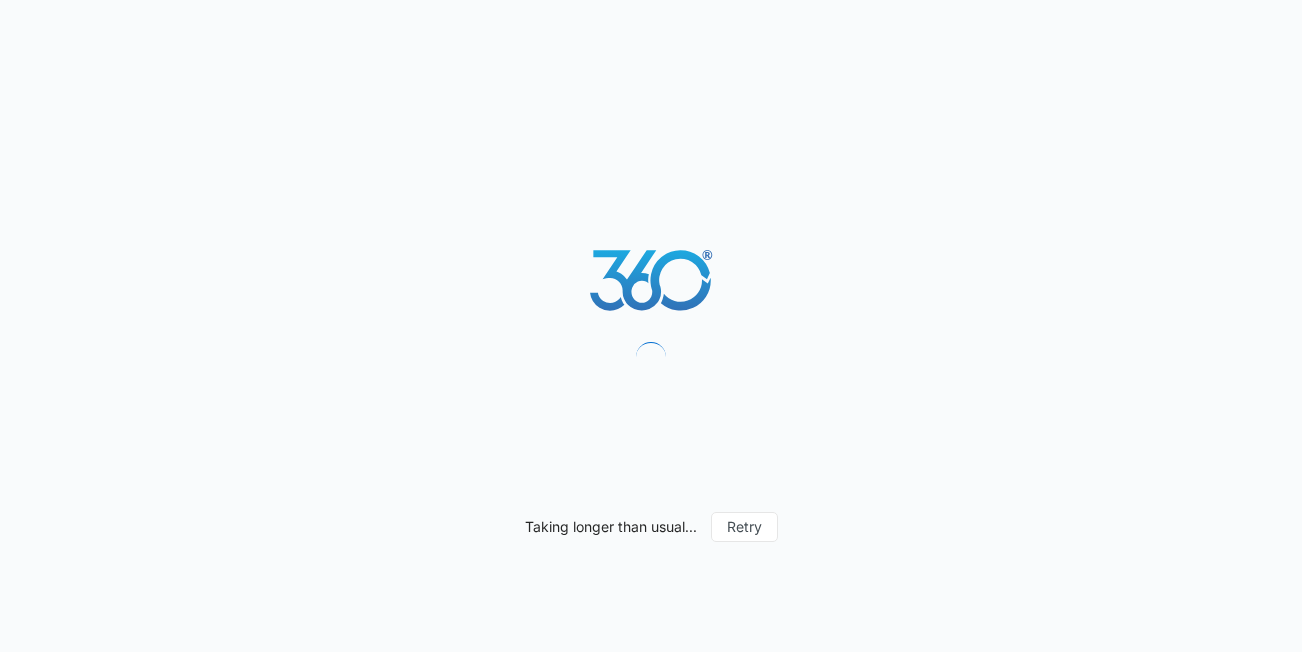 scroll, scrollTop: 0, scrollLeft: 0, axis: both 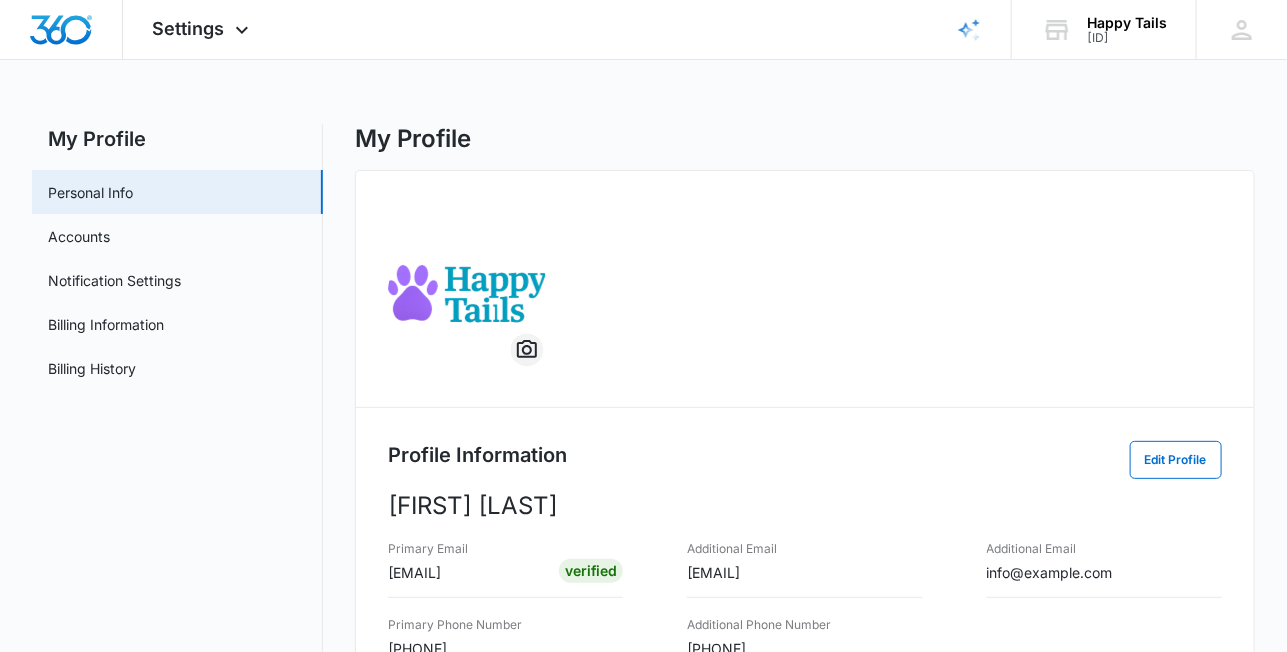 click 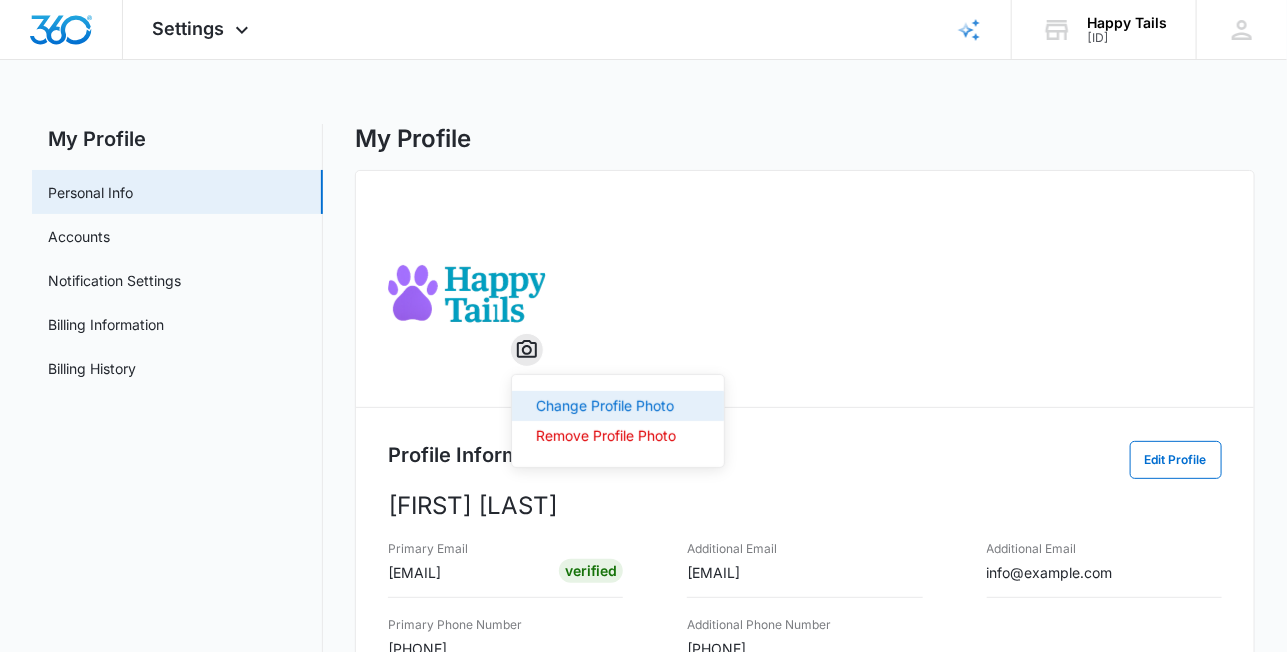 click on "Change Profile Photo" at bounding box center [606, 406] 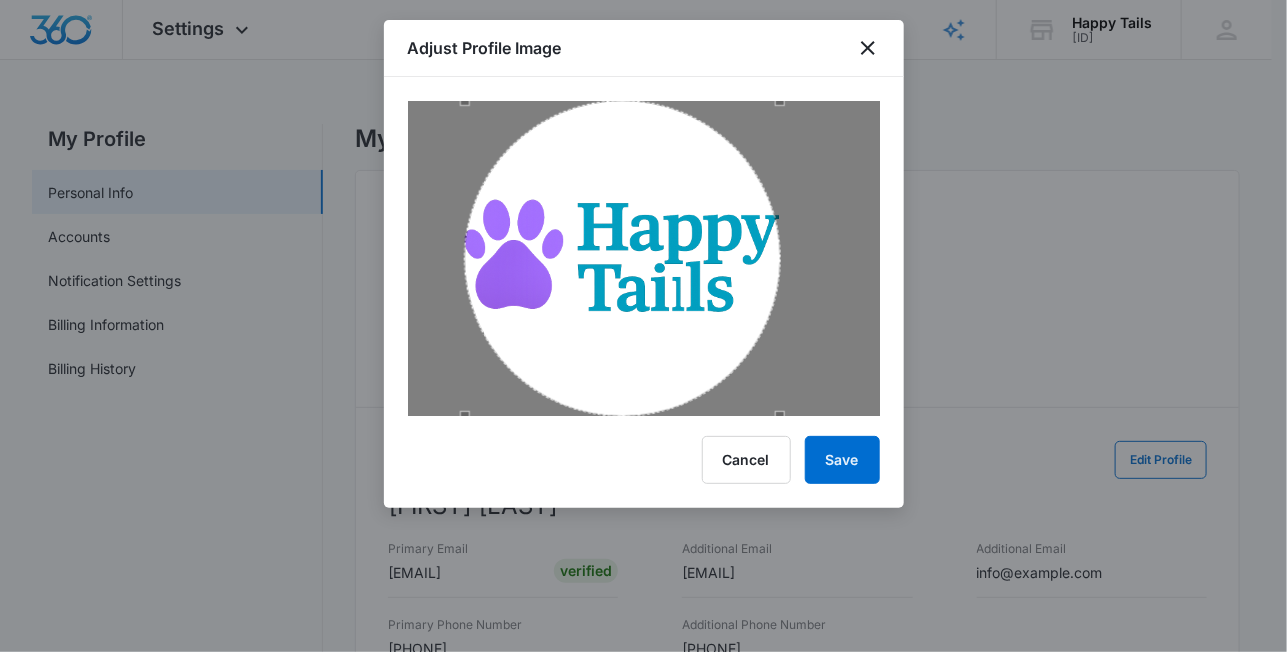 click at bounding box center [622, 258] 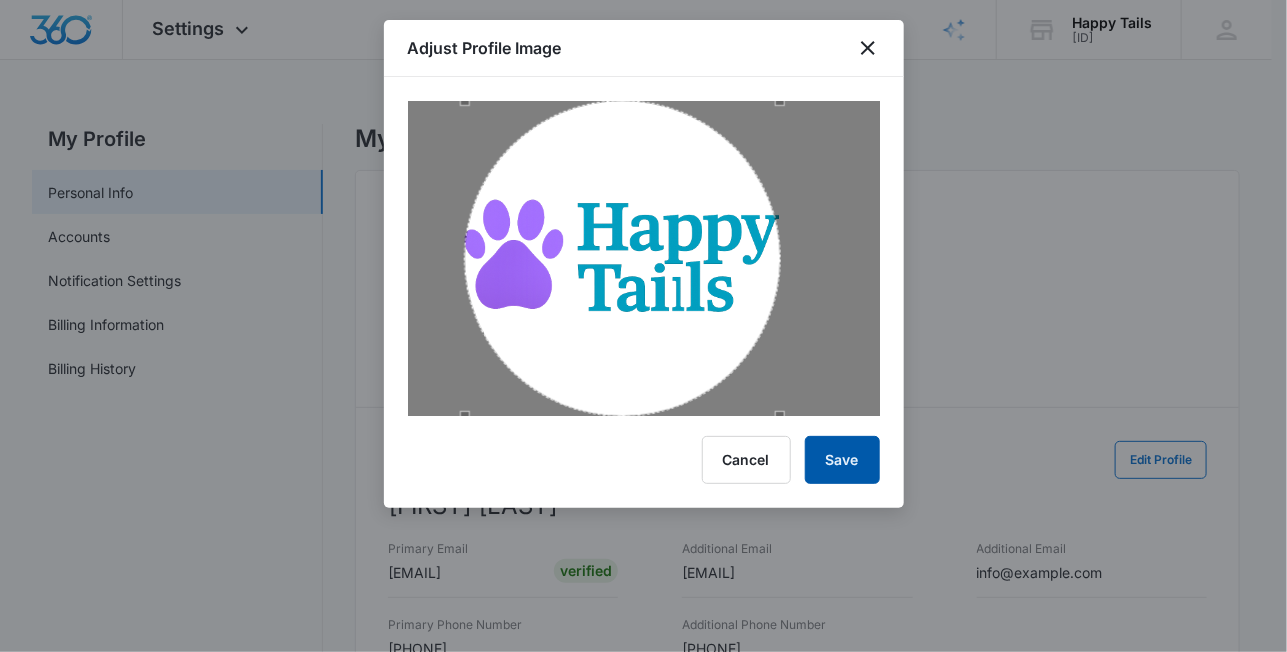 click on "Save" at bounding box center [842, 460] 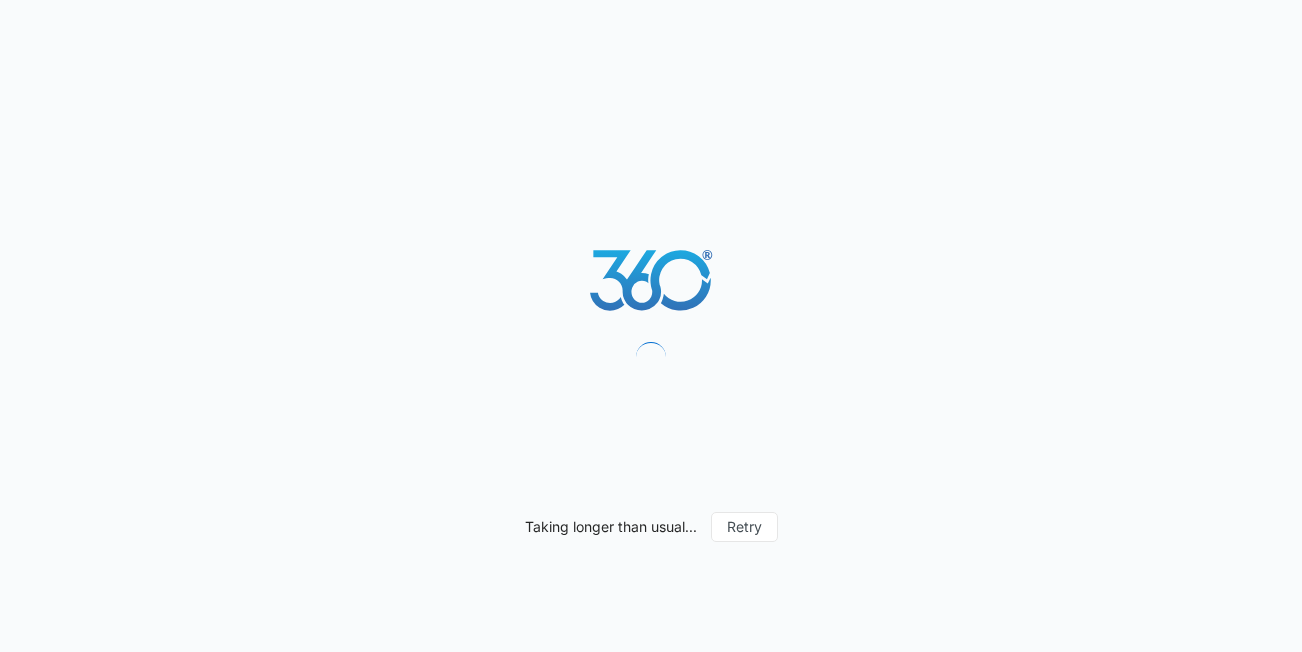 scroll, scrollTop: 0, scrollLeft: 0, axis: both 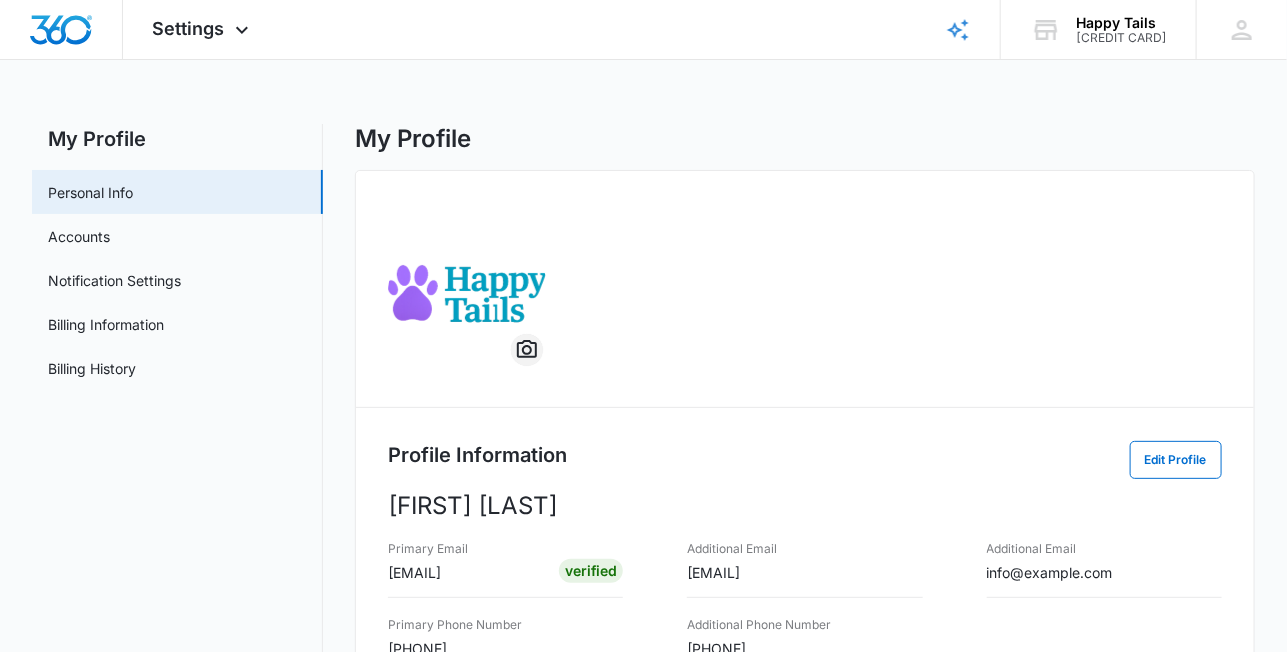 click 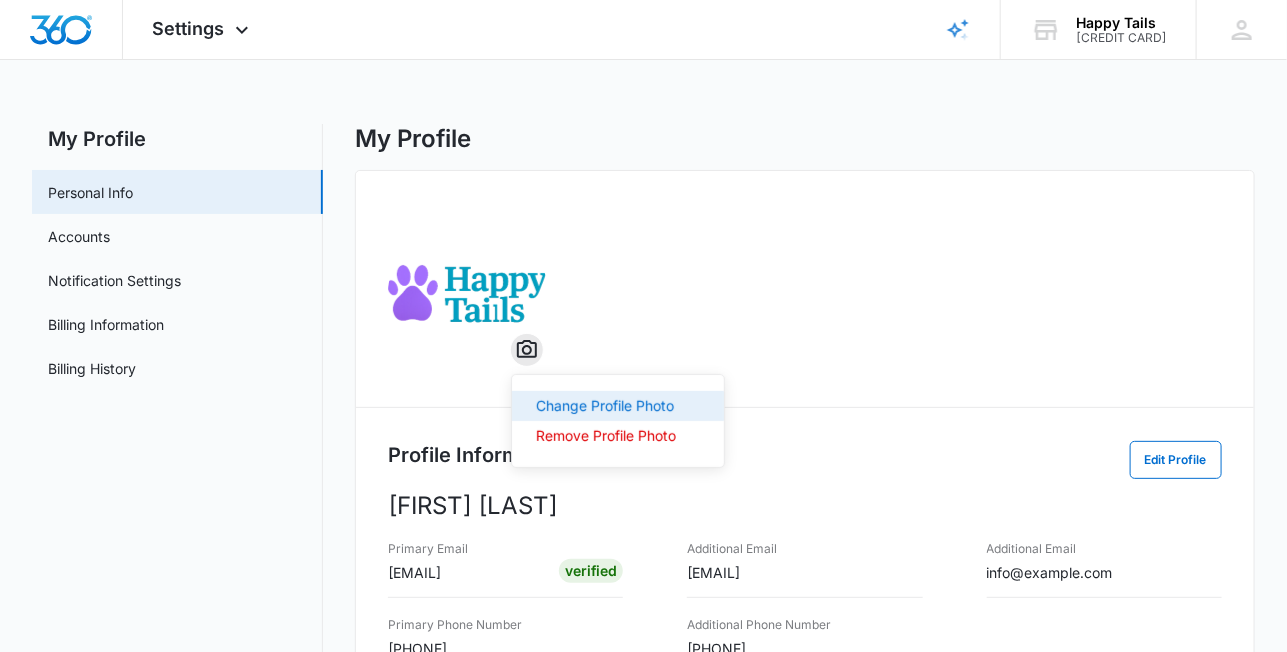 click on "Change Profile Photo" at bounding box center [606, 406] 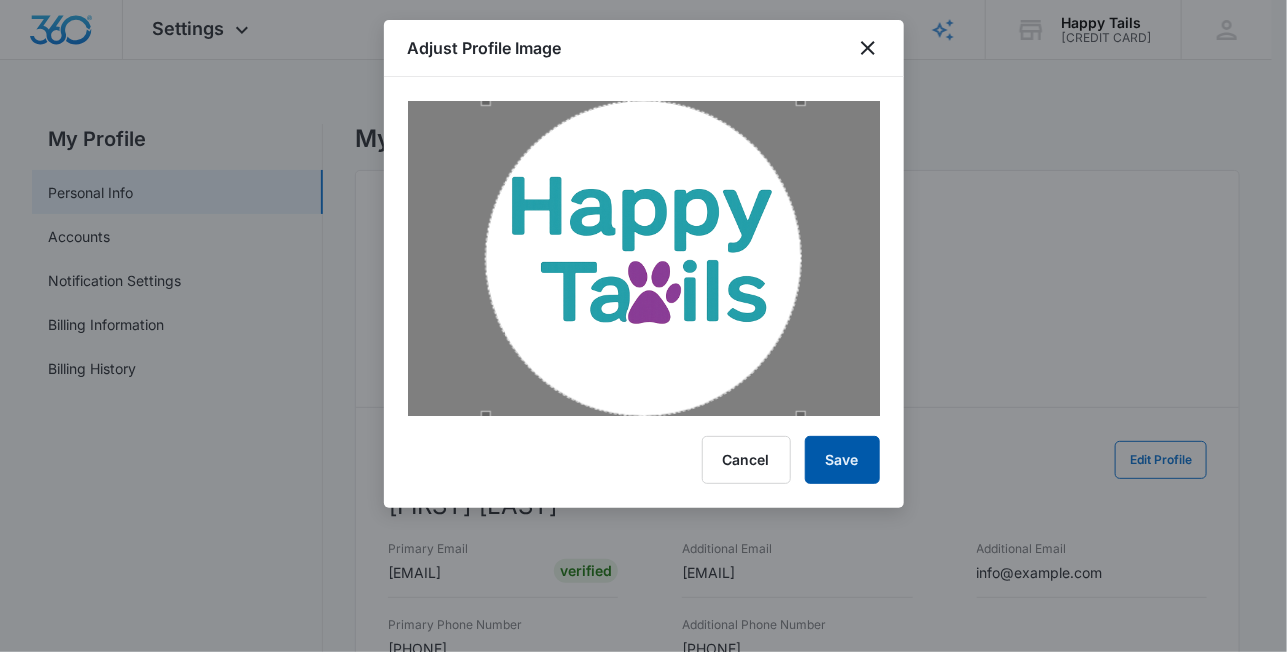 click on "Save" at bounding box center (842, 460) 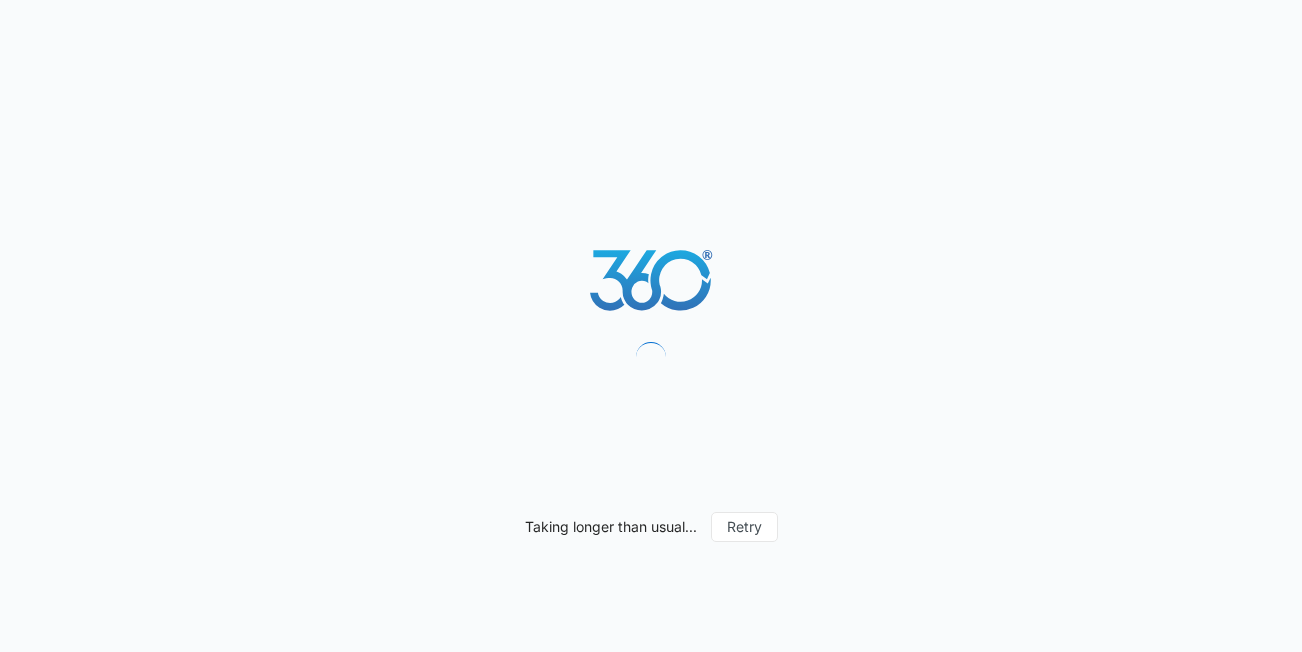 scroll, scrollTop: 0, scrollLeft: 0, axis: both 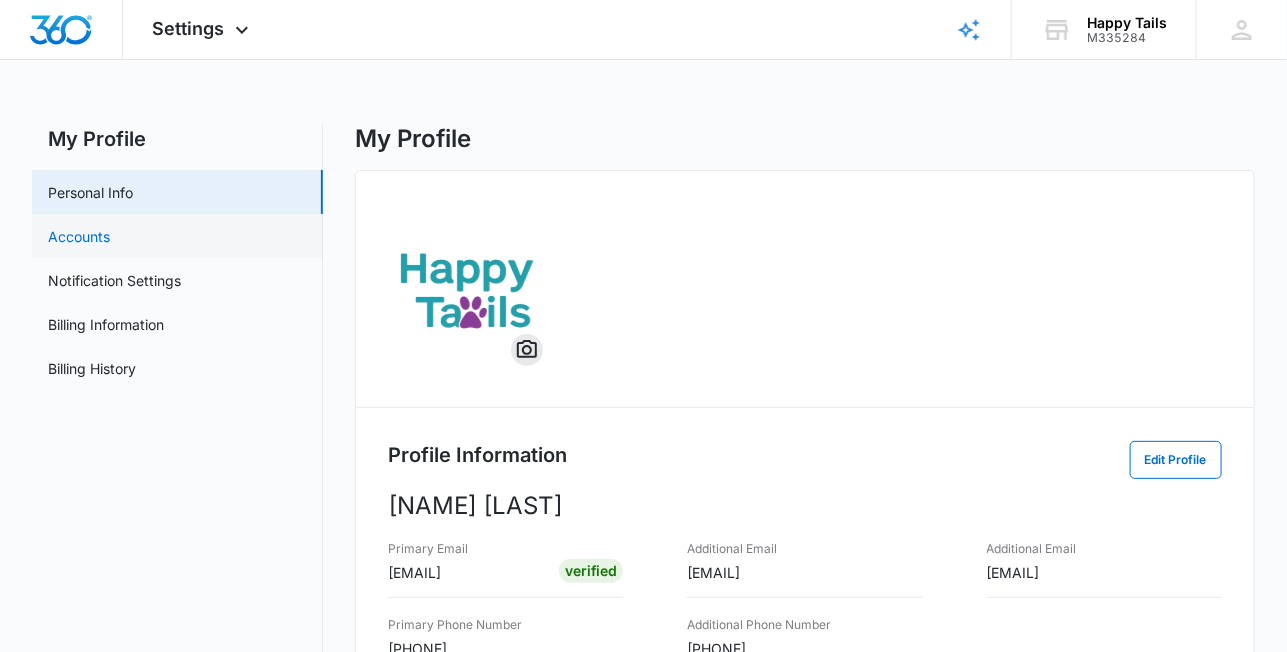click on "Accounts" at bounding box center (79, 236) 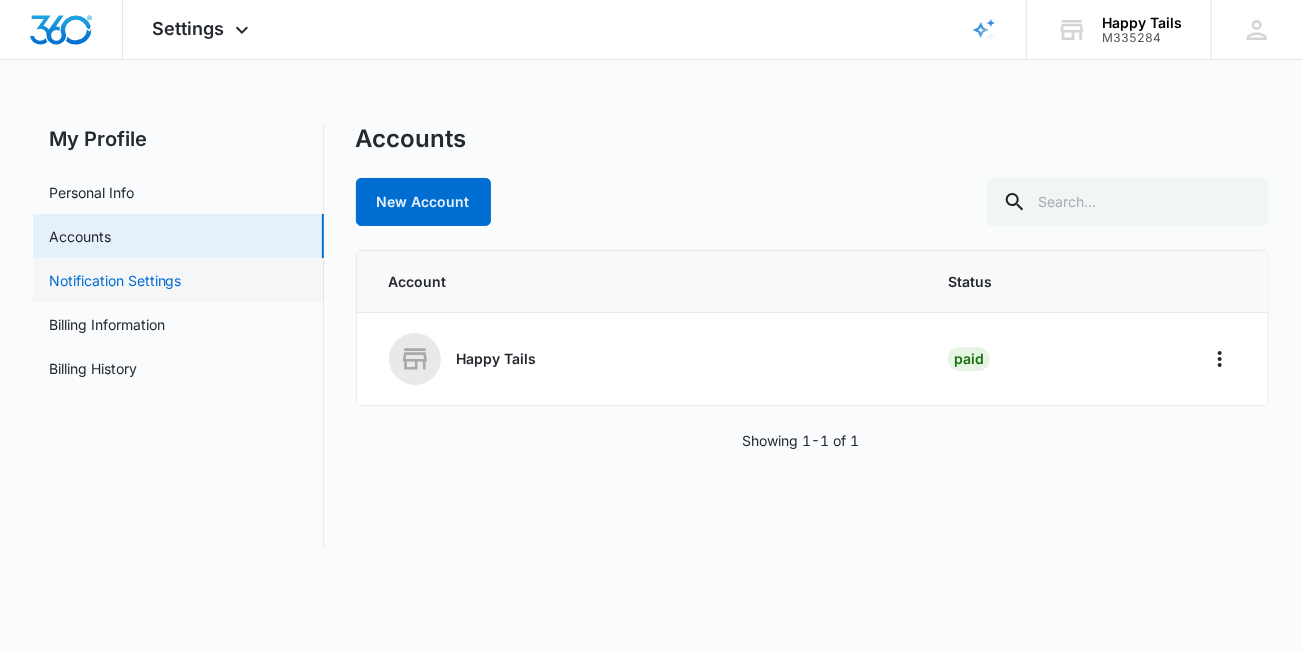 click on "Notification Settings" at bounding box center [115, 280] 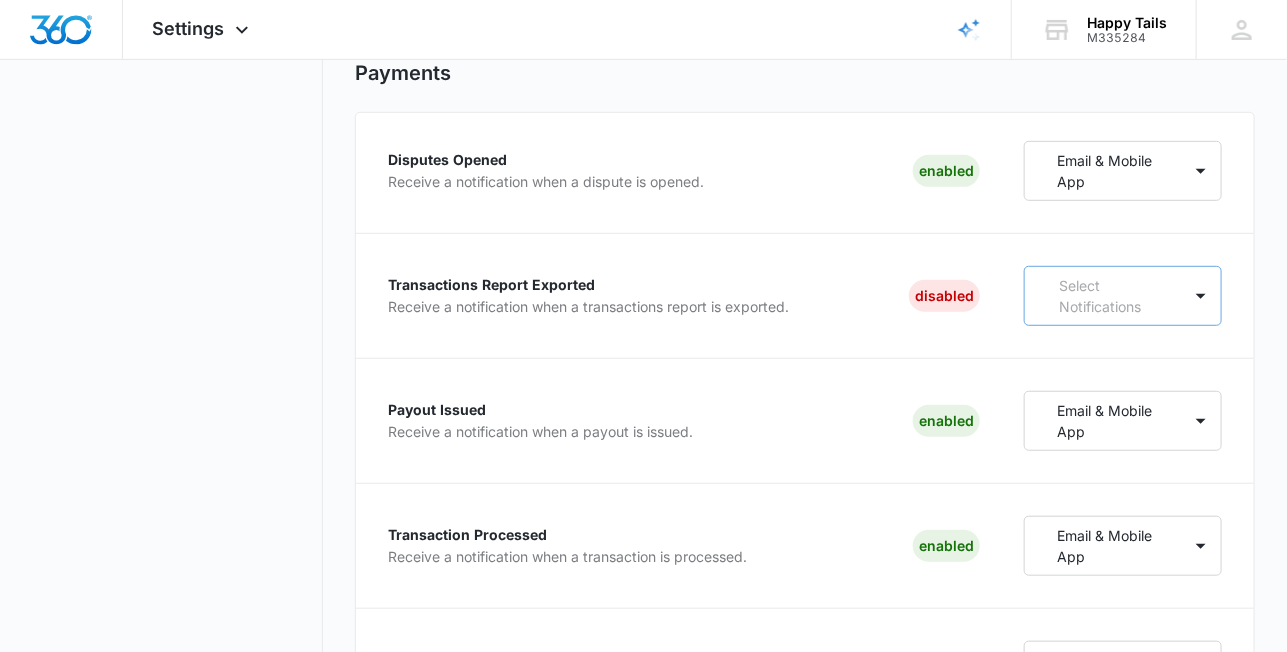 scroll, scrollTop: 333, scrollLeft: 0, axis: vertical 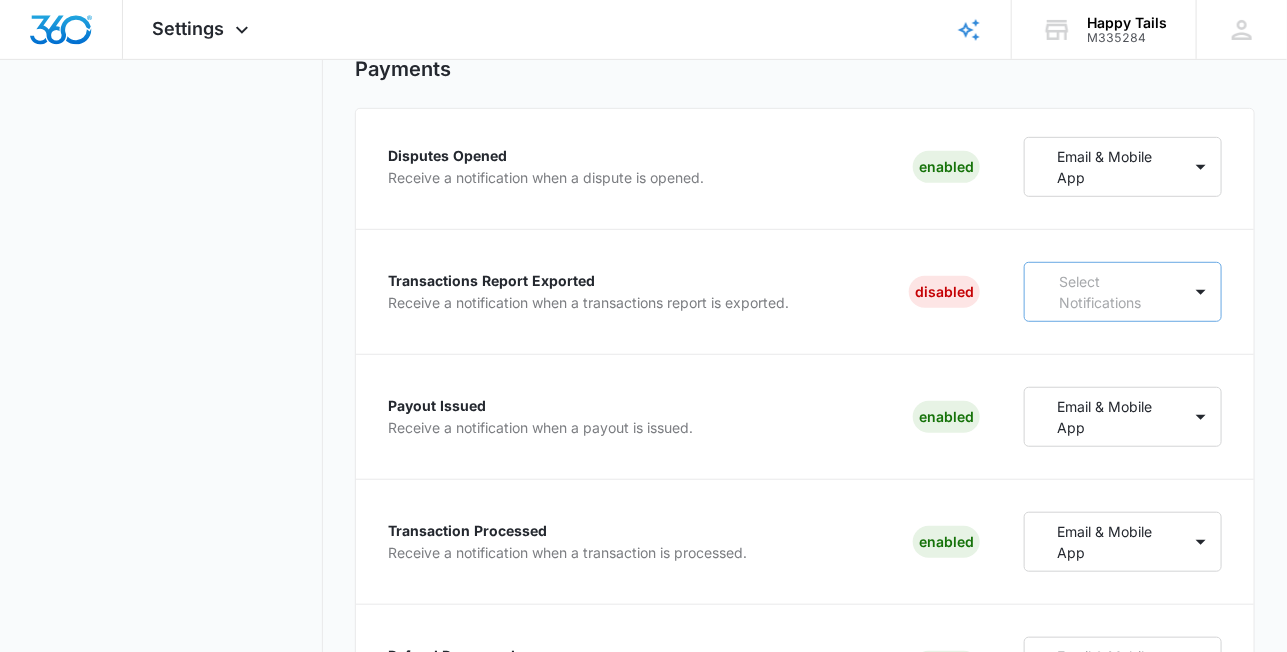 click on "Select Notifications" at bounding box center [1102, 292] 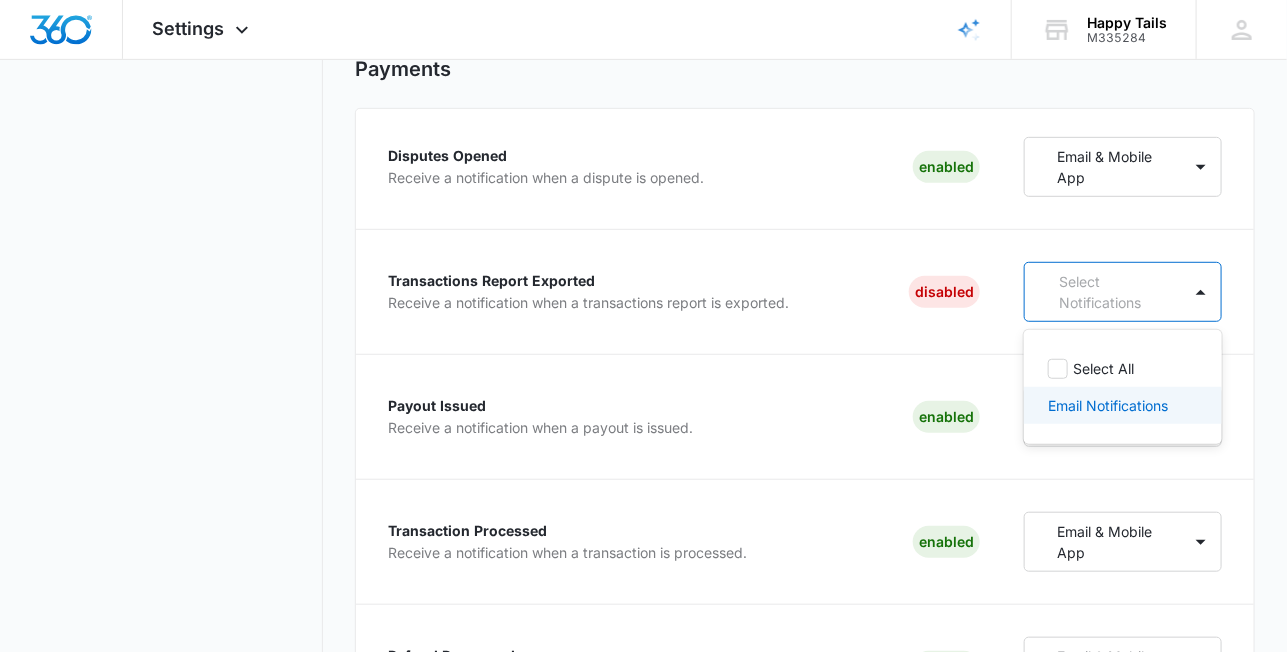 click on "Email Notifications" at bounding box center [1108, 405] 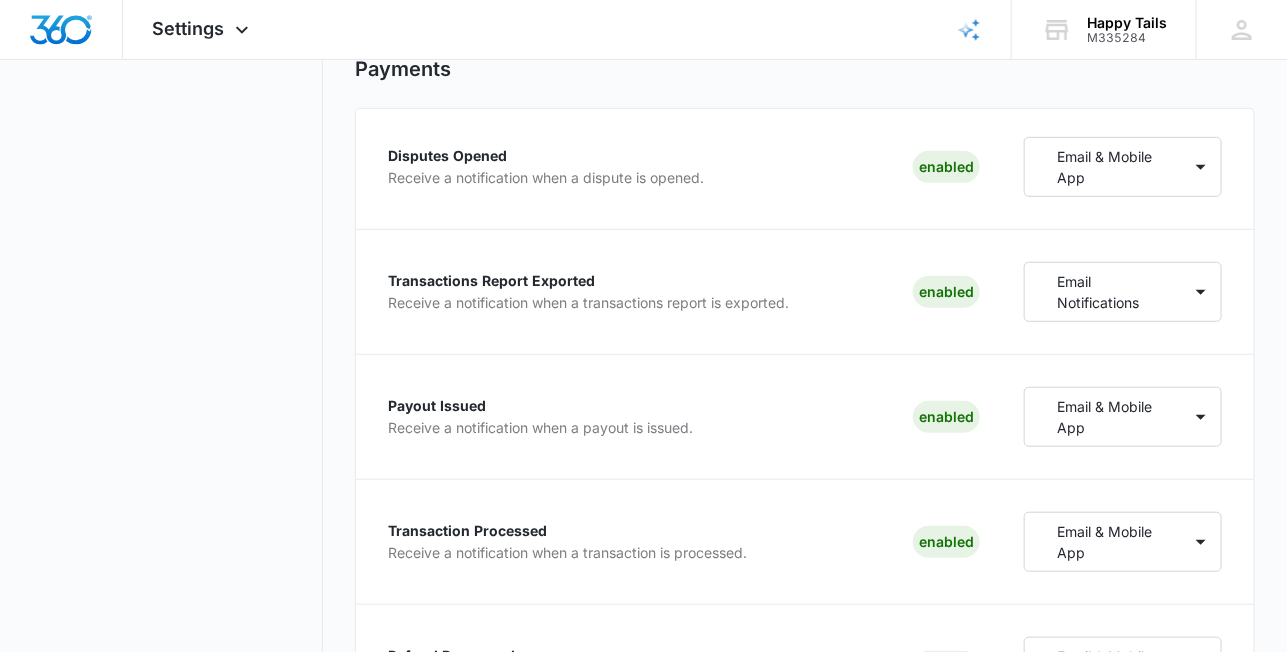 click on "Disputes Opened Receive a notification when a dispute is opened. Enabled Email & Mobile App Transactions Report Exported Receive a notification when a transactions report is exported. Enabled Email Notifications Payout Issued Receive a notification when a payout is issued. Enabled Email & Mobile App Transaction Processed Receive a notification when a transaction is processed. Enabled Email & Mobile App Refund Processed Receive a notification when a refund is processed. Enabled Email & Mobile App" at bounding box center [805, 417] 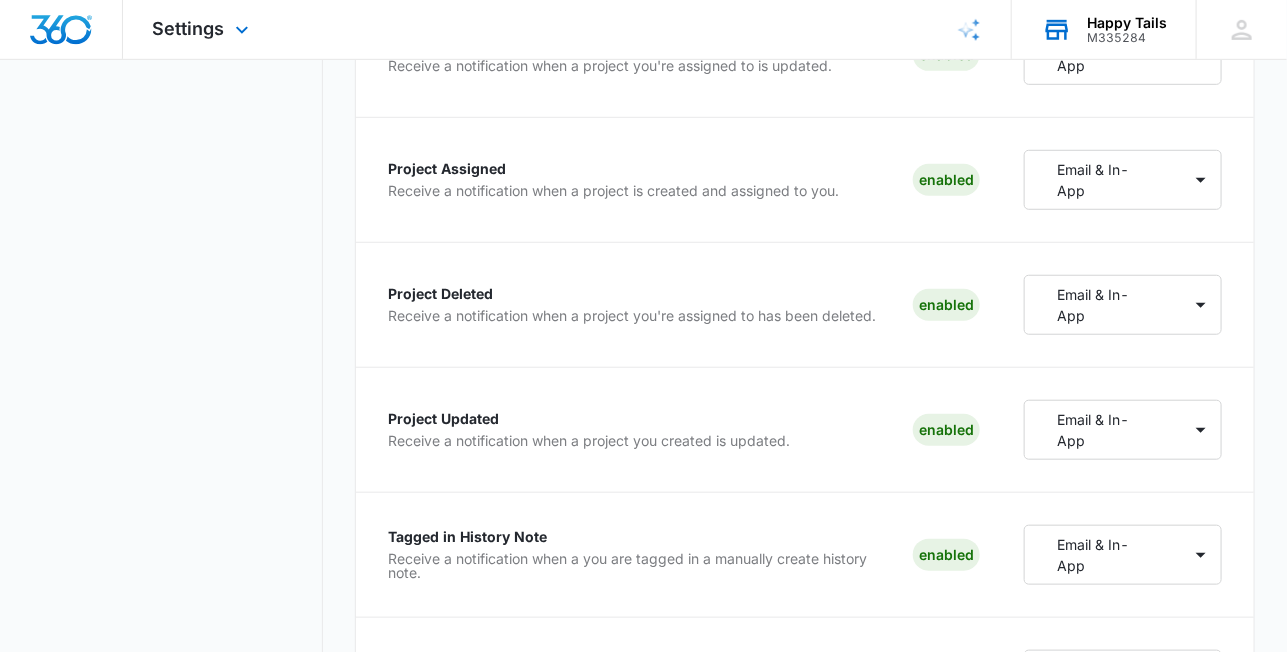 scroll, scrollTop: 3201, scrollLeft: 0, axis: vertical 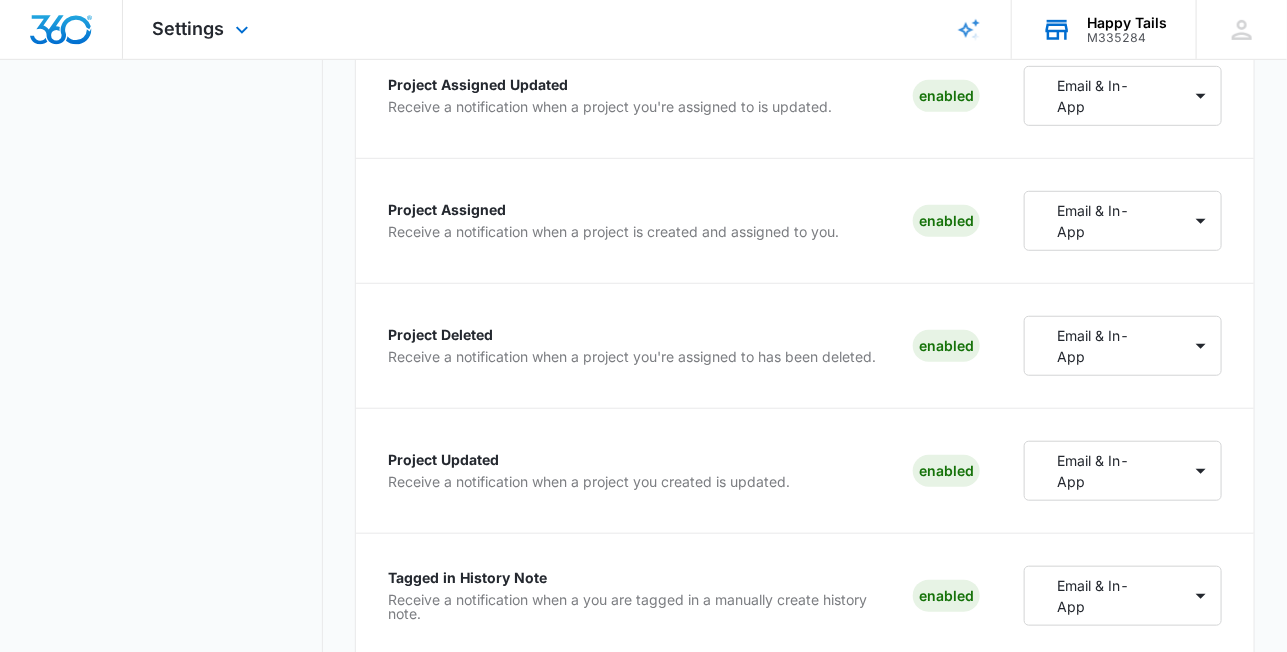 click on "Happy Tails" at bounding box center [1127, 23] 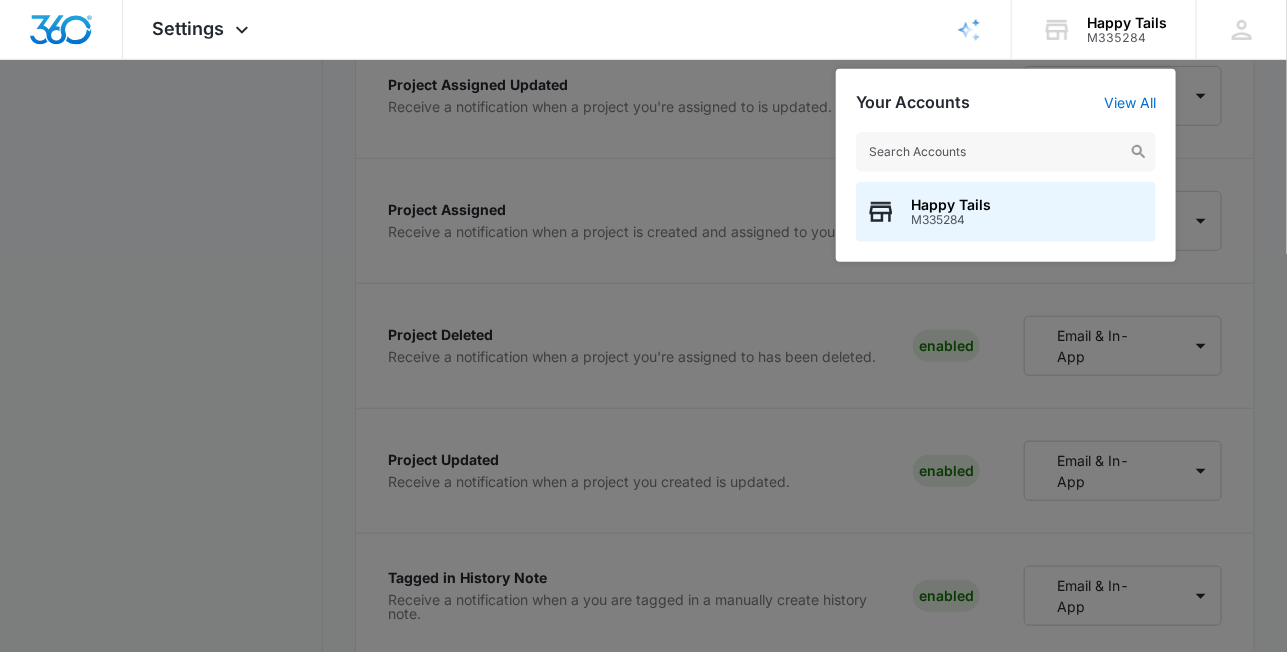 click at bounding box center [643, 326] 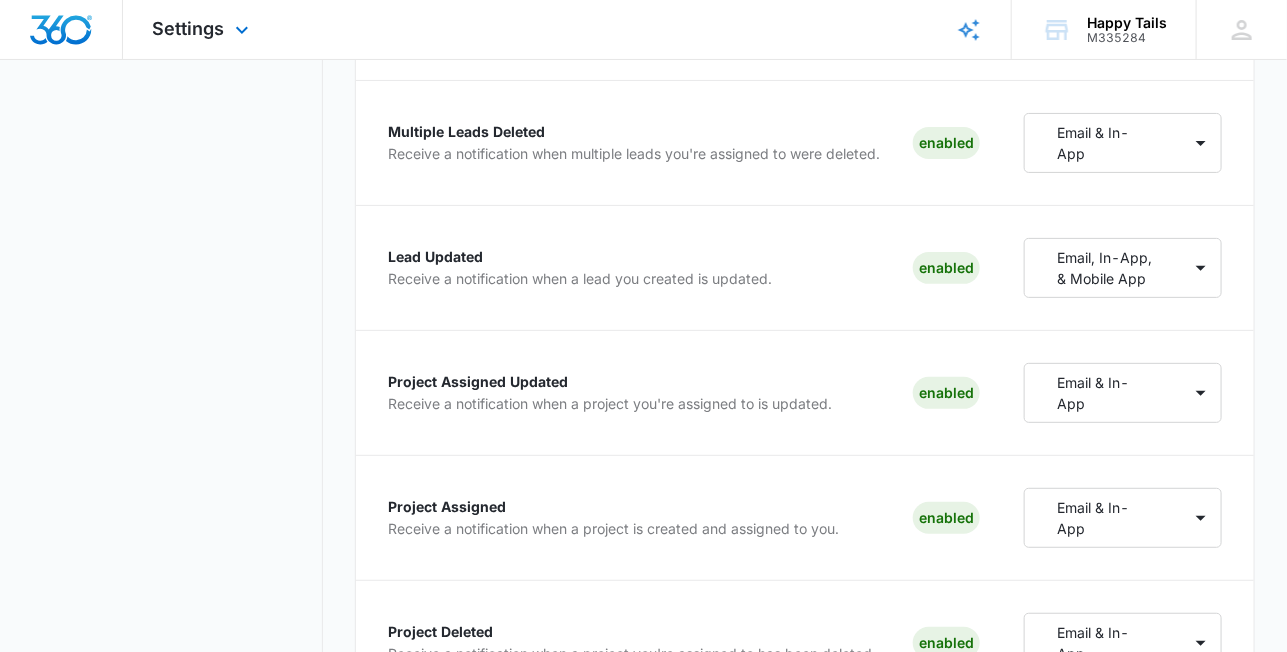 scroll, scrollTop: 2901, scrollLeft: 0, axis: vertical 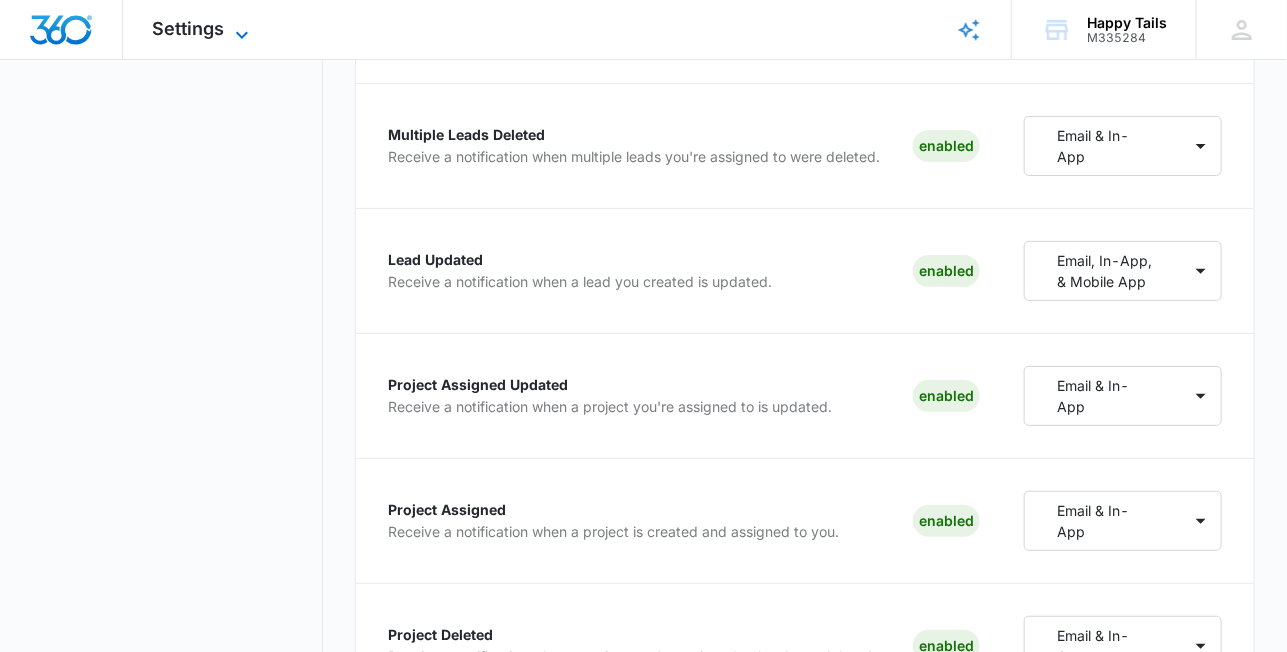 click 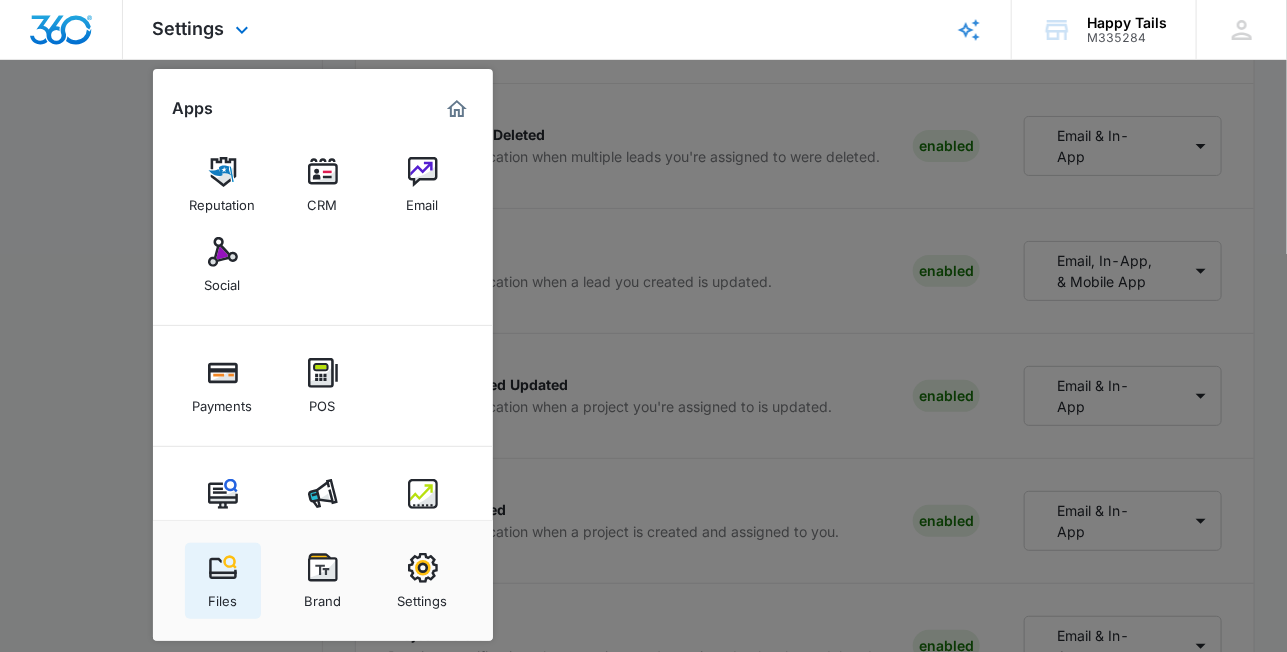 click at bounding box center (223, 568) 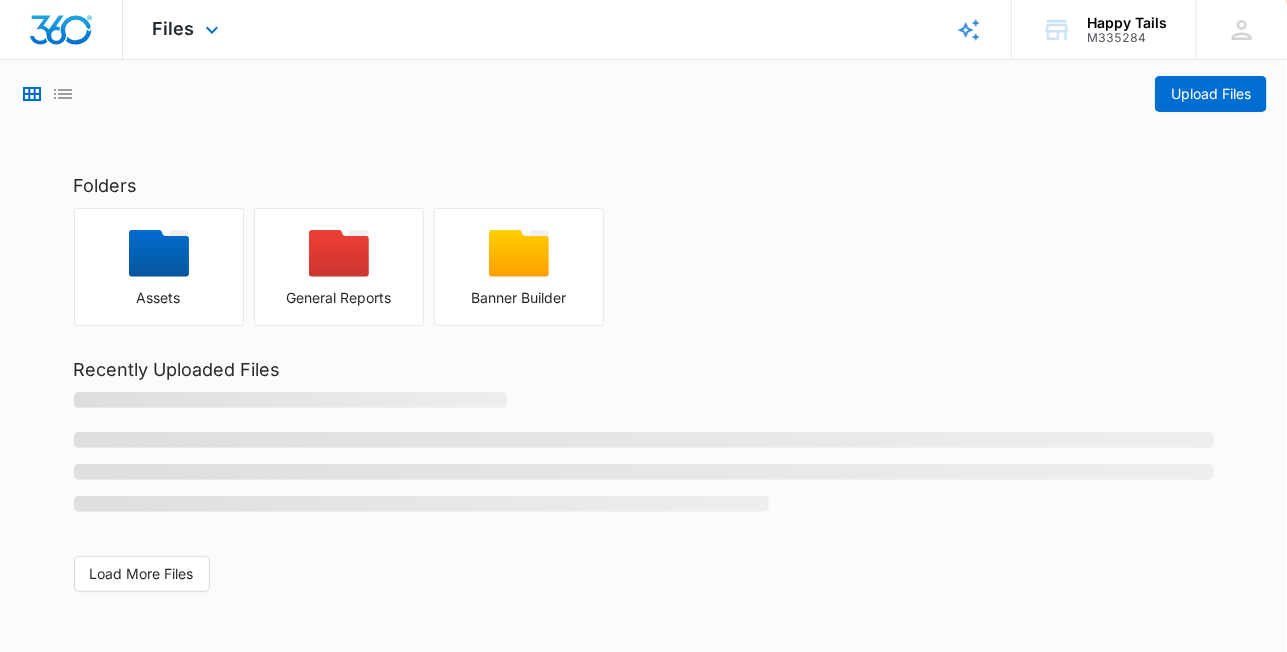 scroll, scrollTop: 0, scrollLeft: 0, axis: both 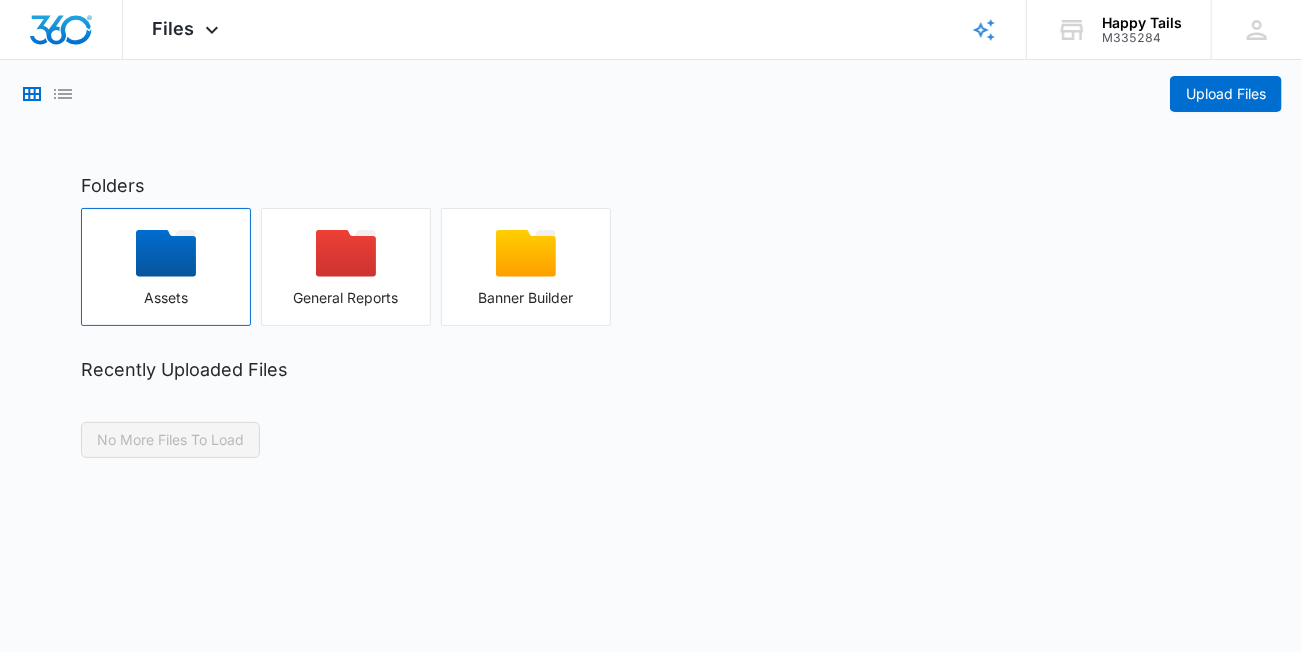 click 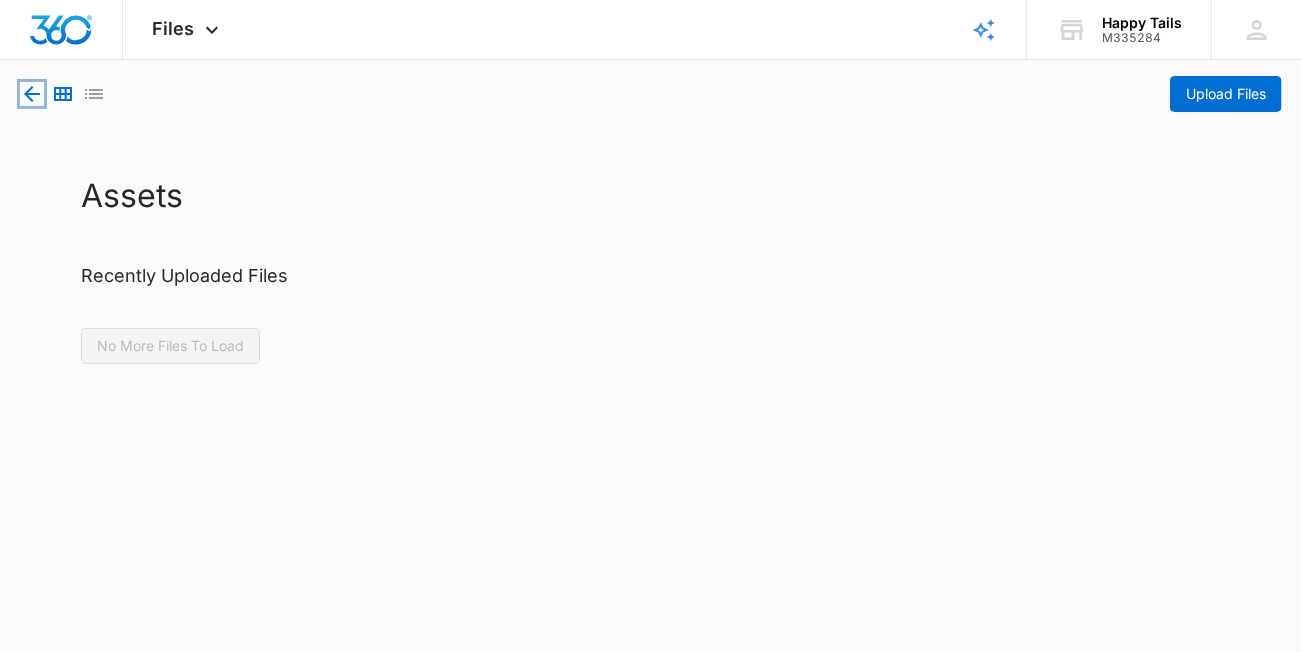 click 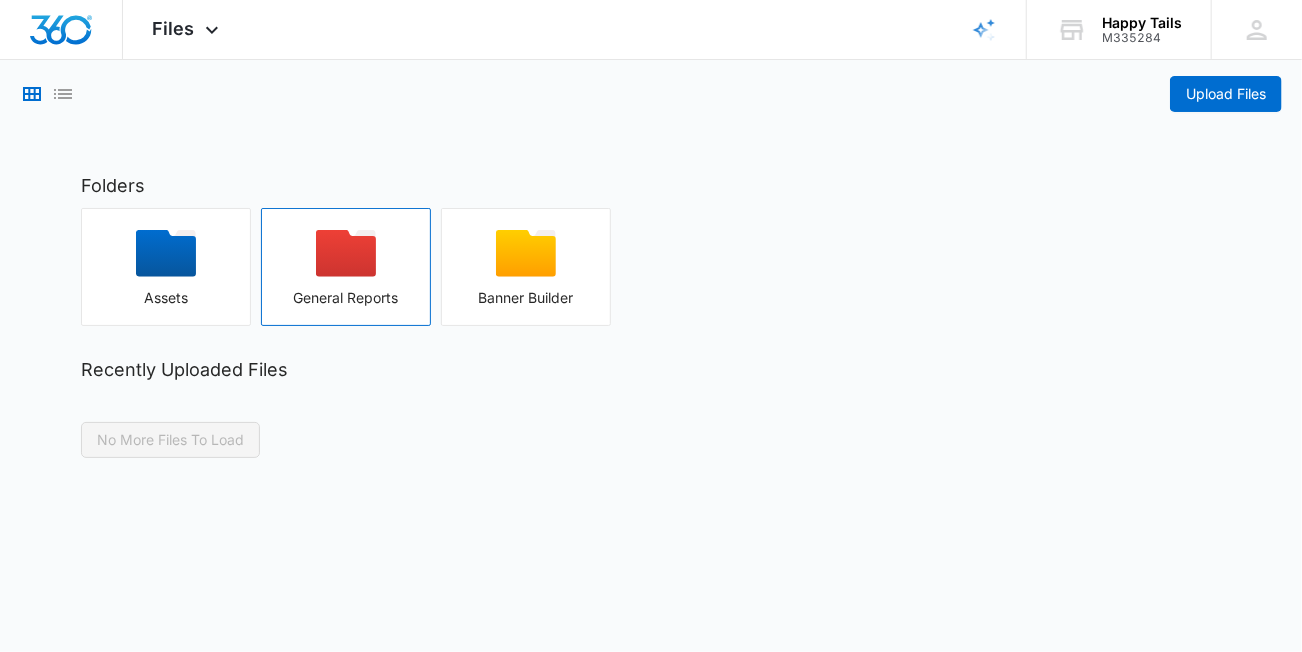 click 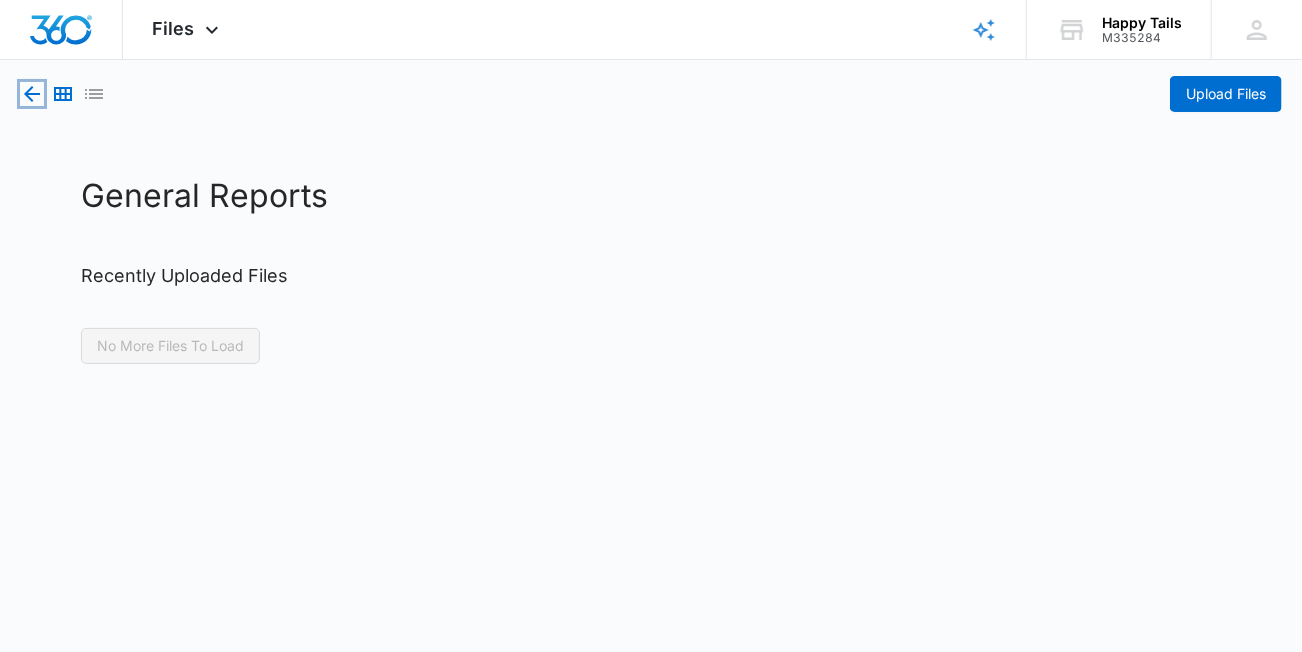 click 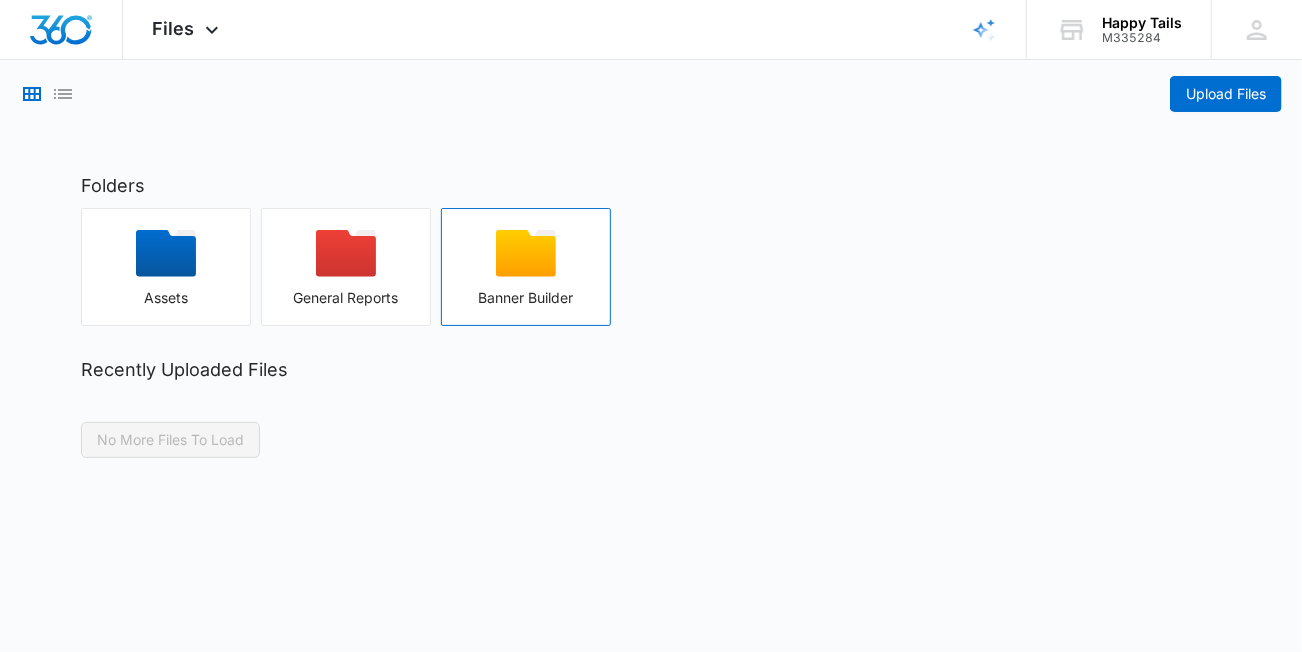 click 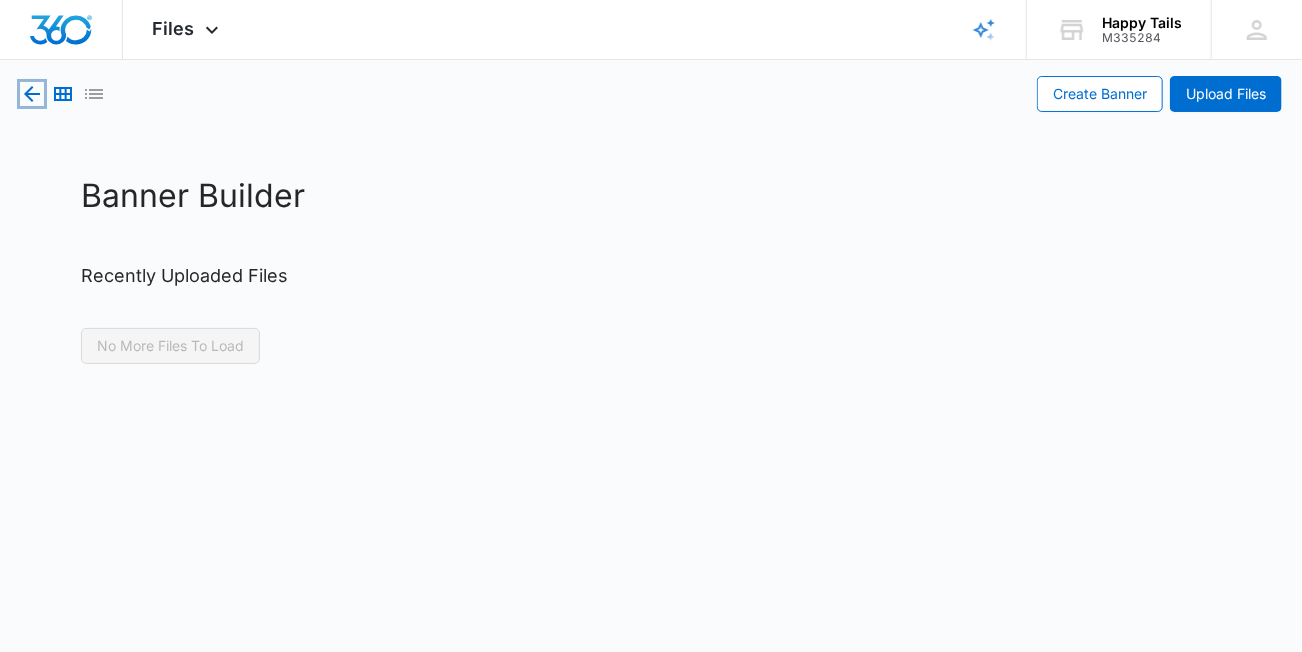 click 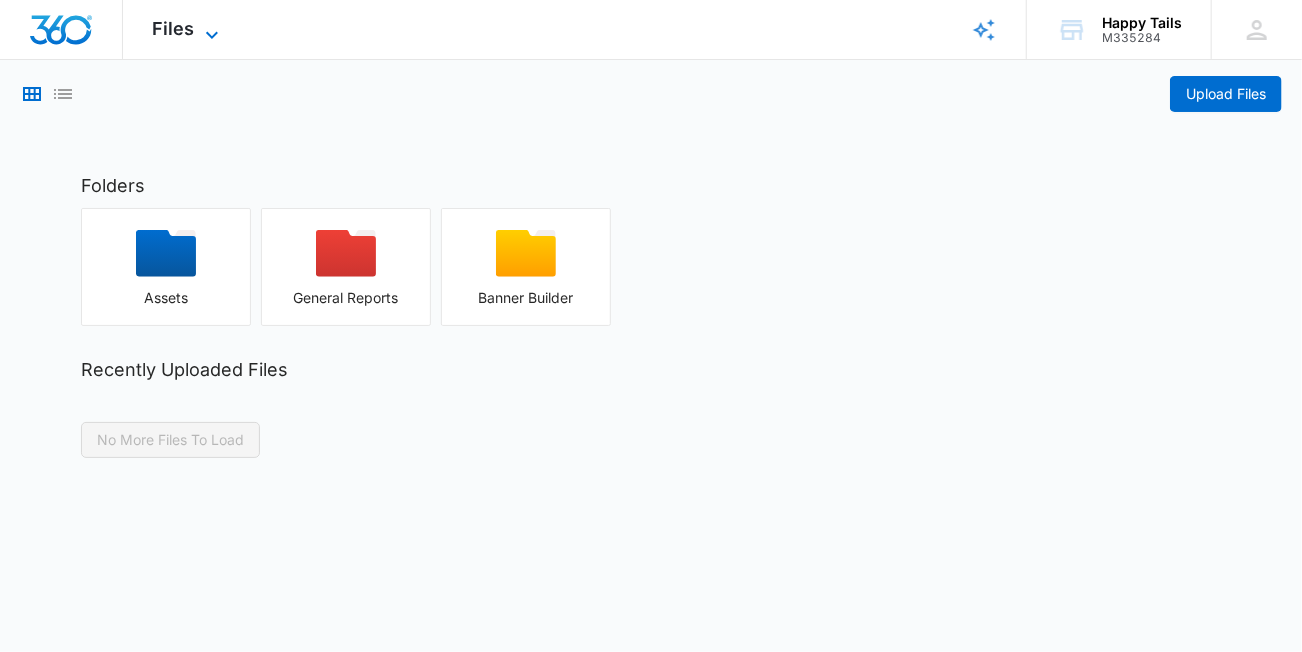 click on "Files" at bounding box center [174, 28] 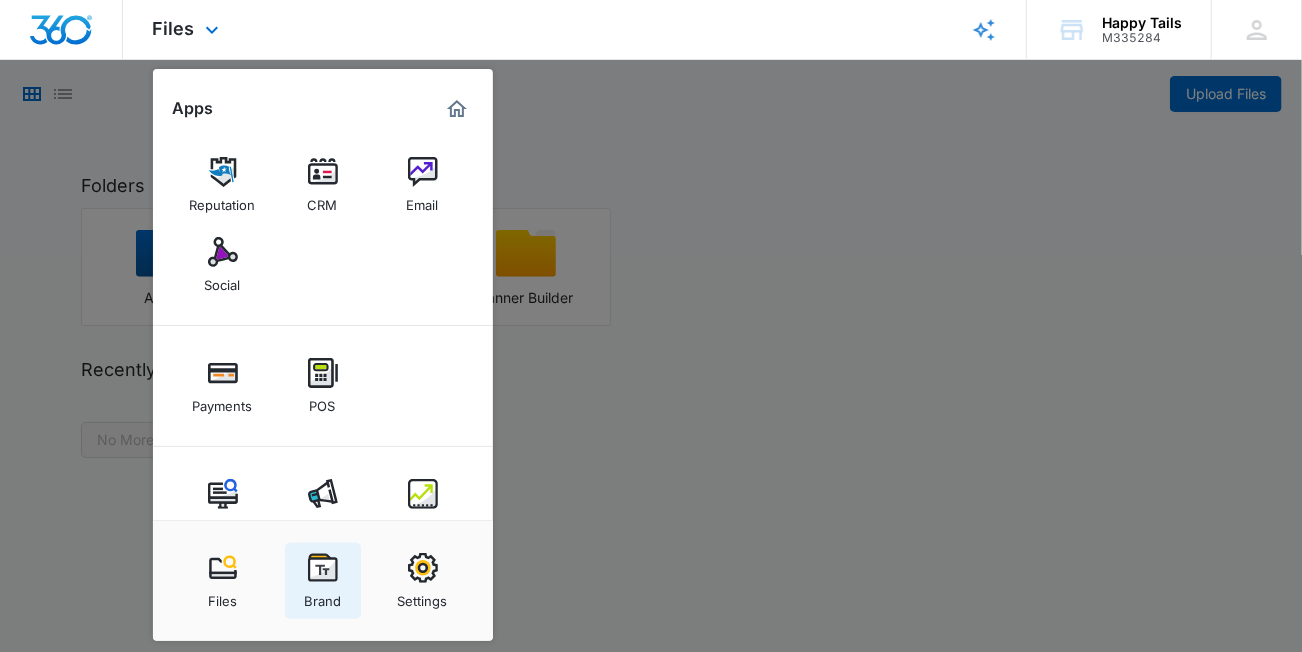 click at bounding box center (323, 568) 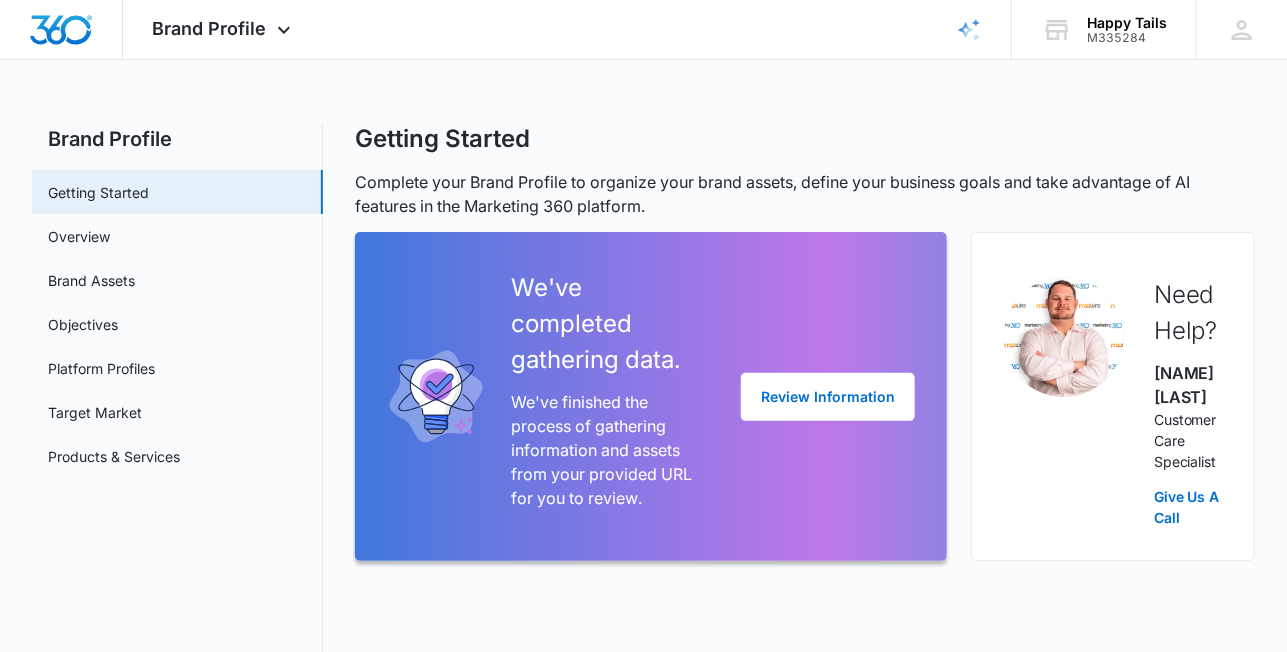 click on "Need Help? Mitchell Dame Customer Care Specialist Give Us A Call" at bounding box center [1113, 396] 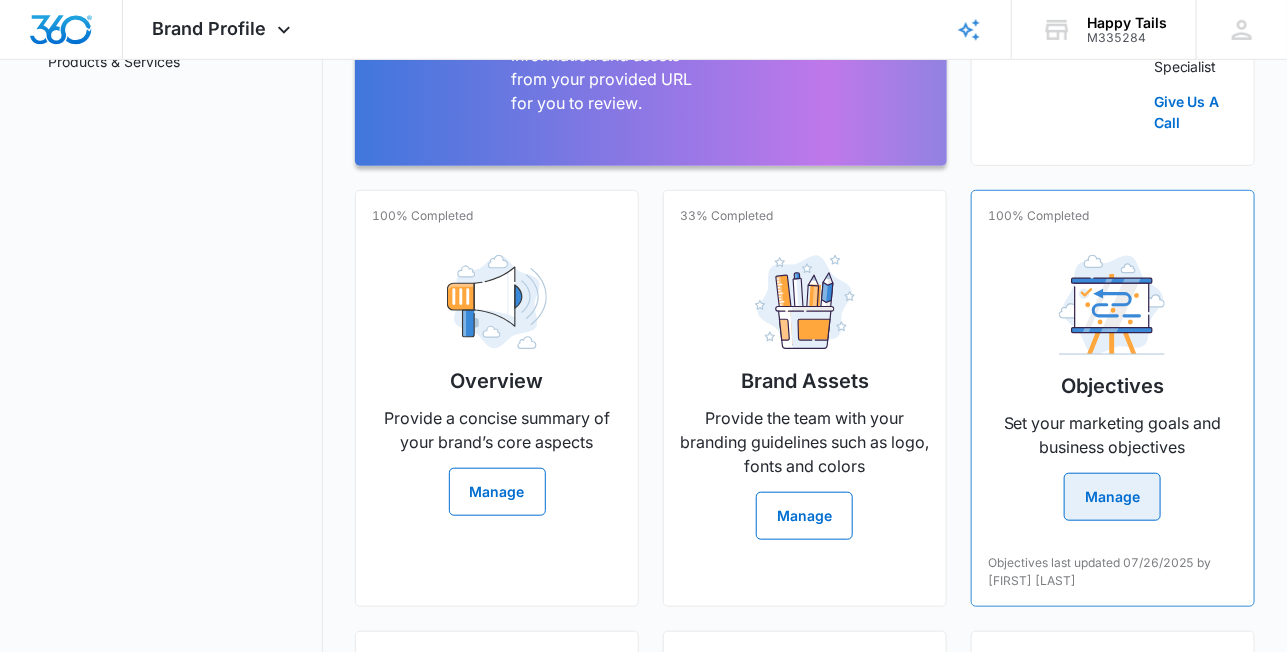 scroll, scrollTop: 400, scrollLeft: 0, axis: vertical 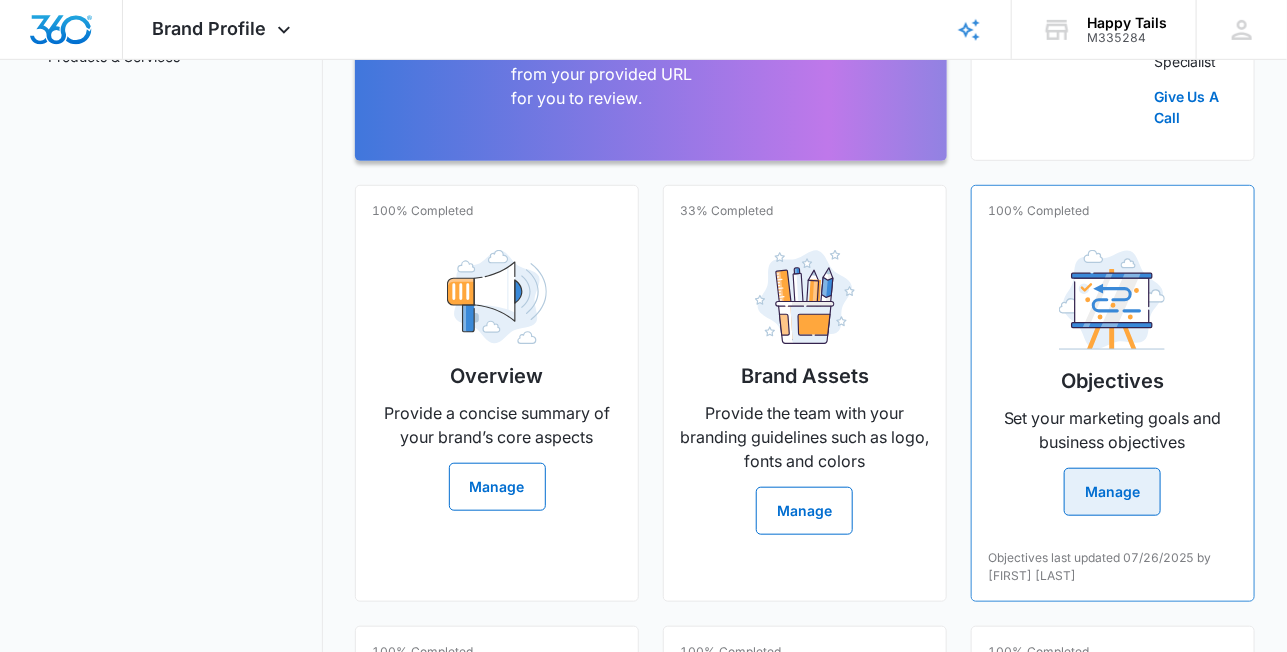 click on "Manage" at bounding box center [1112, 492] 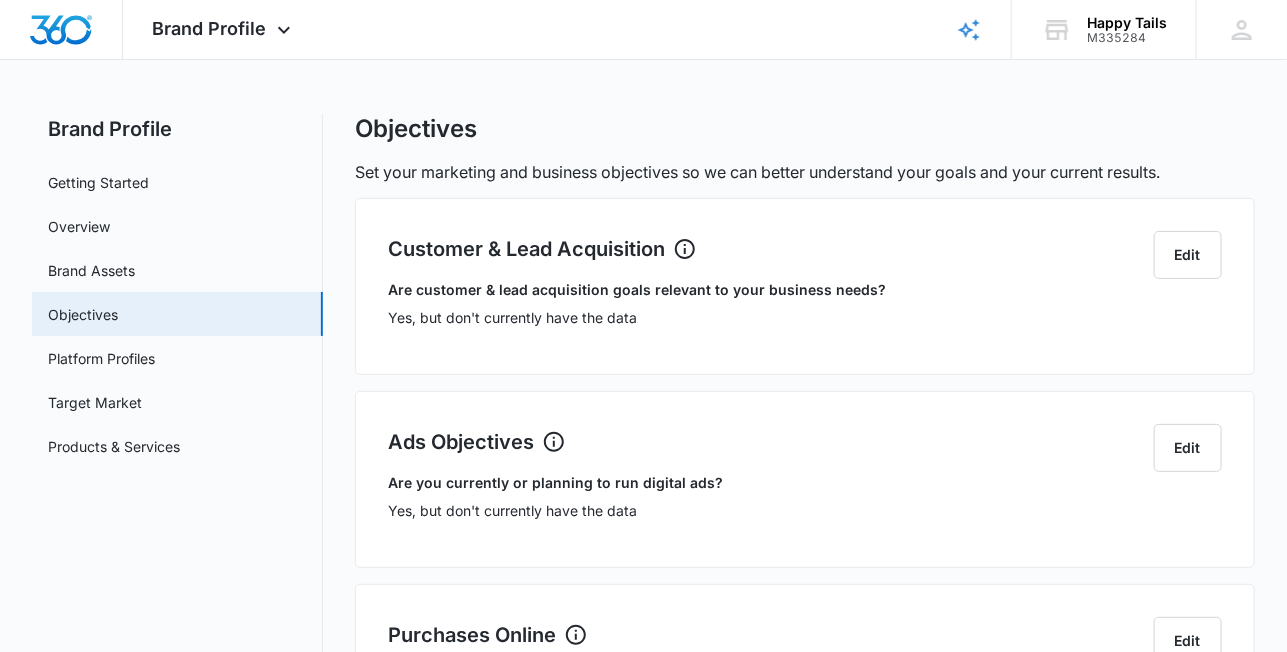scroll, scrollTop: 0, scrollLeft: 0, axis: both 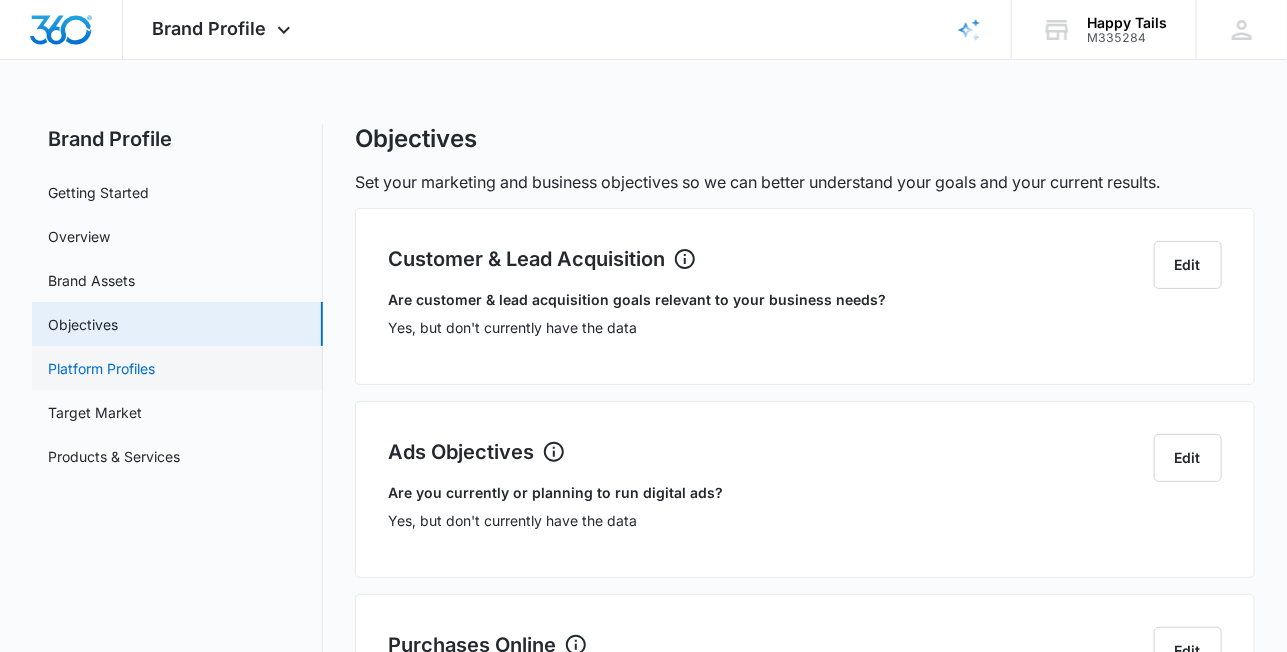 click on "Platform Profiles" at bounding box center (101, 368) 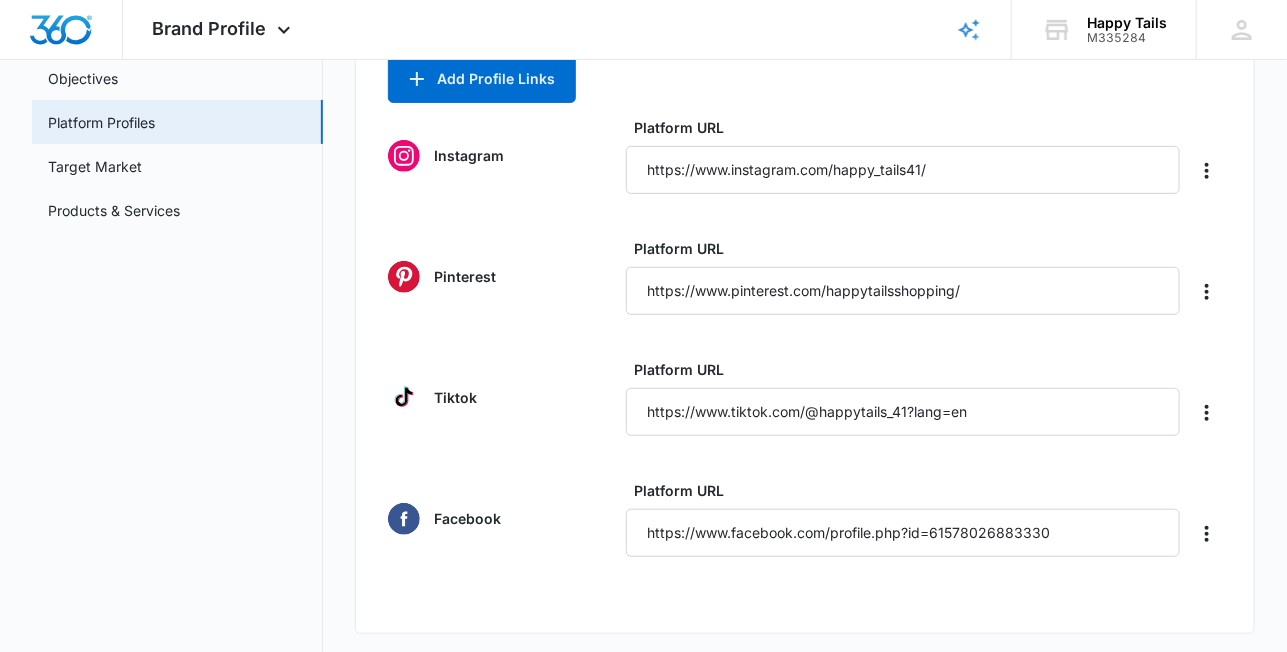 scroll, scrollTop: 184, scrollLeft: 0, axis: vertical 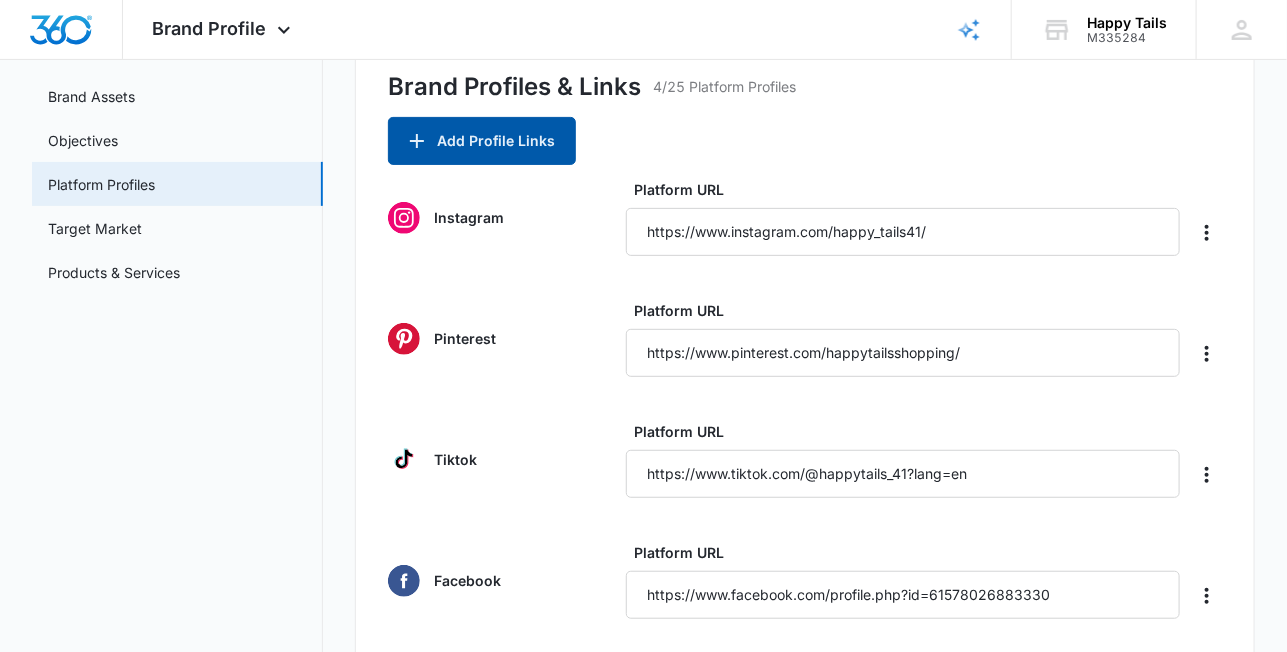 click on "Add Profile Links" at bounding box center [482, 141] 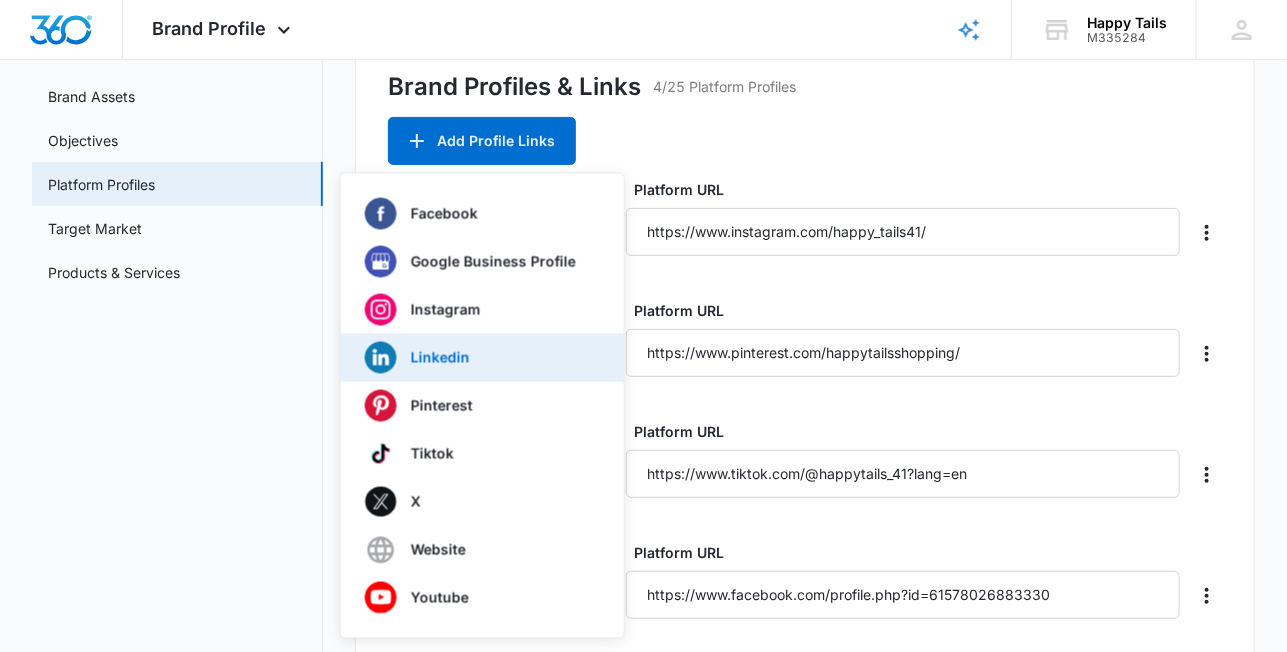 click on "Linkedin" at bounding box center (440, 358) 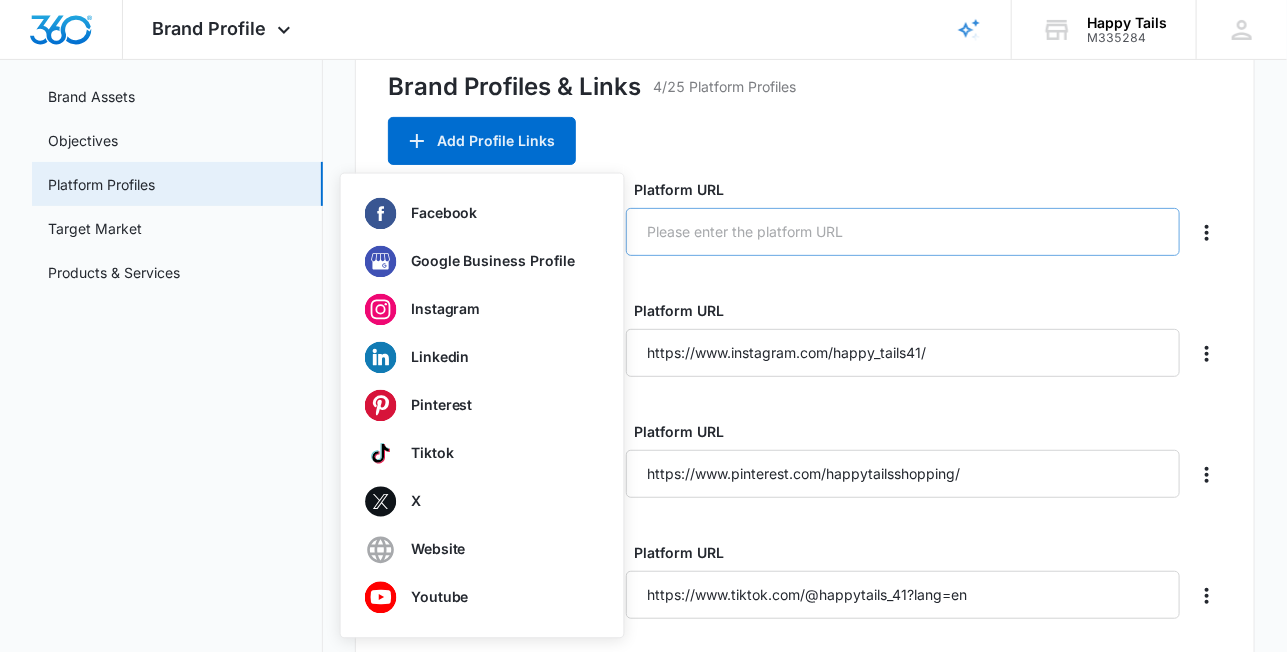 click on "Platform URL" at bounding box center (903, 232) 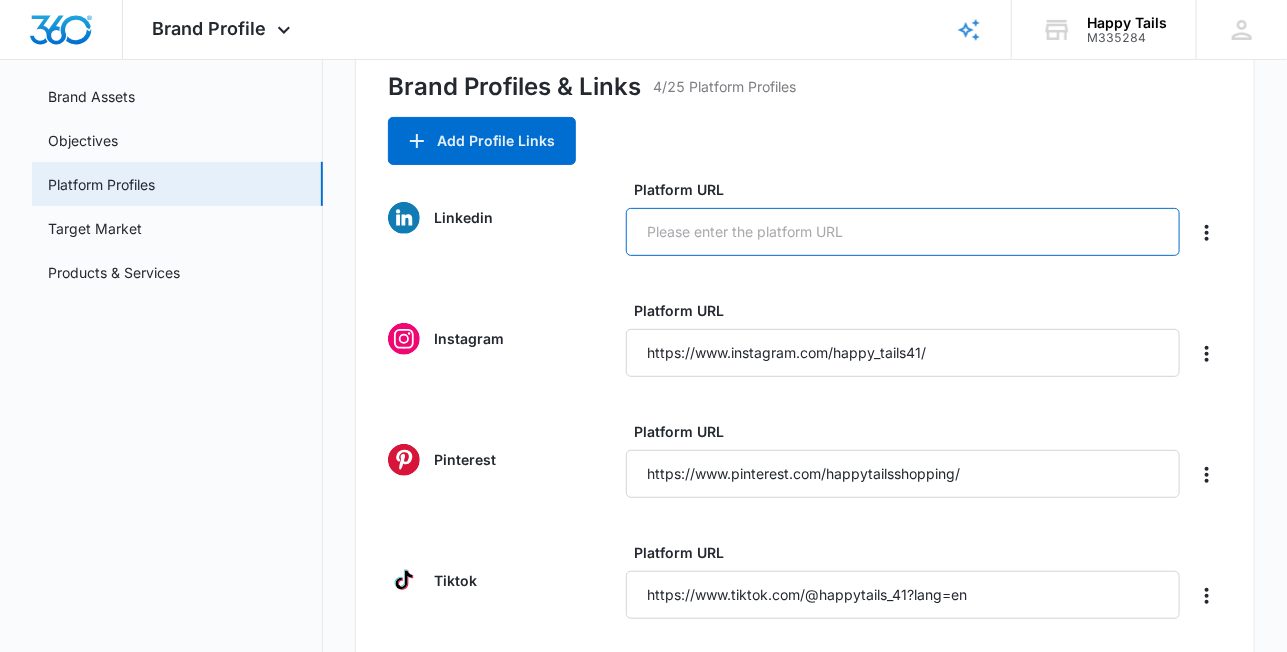 click on "Platform URL" at bounding box center [903, 232] 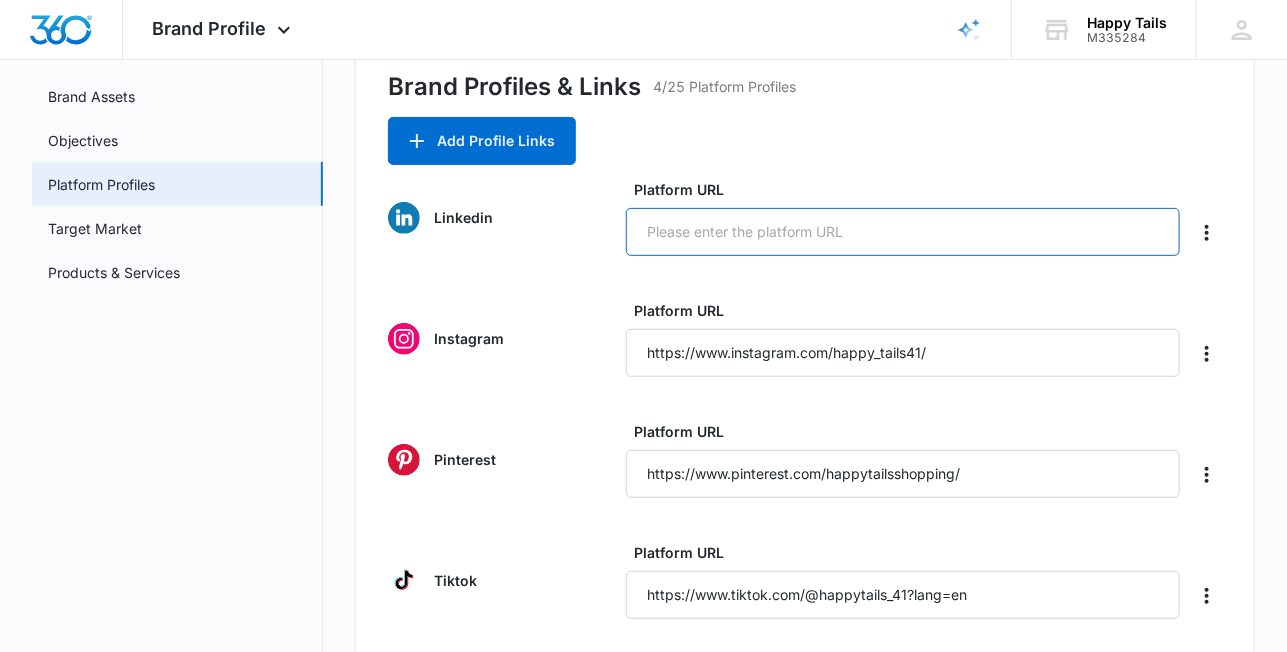 paste on "https://www.linkedin.com/in/happytailsshopping/" 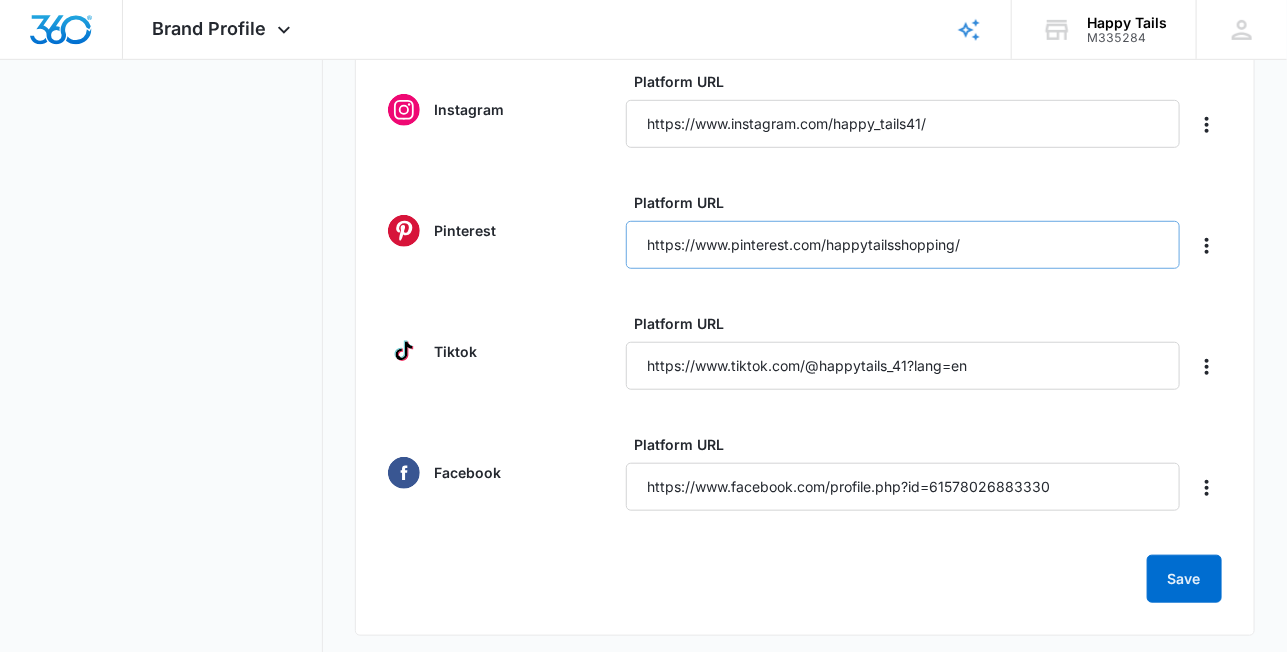 scroll, scrollTop: 451, scrollLeft: 0, axis: vertical 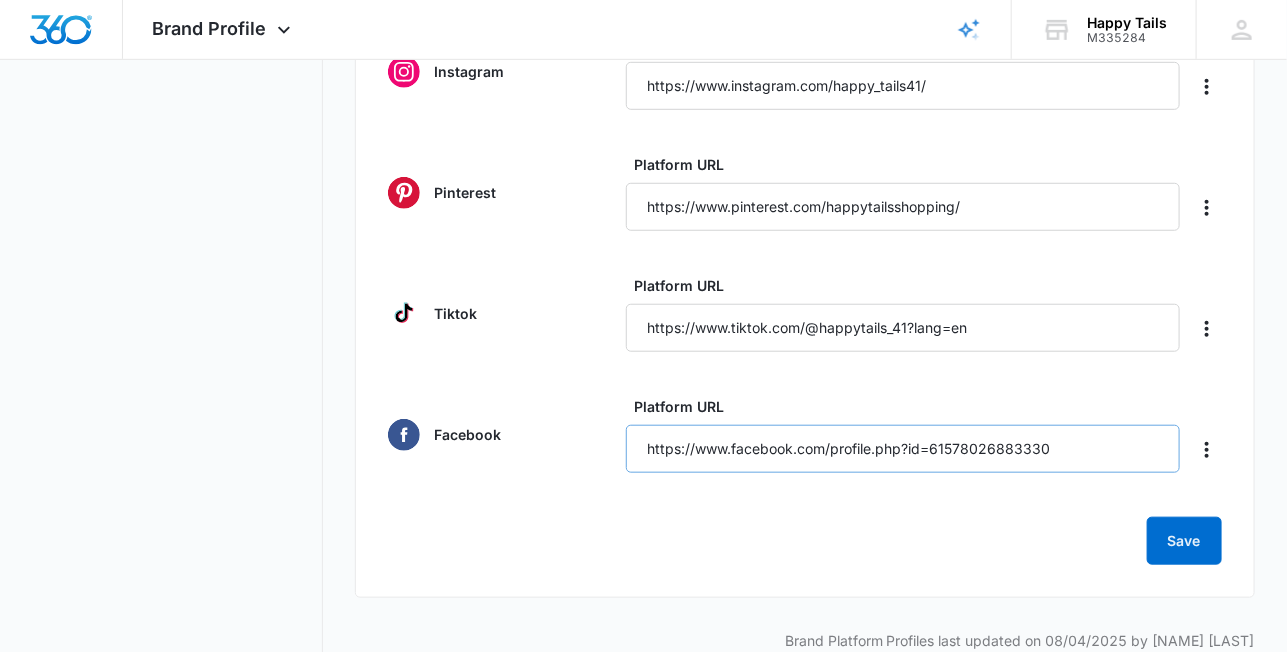 type on "https://www.linkedin.com/in/happytailsshopping/" 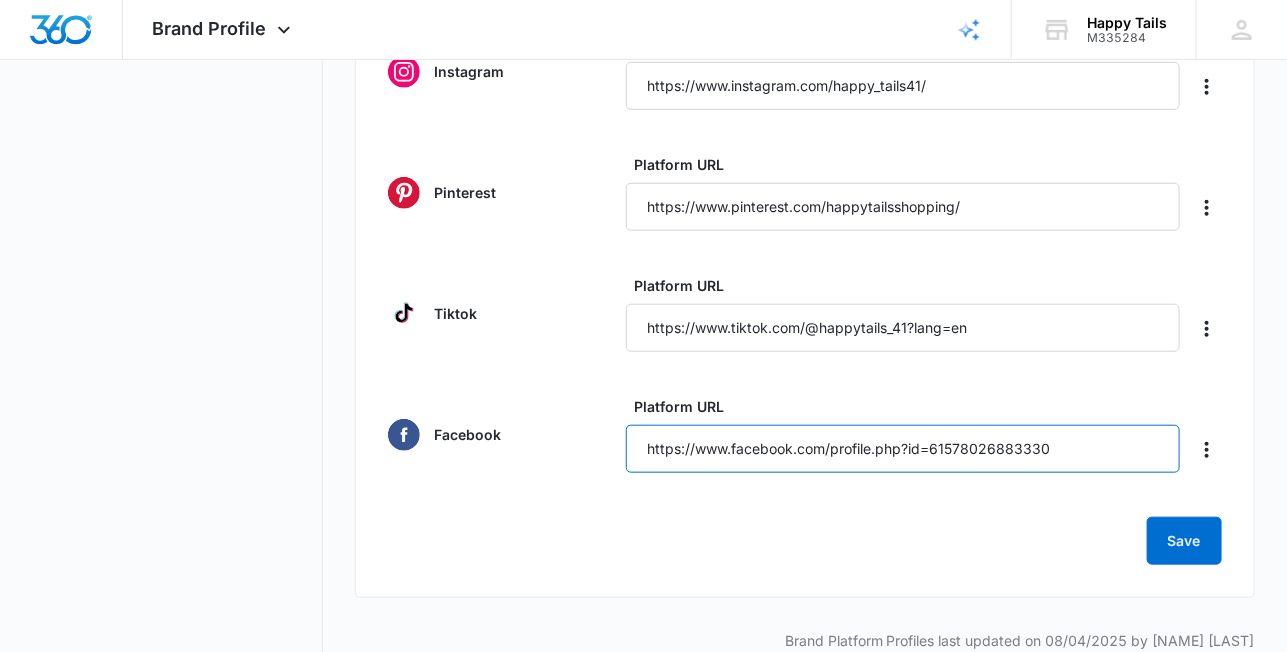 drag, startPoint x: 1092, startPoint y: 453, endPoint x: 833, endPoint y: 450, distance: 259.01736 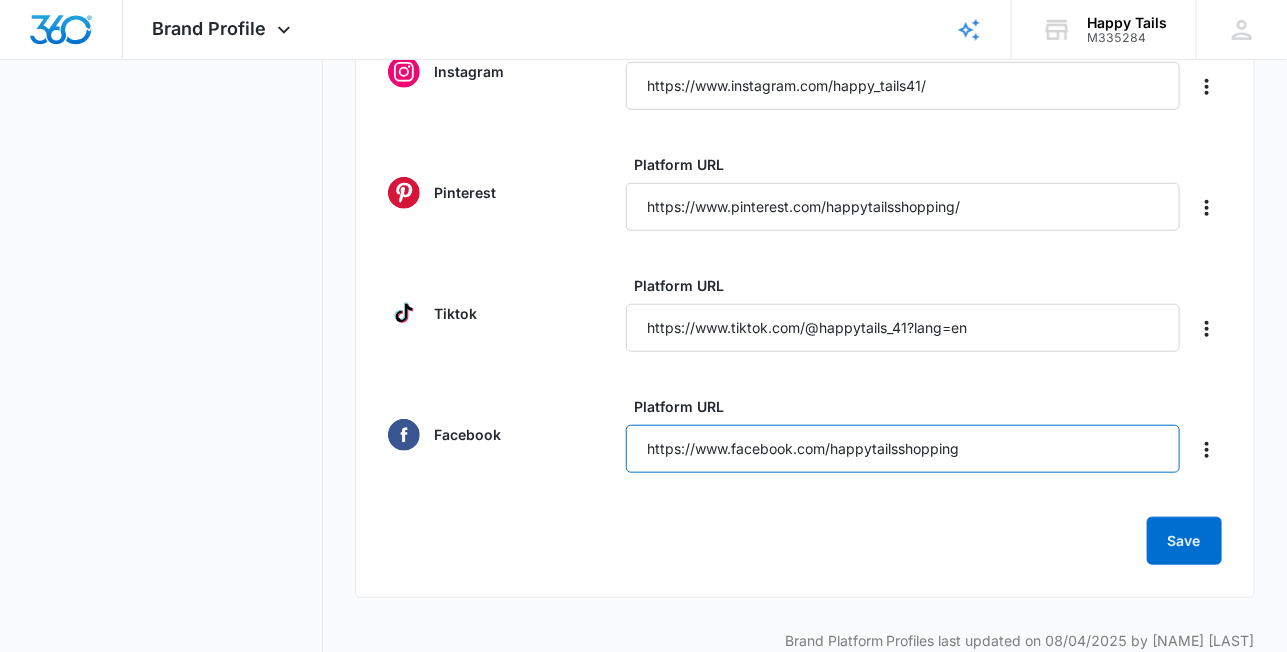 drag, startPoint x: 1046, startPoint y: 445, endPoint x: 511, endPoint y: 447, distance: 535.0037 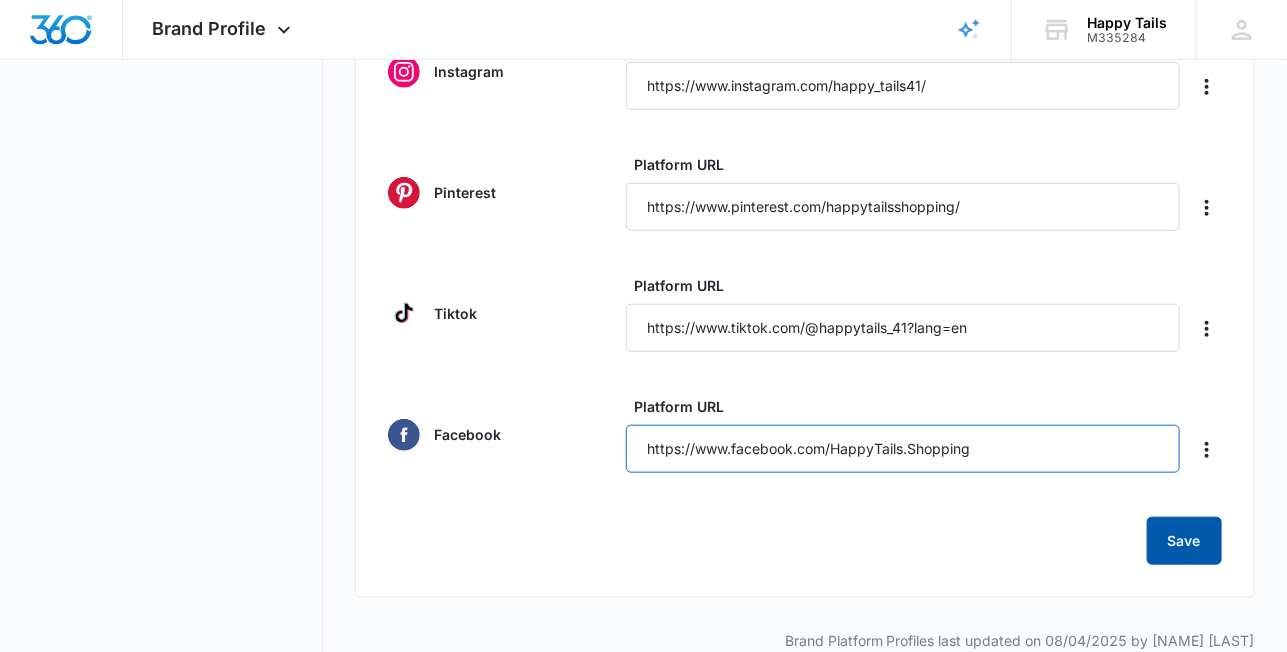 type on "https://www.facebook.com/HappyTails.Shopping" 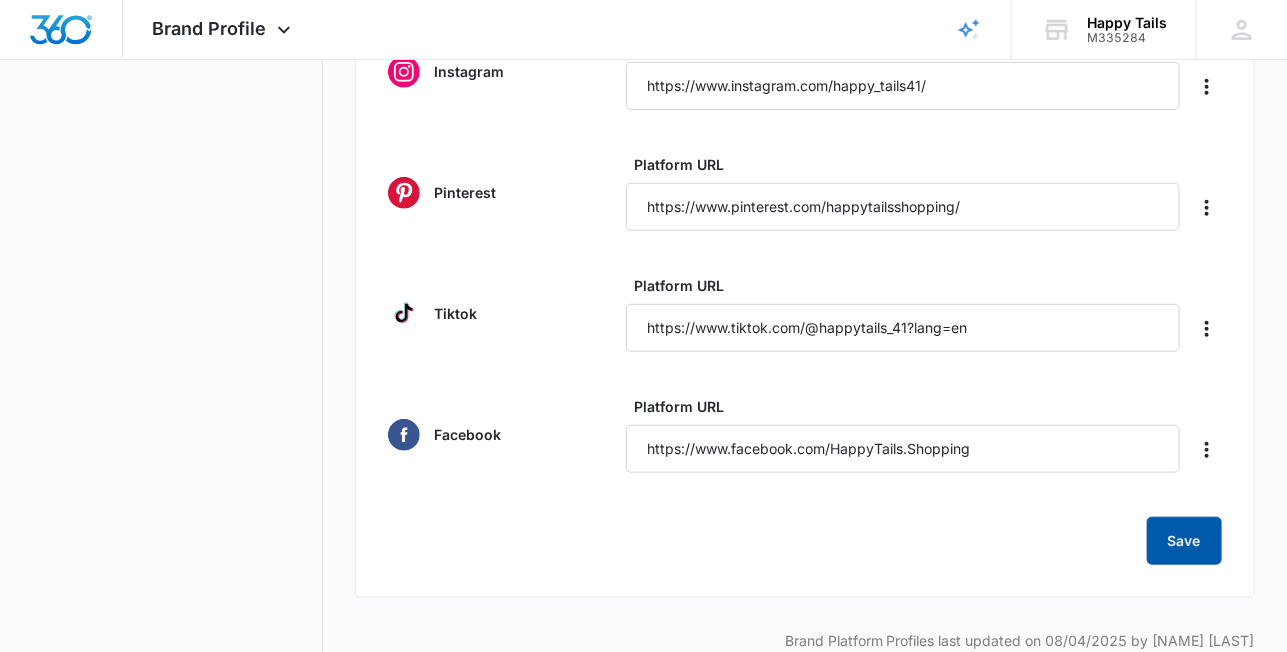 click on "Save" at bounding box center [1184, 541] 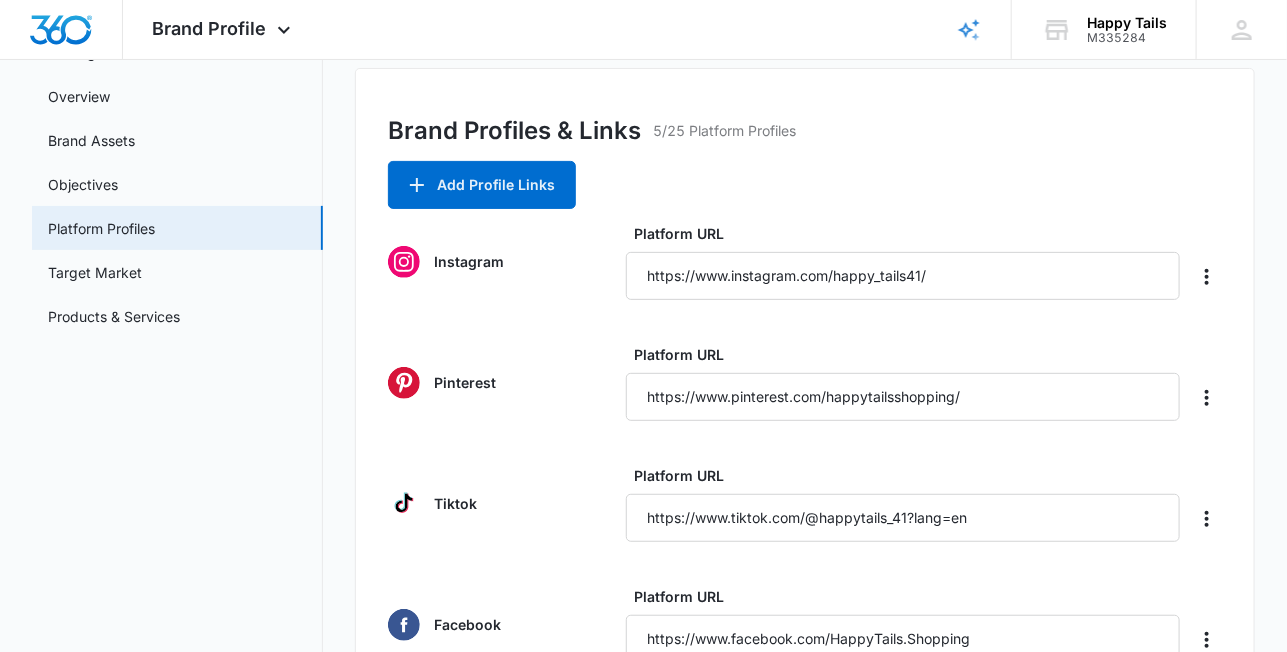 scroll, scrollTop: 139, scrollLeft: 0, axis: vertical 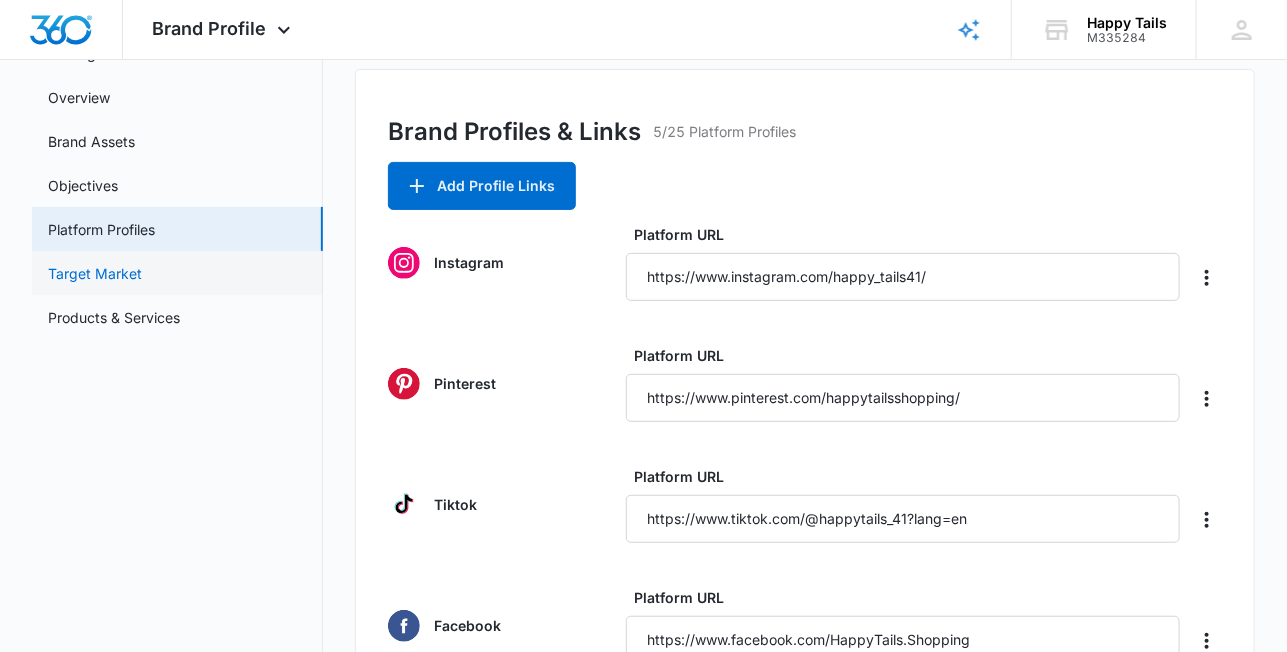 click on "Target Market" at bounding box center (95, 273) 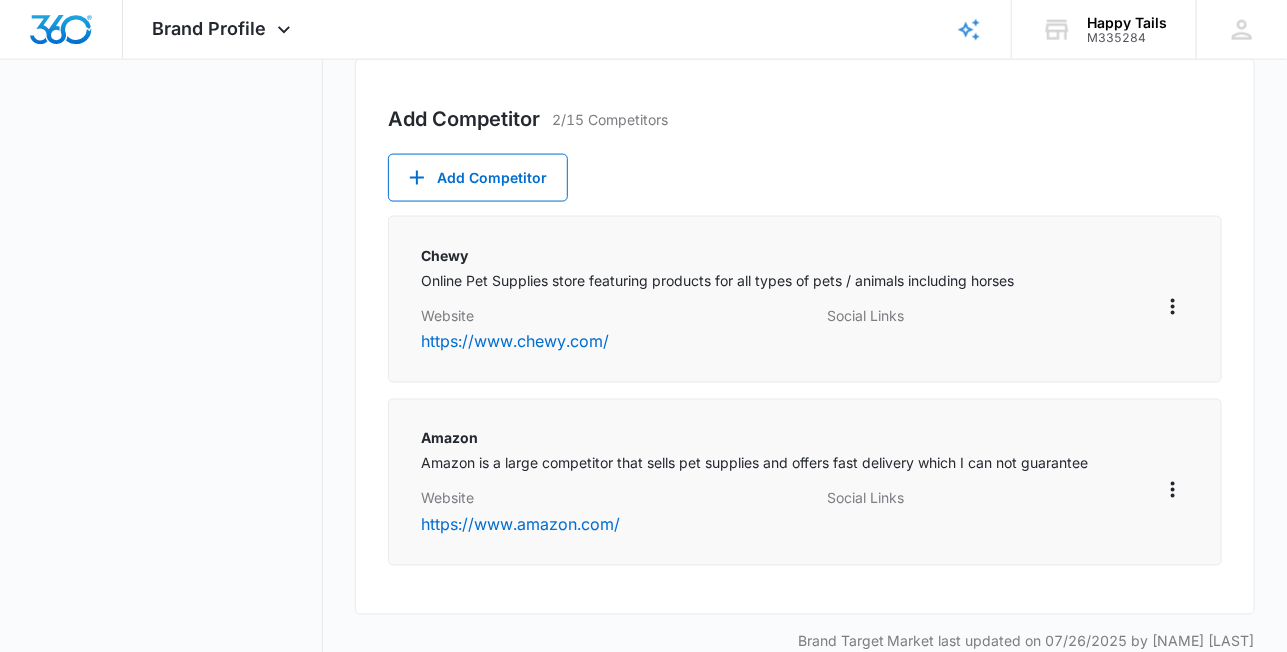 scroll, scrollTop: 972, scrollLeft: 0, axis: vertical 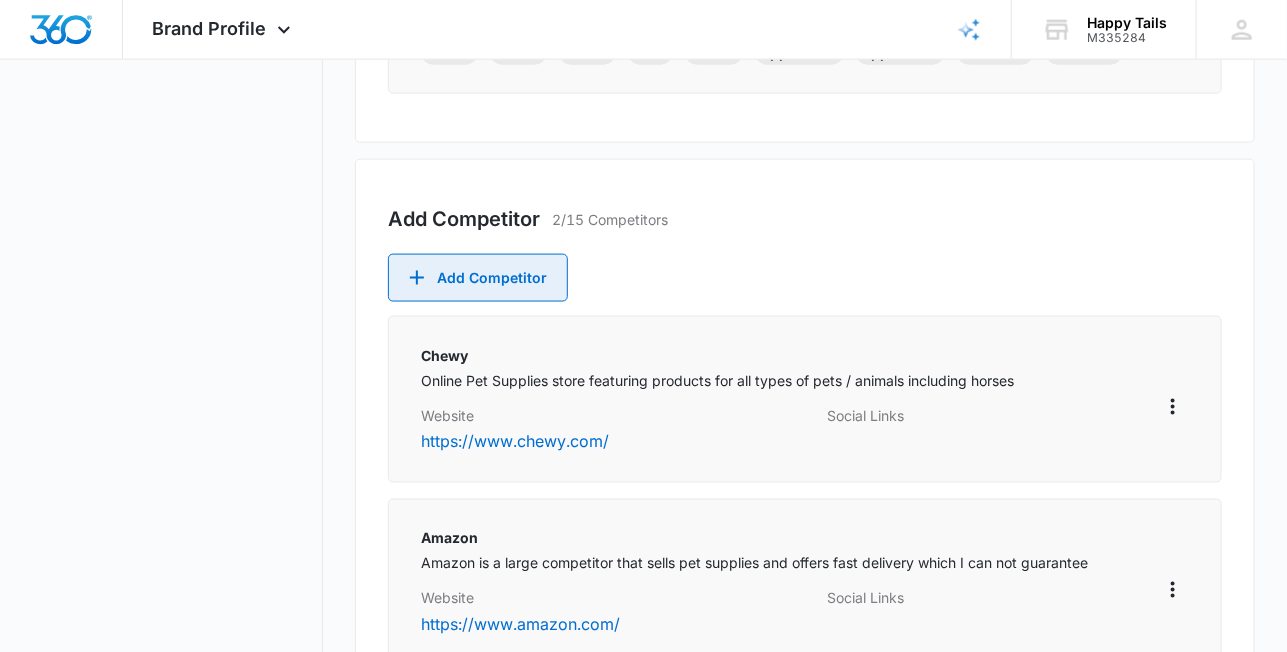 click on "Add Competitor" at bounding box center (478, 278) 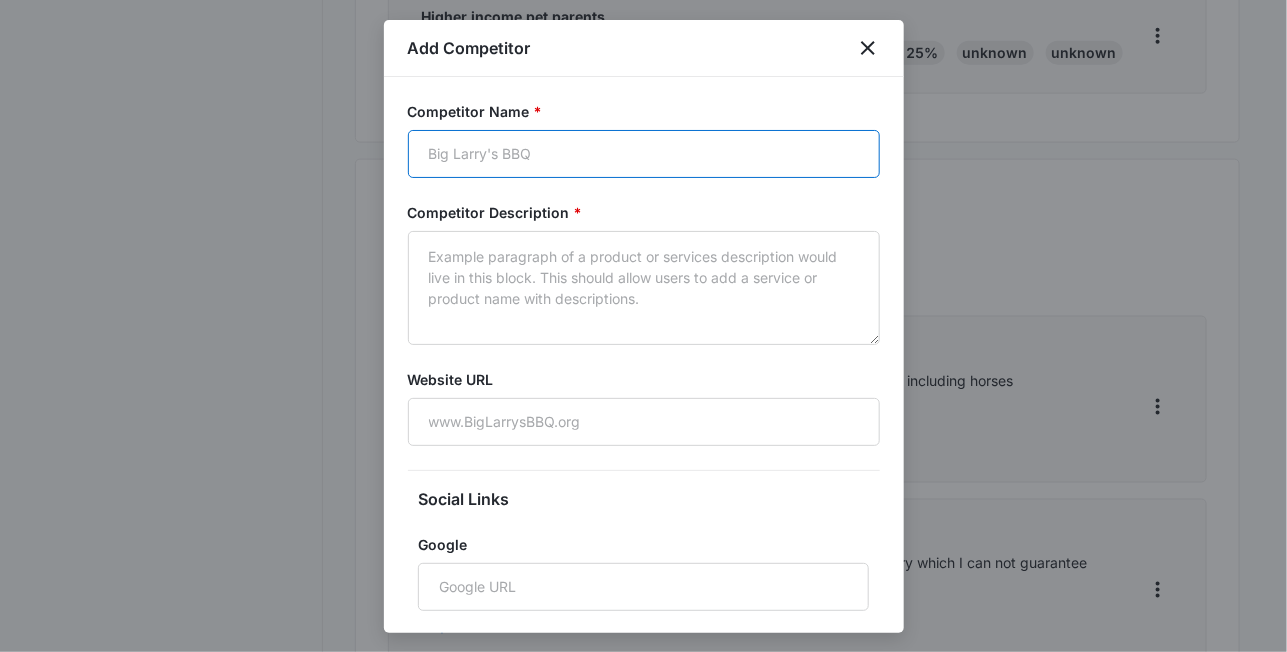 click on "Competitor Name *" at bounding box center (644, 154) 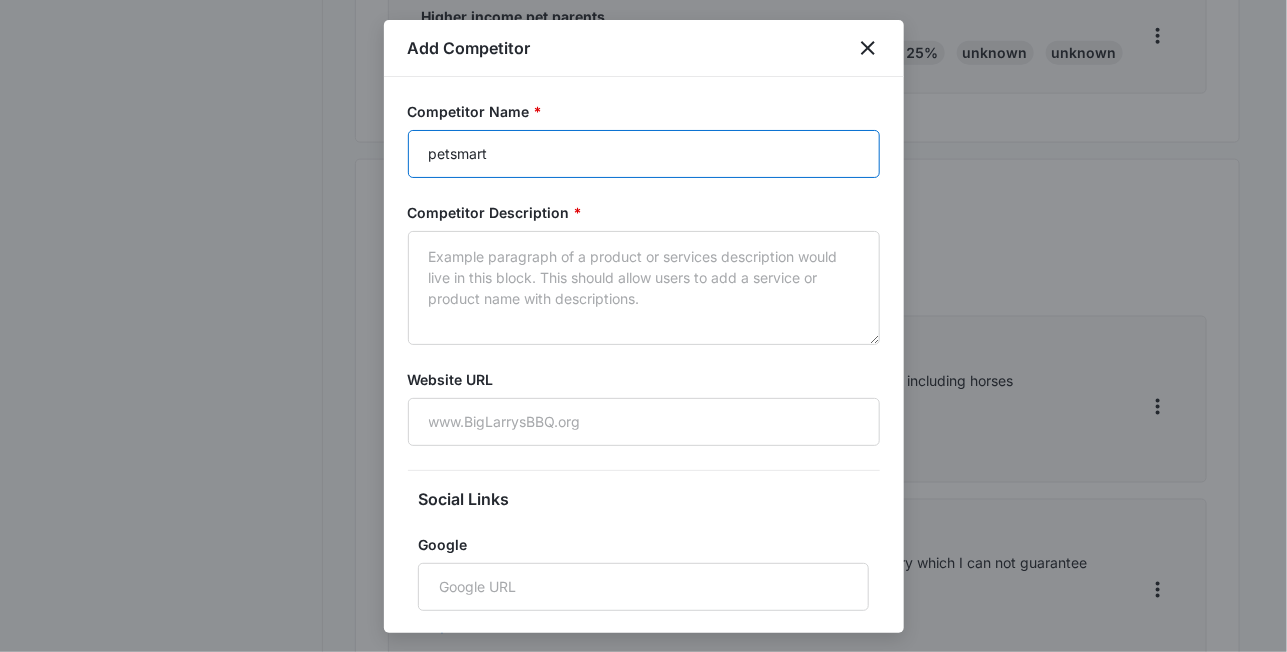 drag, startPoint x: 624, startPoint y: 161, endPoint x: 418, endPoint y: 163, distance: 206.0097 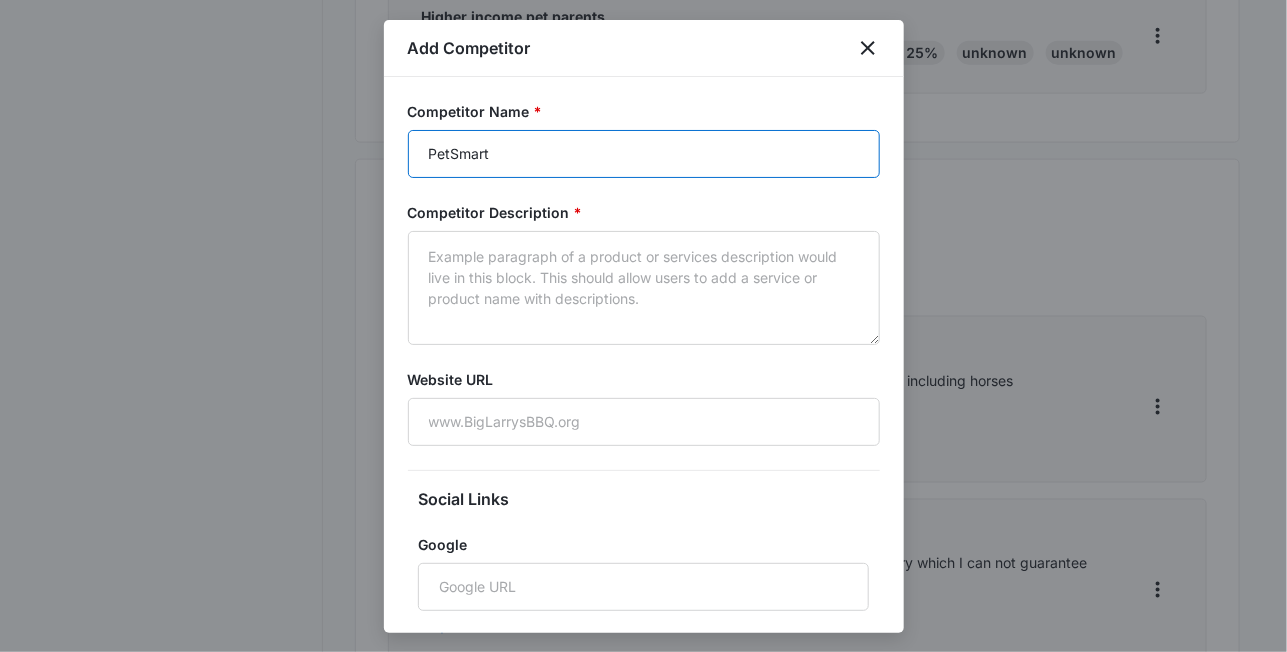 type on "PetSmart" 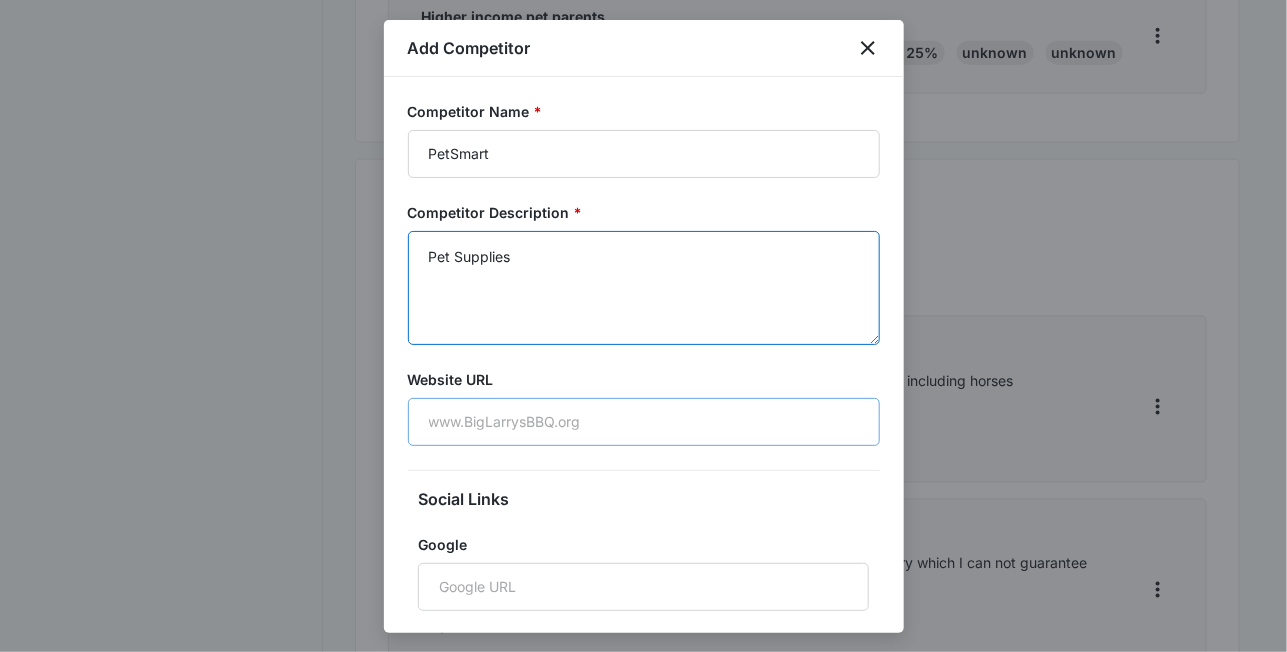 type on "Pet Supplies" 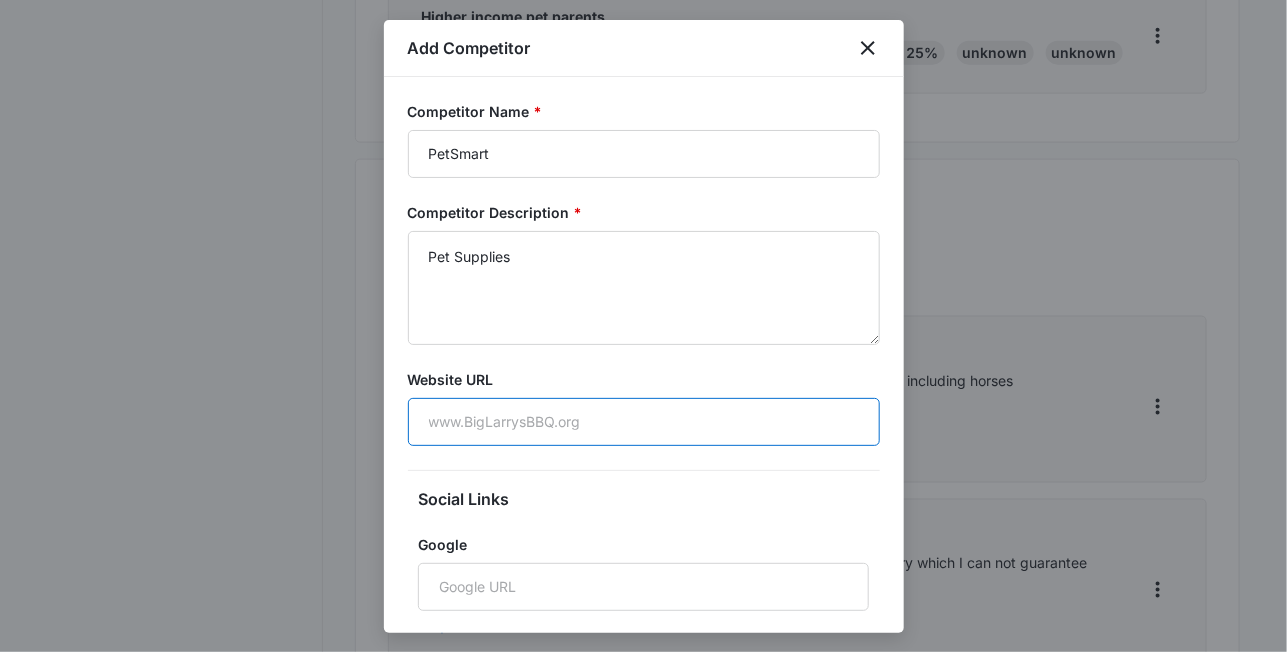 click on "Website URL" at bounding box center [644, 422] 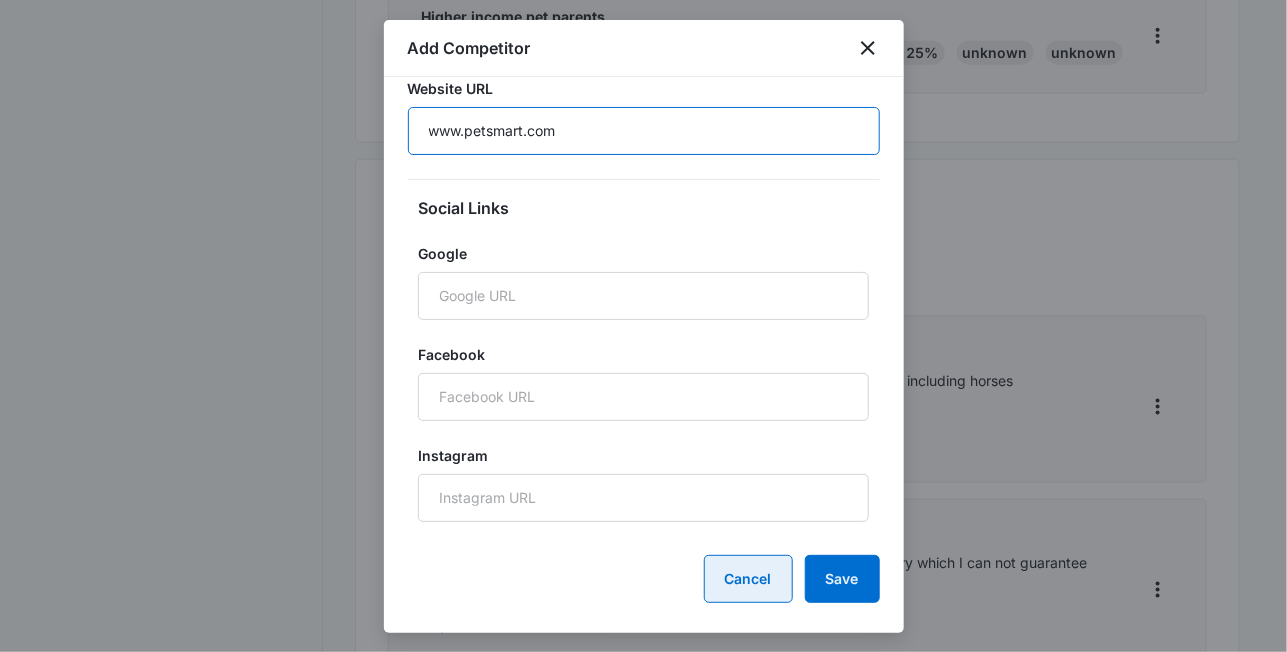 scroll, scrollTop: 307, scrollLeft: 0, axis: vertical 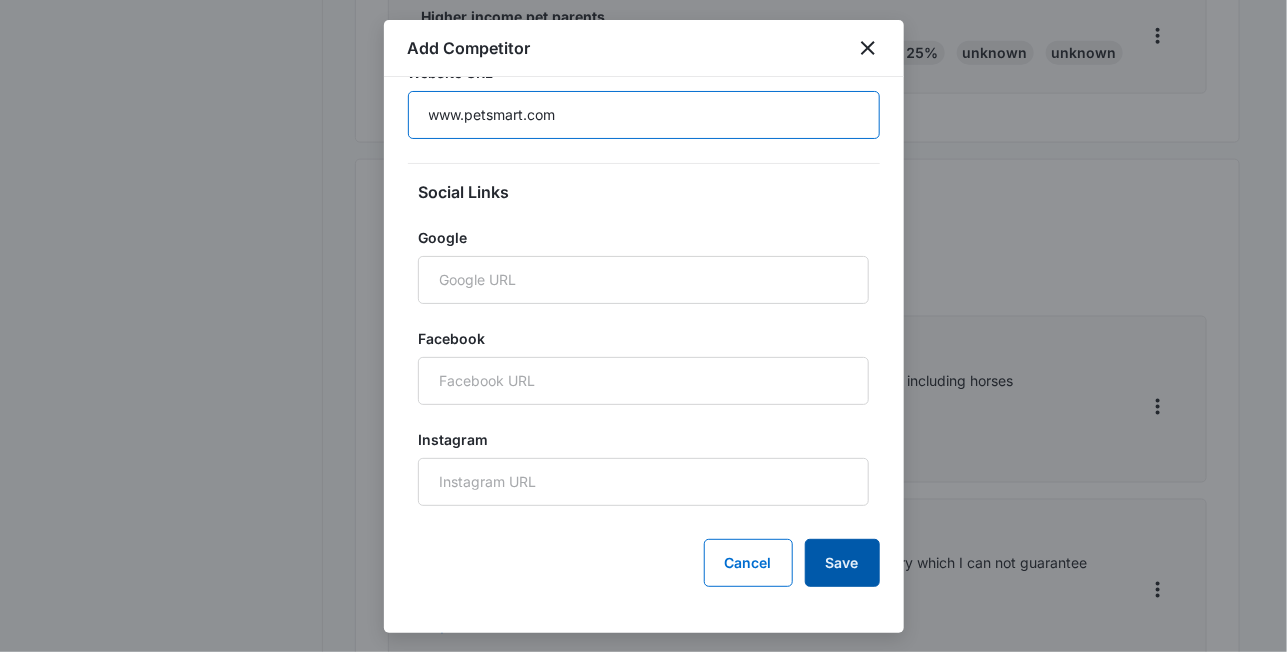type on "www.petsmart.com" 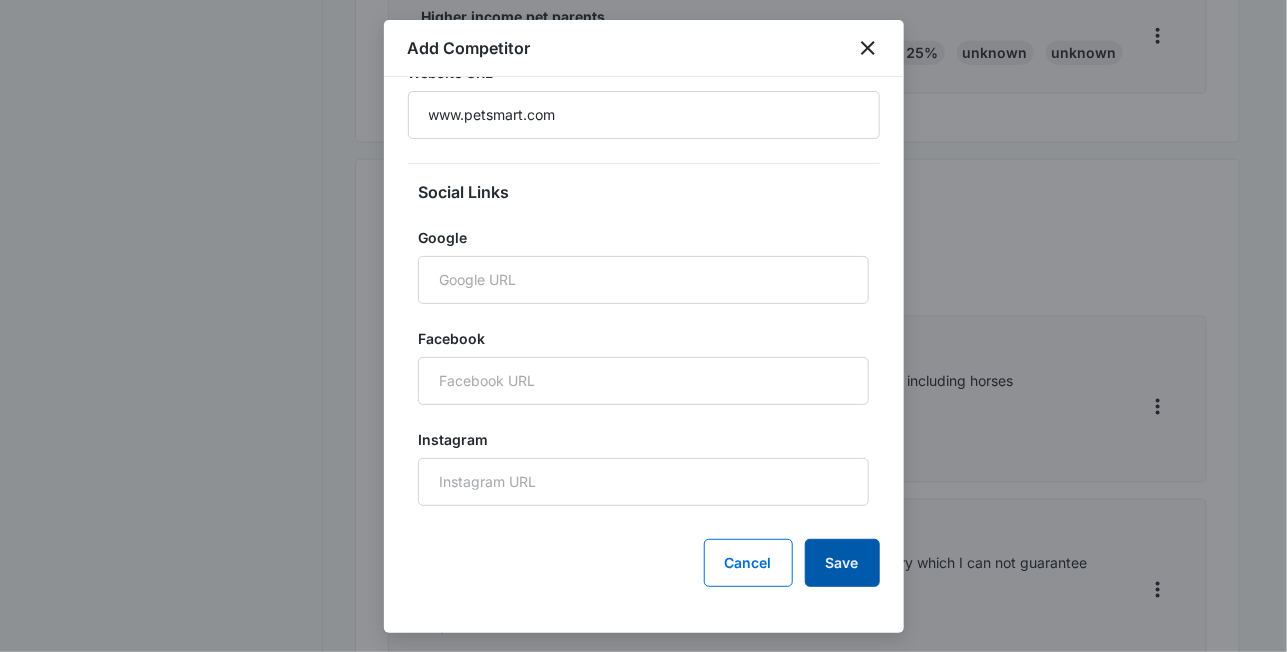 click on "Save" at bounding box center (842, 563) 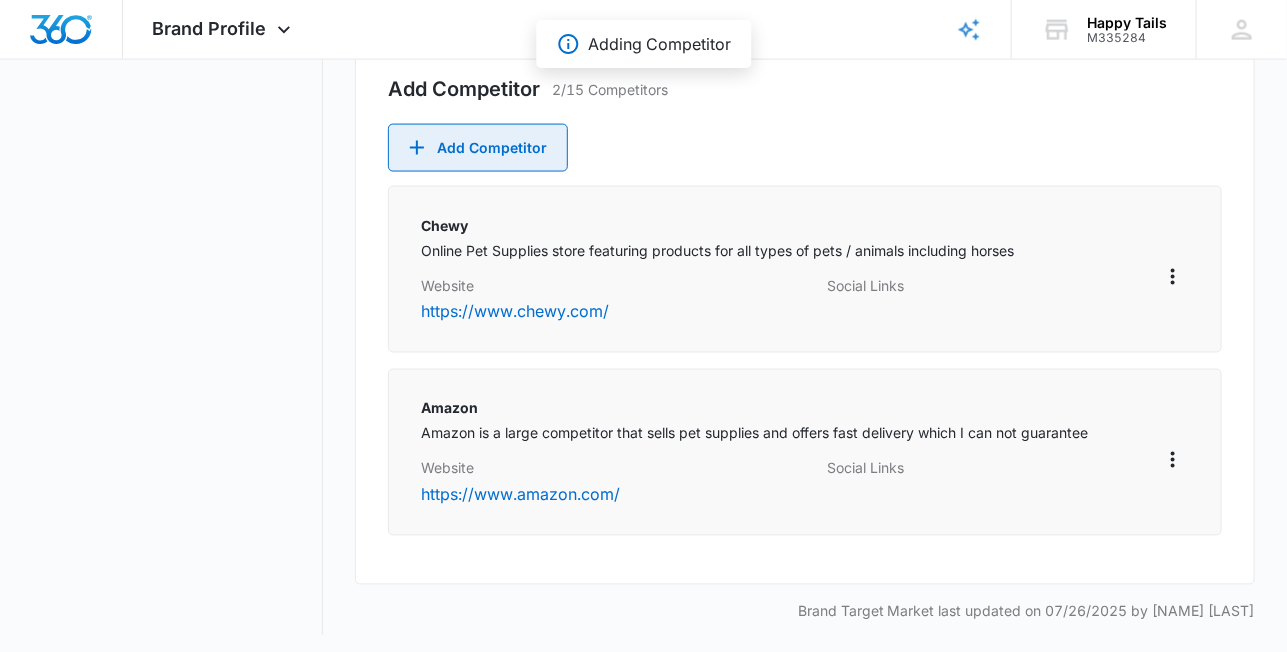 scroll, scrollTop: 1105, scrollLeft: 0, axis: vertical 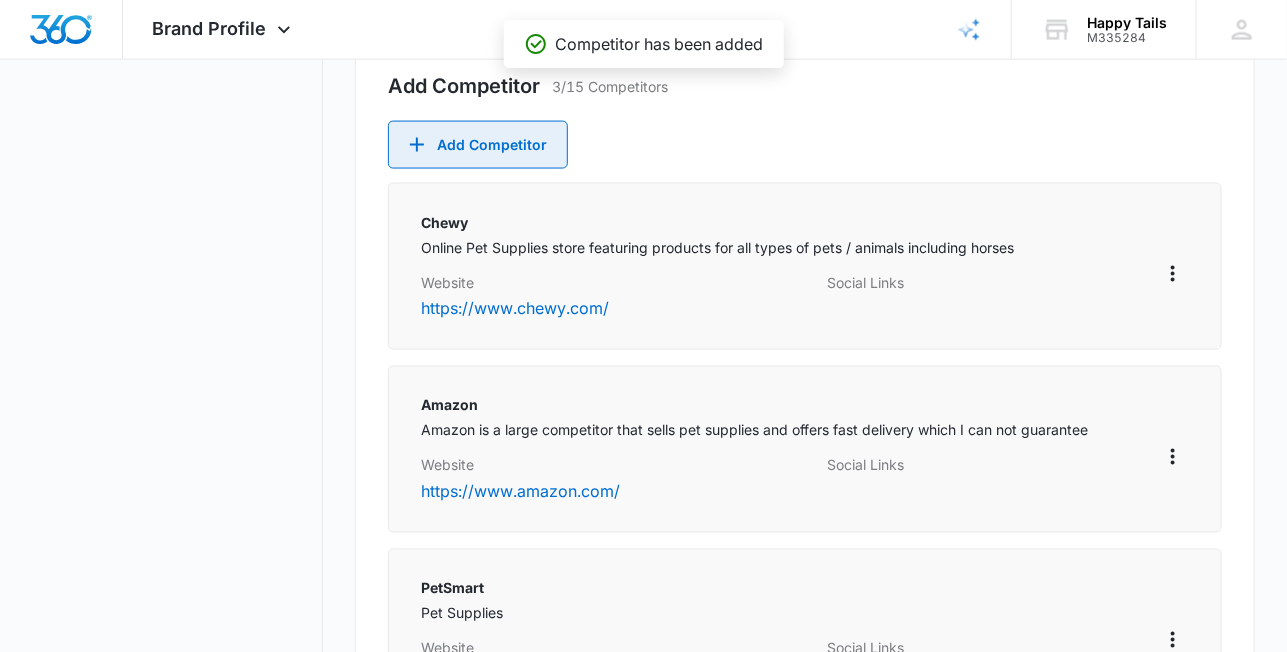 click on "Add Competitor" at bounding box center (478, 145) 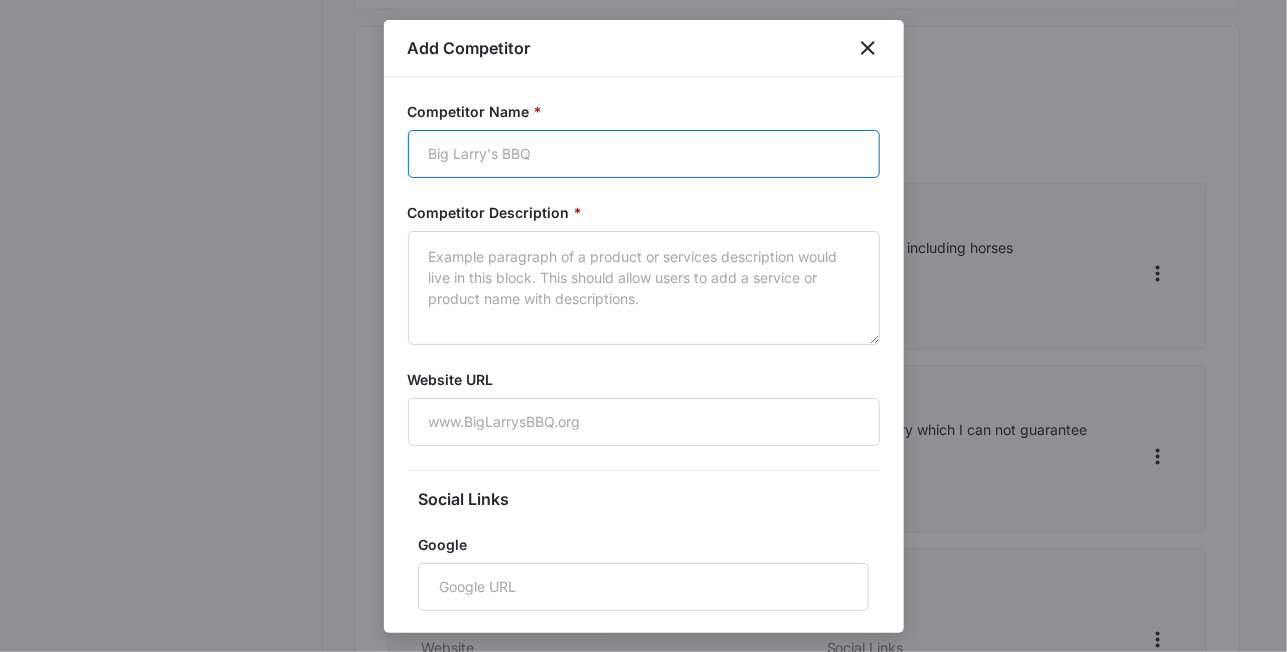 click on "Competitor Name *" at bounding box center (644, 154) 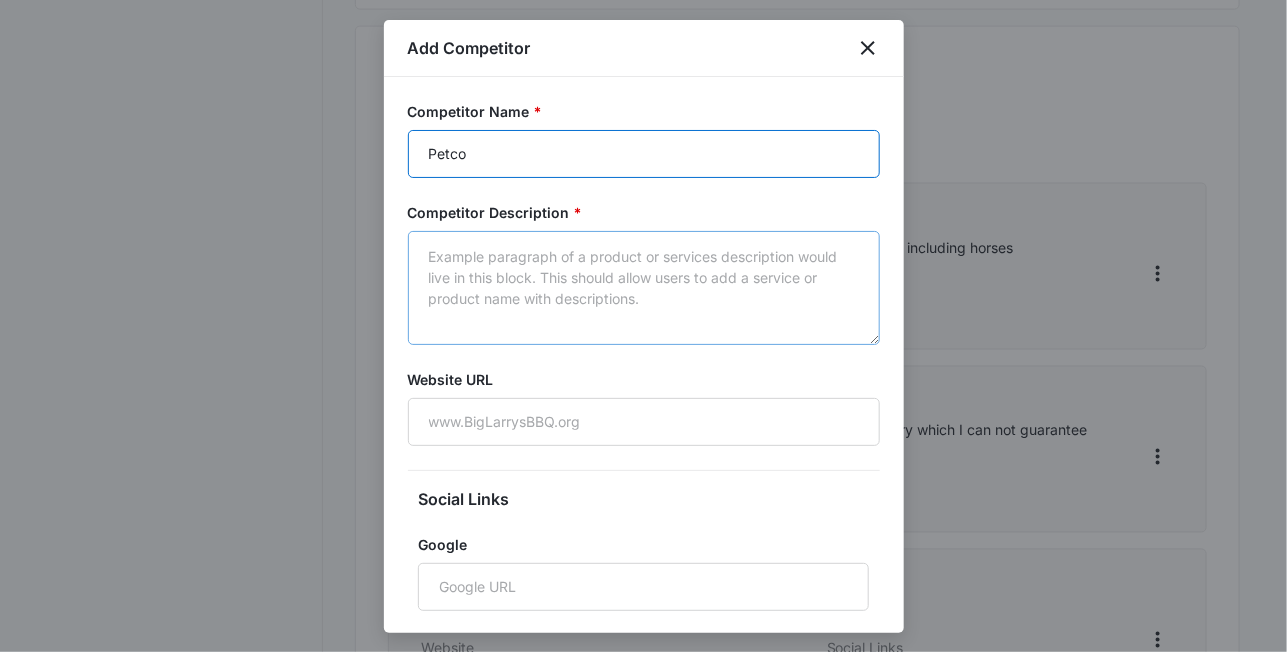 type on "Petco" 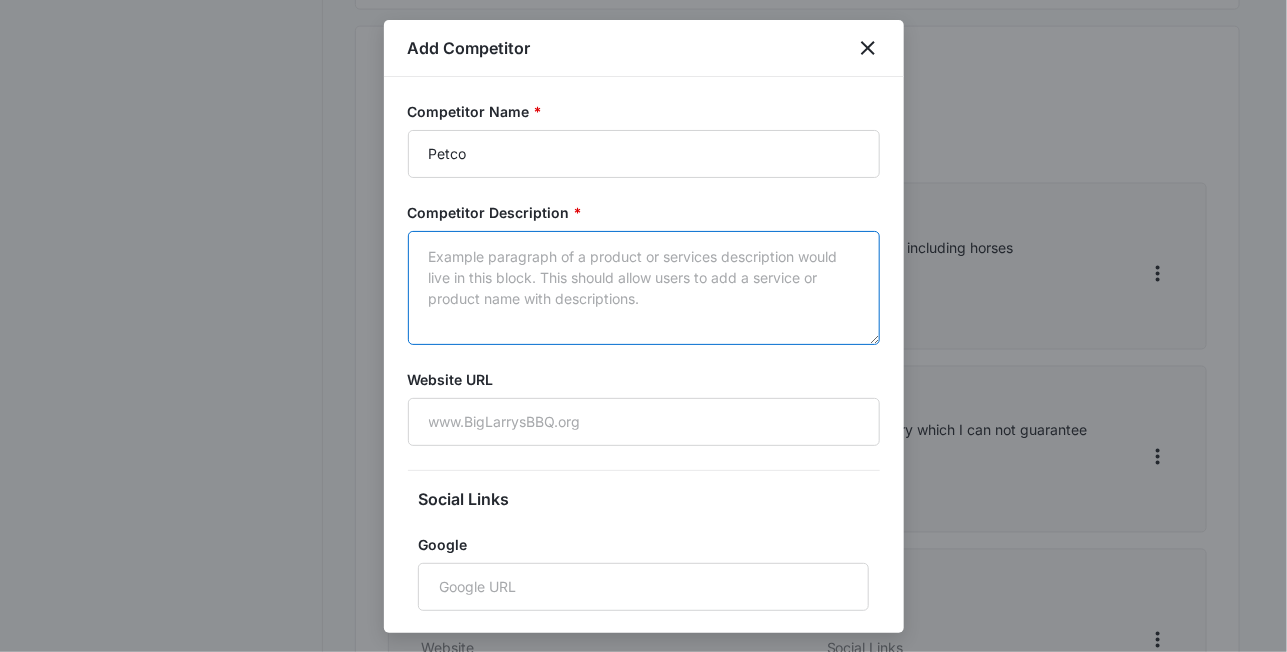 click on "Competitor Description *" at bounding box center (644, 288) 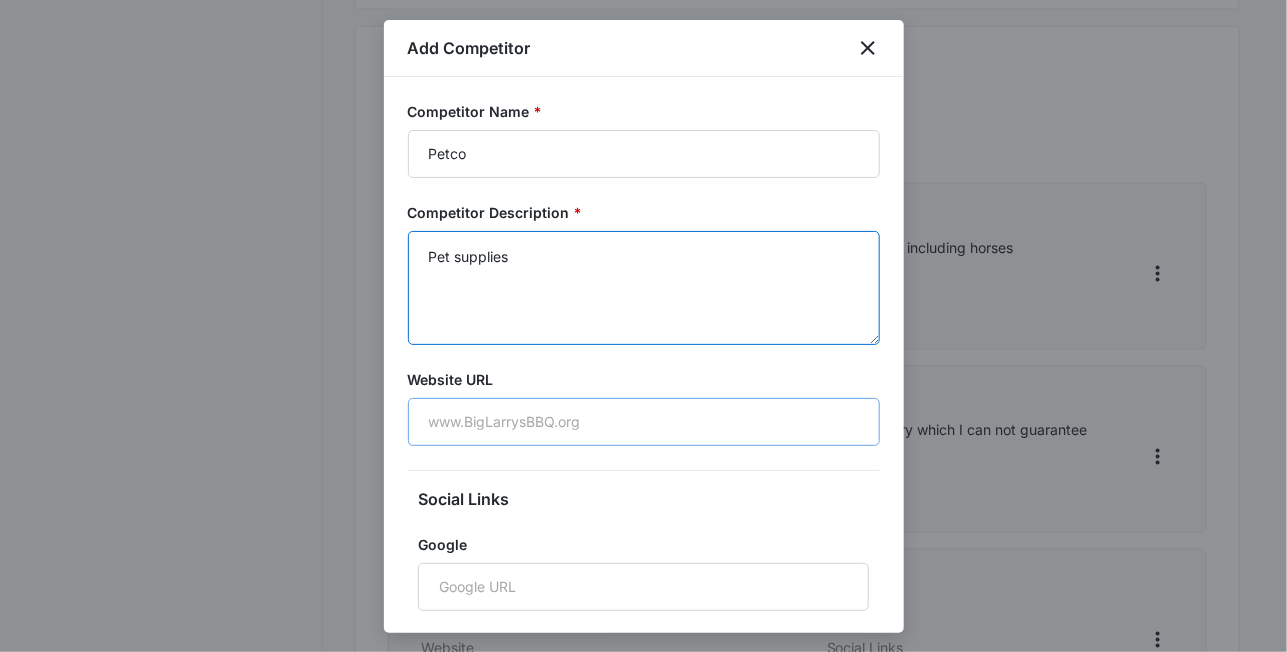 type on "Pet supplies" 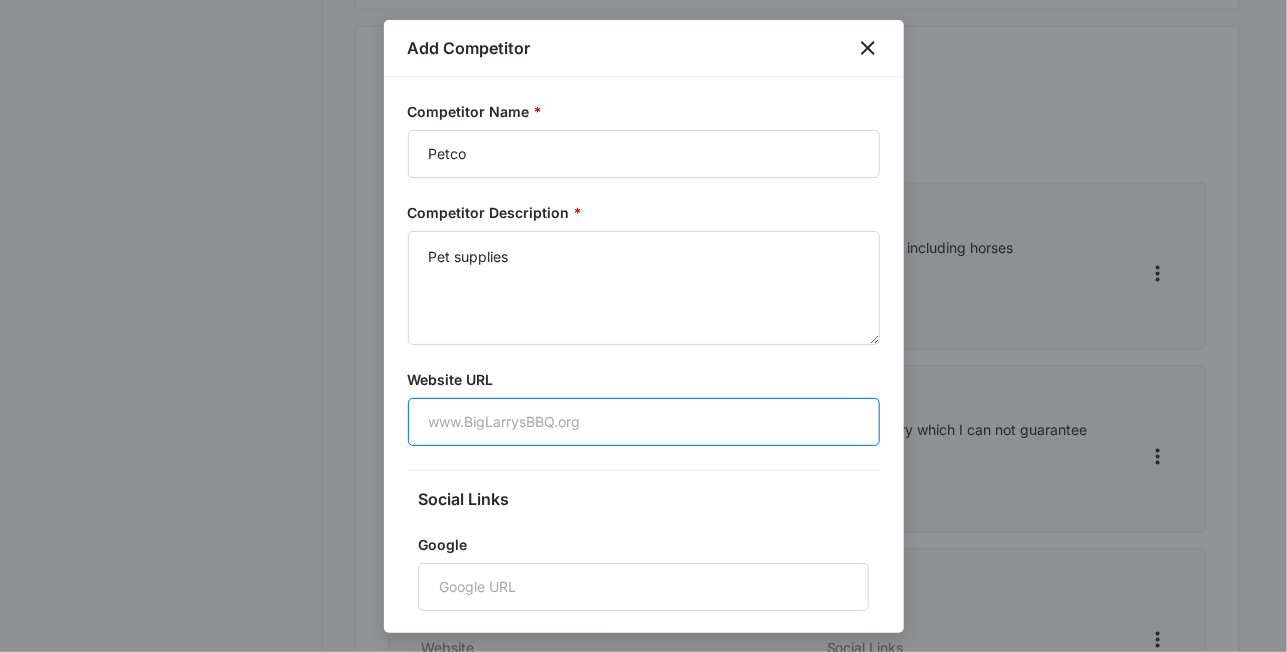 click on "Website URL" at bounding box center [644, 422] 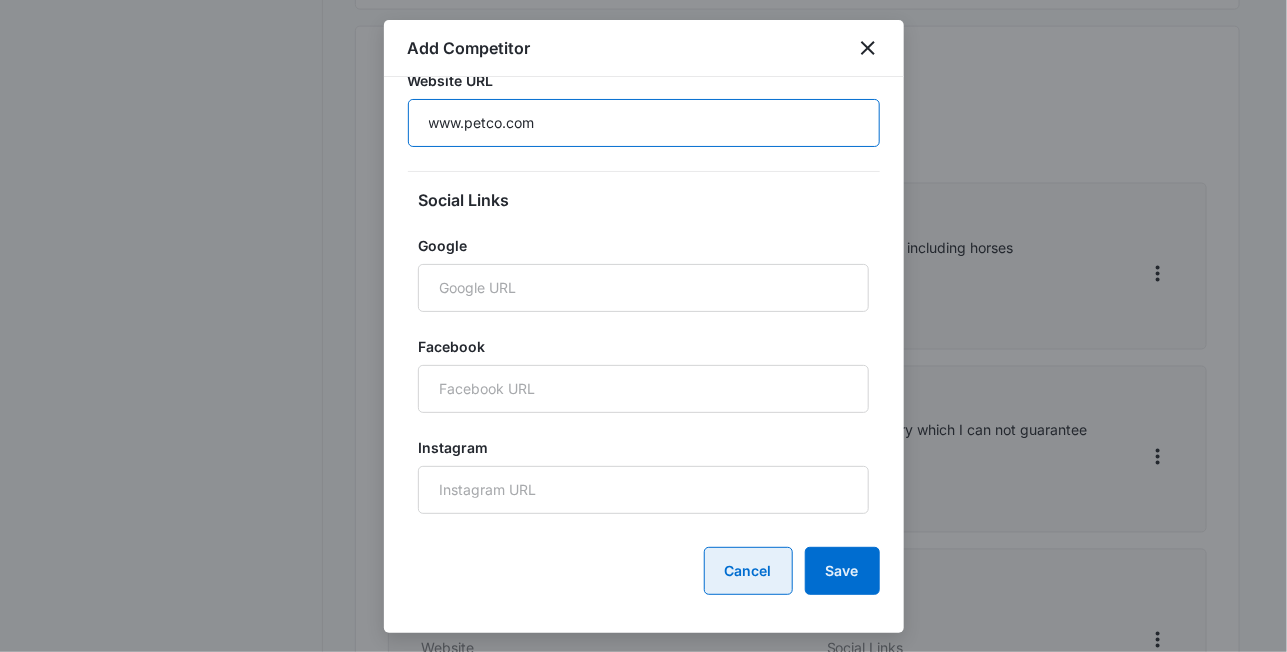 scroll, scrollTop: 307, scrollLeft: 0, axis: vertical 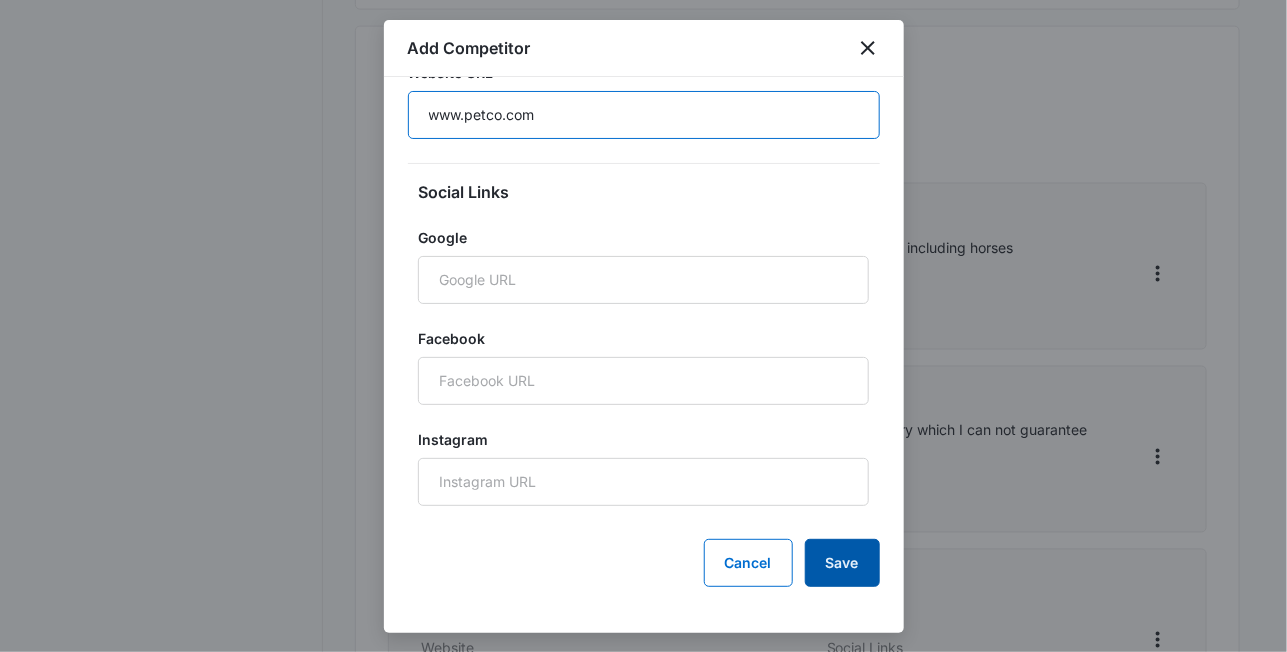 type on "www.petco.com" 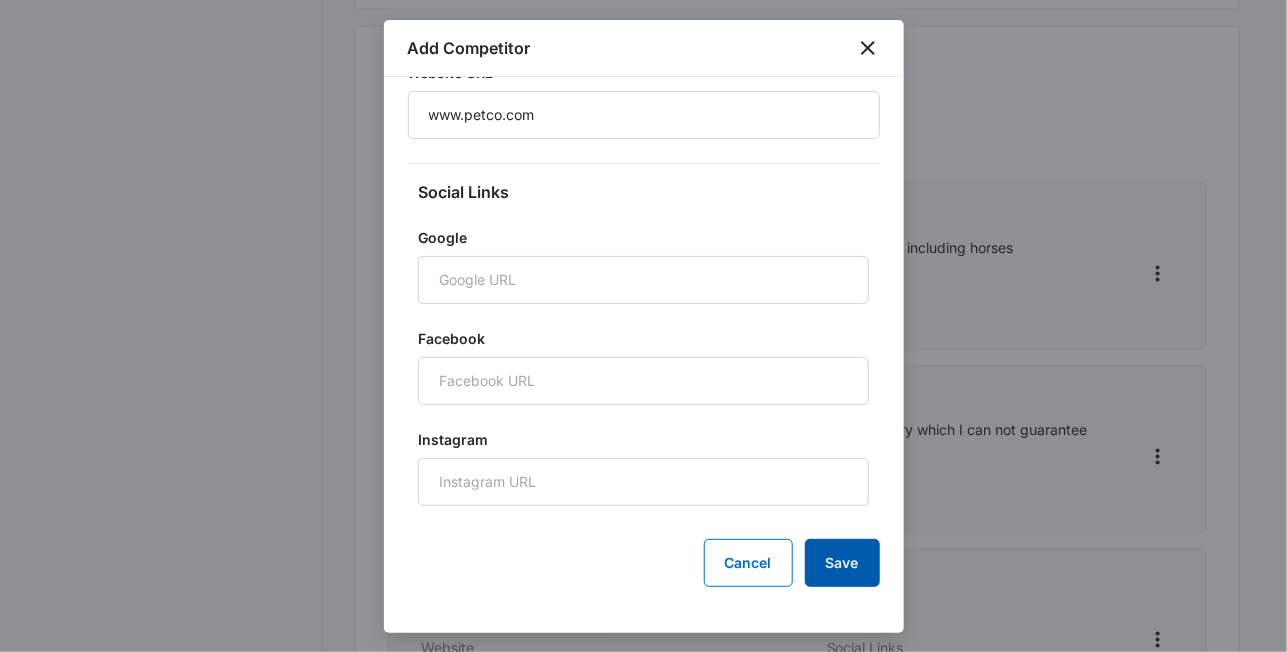 click on "Save" at bounding box center [842, 563] 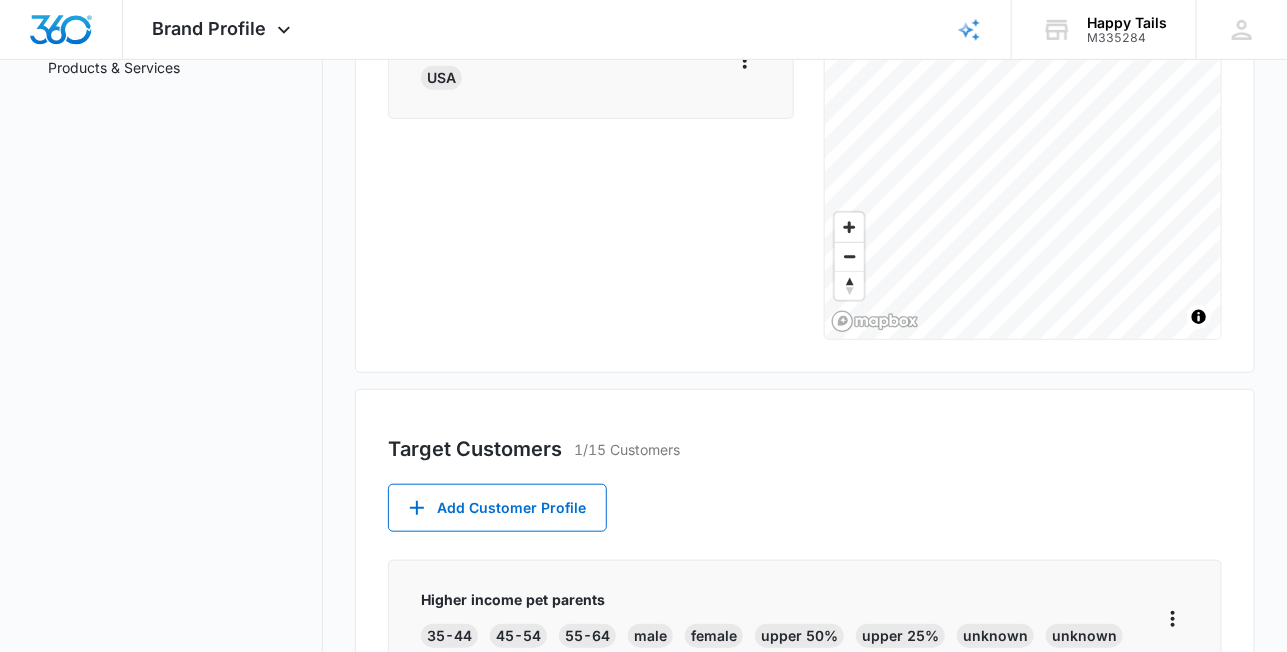 scroll, scrollTop: 336, scrollLeft: 0, axis: vertical 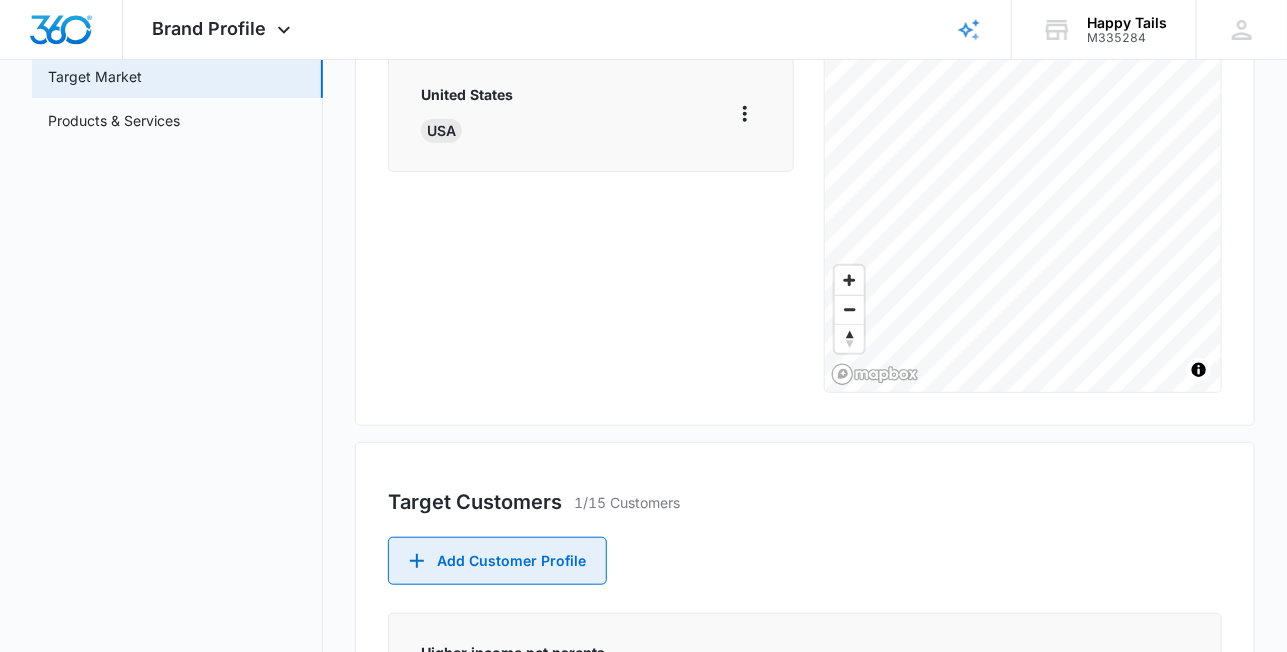 click on "Add Customer Profile" at bounding box center (497, 561) 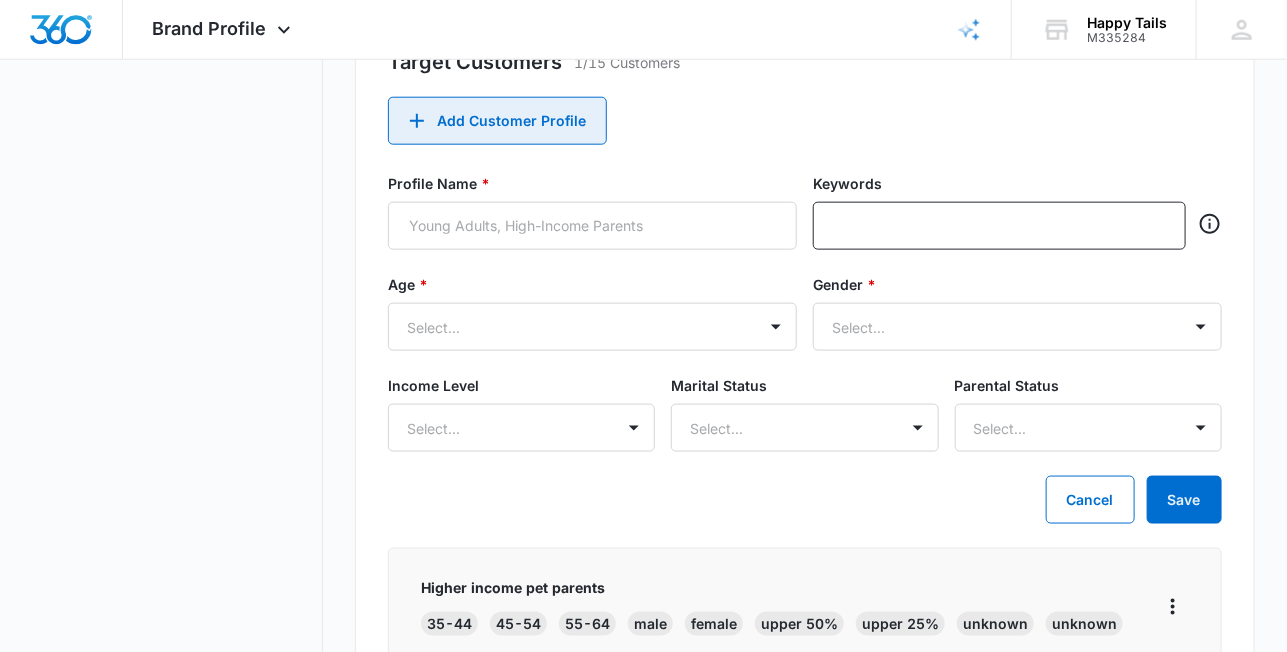 scroll, scrollTop: 736, scrollLeft: 0, axis: vertical 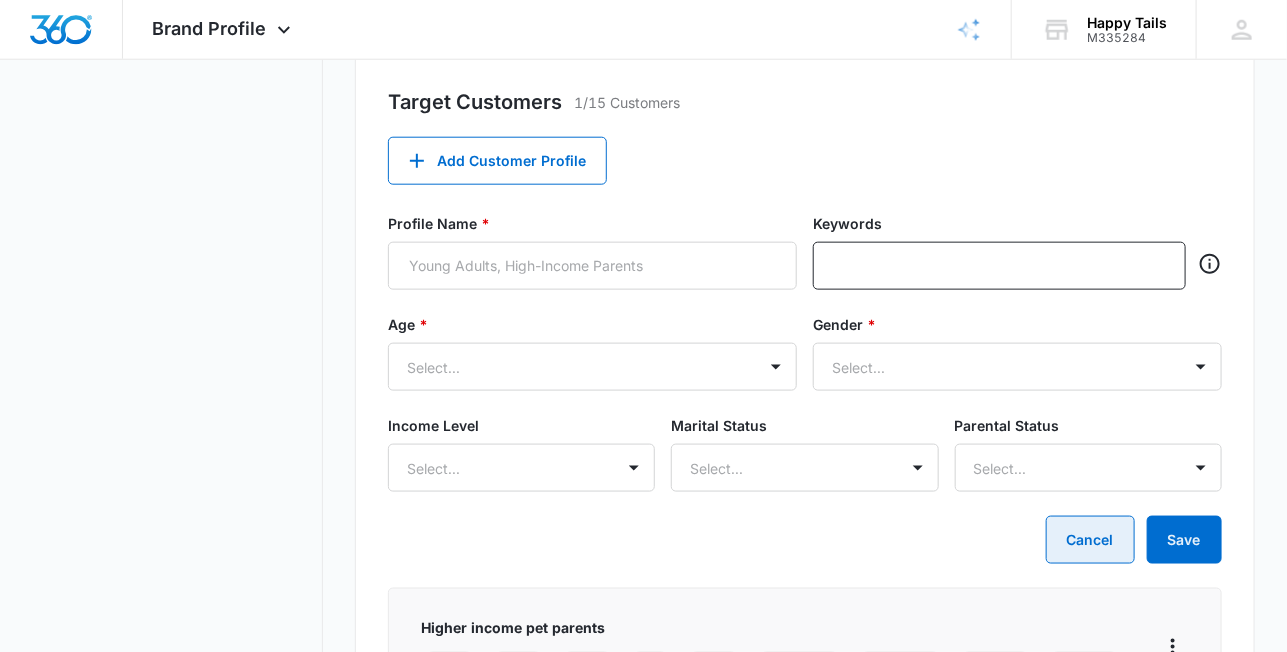 click on "Cancel" at bounding box center [1090, 540] 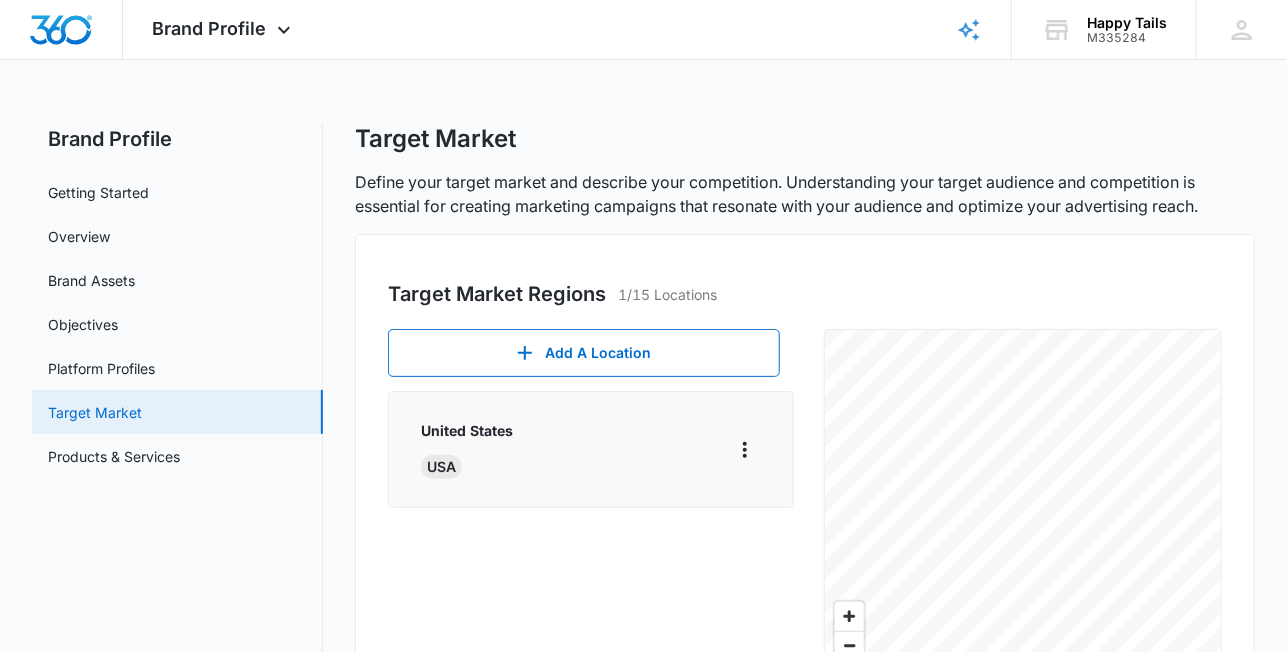 scroll, scrollTop: 0, scrollLeft: 0, axis: both 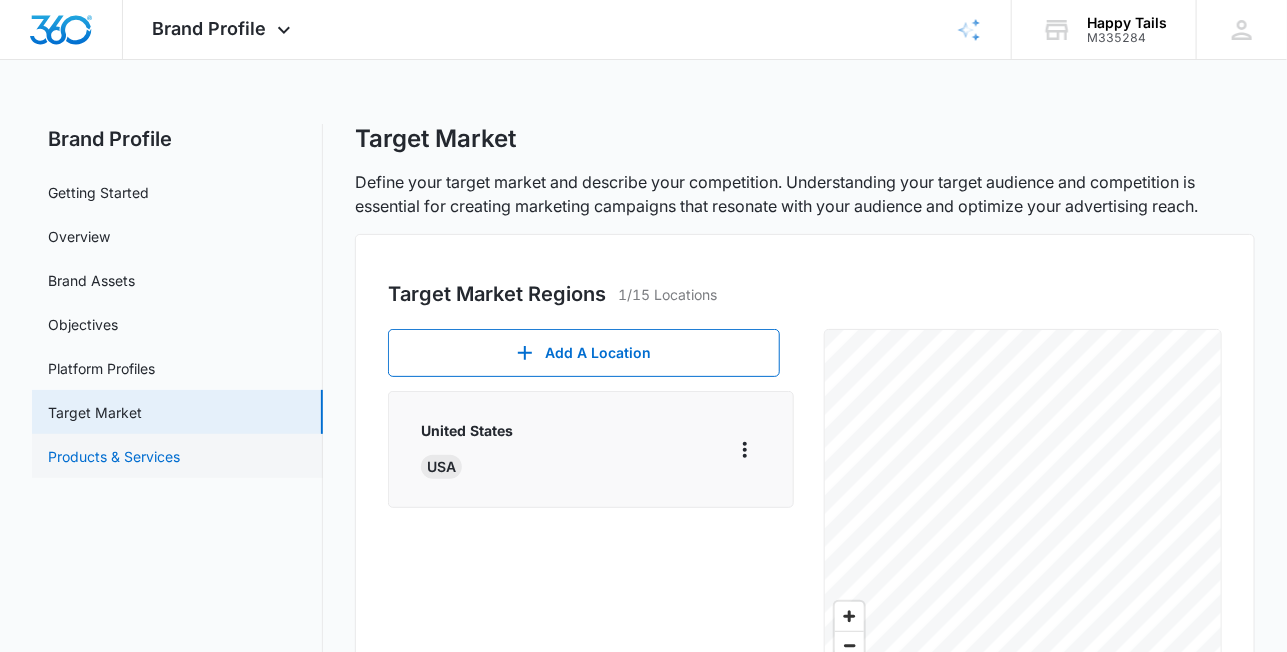 click on "Products & Services" at bounding box center (114, 456) 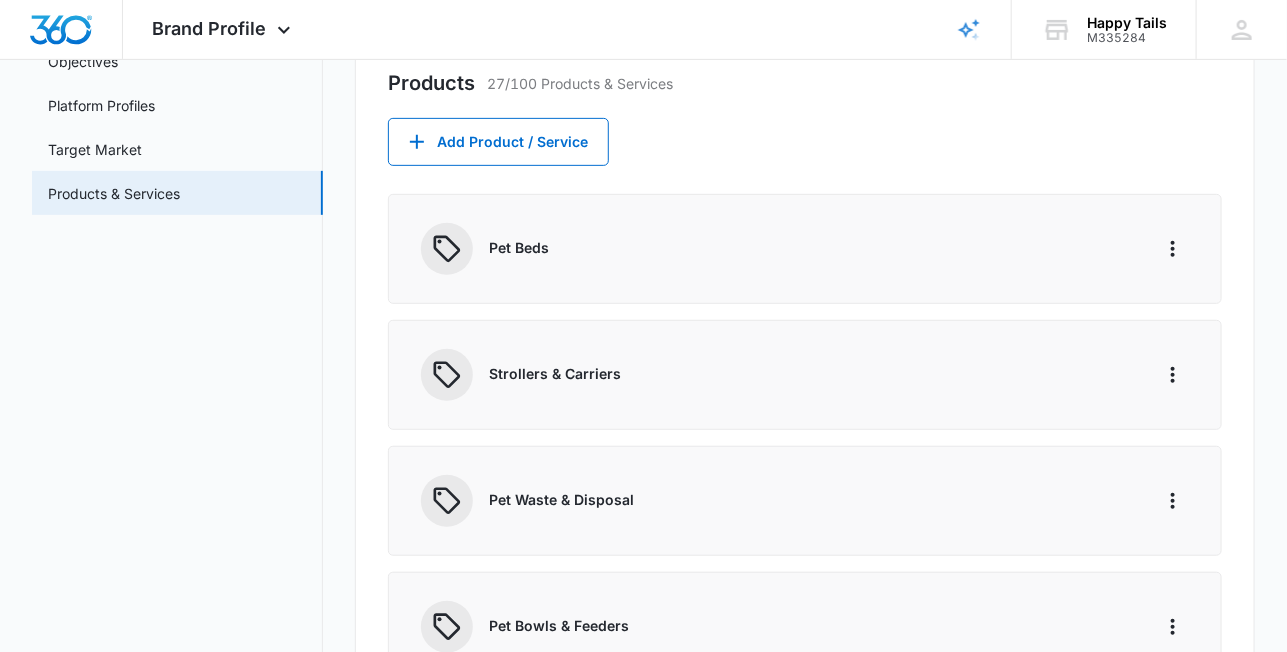 scroll, scrollTop: 266, scrollLeft: 0, axis: vertical 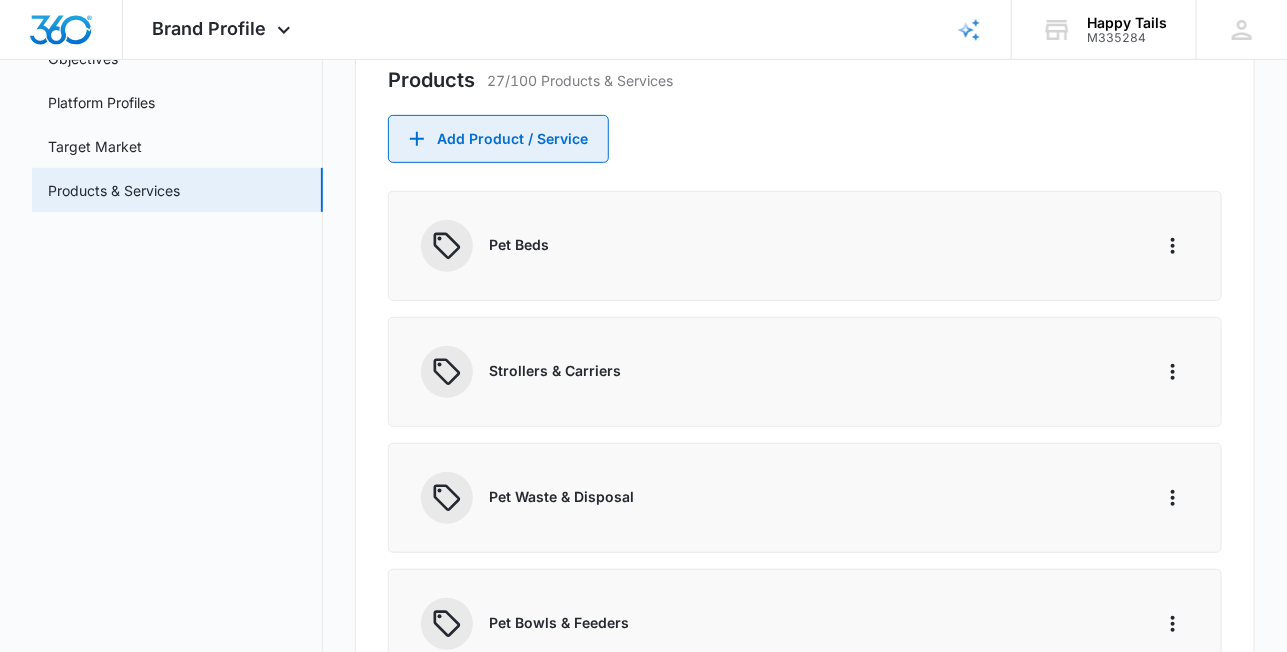 click on "Add Product / Service" at bounding box center (498, 139) 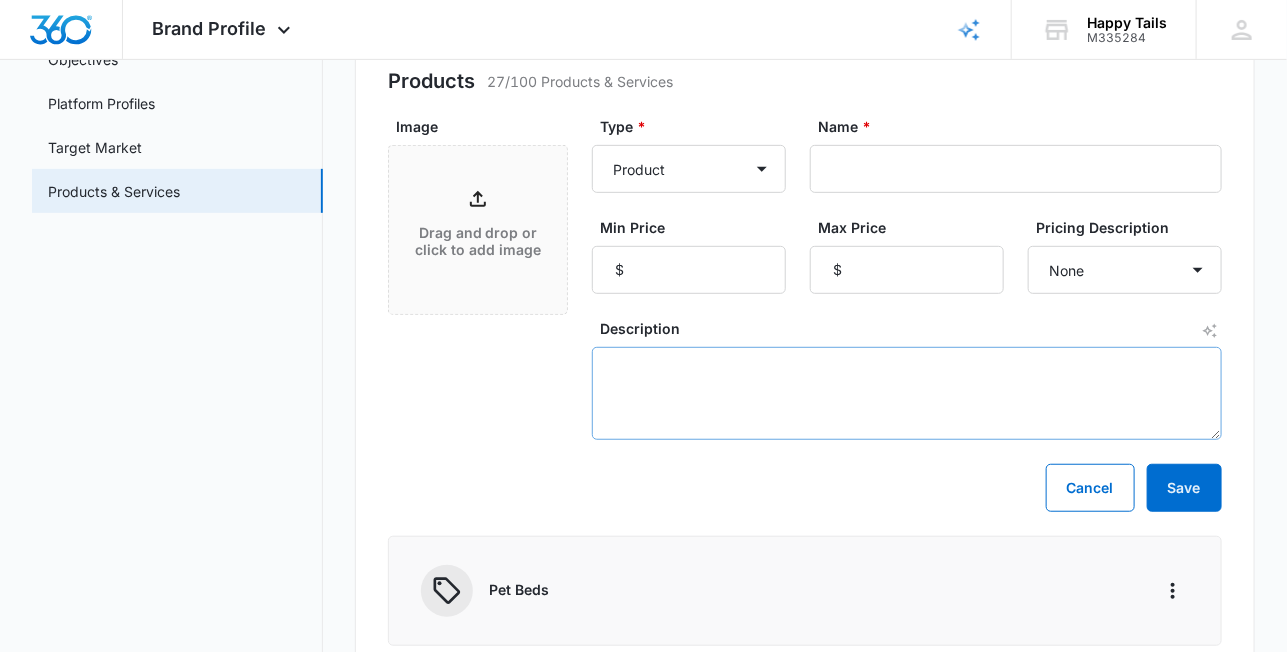 scroll, scrollTop: 233, scrollLeft: 0, axis: vertical 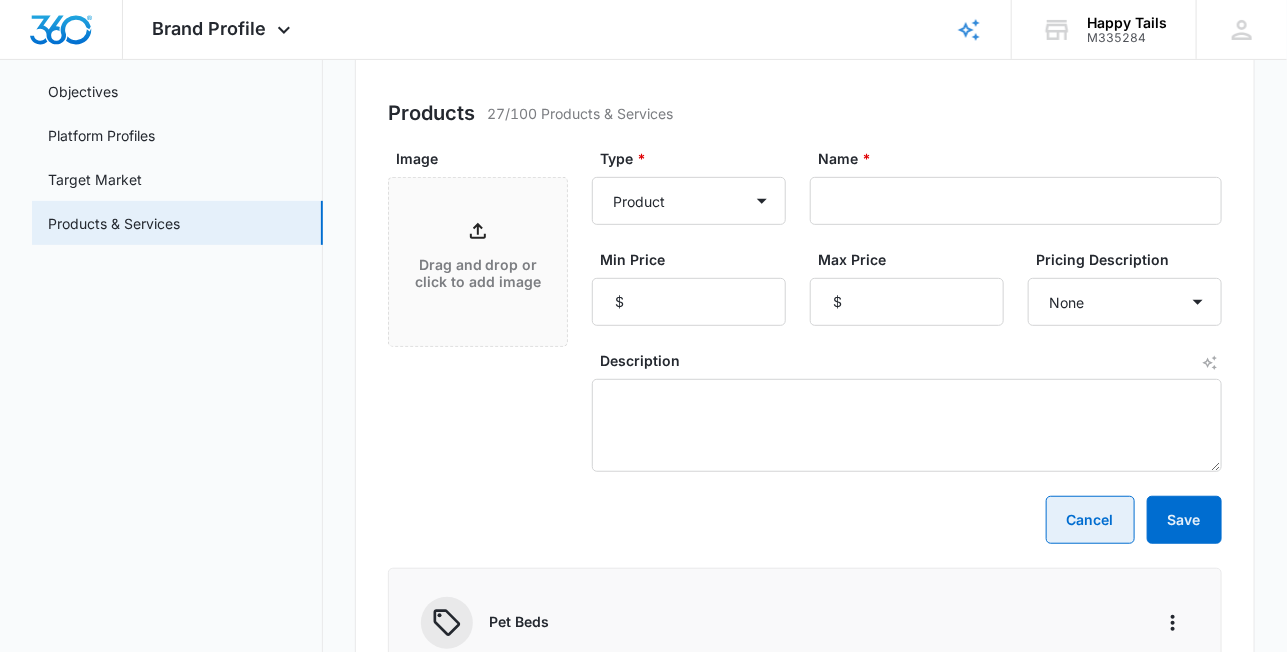 click on "Cancel" at bounding box center [1090, 520] 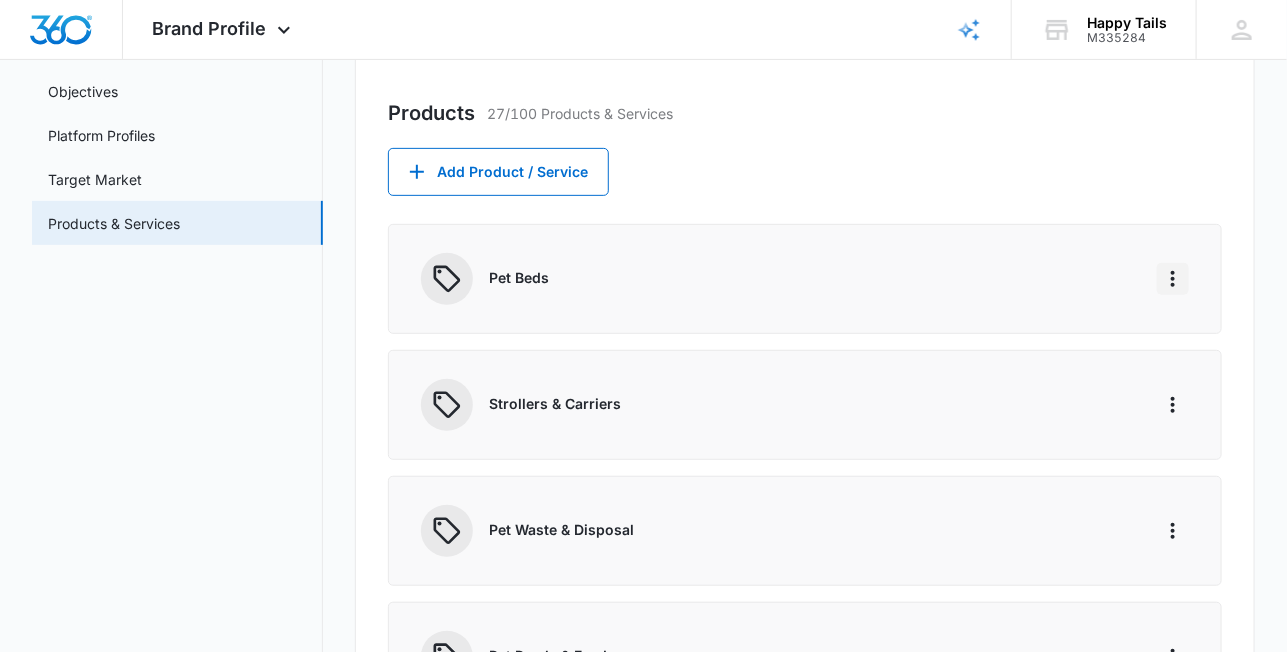 click 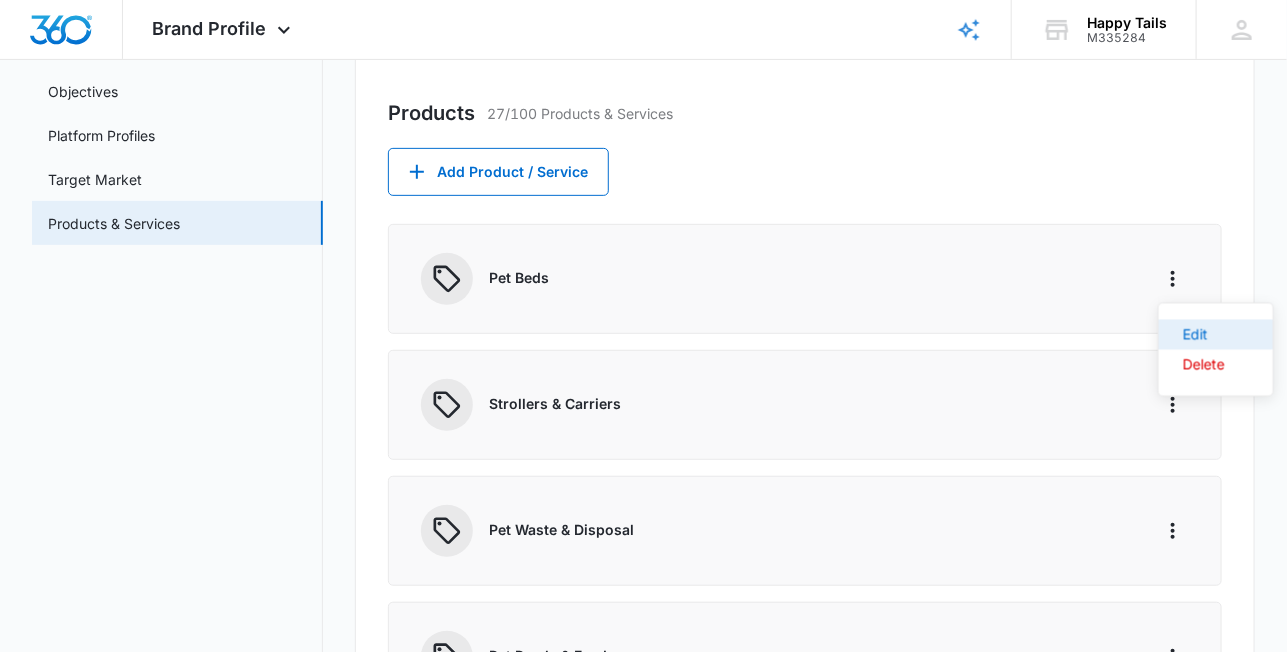 click on "Edit" at bounding box center [1204, 335] 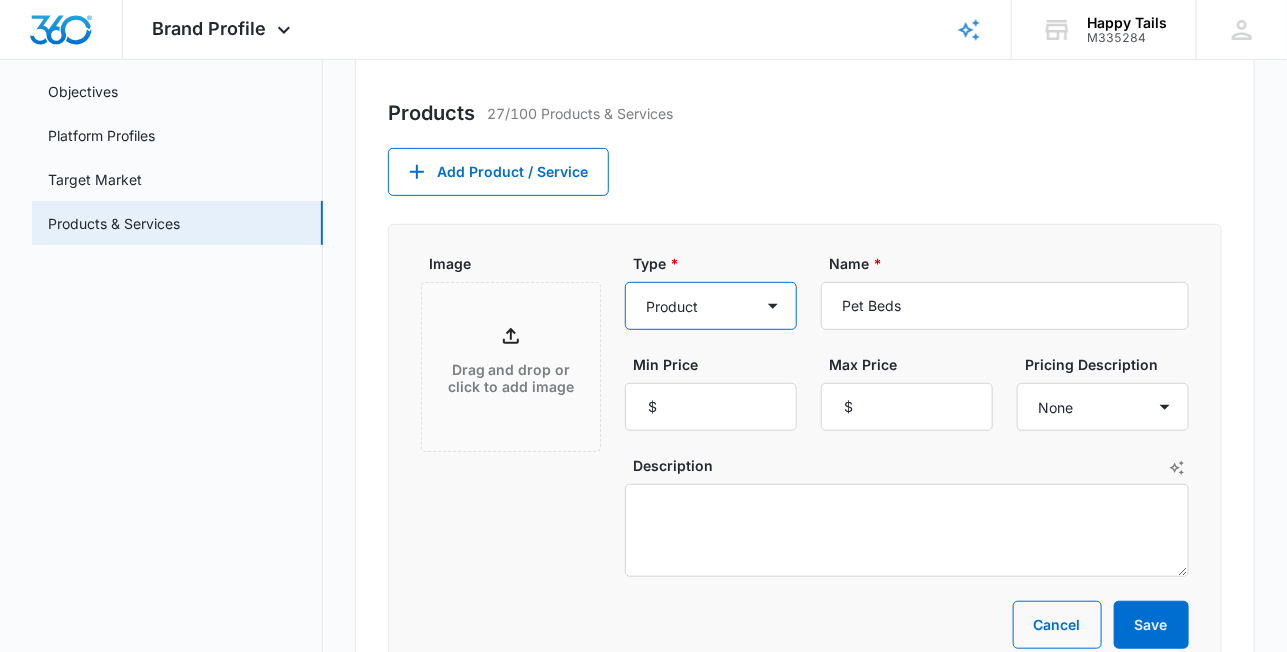 click on "Product Product category Service Service category" at bounding box center (711, 306) 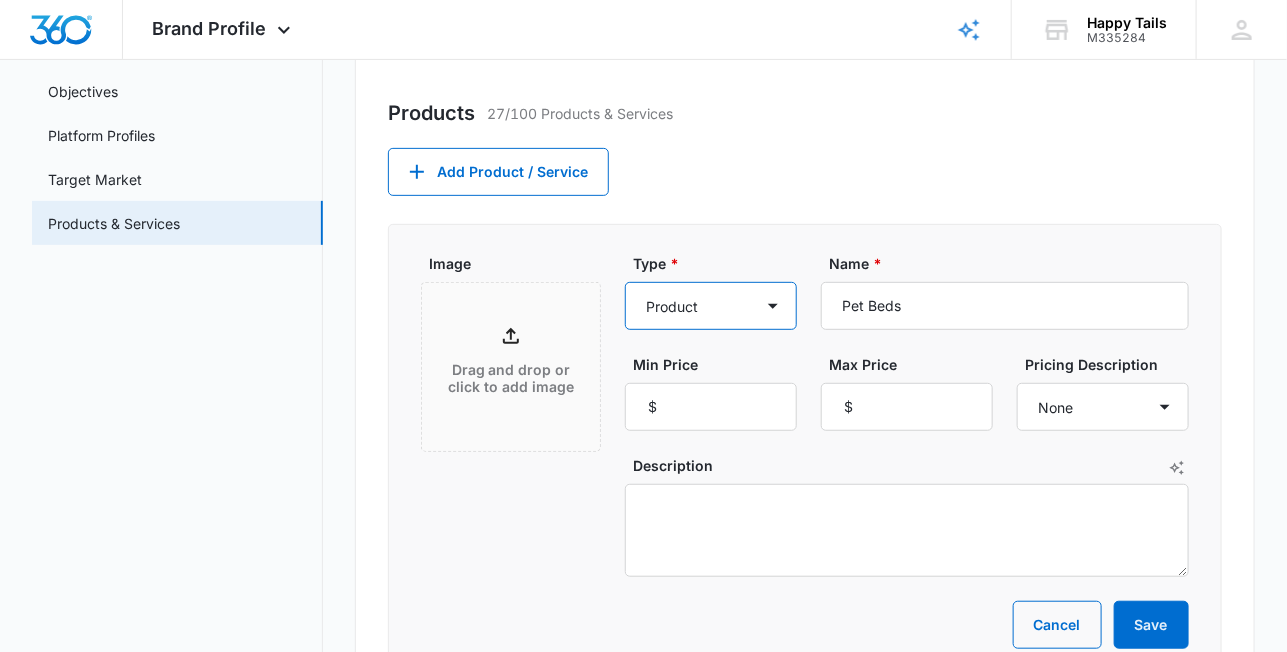 select on "product-category" 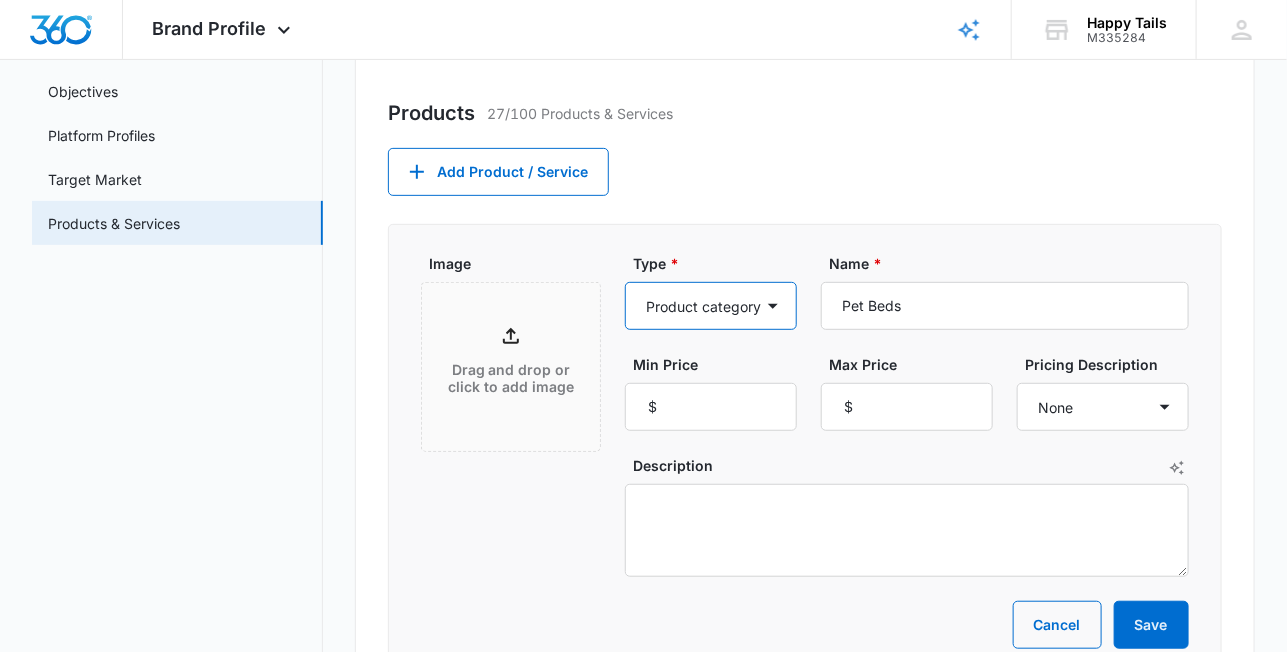 click on "Product Product category Service Service category" at bounding box center (711, 306) 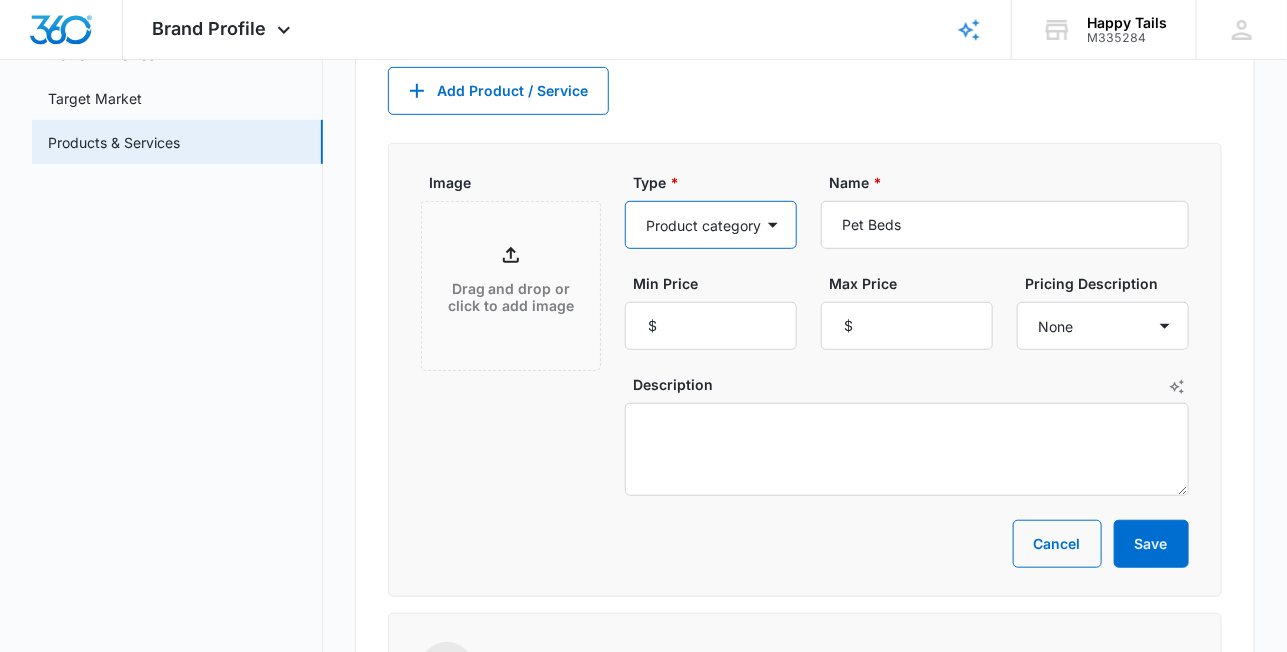 scroll, scrollTop: 333, scrollLeft: 0, axis: vertical 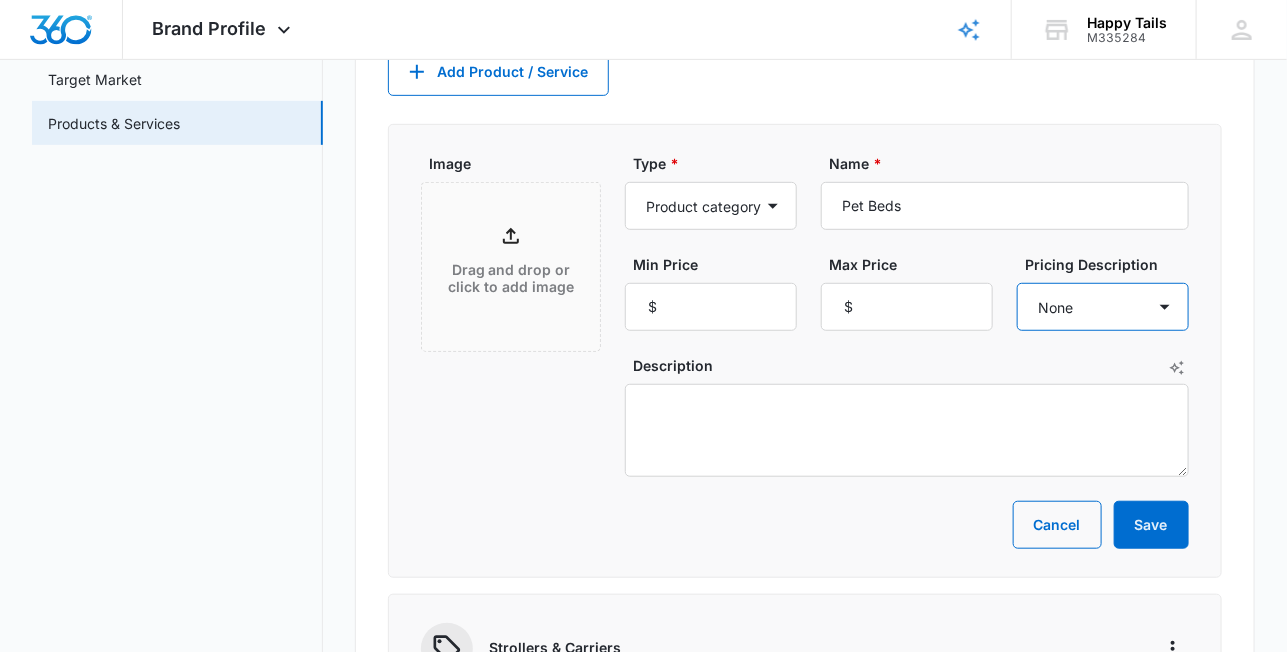 click on "None Each Per month Per year Per hour Per day" at bounding box center (1103, 307) 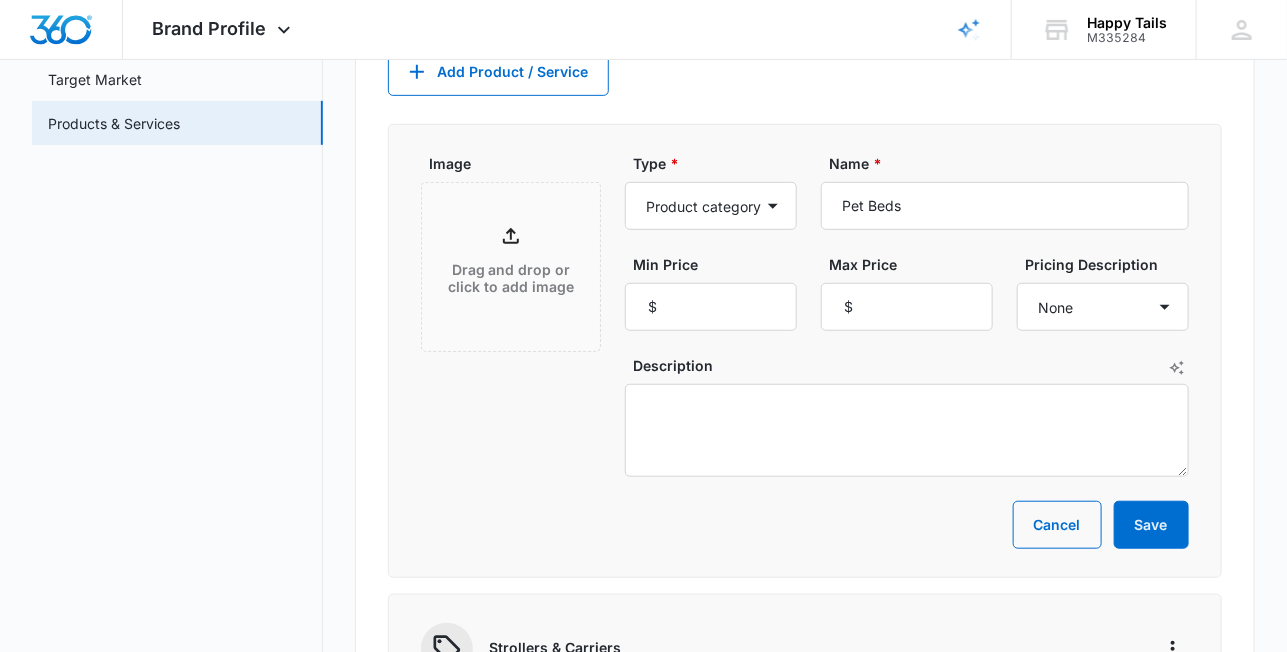 click on "Image Drag and drop or click to add image Type * Product Product category Service Service category Name * Pet Beds Min Price $ Max Price $ Pricing Description None Each Per month Per year Per hour Per day Description Cancel Save" at bounding box center [805, 351] 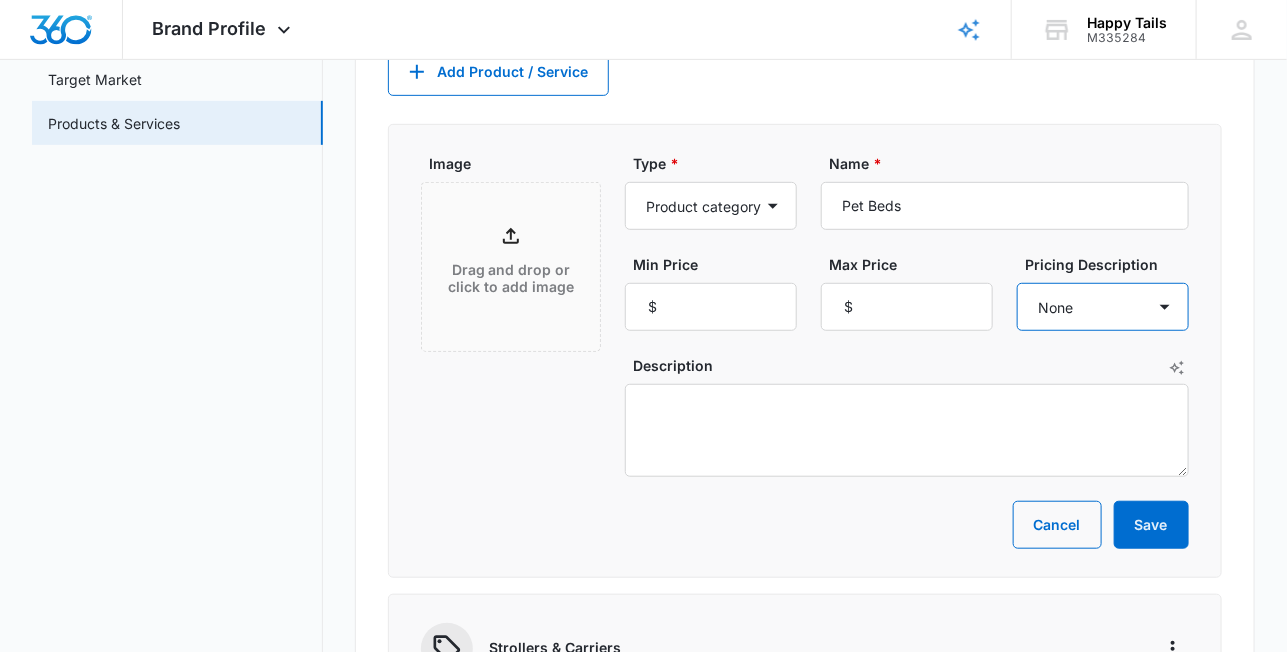 click on "None Each Per month Per year Per hour Per day" at bounding box center (1103, 307) 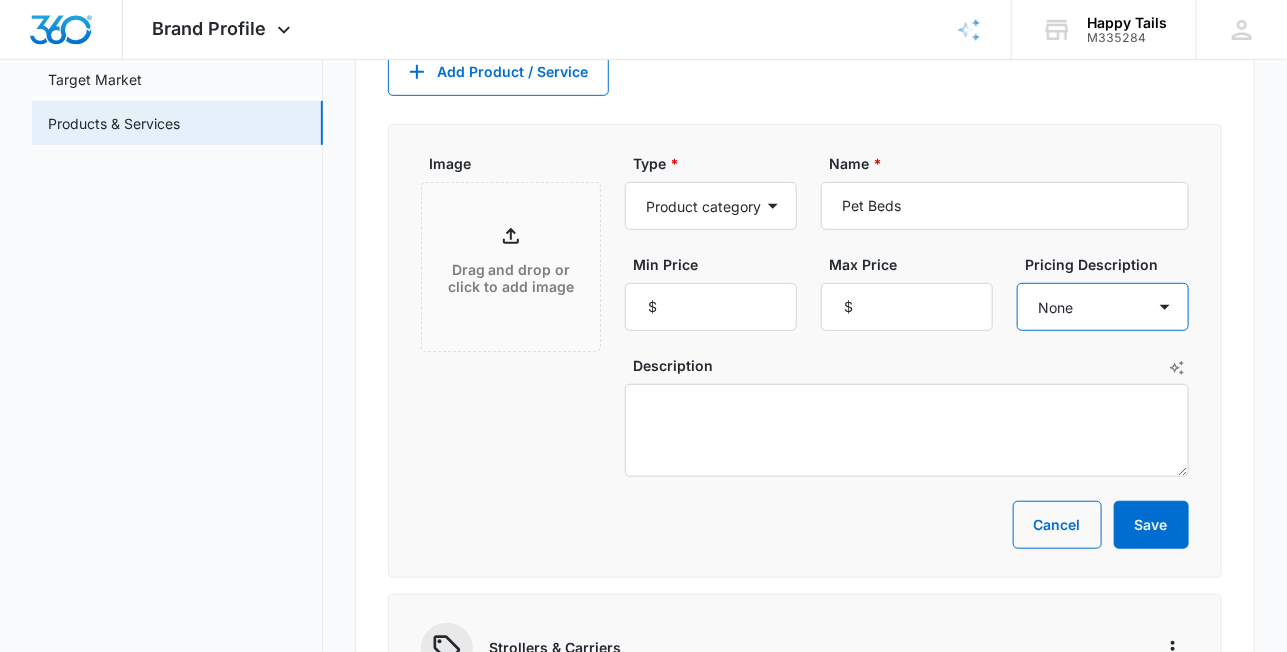 select on "each" 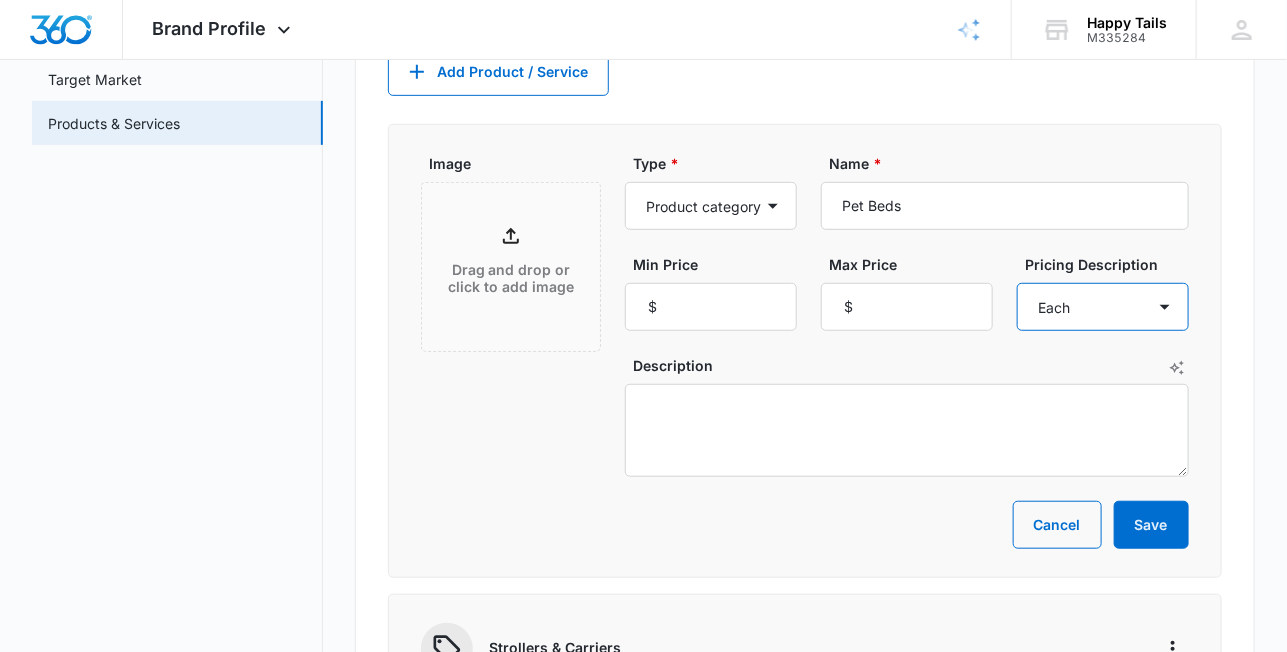 click on "None Each Per month Per year Per hour Per day" at bounding box center (1103, 307) 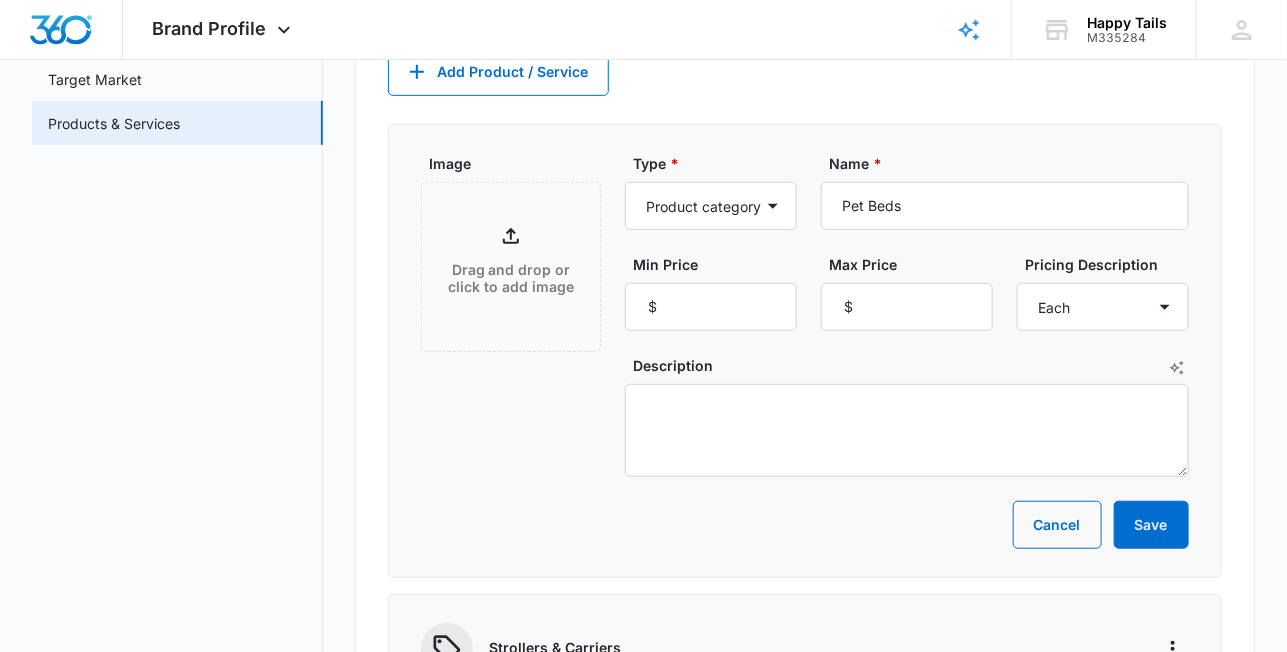 click on "Cancel Save" at bounding box center [805, 525] 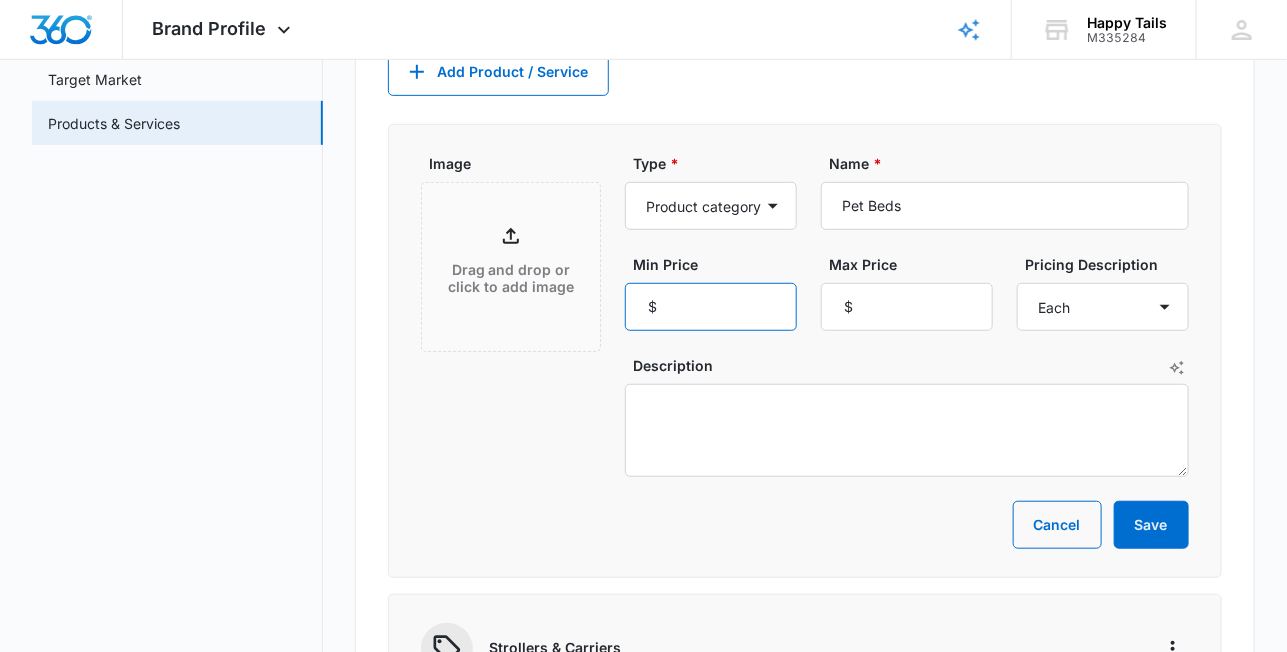 click on "Min Price" at bounding box center (711, 307) 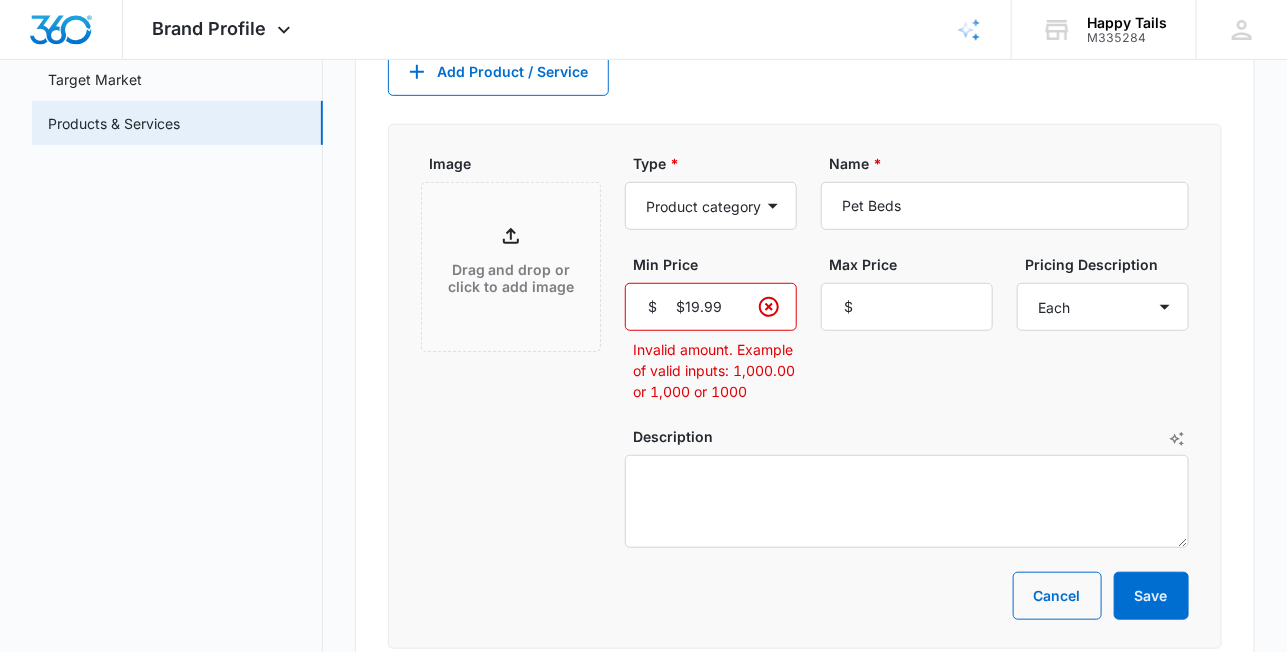 type on "$19.99" 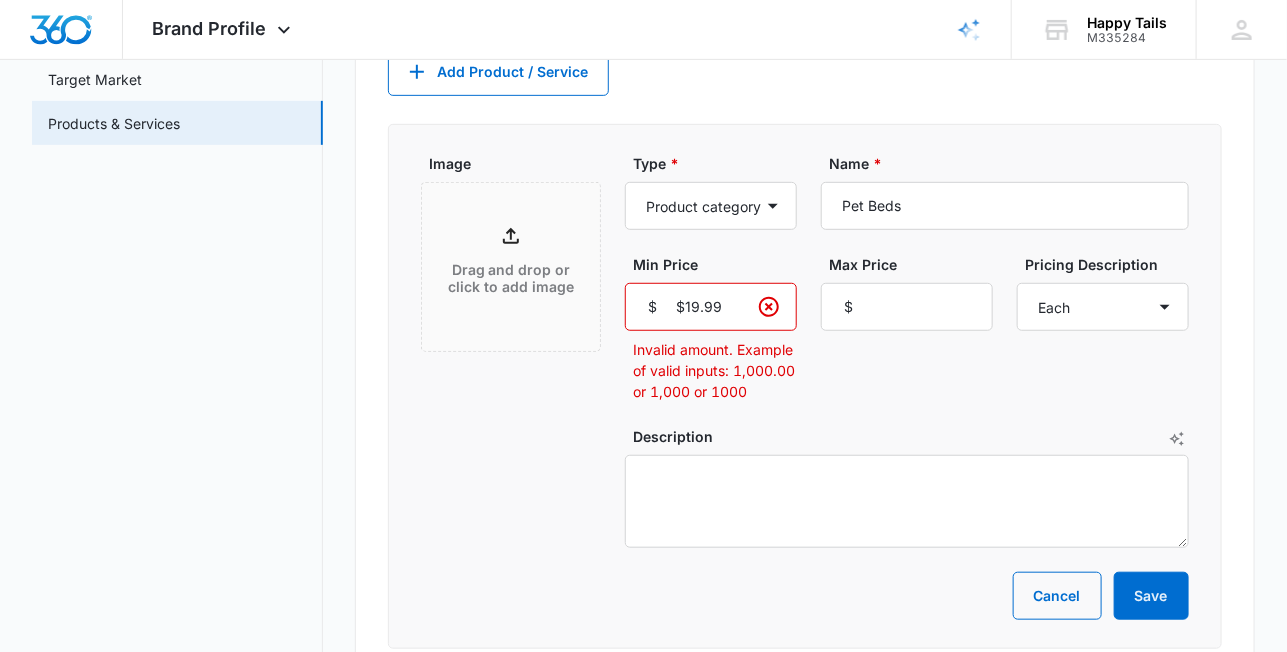 click on "$" at bounding box center [849, 307] 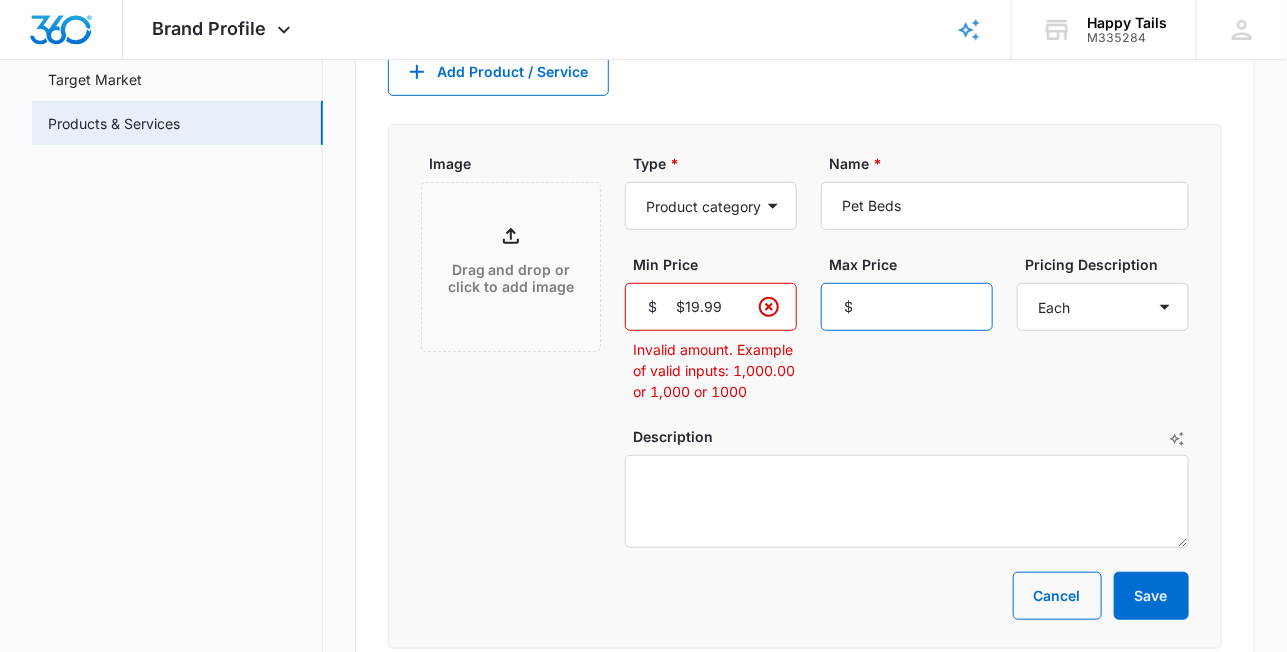 click on "Max Price" at bounding box center (907, 307) 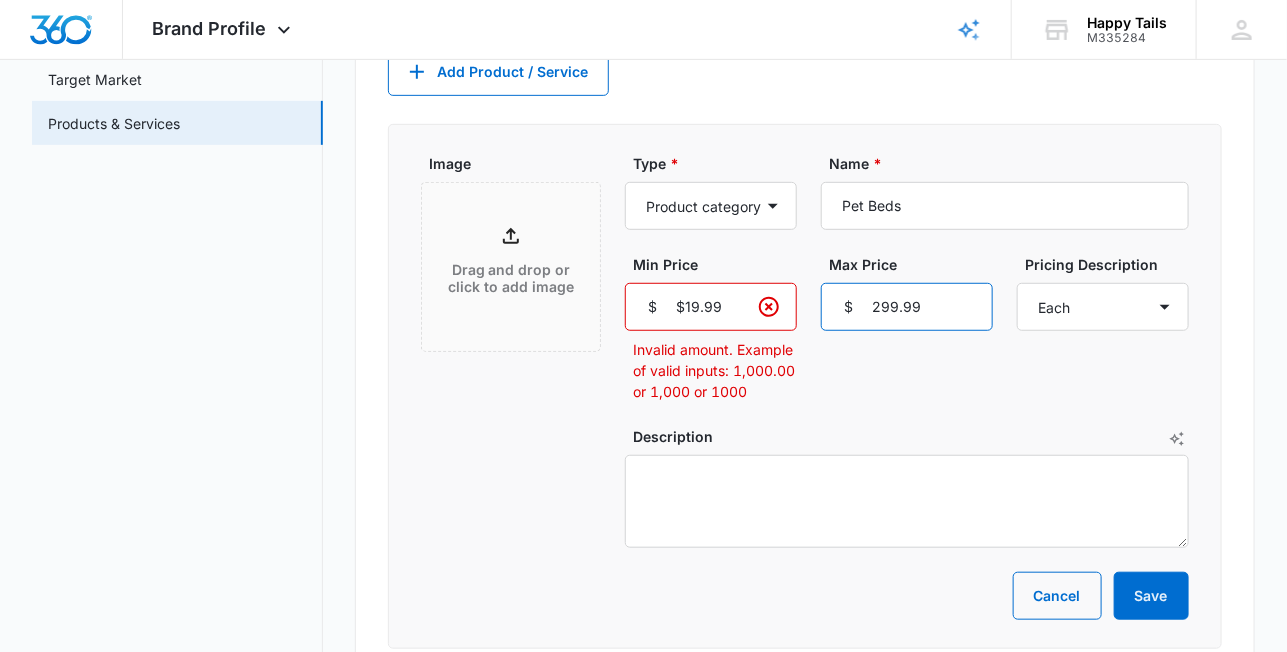 type on "299.99" 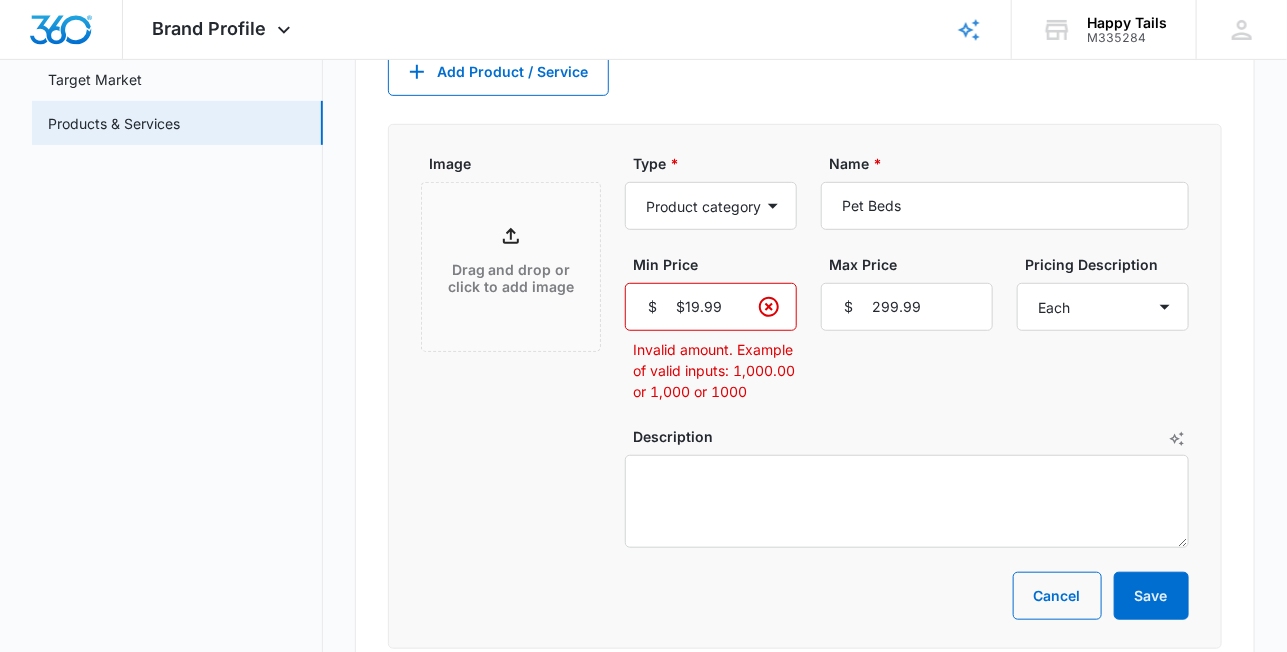 click on "Pricing Description None Each Per month Per year Per hour Per day" at bounding box center (1103, 328) 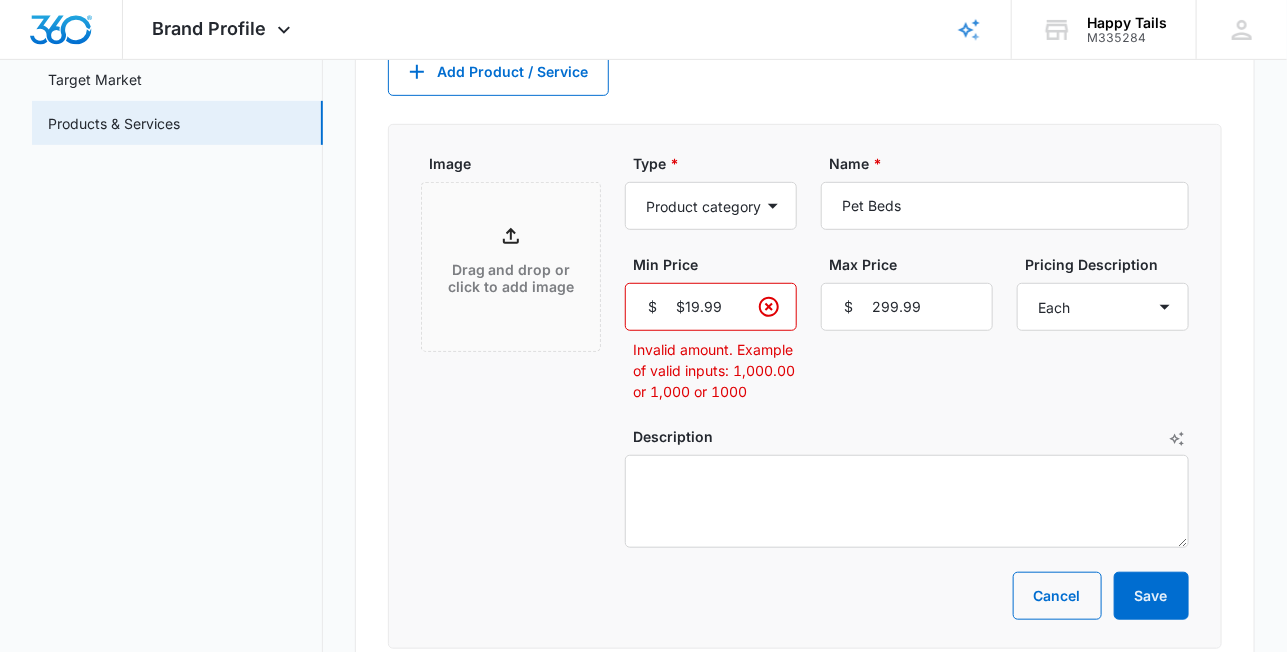 drag, startPoint x: 715, startPoint y: 301, endPoint x: 654, endPoint y: 301, distance: 61 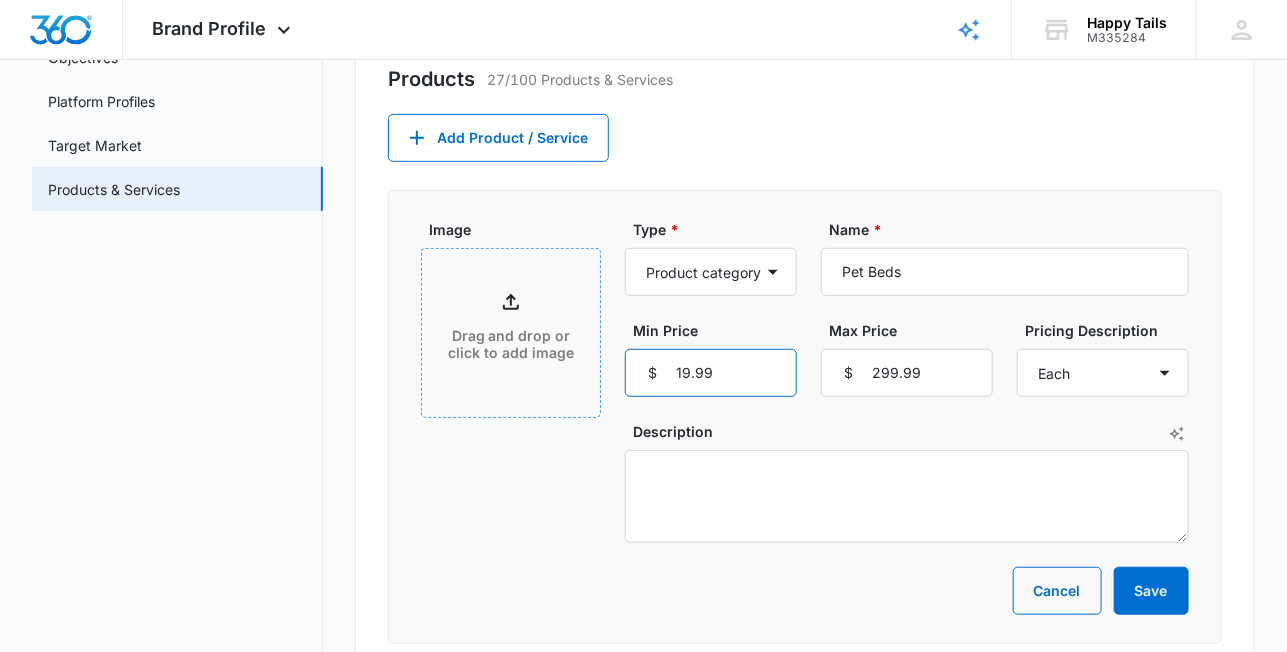 scroll, scrollTop: 266, scrollLeft: 0, axis: vertical 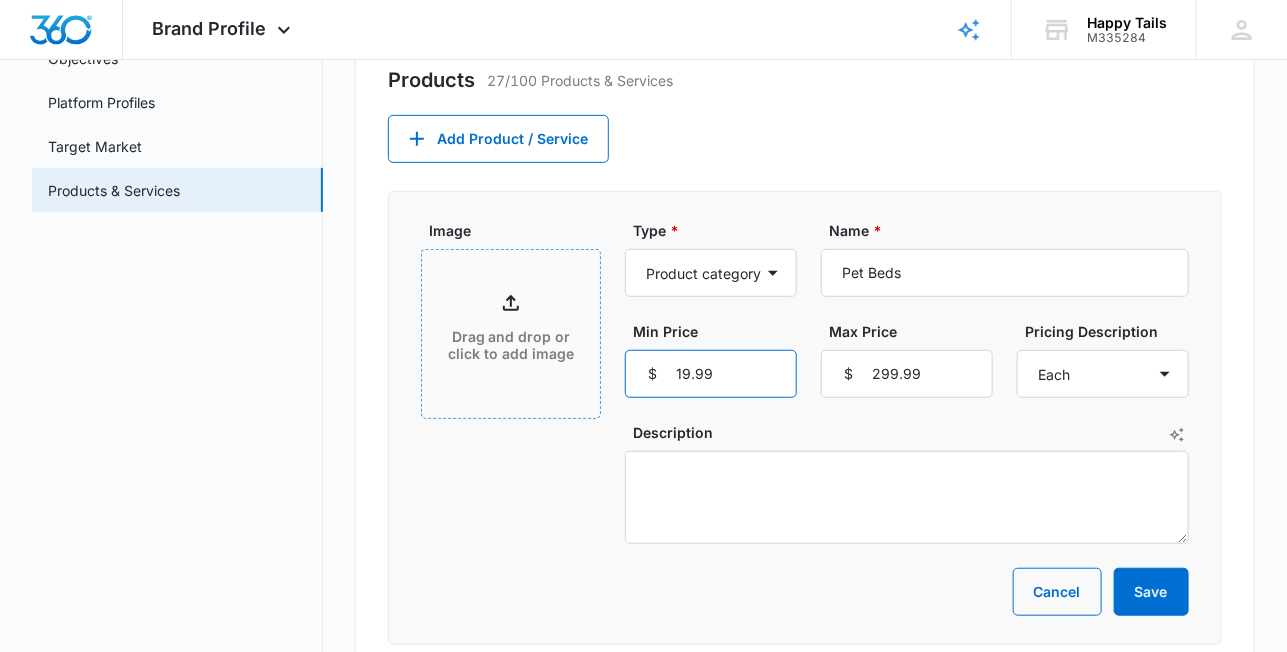 type on "19.99" 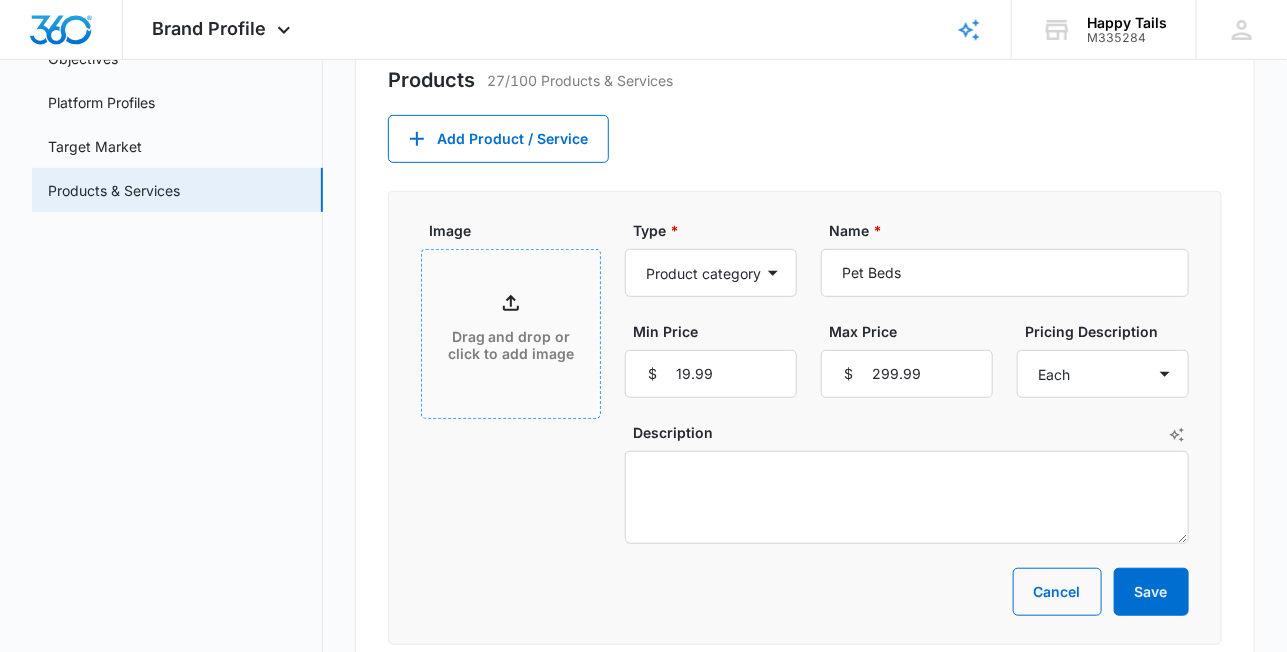 click 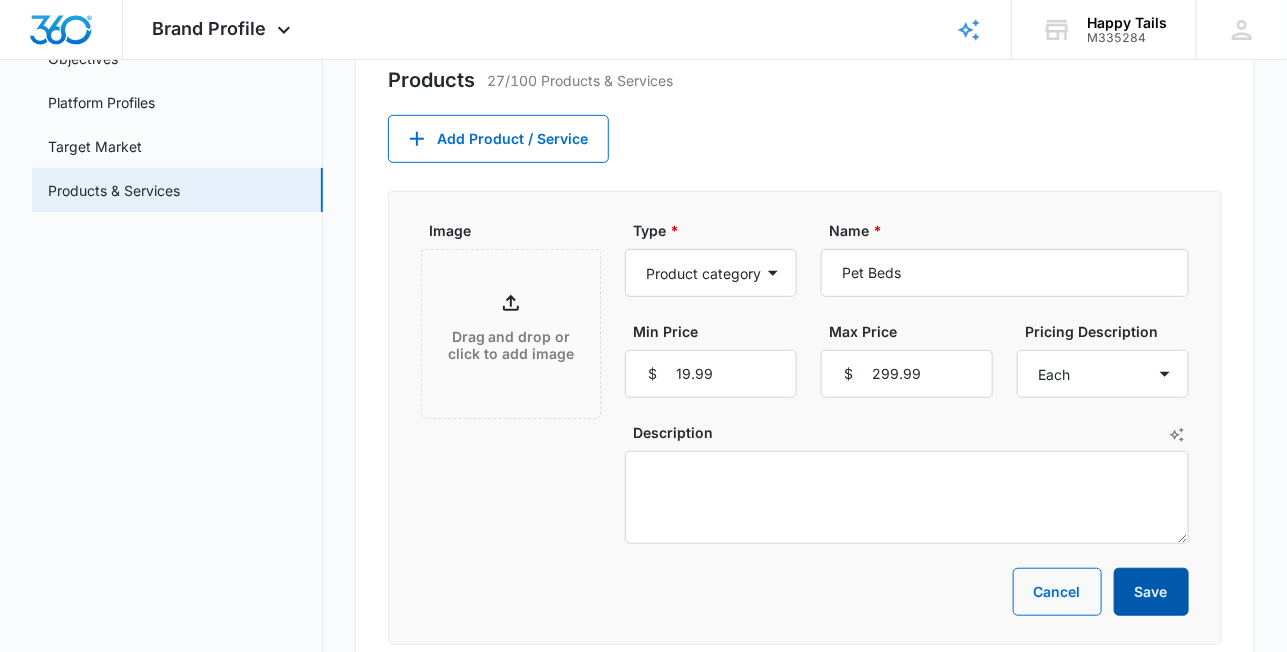 click on "Save" at bounding box center [1151, 592] 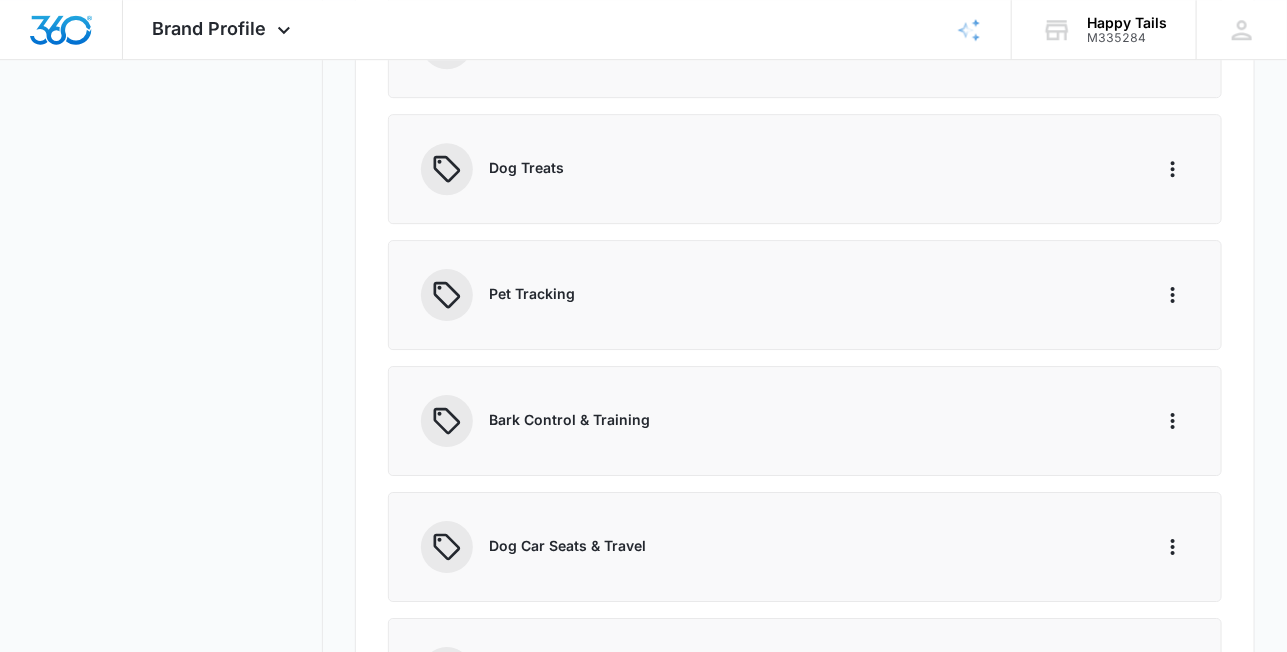 scroll, scrollTop: 2166, scrollLeft: 0, axis: vertical 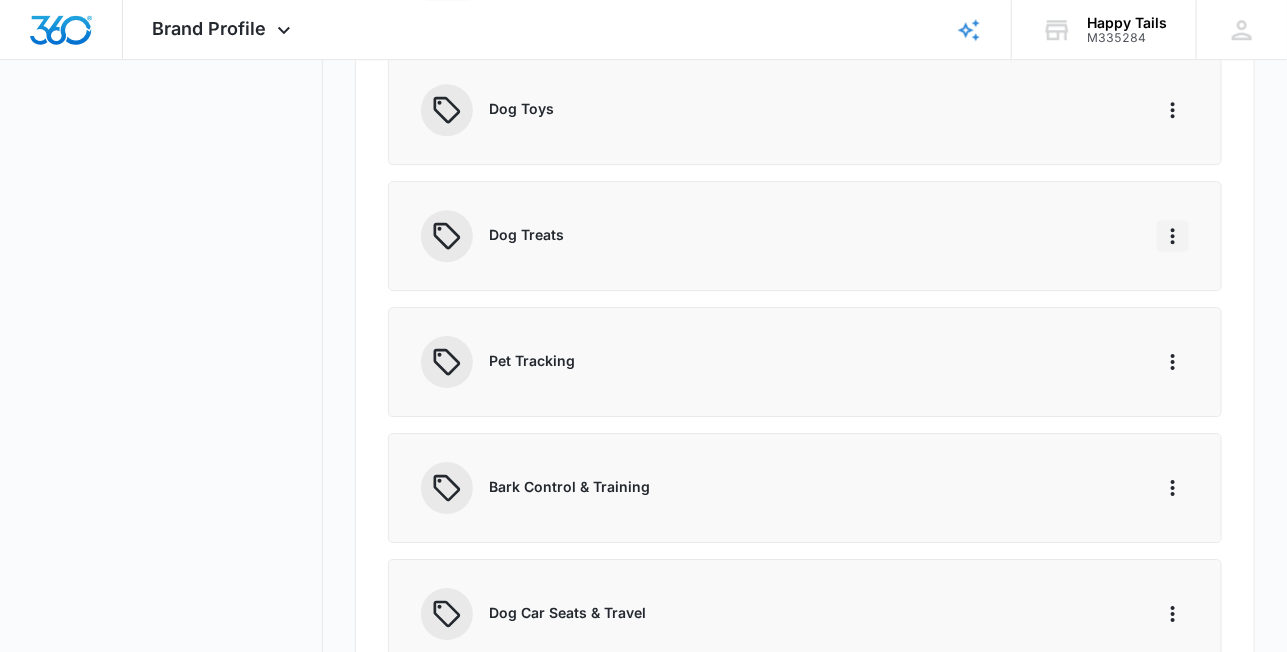 click 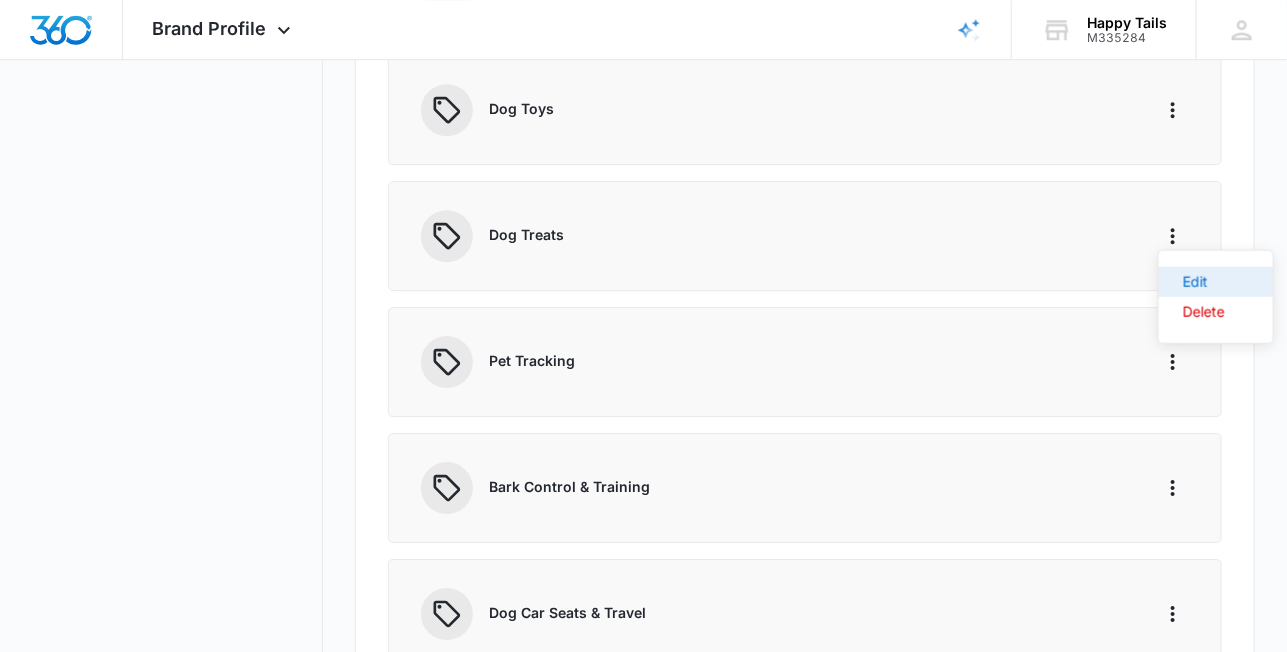 click on "Edit" at bounding box center (1204, 282) 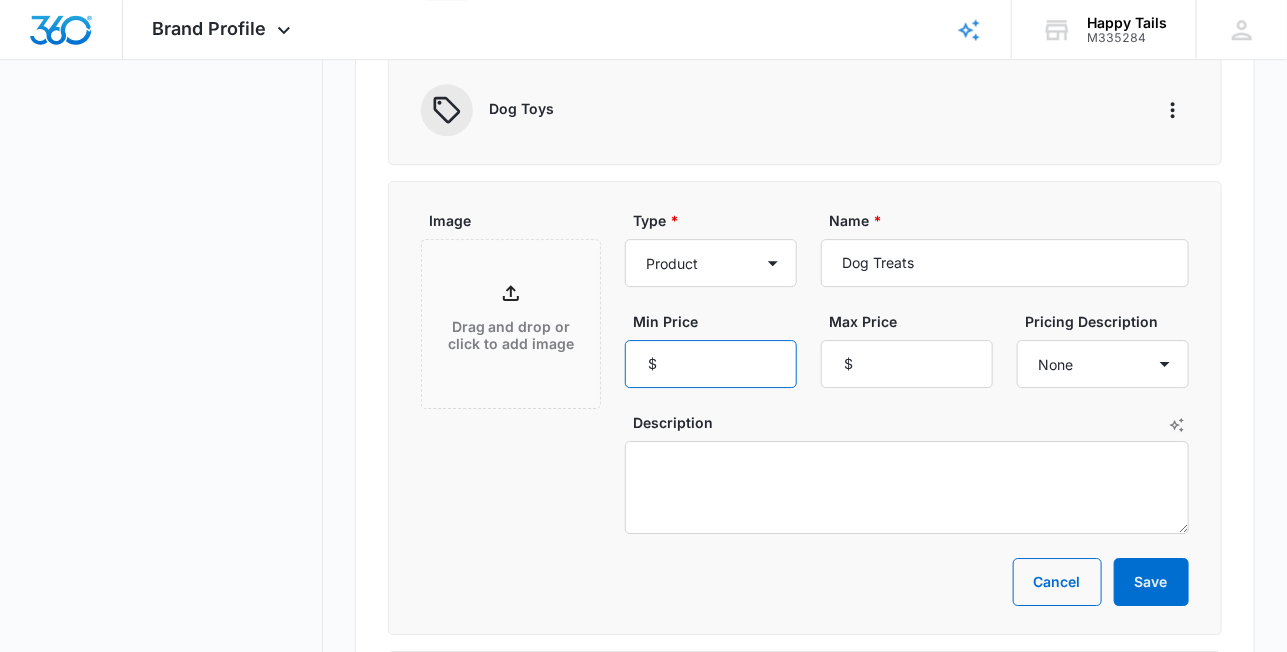 click on "Min Price" at bounding box center [711, 364] 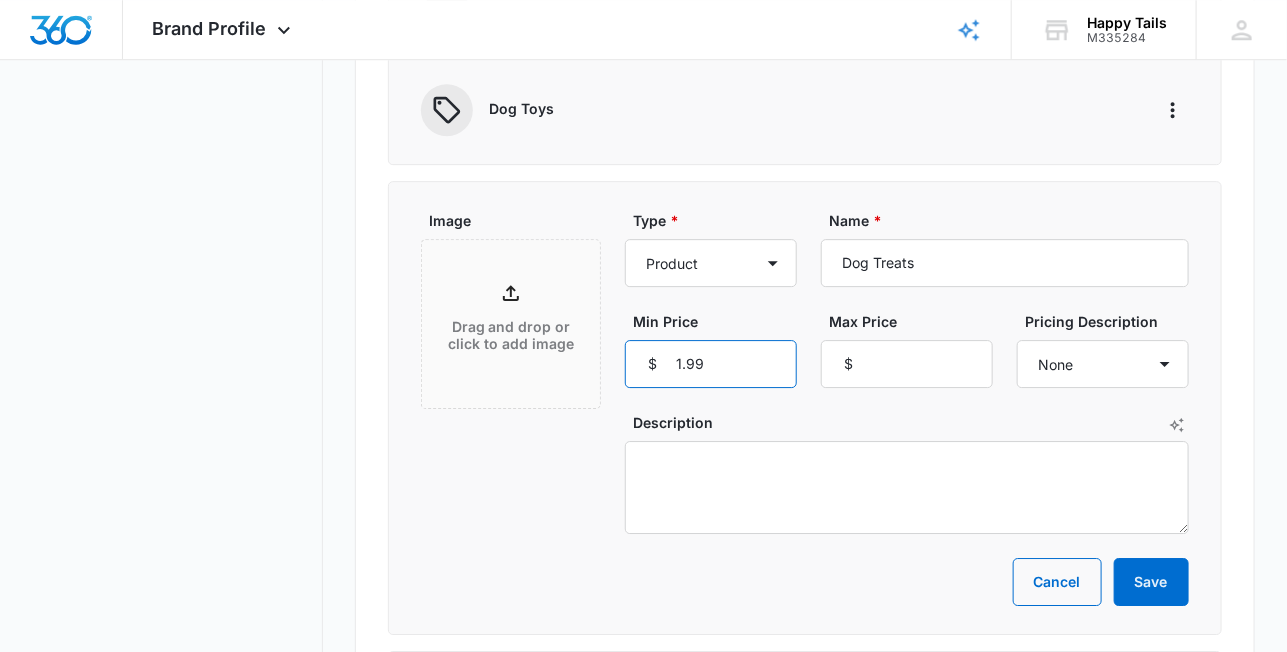 type on "1.99" 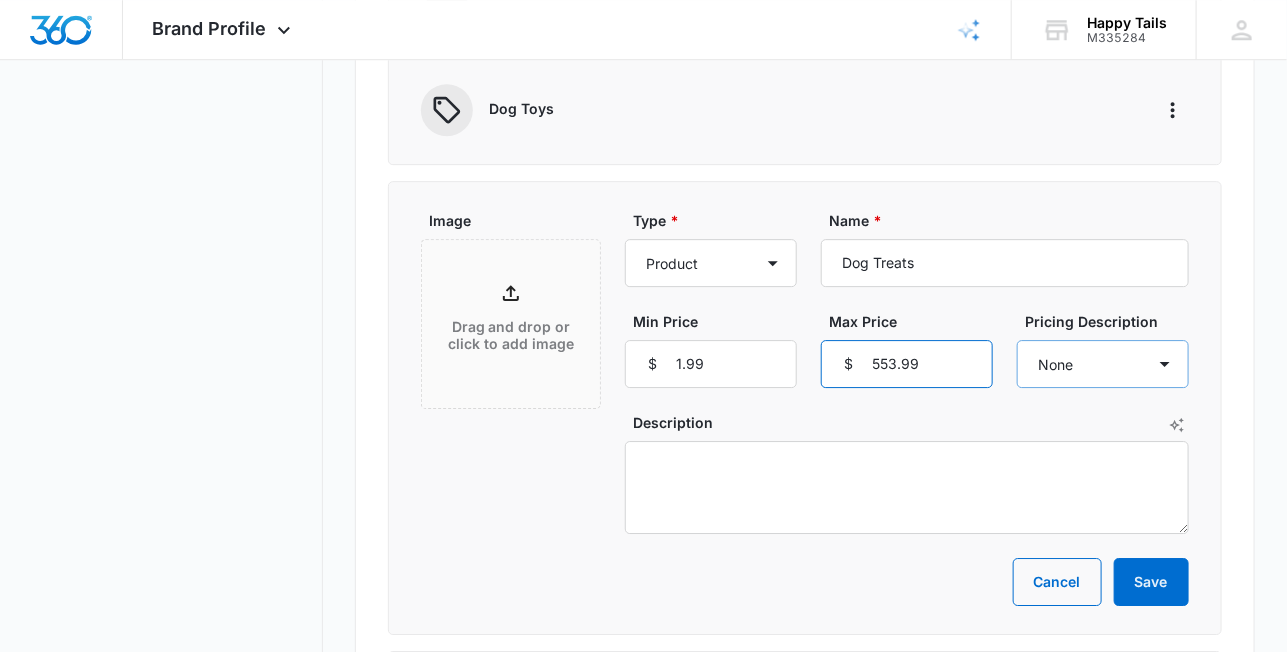 type on "553.99" 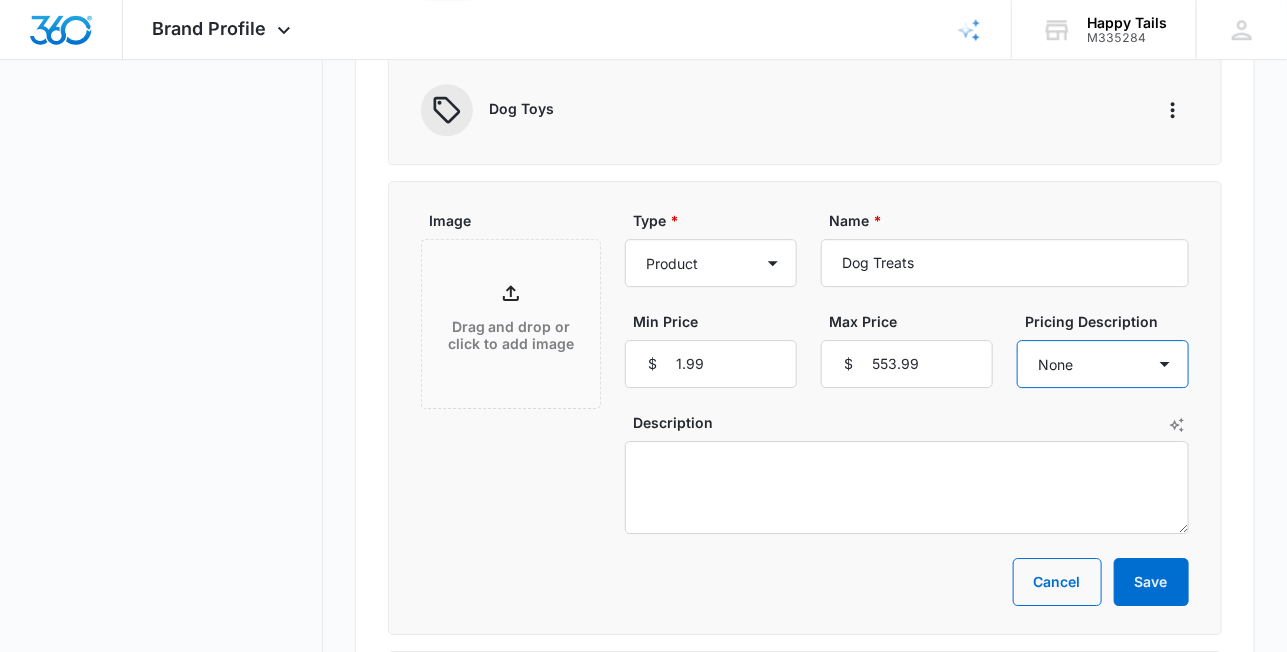 click on "None Each Per month Per year Per hour Per day" at bounding box center (1103, 364) 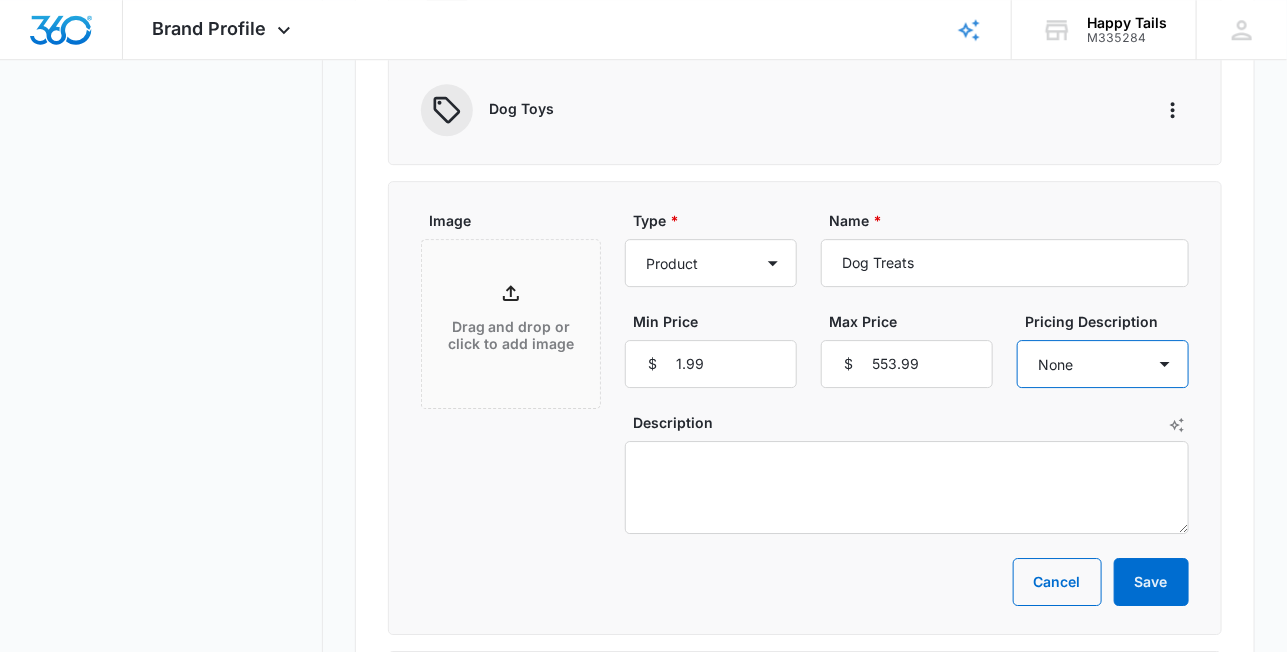 select on "each" 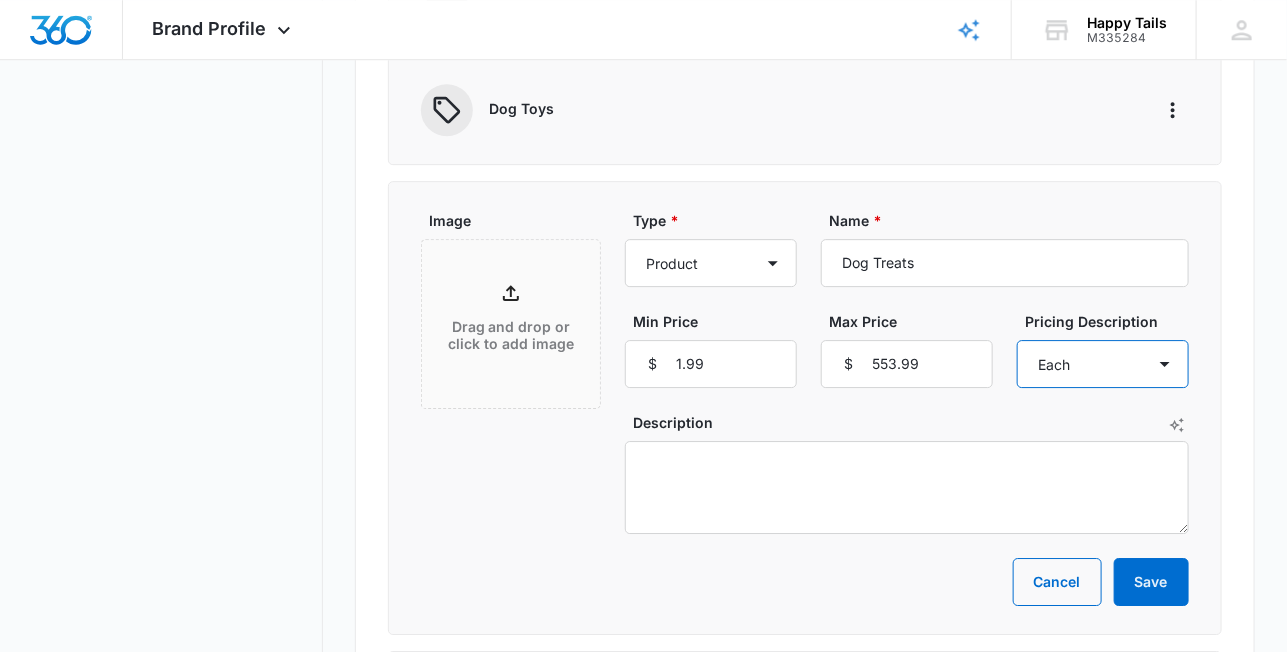 click on "None Each Per month Per year Per hour Per day" at bounding box center [1103, 364] 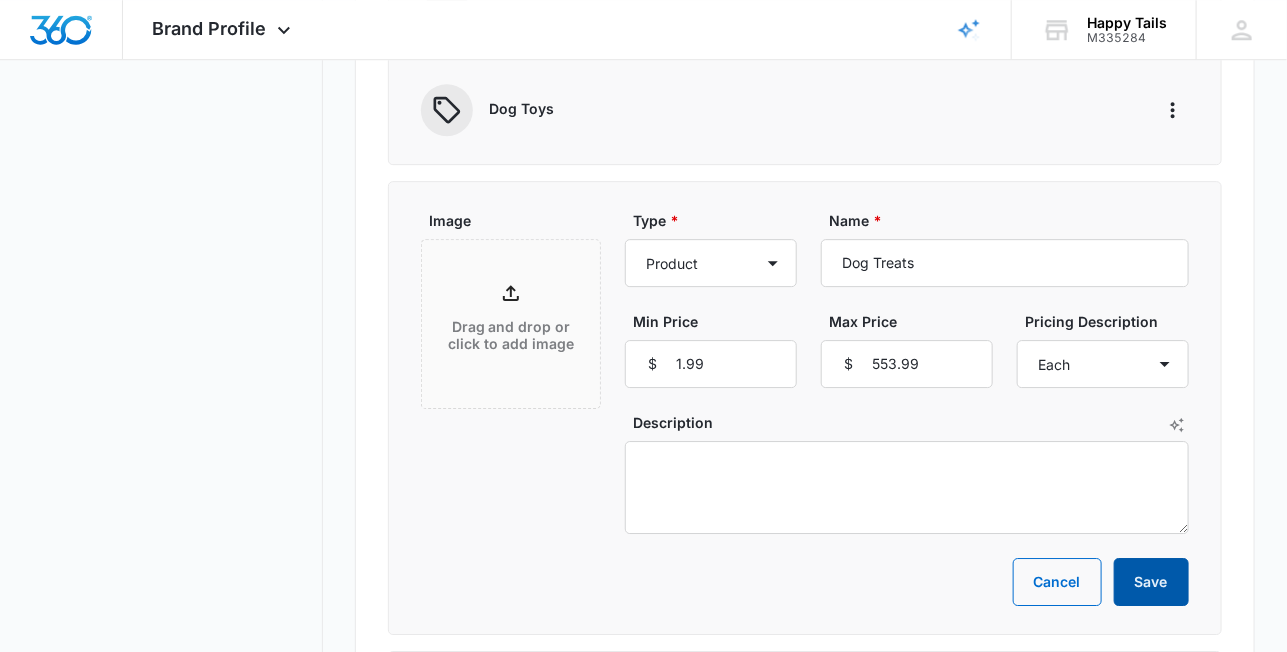 click on "Save" at bounding box center (1151, 582) 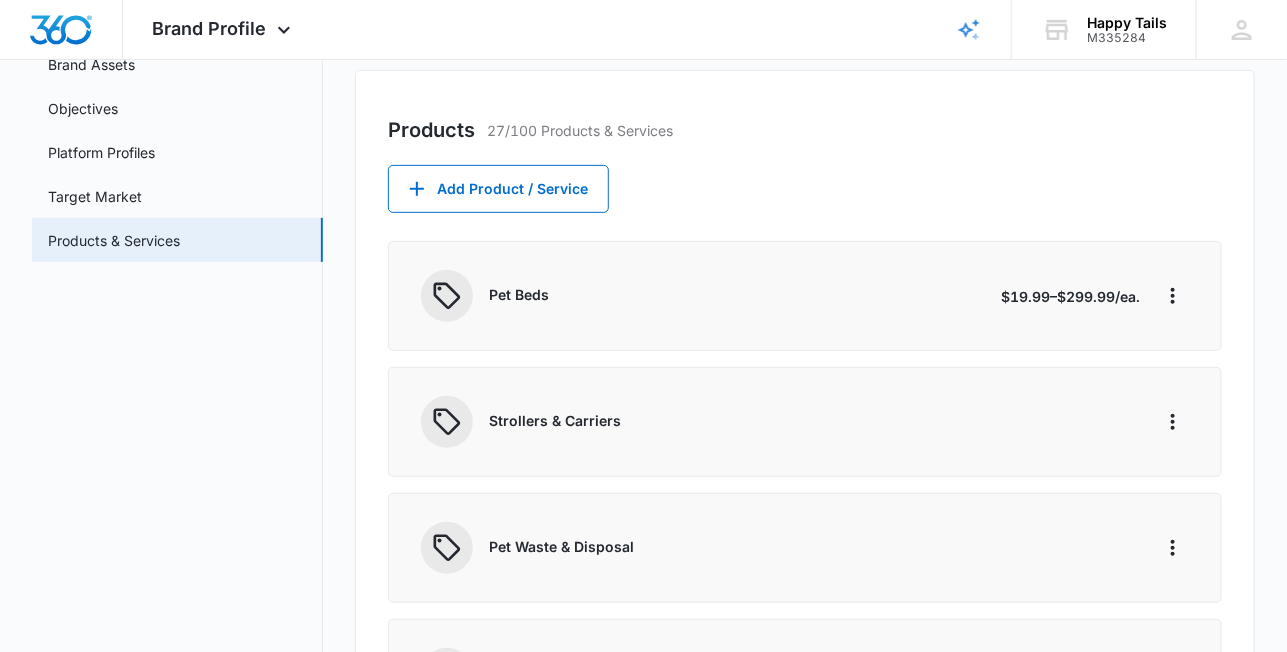 scroll, scrollTop: 200, scrollLeft: 0, axis: vertical 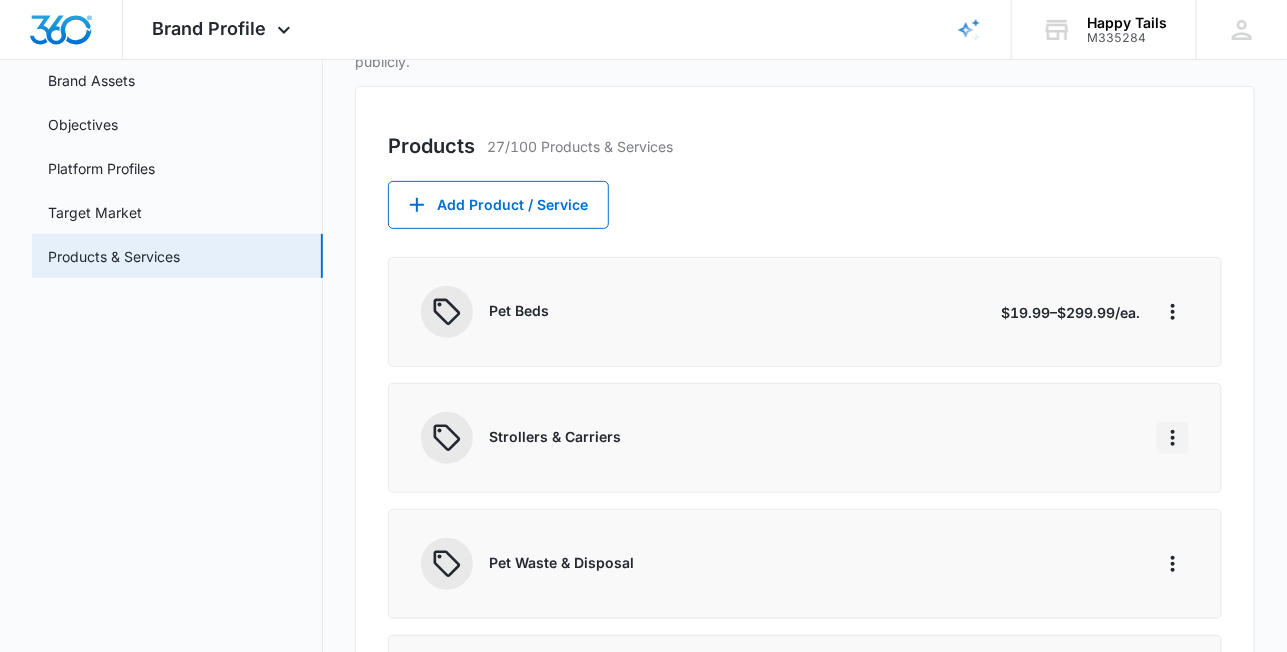 click 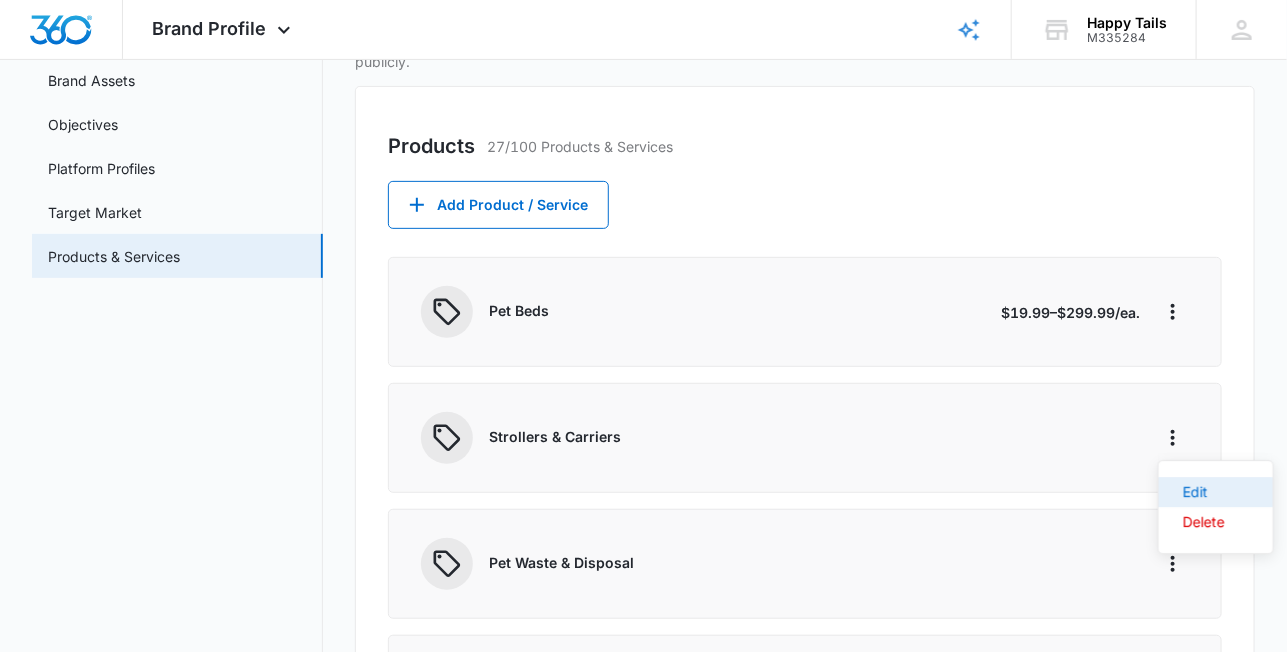 click on "Edit" at bounding box center (1204, 492) 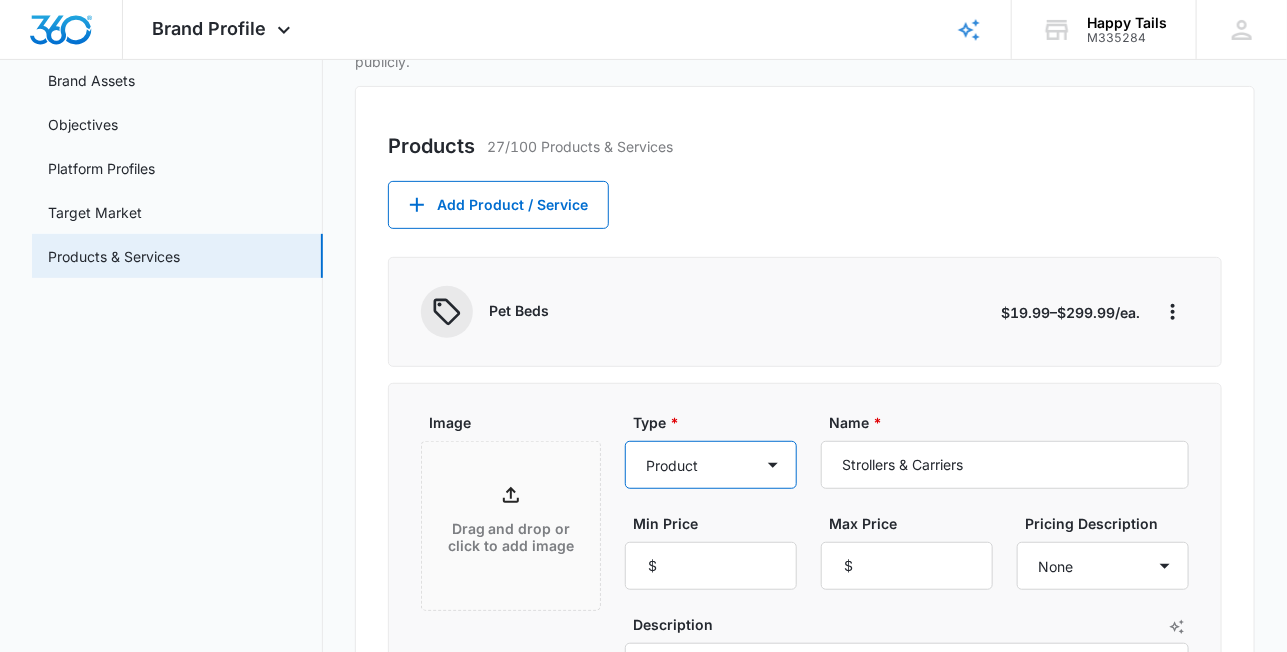 click on "Product Product category Service Service category" at bounding box center [711, 465] 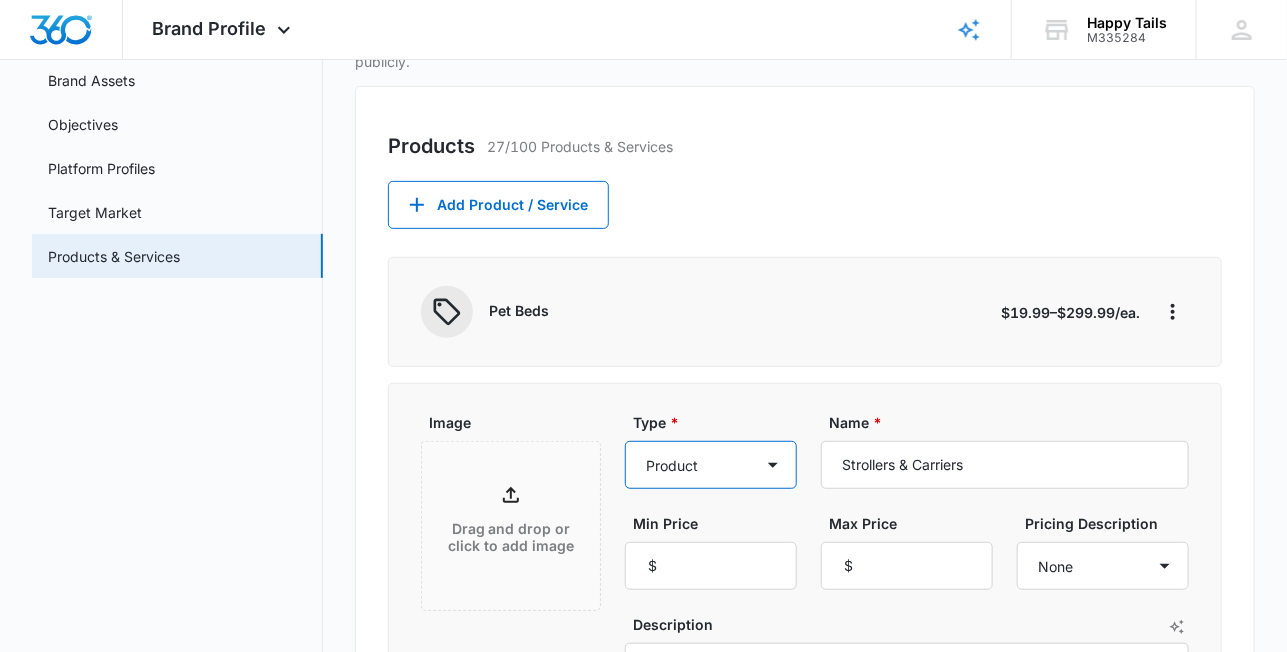 select on "product-category" 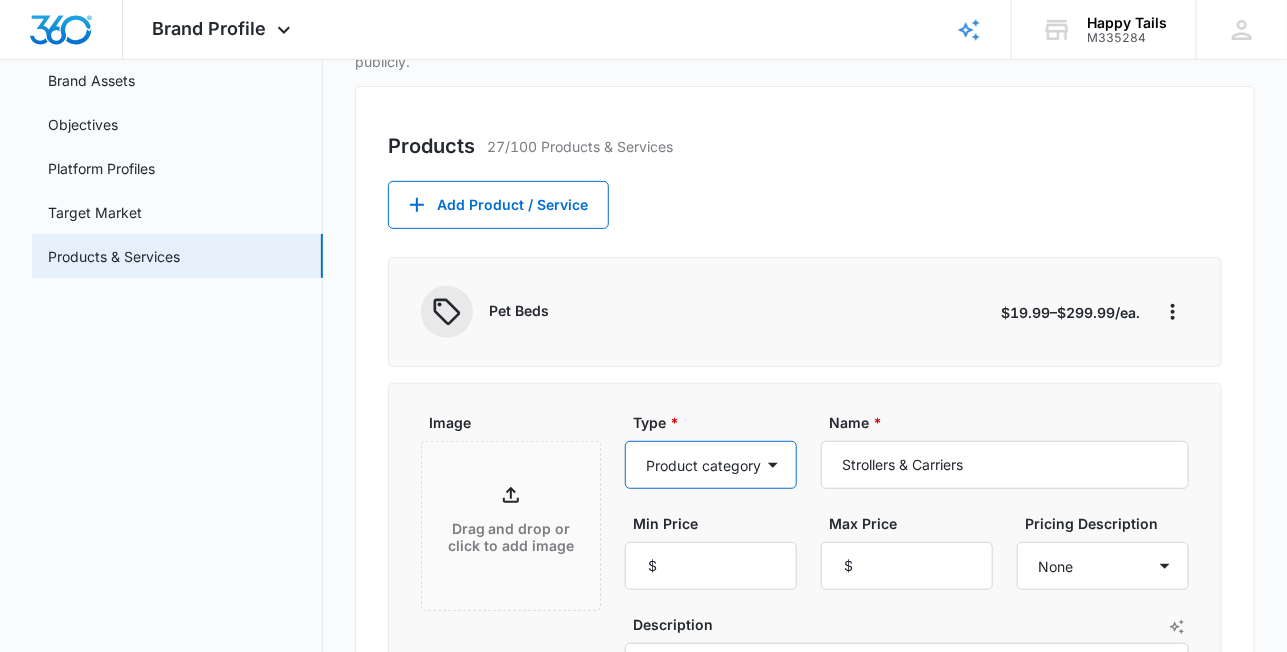 click on "Product Product category Service Service category" at bounding box center (711, 465) 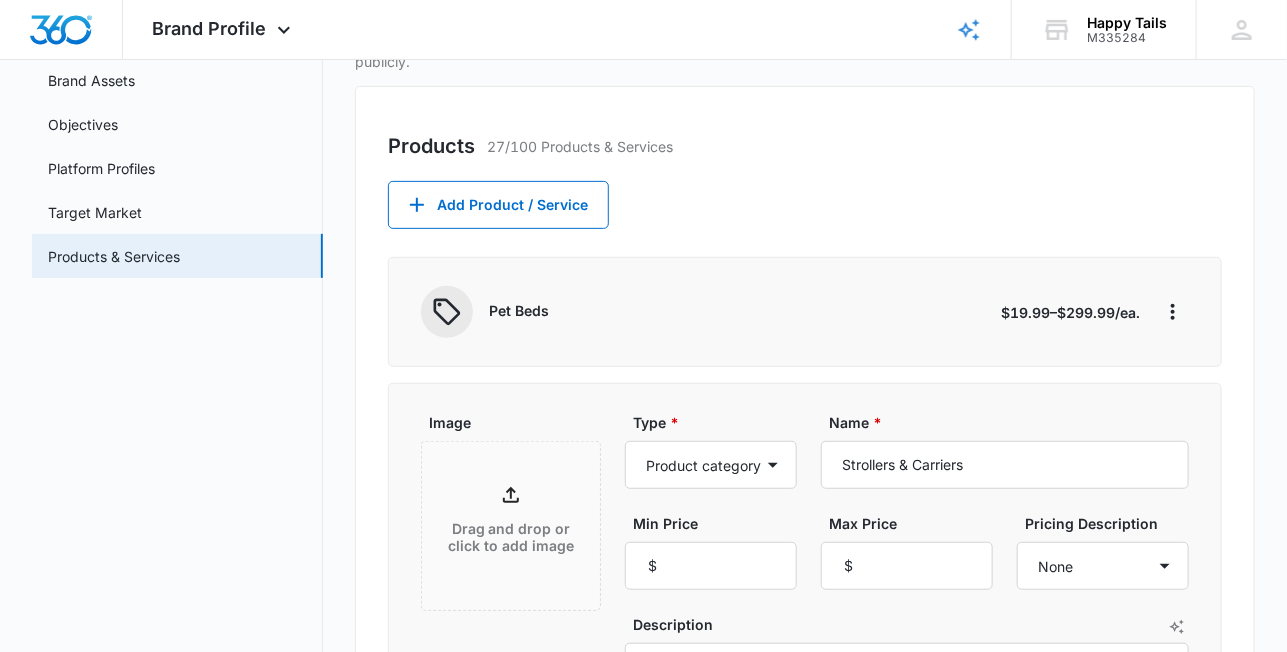 click on "Image Drag and drop or click to add image Type * Product Product category Service Service category Name * Strollers & Carriers Min Price $ Max Price $ Pricing Description None Each Per month Per year Per hour Per day Description Cancel Save" at bounding box center (805, 610) 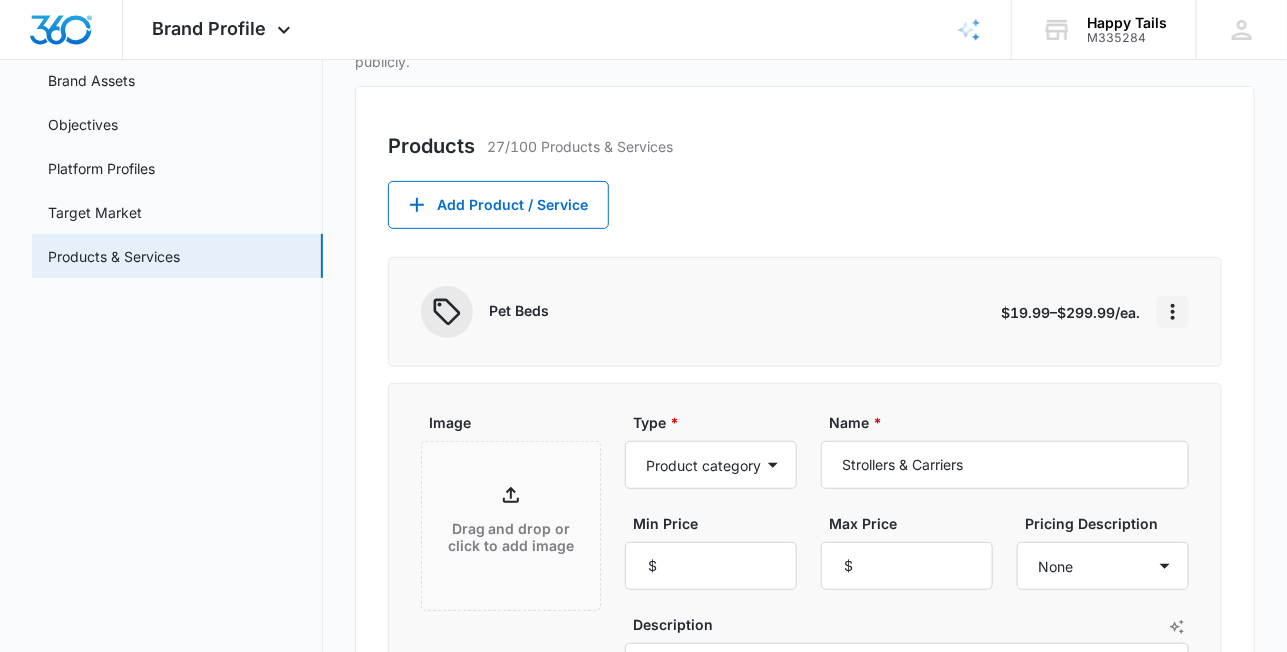 click 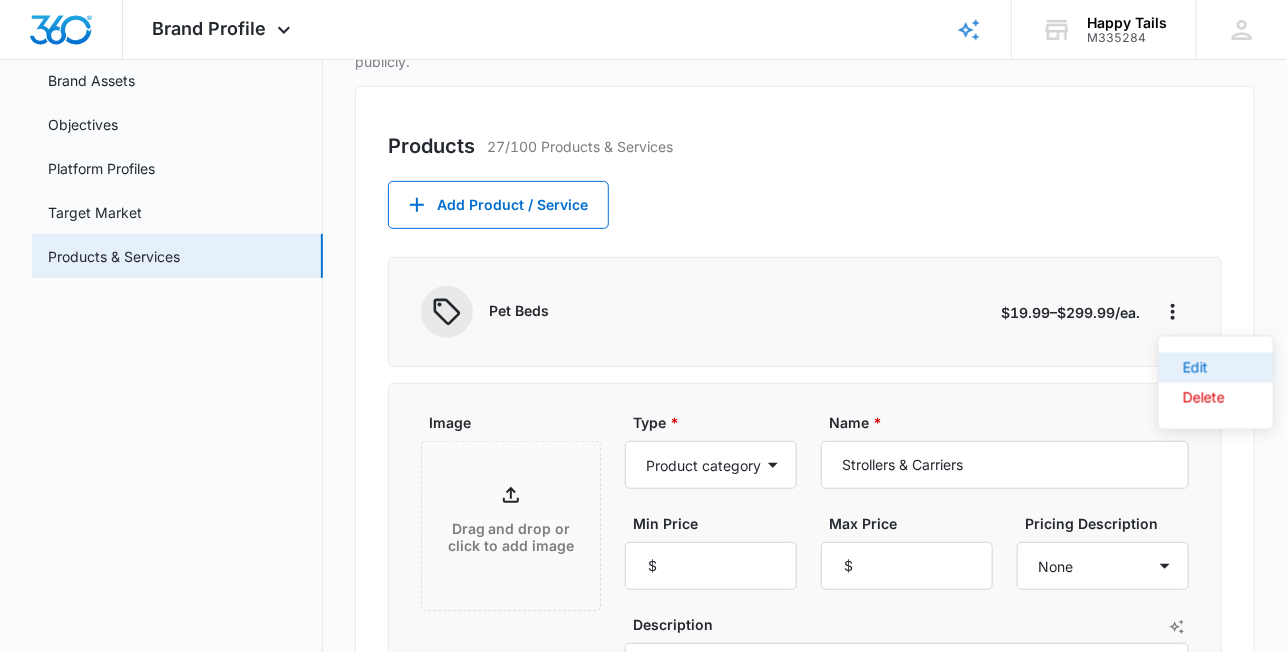click on "Edit" at bounding box center (1204, 368) 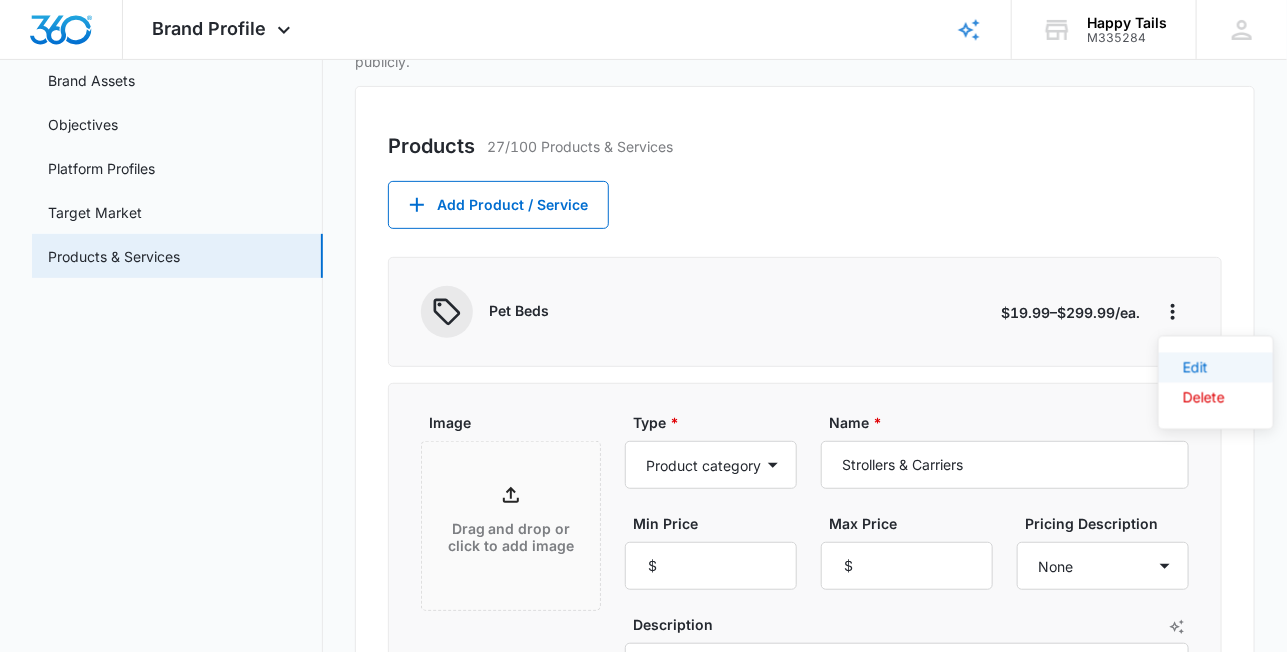 select on "product-category" 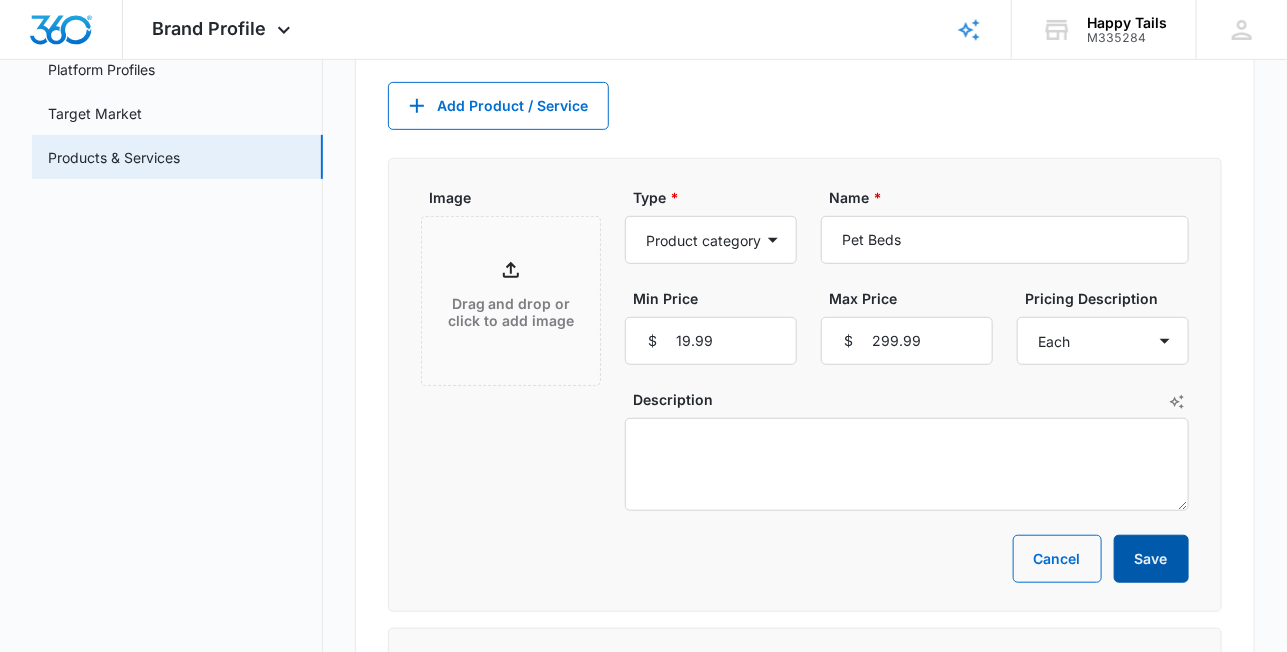 click on "Save" at bounding box center [1151, 559] 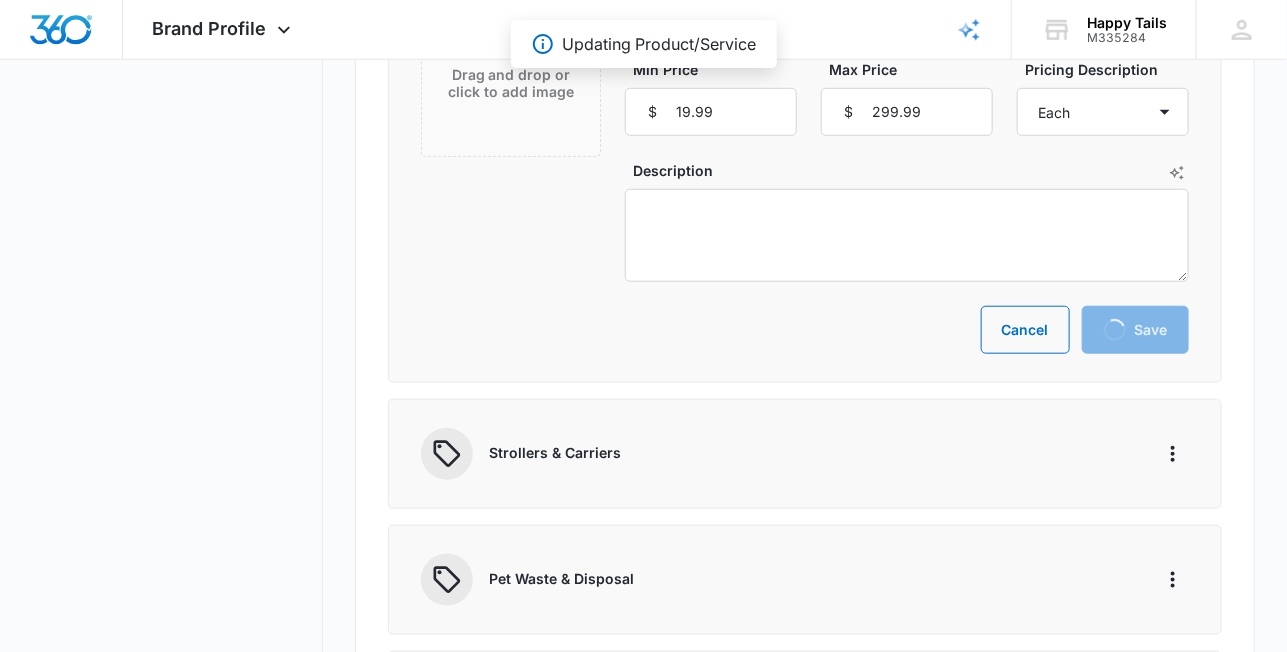 scroll, scrollTop: 533, scrollLeft: 0, axis: vertical 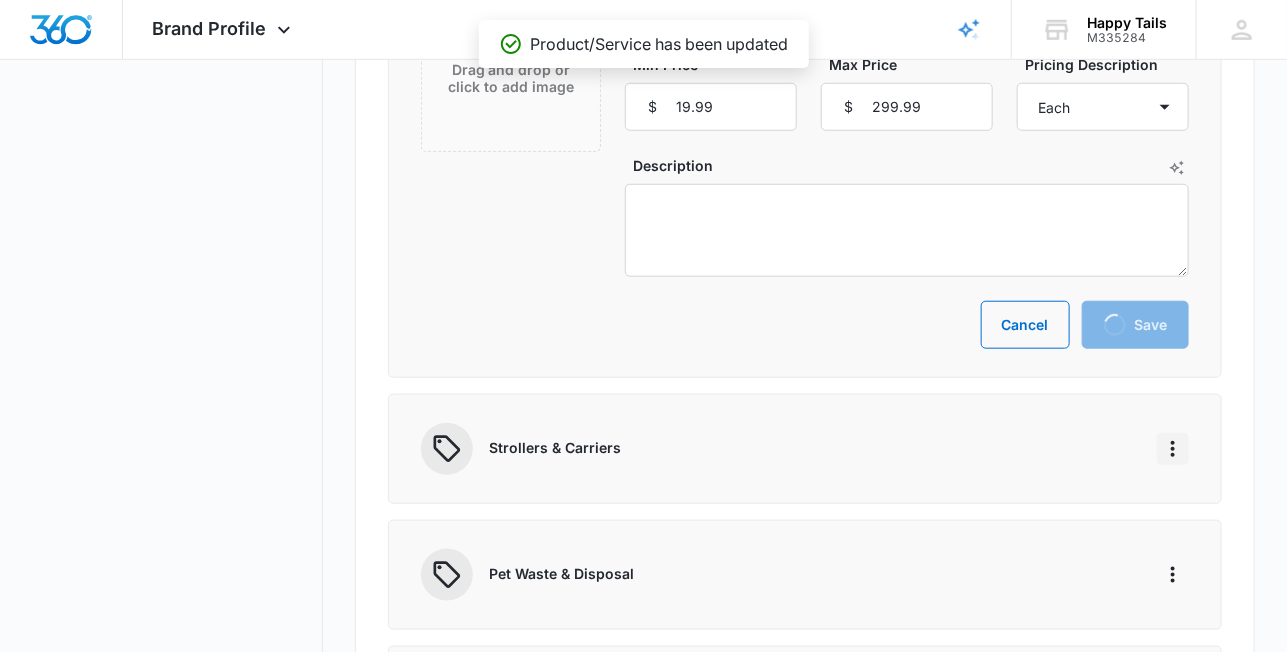 click 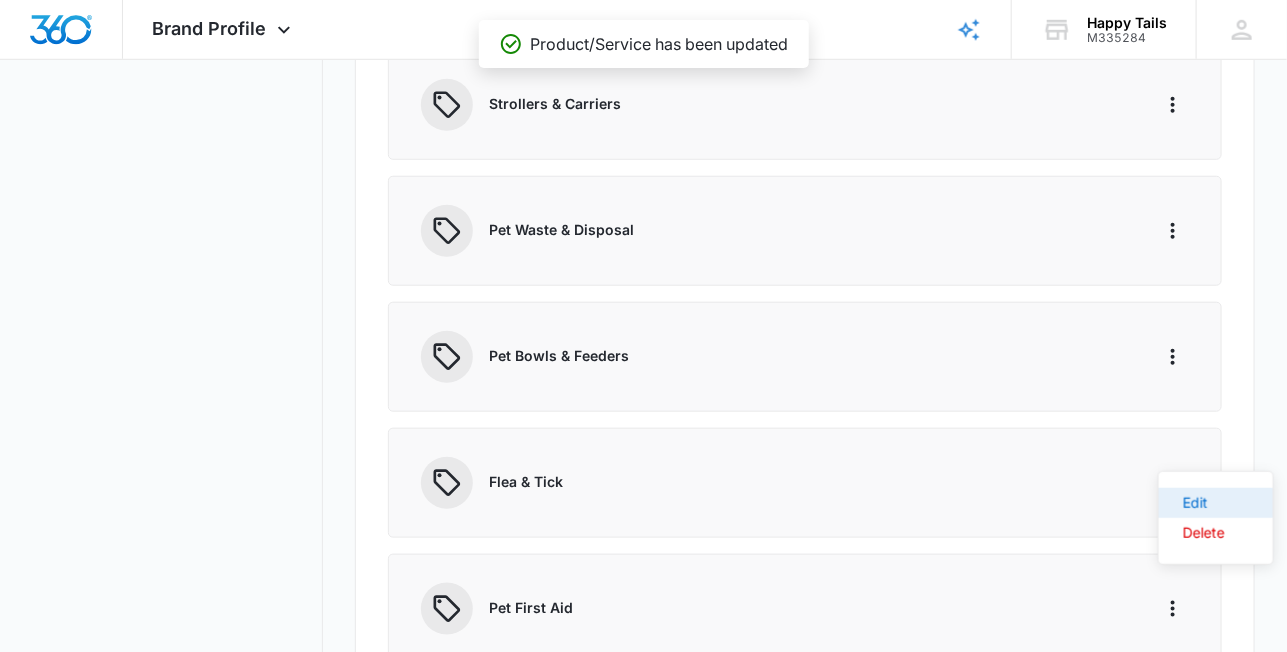 click on "Edit" at bounding box center [1216, 503] 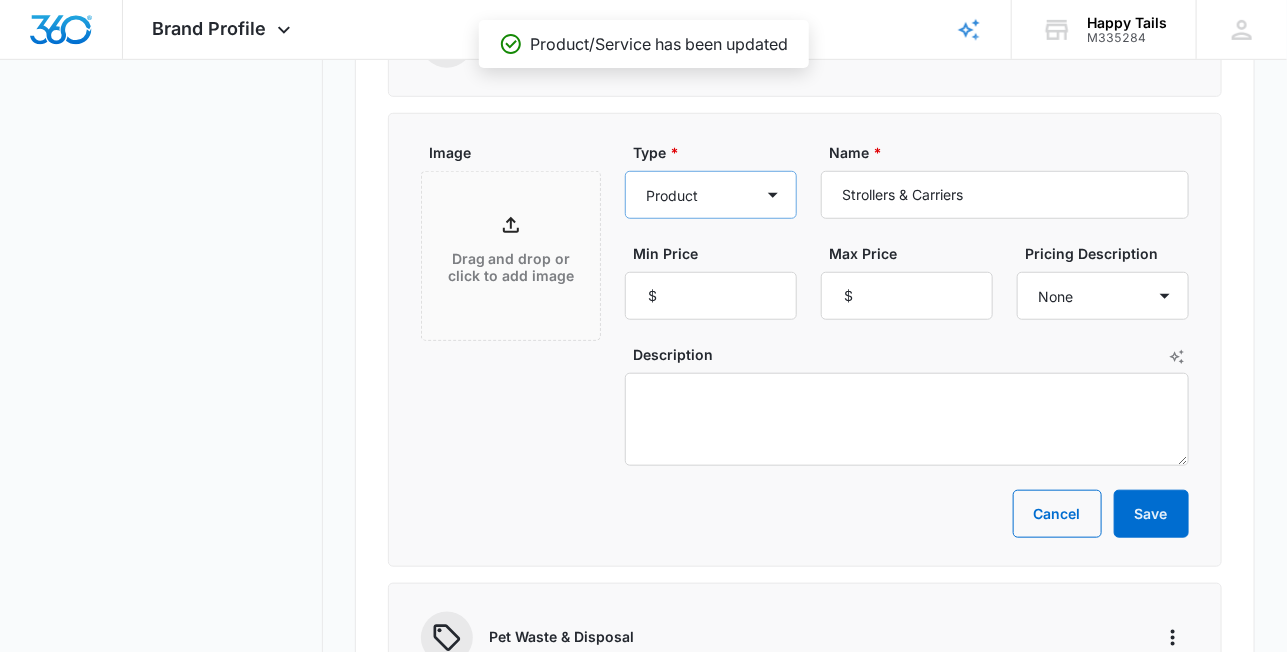 scroll, scrollTop: 466, scrollLeft: 0, axis: vertical 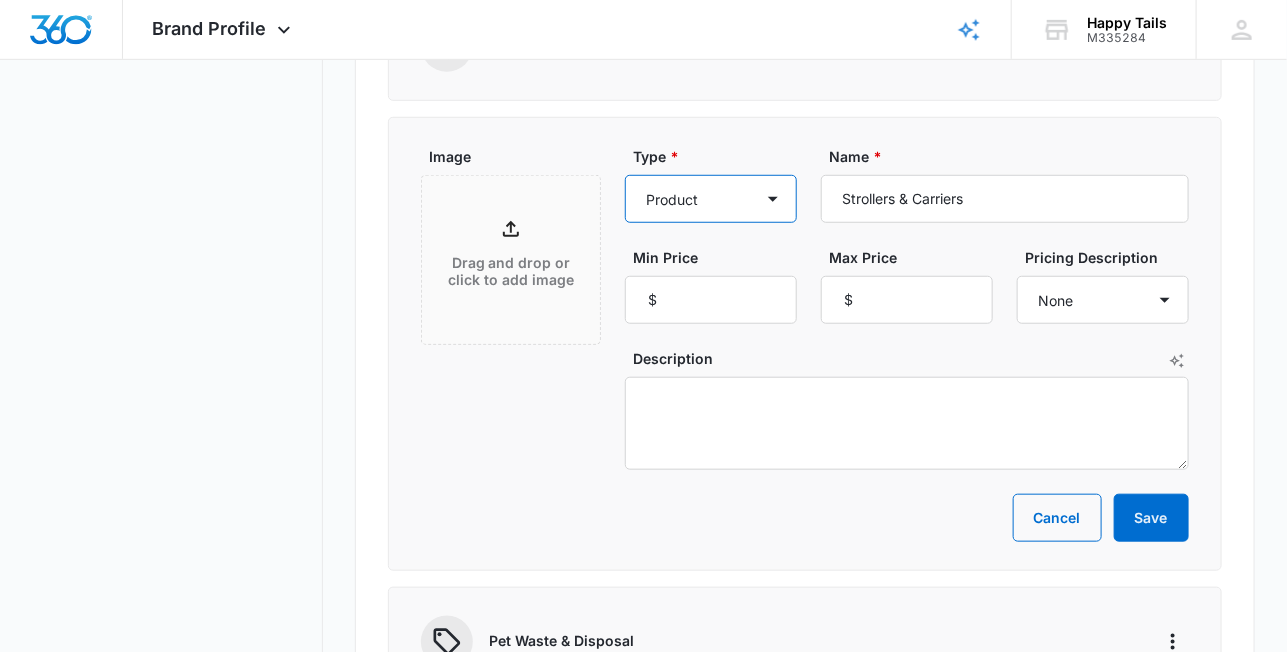 click on "Product Product category Service Service category" at bounding box center (711, 199) 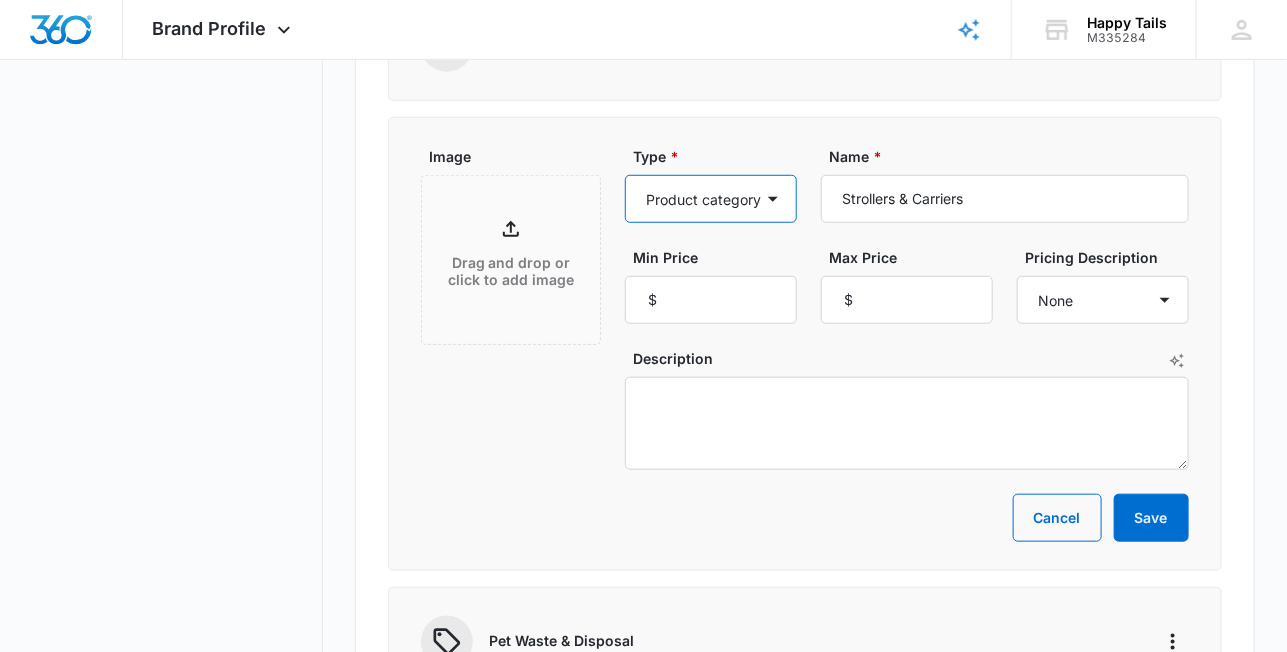 click on "Product Product category Service Service category" at bounding box center (711, 199) 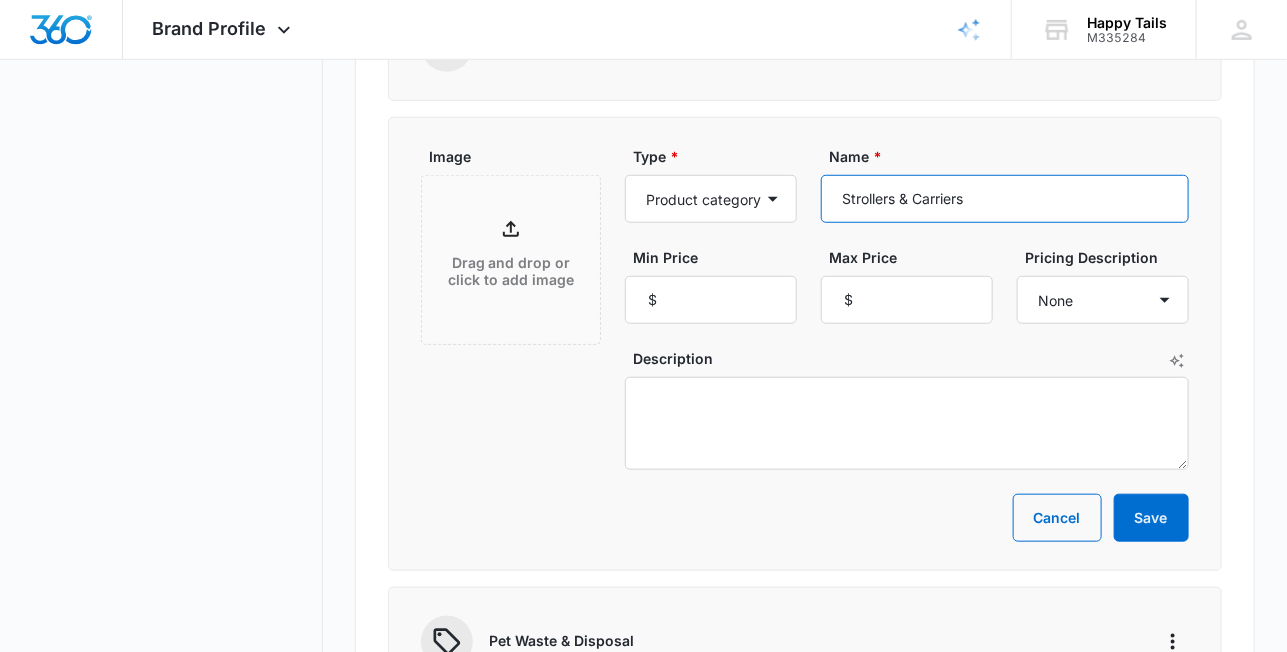 click on "Strollers & Carriers" at bounding box center [1005, 199] 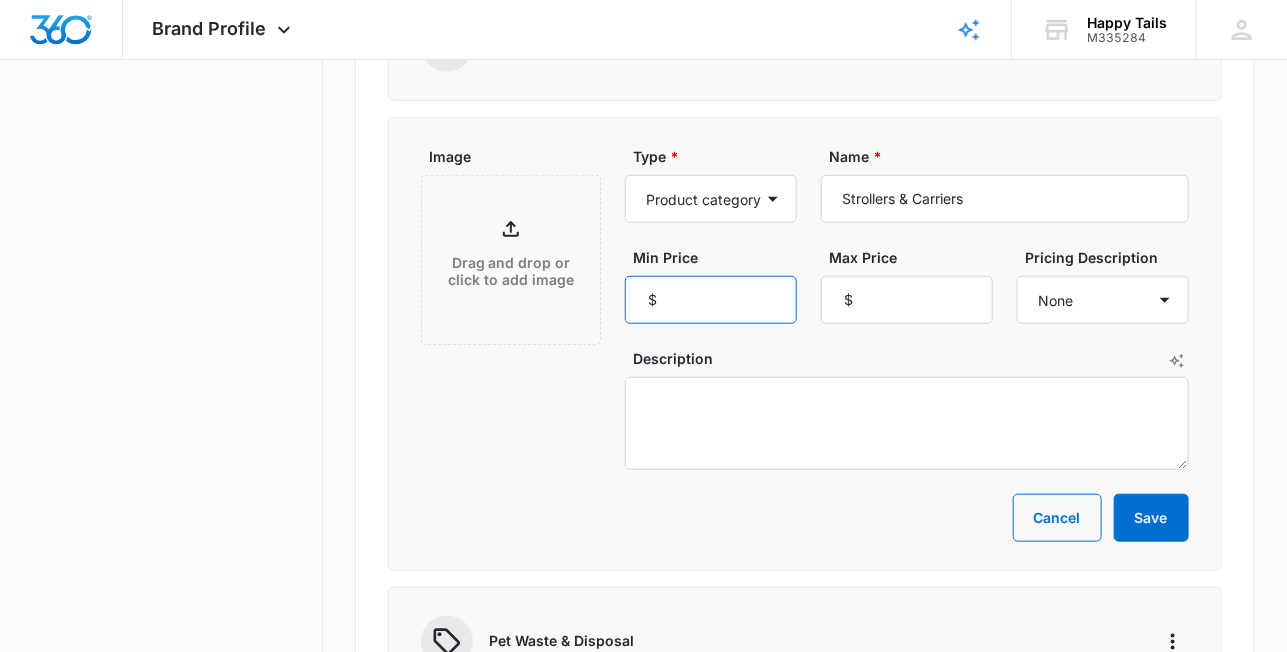 click on "Min Price" at bounding box center [711, 300] 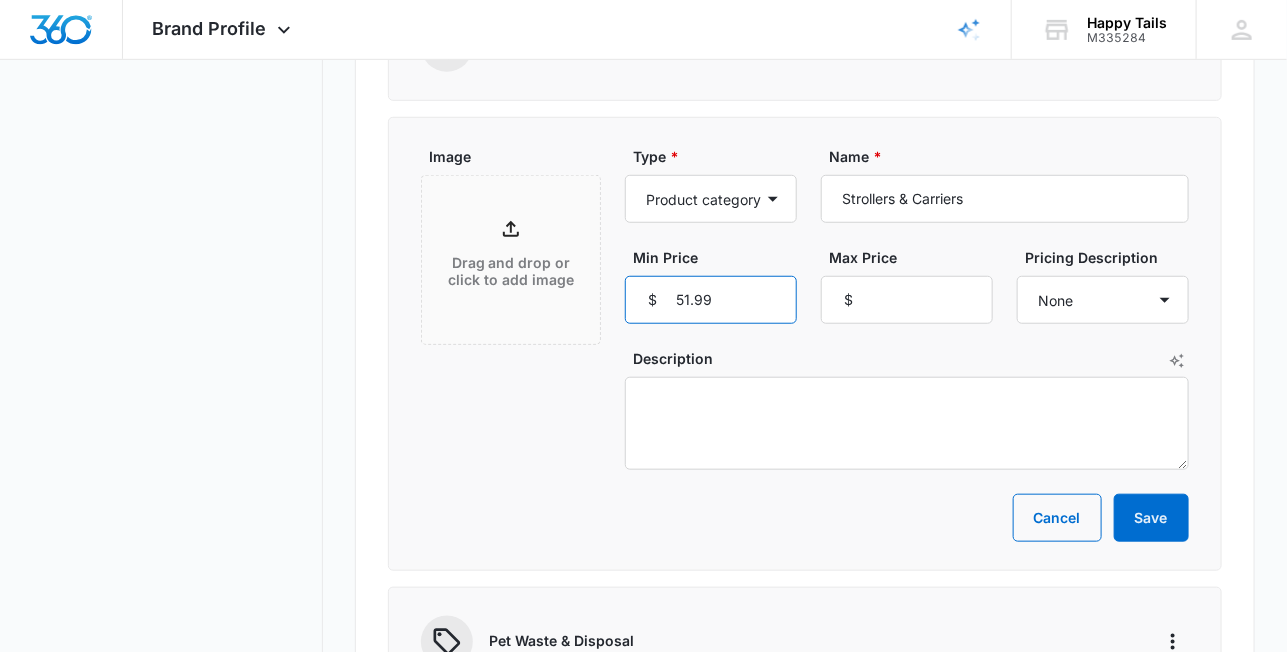 drag, startPoint x: 754, startPoint y: 298, endPoint x: 637, endPoint y: 299, distance: 117.00427 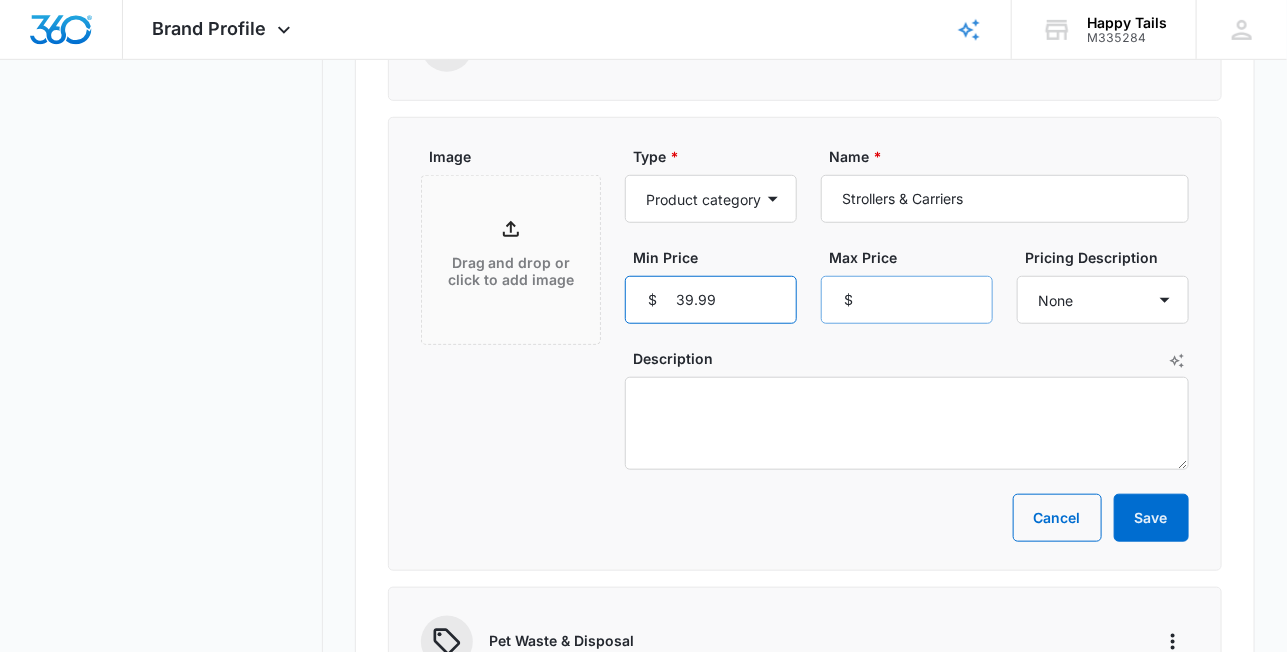 type on "39.99" 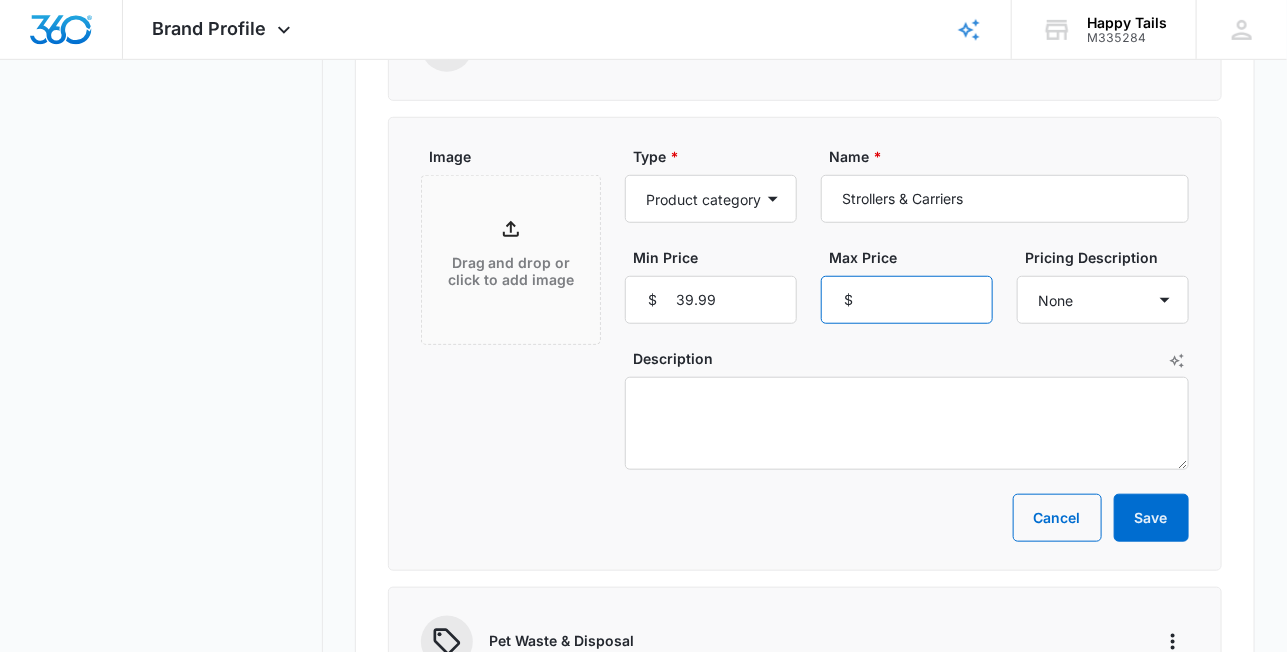 click on "Max Price" at bounding box center [907, 300] 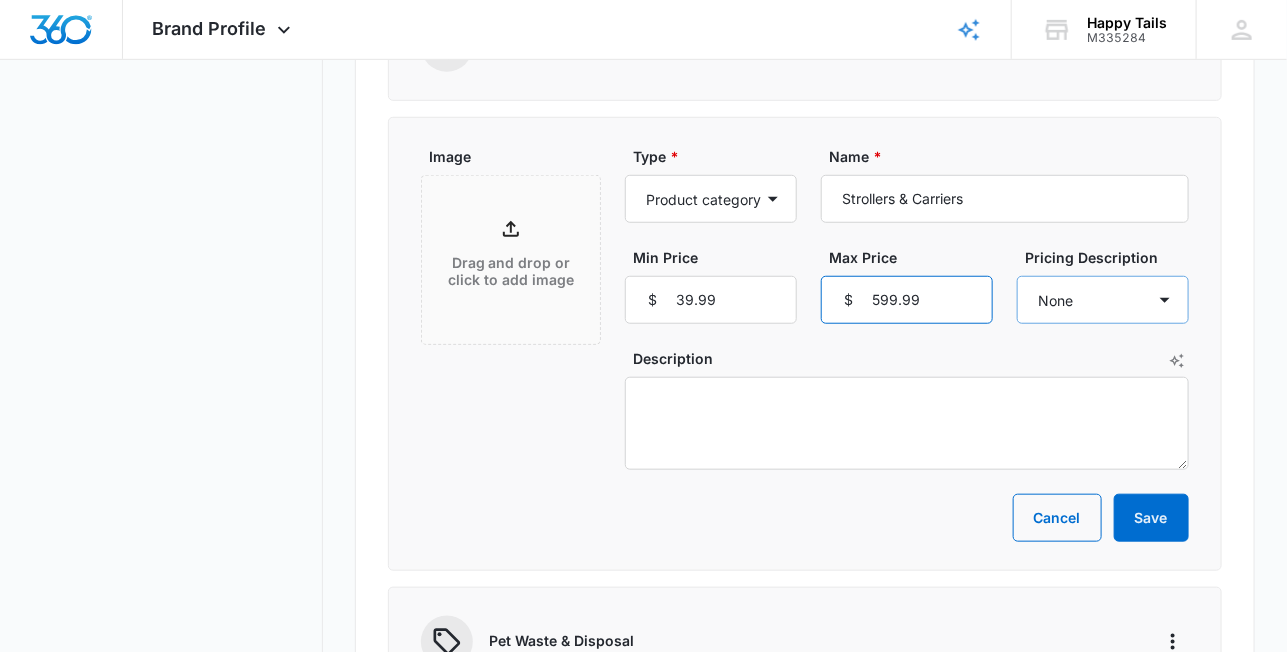type on "599.99" 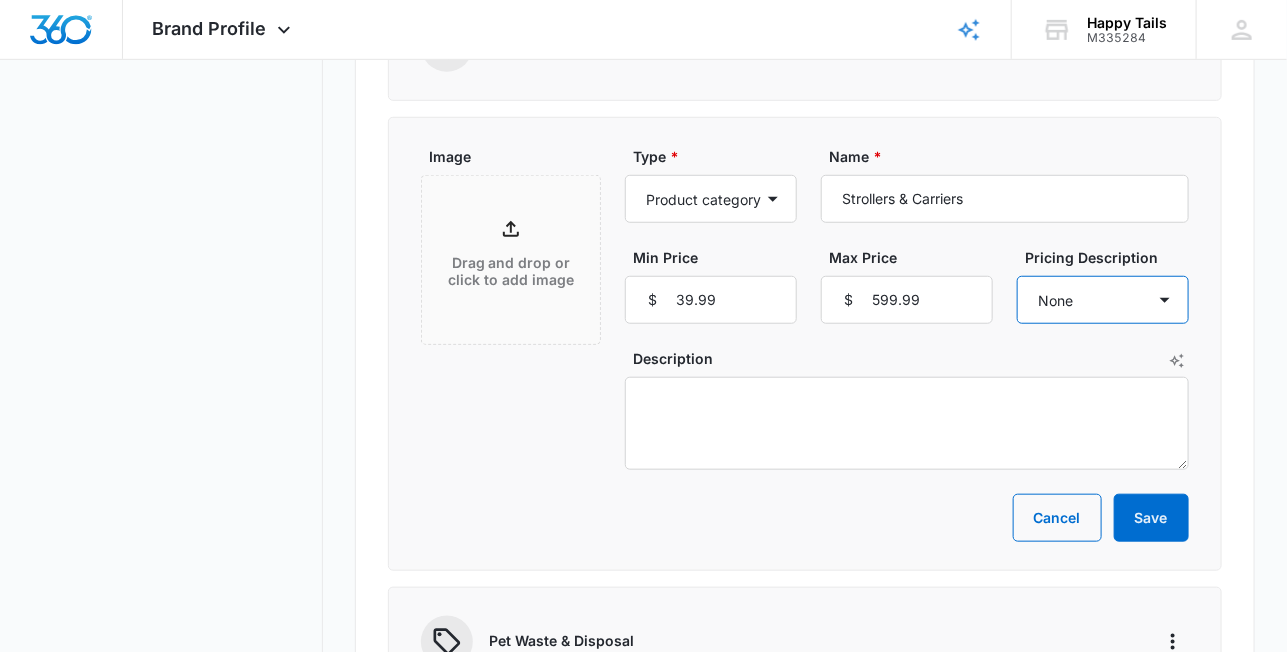 click on "None Each Per month Per year Per hour Per day" at bounding box center [1103, 300] 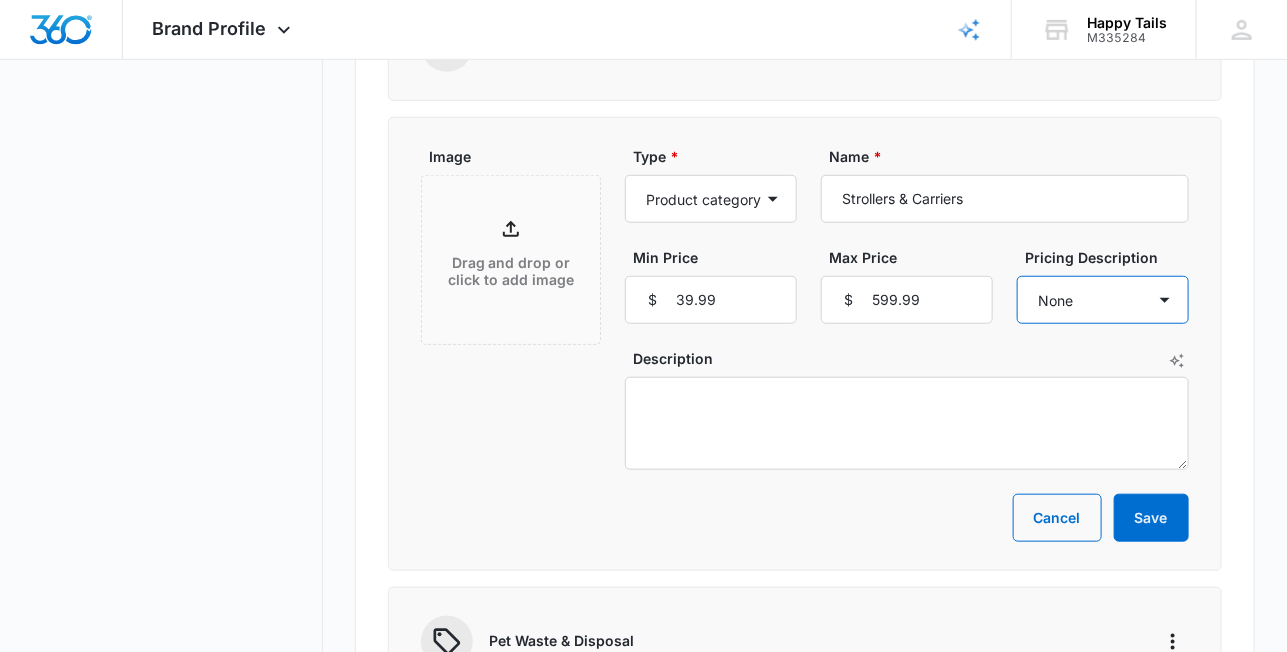 select on "each" 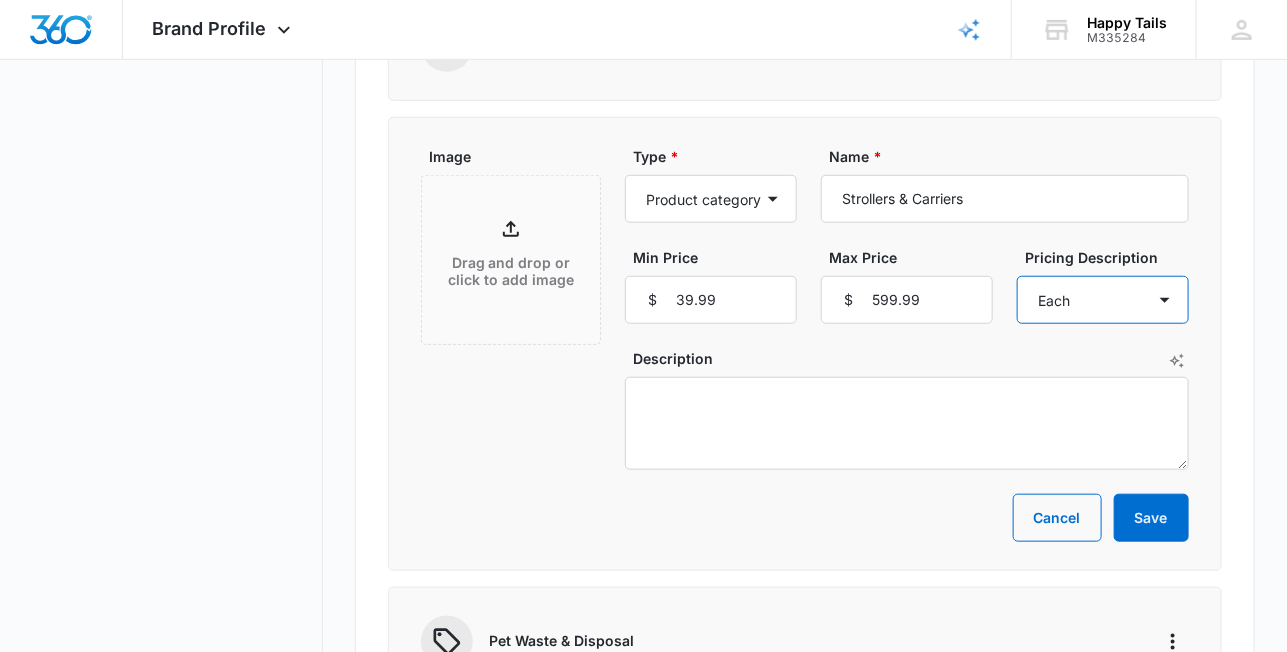 click on "None Each Per month Per year Per hour Per day" at bounding box center [1103, 300] 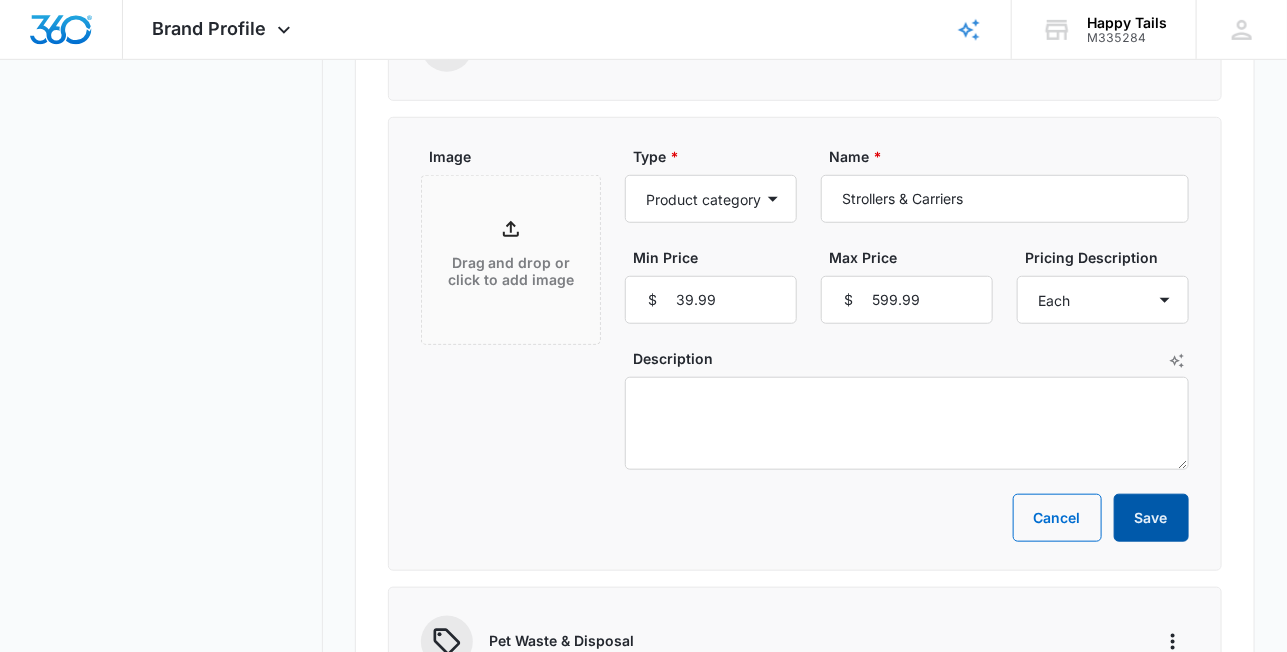 click on "Save" at bounding box center [1151, 518] 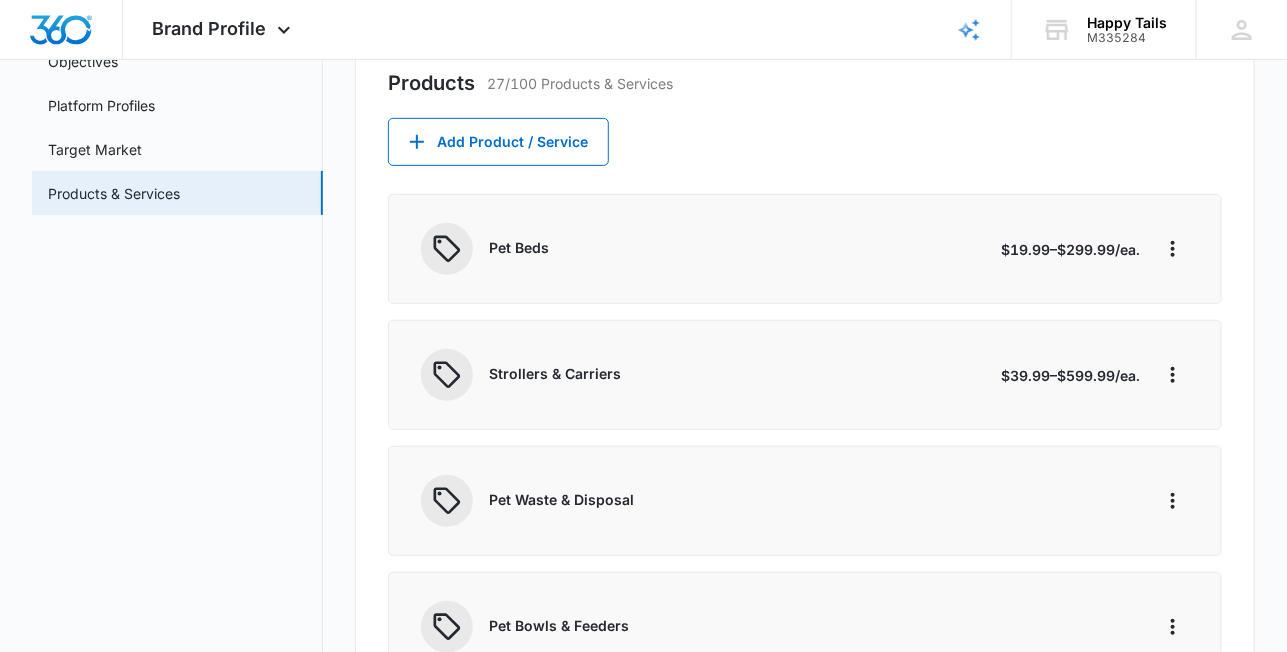 scroll, scrollTop: 333, scrollLeft: 0, axis: vertical 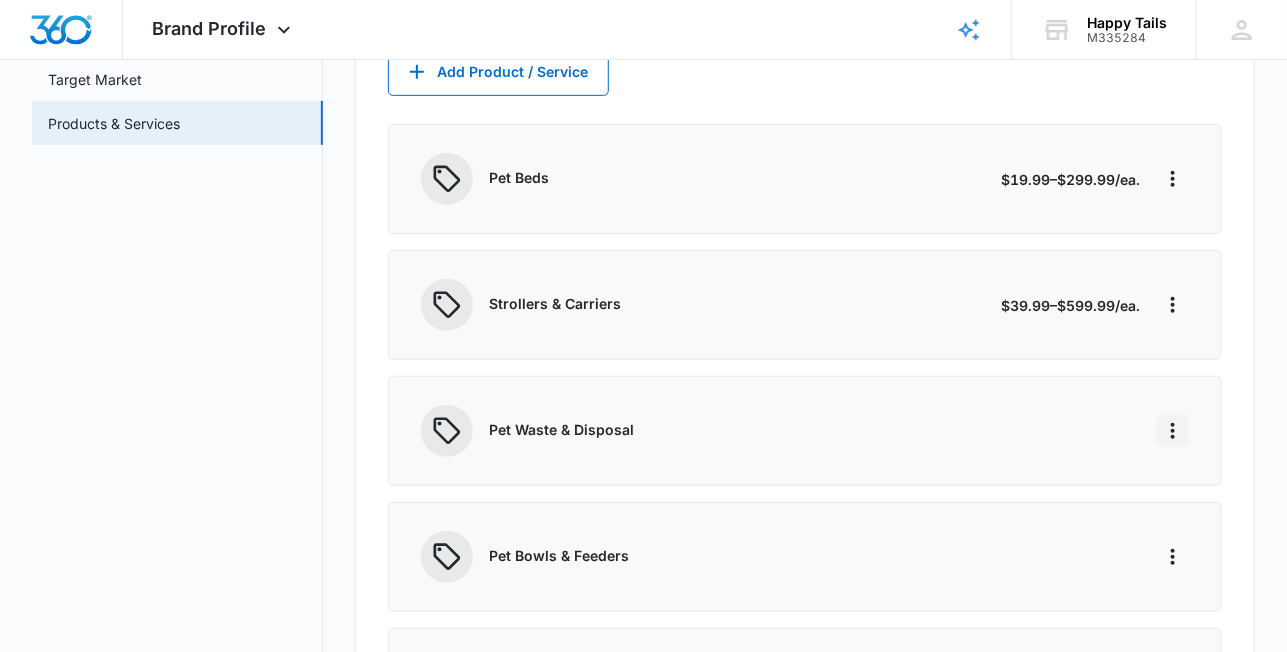 click 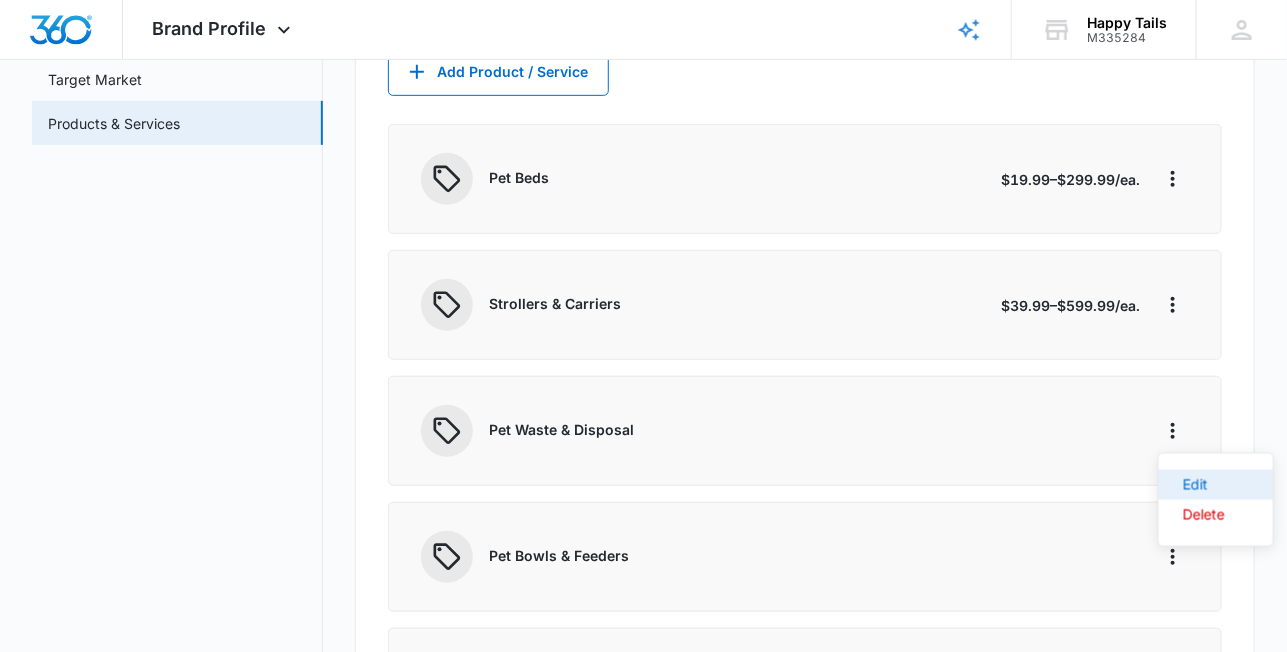 click on "Edit" at bounding box center (1204, 485) 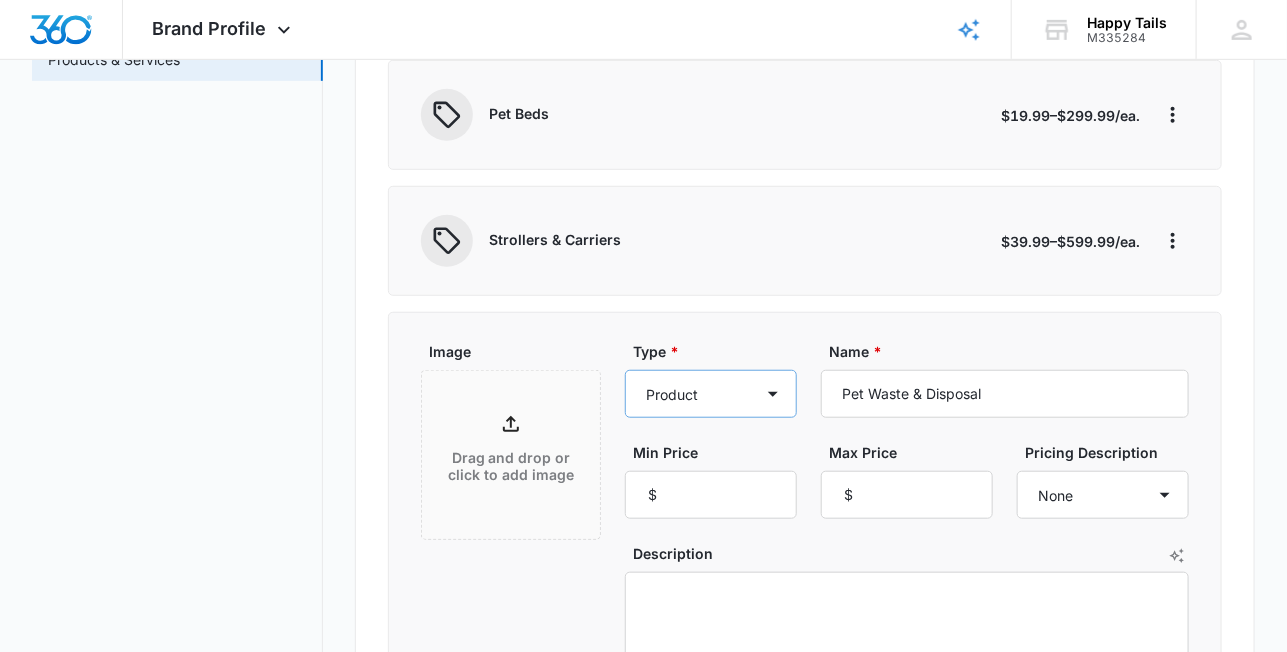 scroll, scrollTop: 400, scrollLeft: 0, axis: vertical 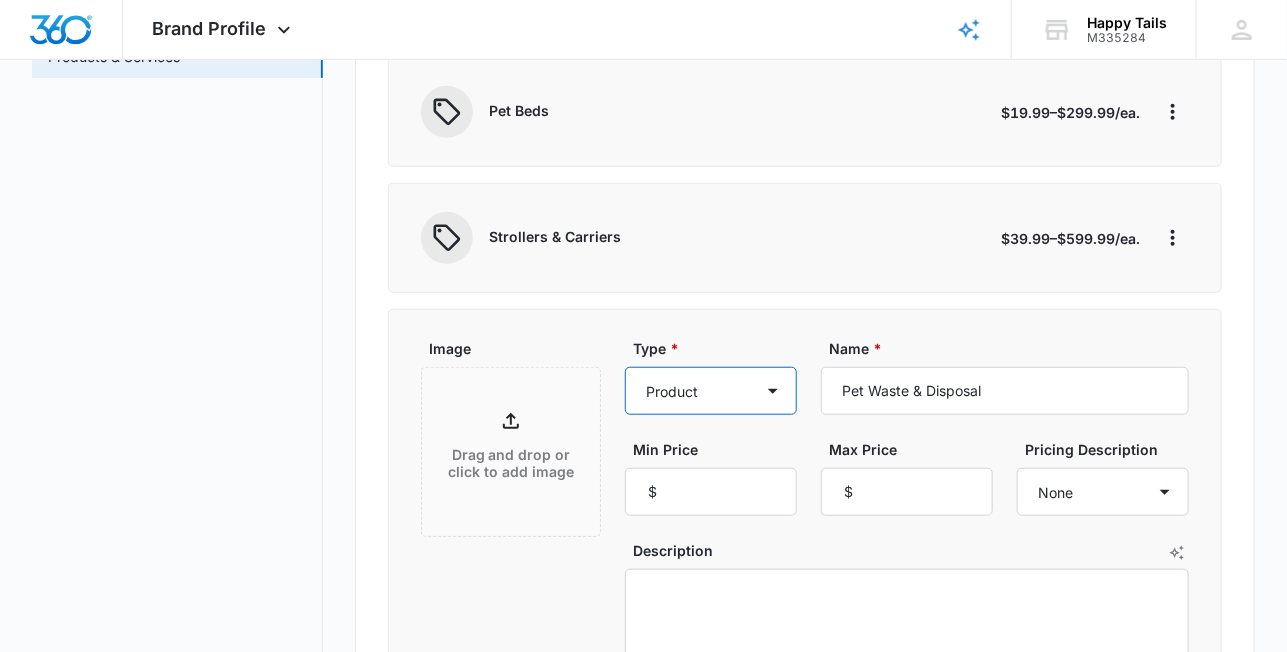 click on "Product Product category Service Service category" at bounding box center [711, 391] 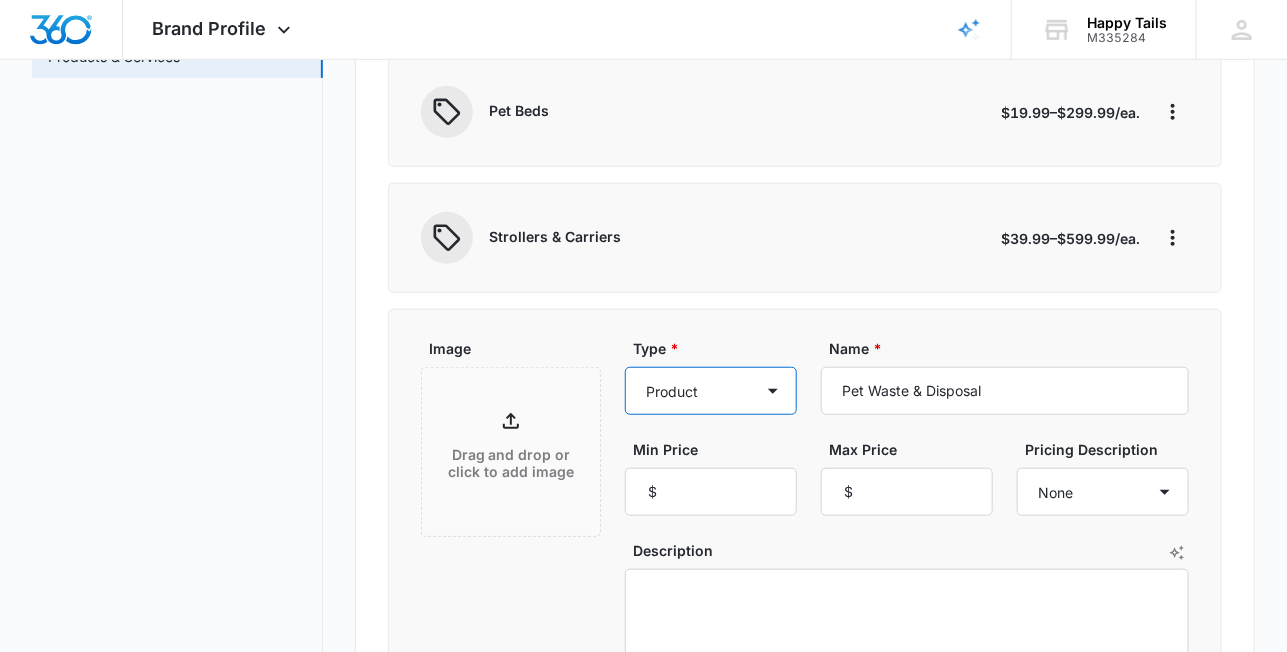click on "Product Product category Service Service category" at bounding box center (711, 391) 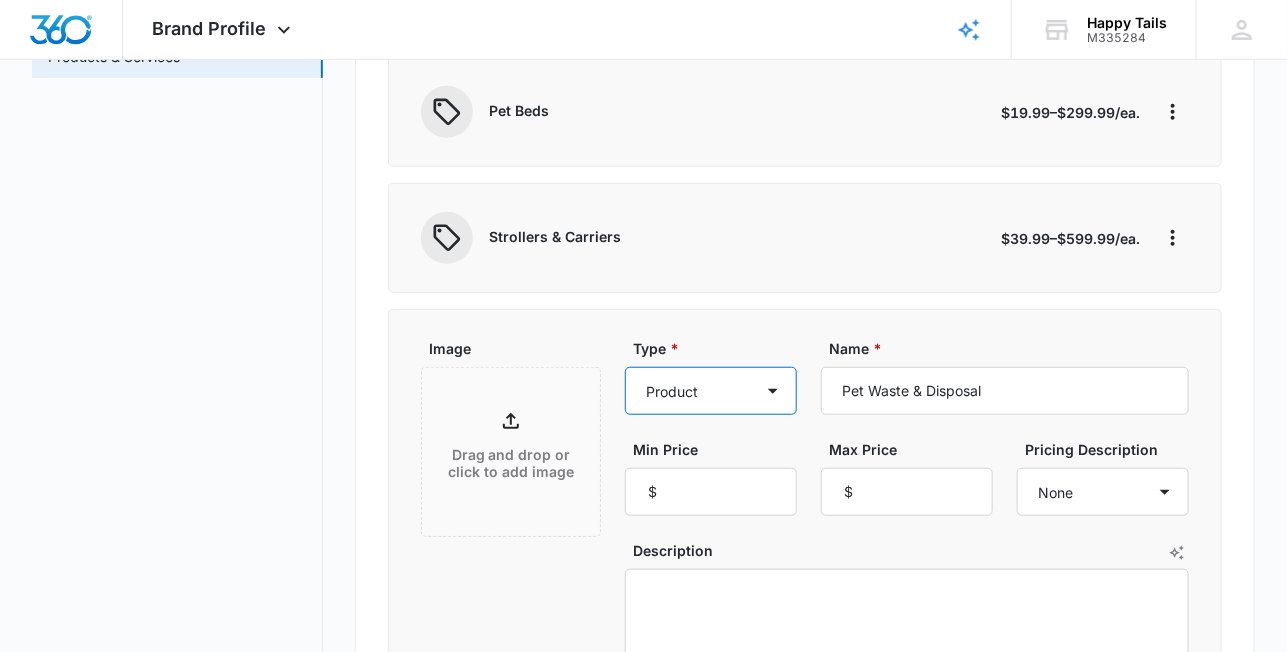 select on "product-category" 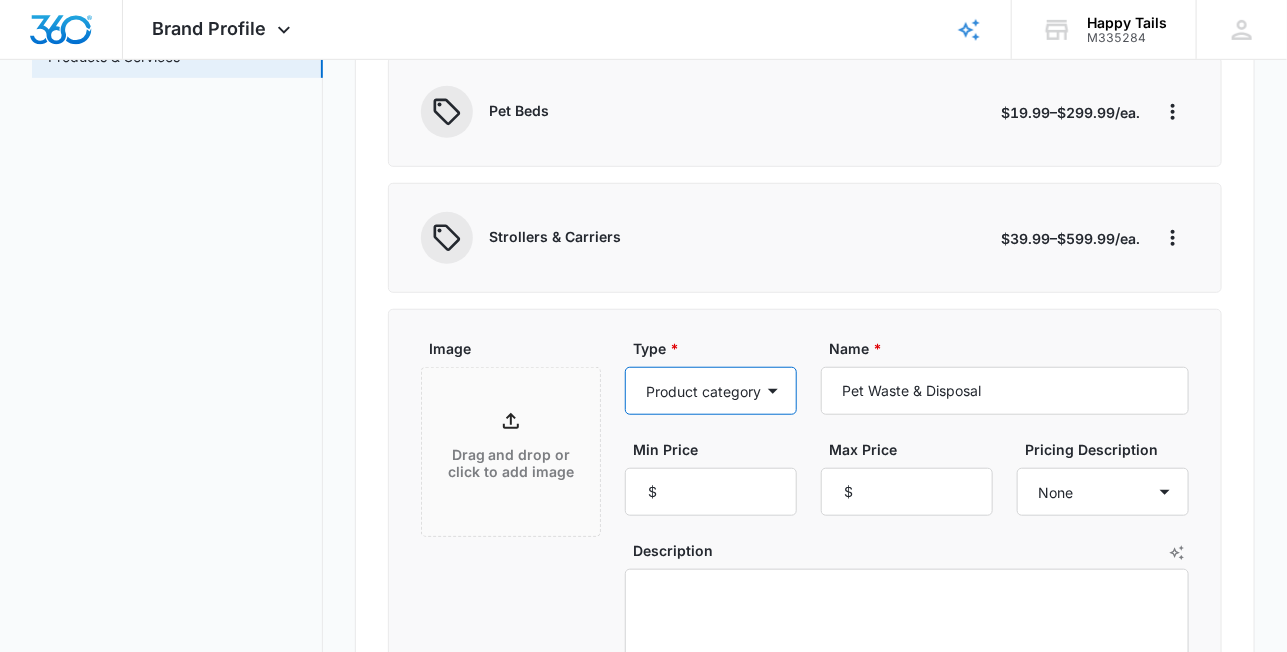click on "Product Product category Service Service category" at bounding box center [711, 391] 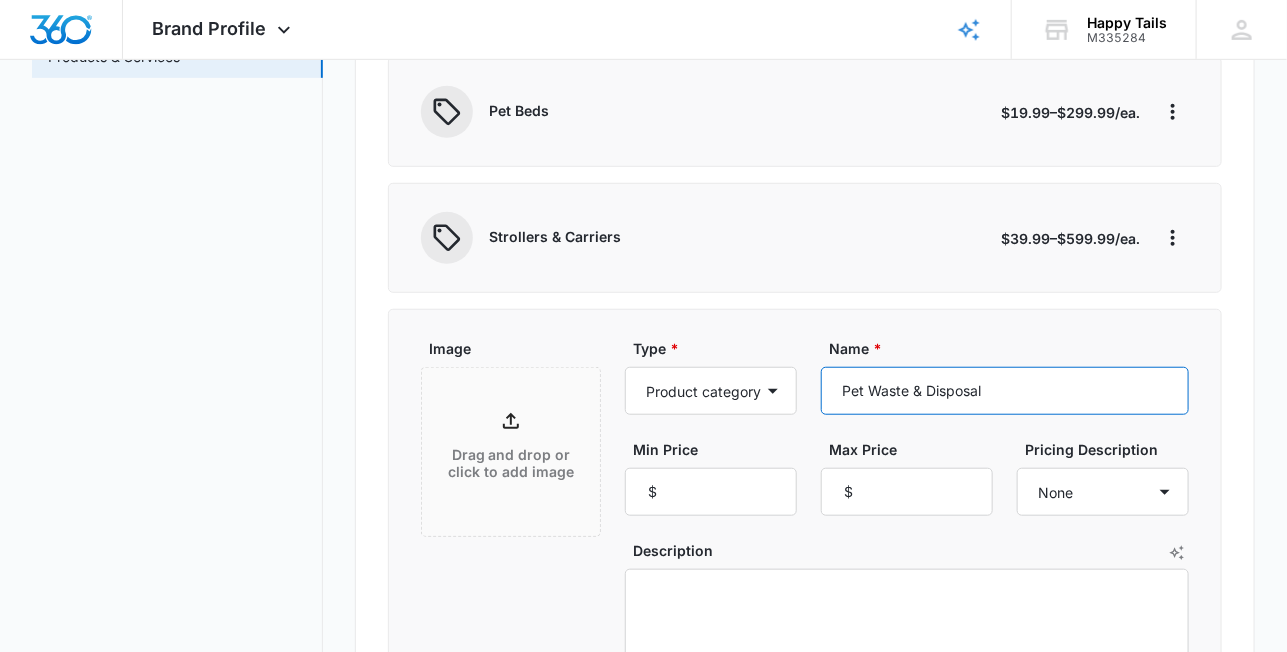 click on "Pet Waste & Disposal" at bounding box center [1005, 391] 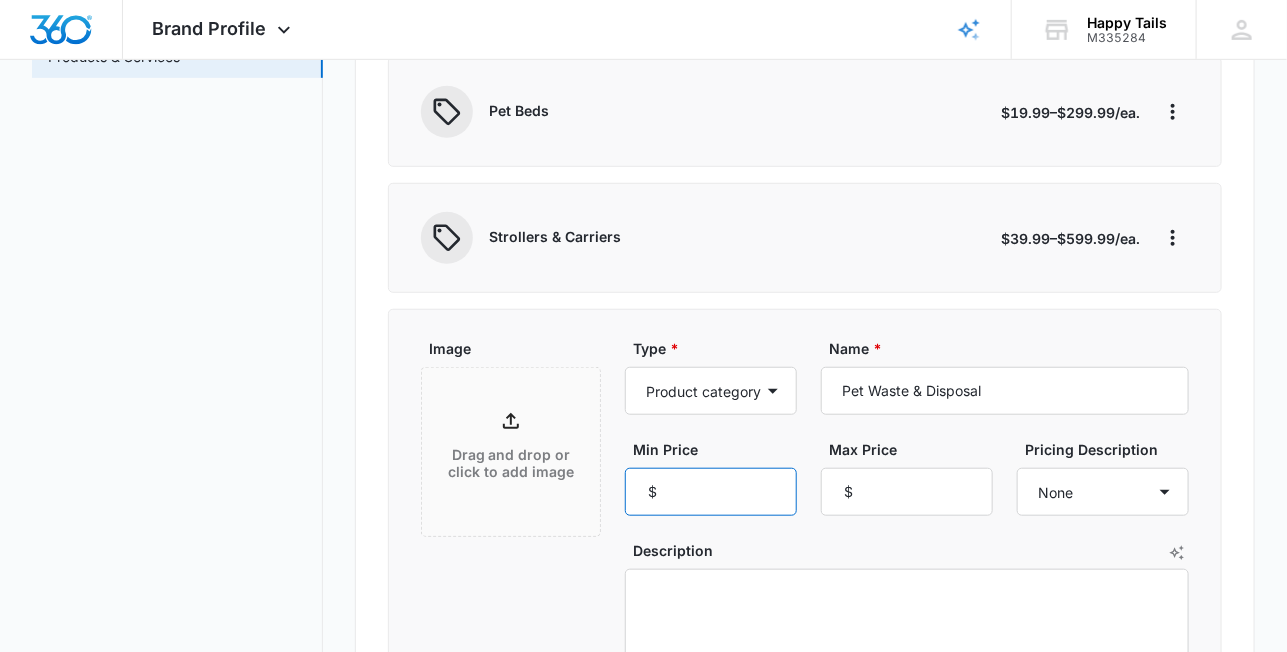 click on "Min Price" at bounding box center [711, 492] 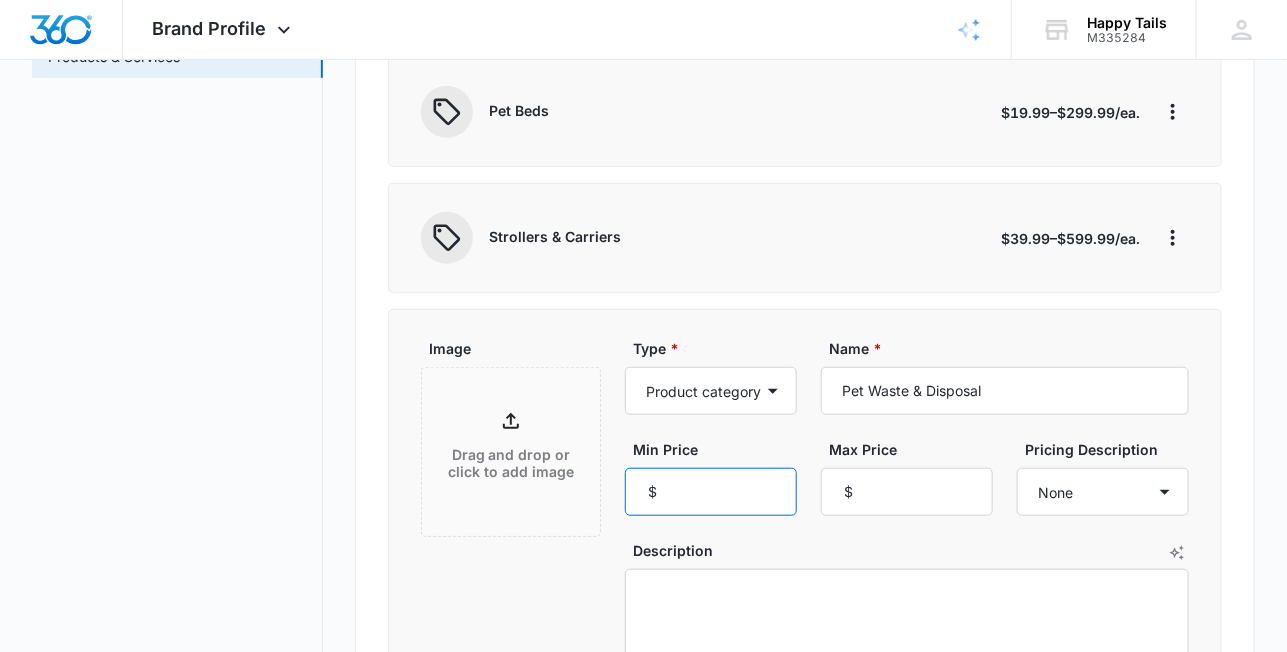 type on "1.99" 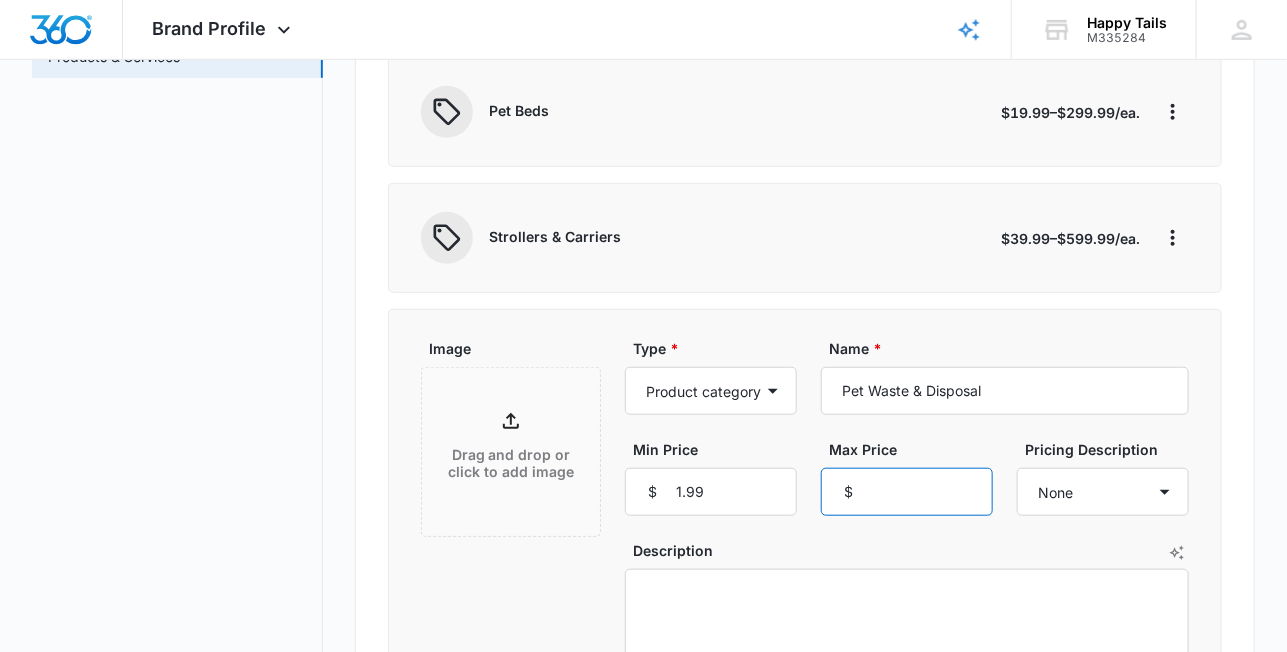 click on "Max Price" at bounding box center [907, 492] 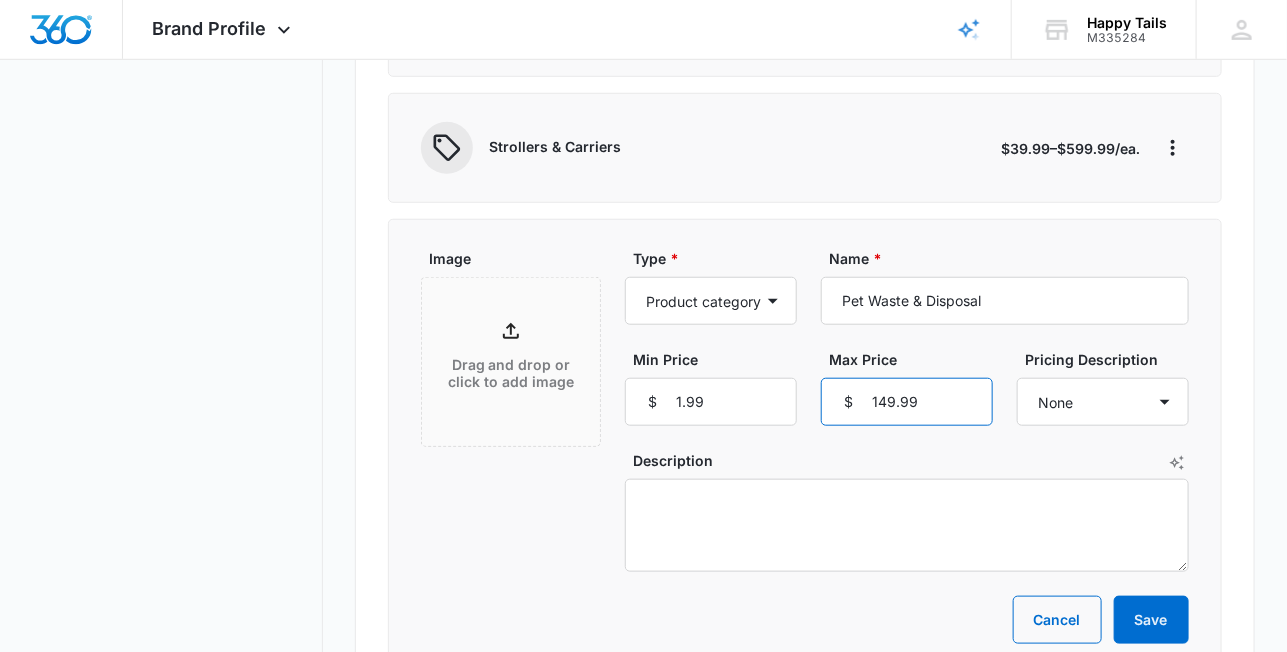 scroll, scrollTop: 500, scrollLeft: 0, axis: vertical 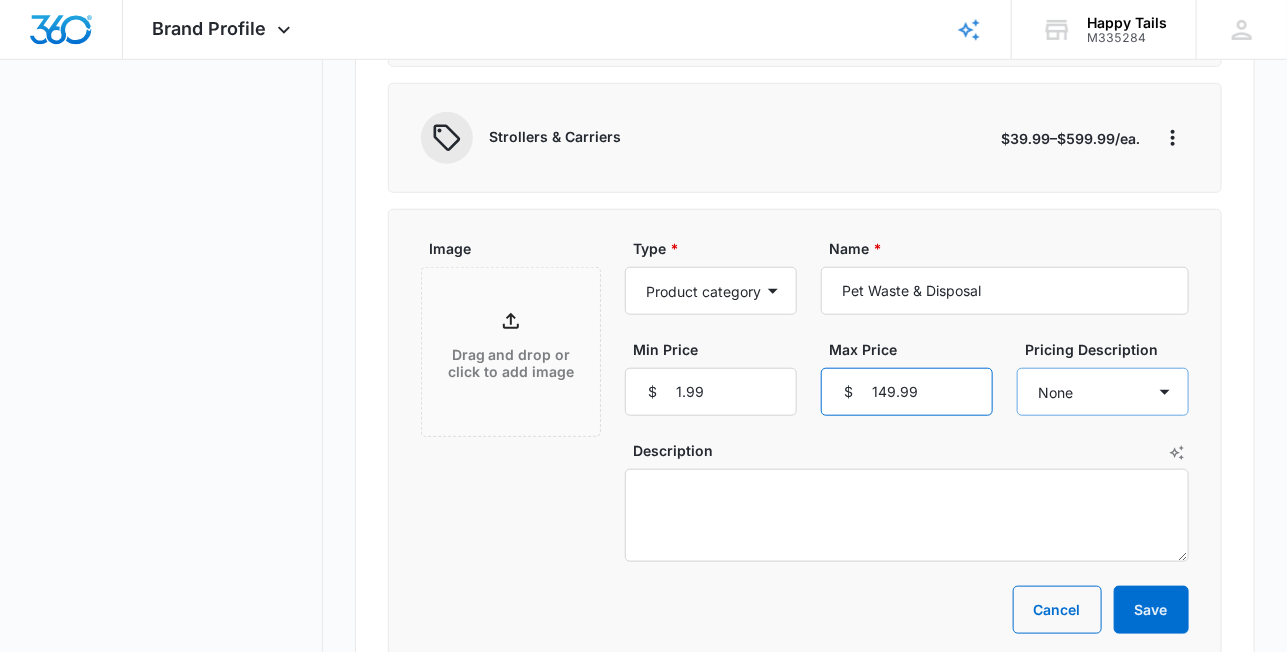 type on "149.99" 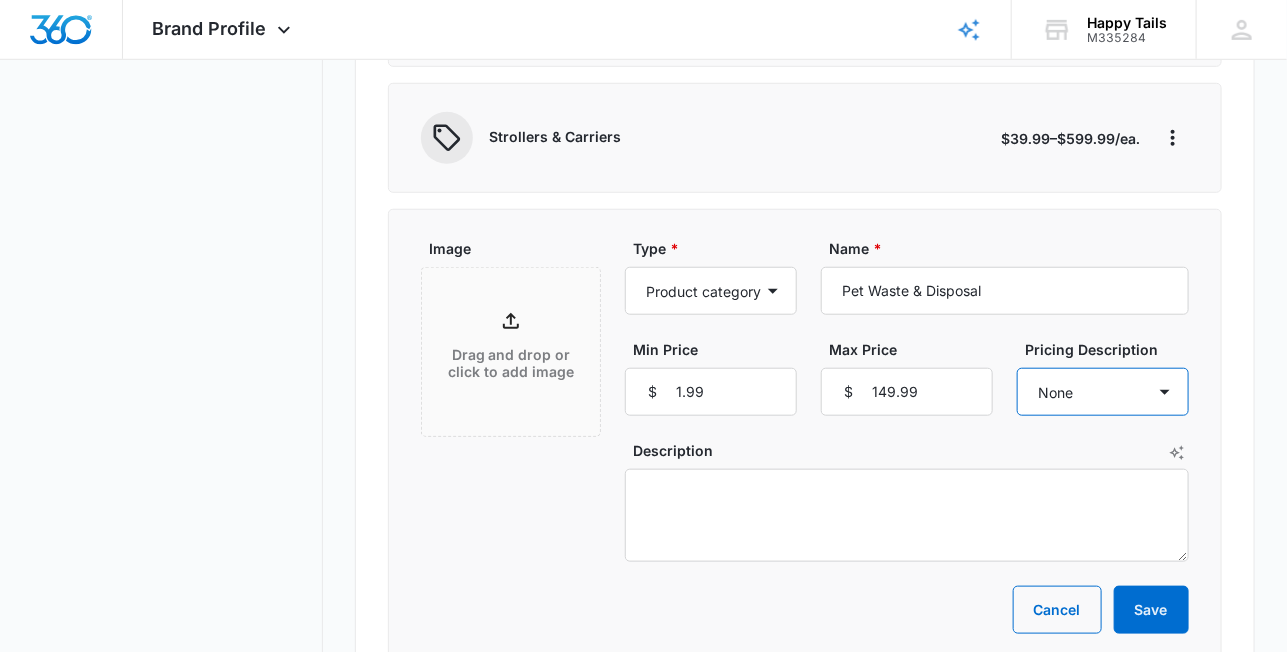 click on "None Each Per month Per year Per hour Per day" at bounding box center [1103, 392] 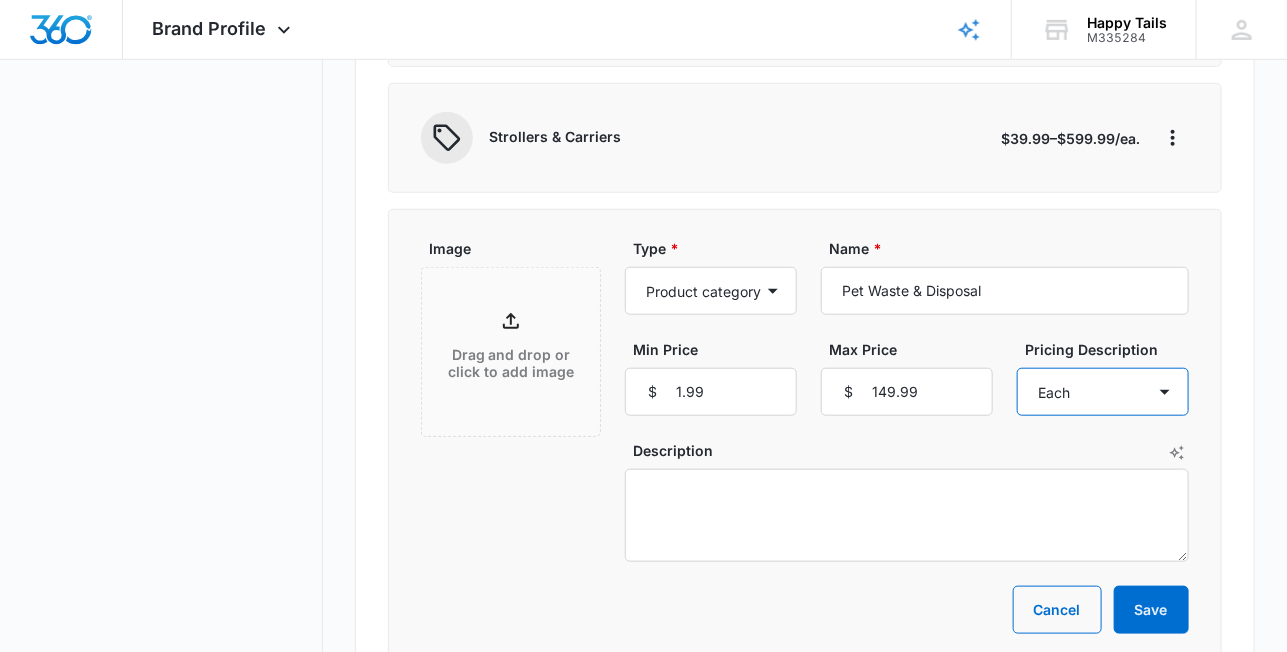 click on "None Each Per month Per year Per hour Per day" at bounding box center (1103, 392) 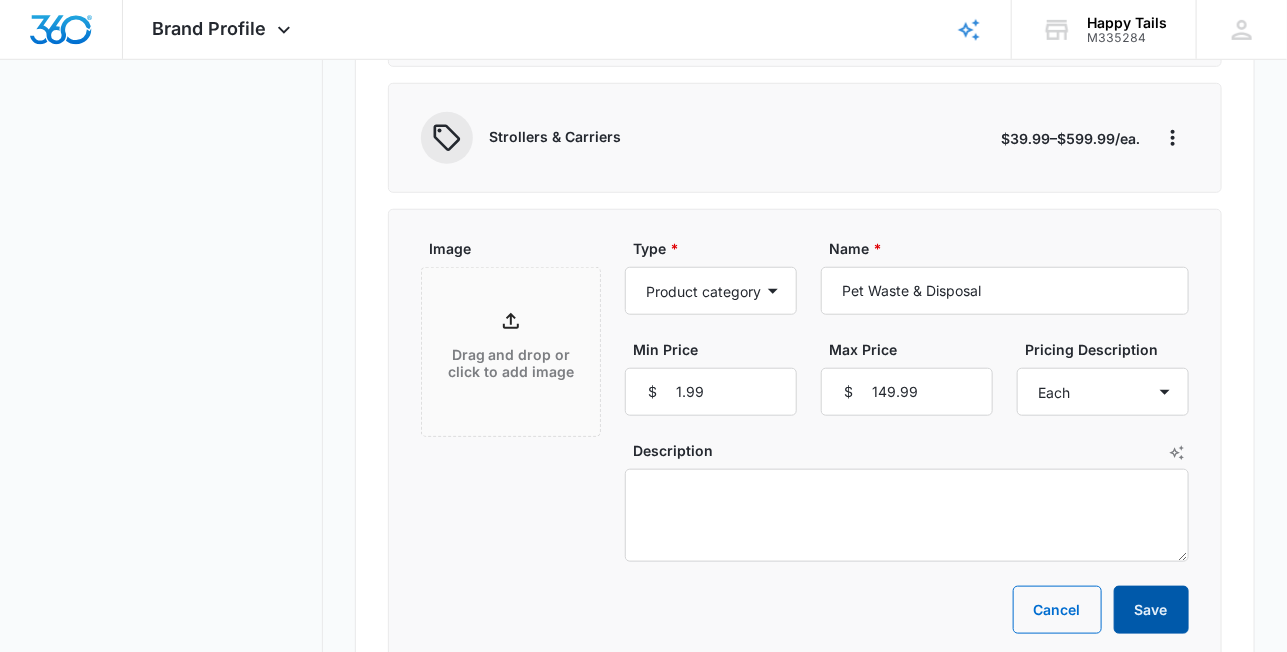 click on "Save" at bounding box center (1151, 610) 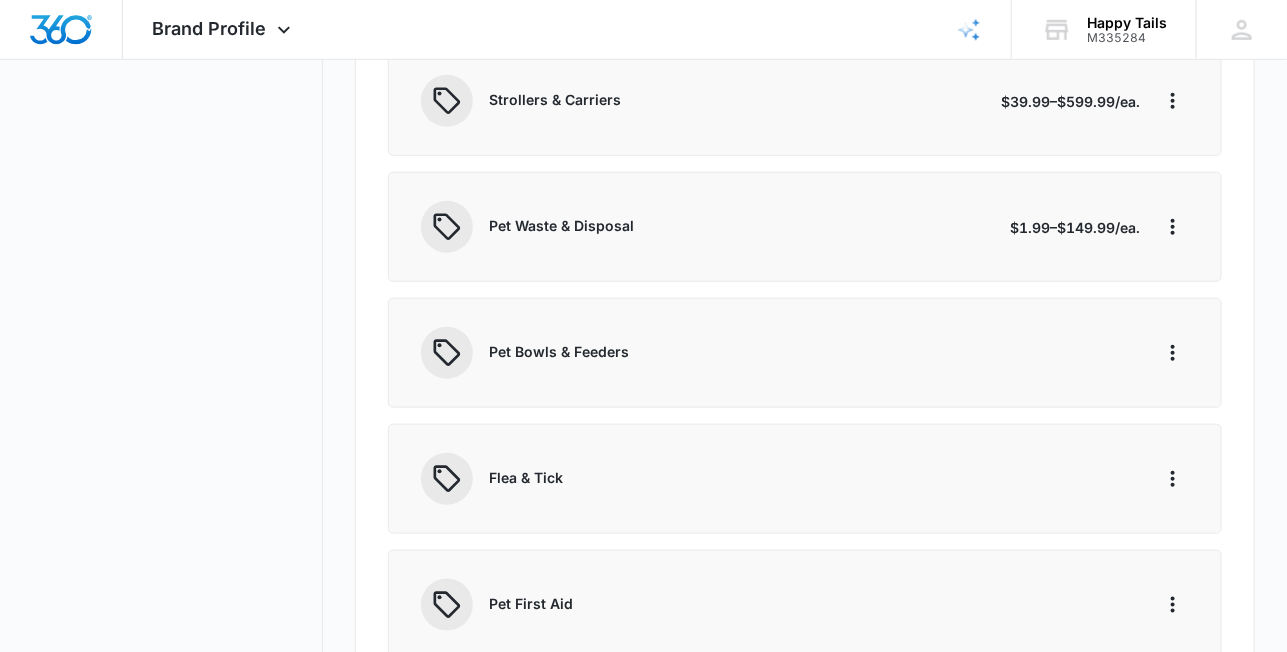 scroll, scrollTop: 533, scrollLeft: 0, axis: vertical 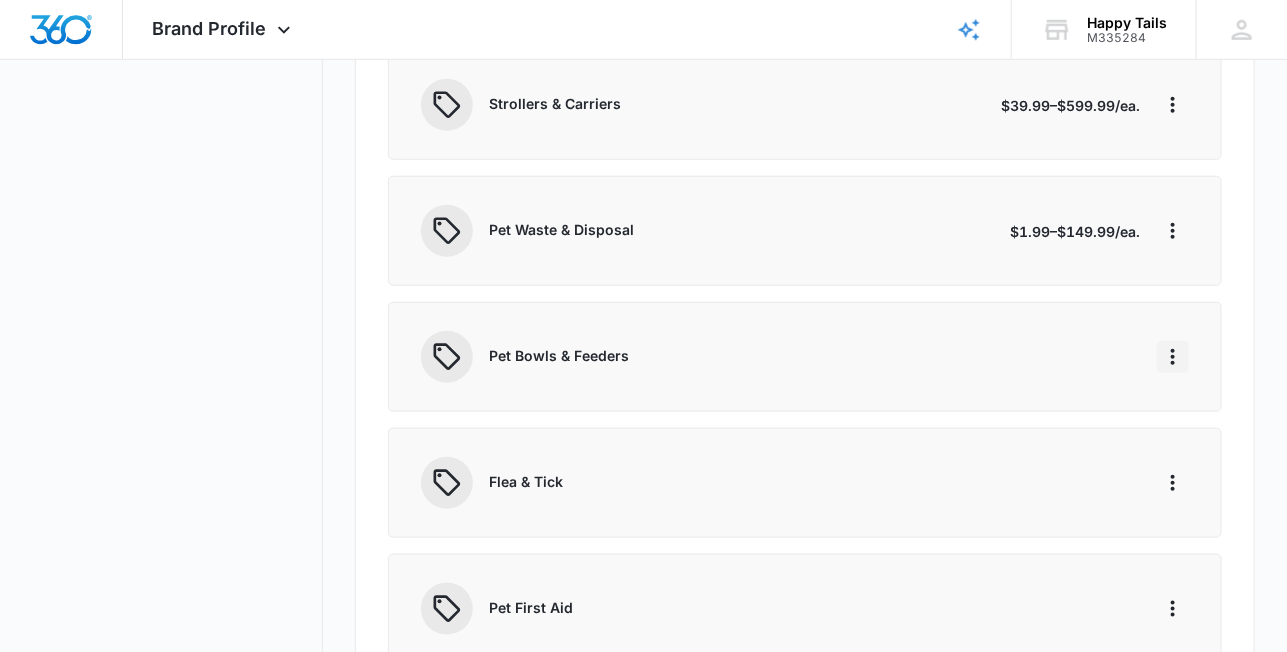 click 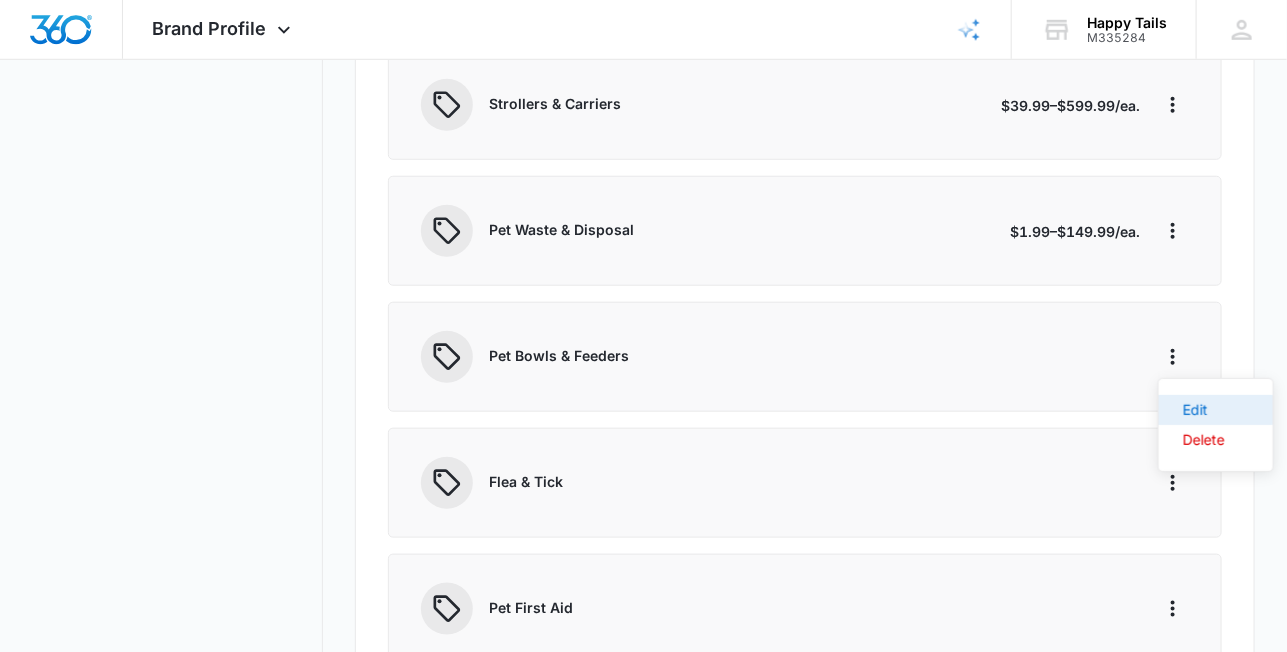 click on "Edit" at bounding box center [1204, 410] 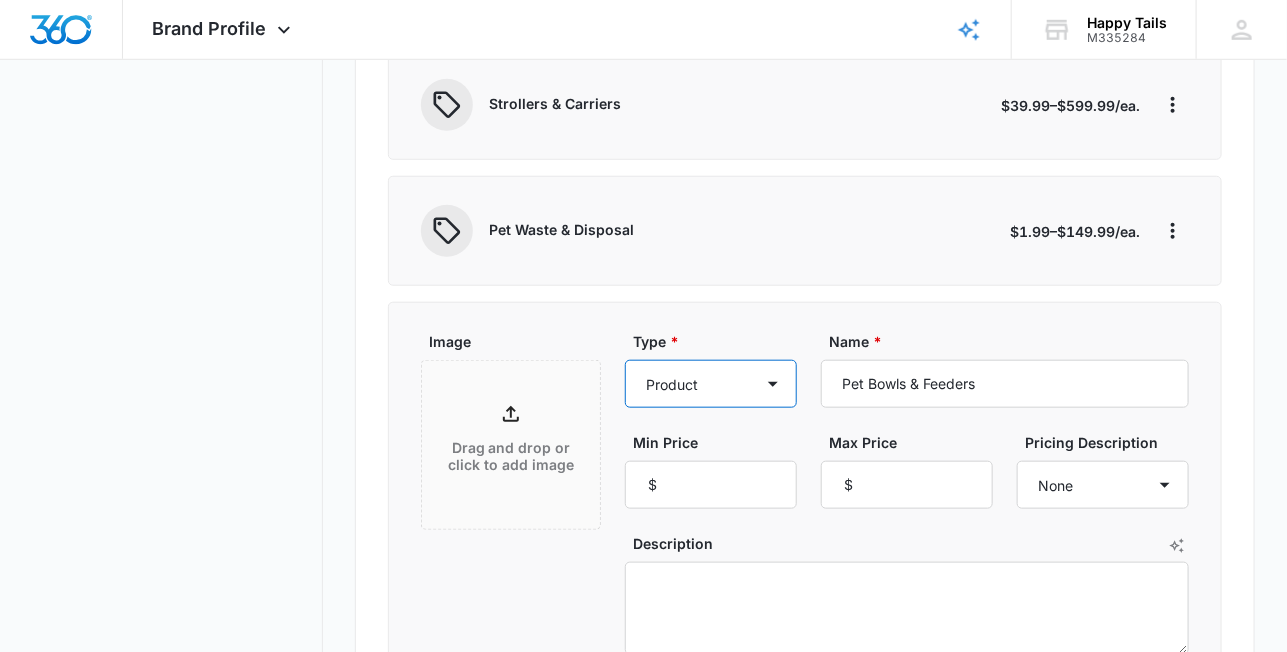 click on "Product Product category Service Service category" at bounding box center [711, 384] 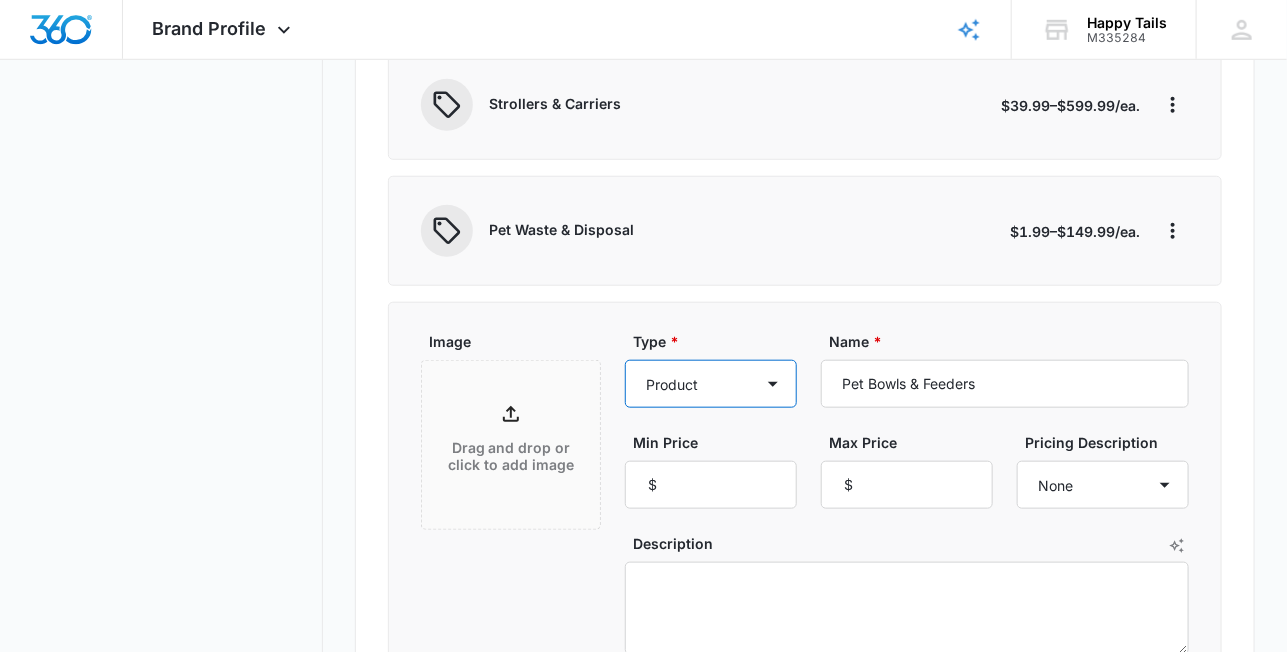 select on "product-category" 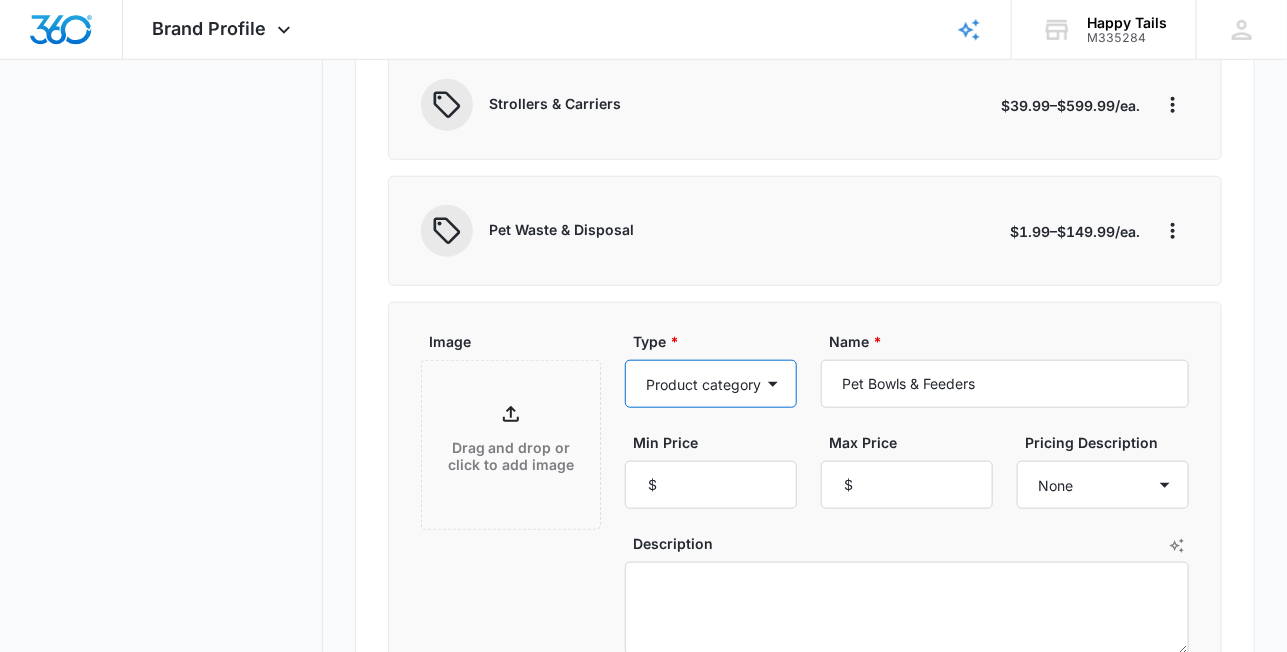 click on "Product Product category Service Service category" at bounding box center (711, 384) 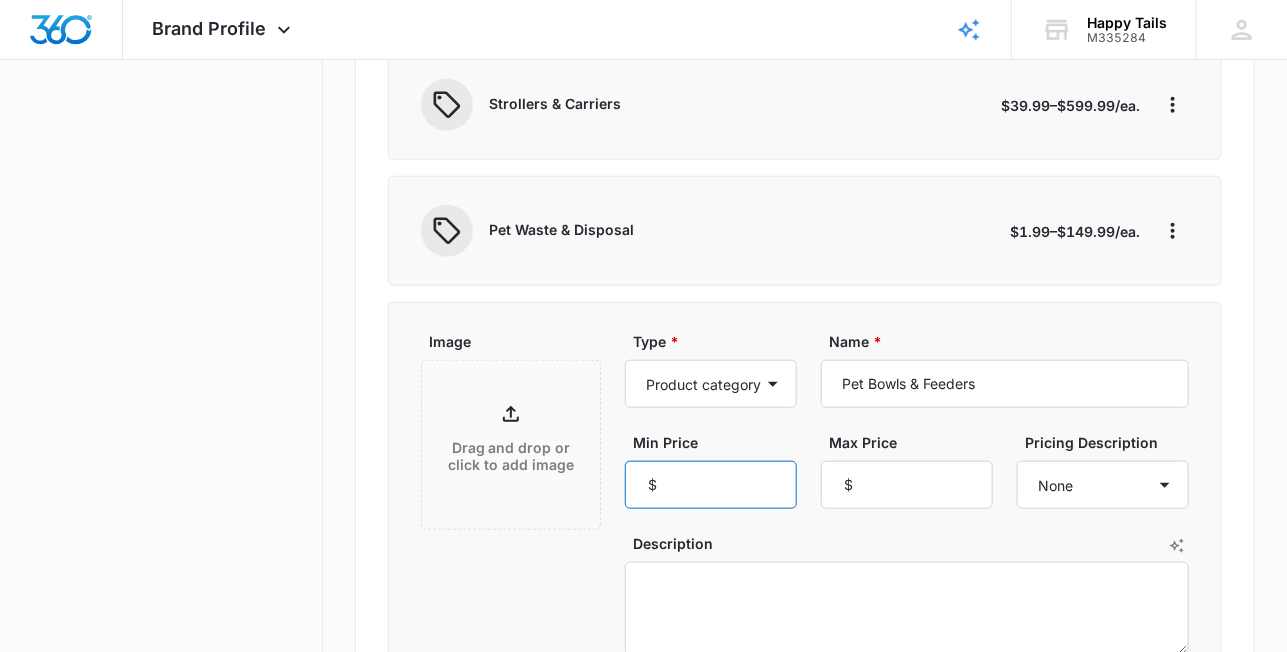 click on "Min Price" at bounding box center (711, 485) 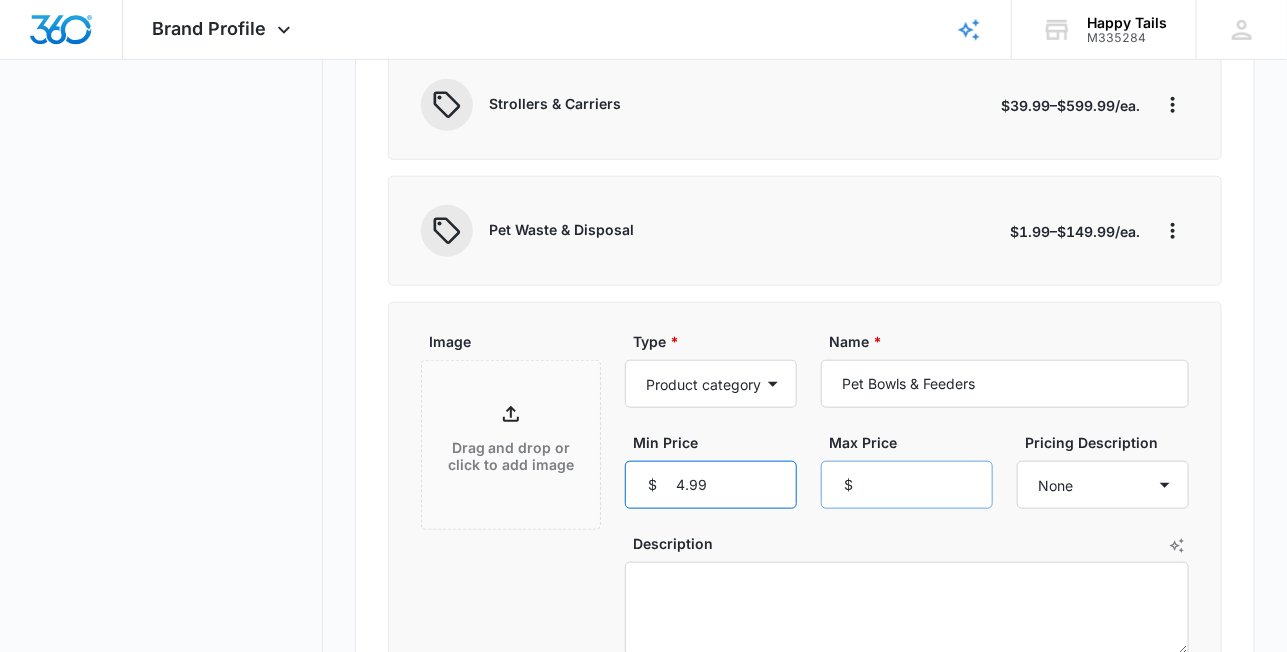type on "4.99" 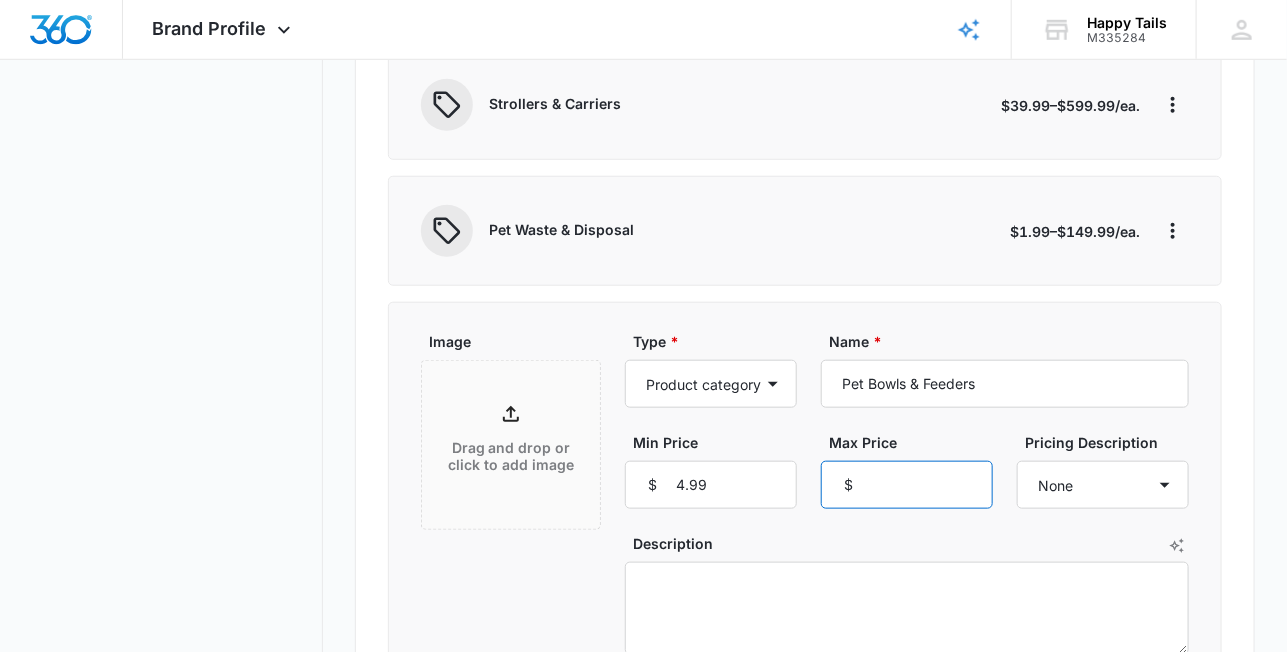 click on "Max Price" at bounding box center [907, 485] 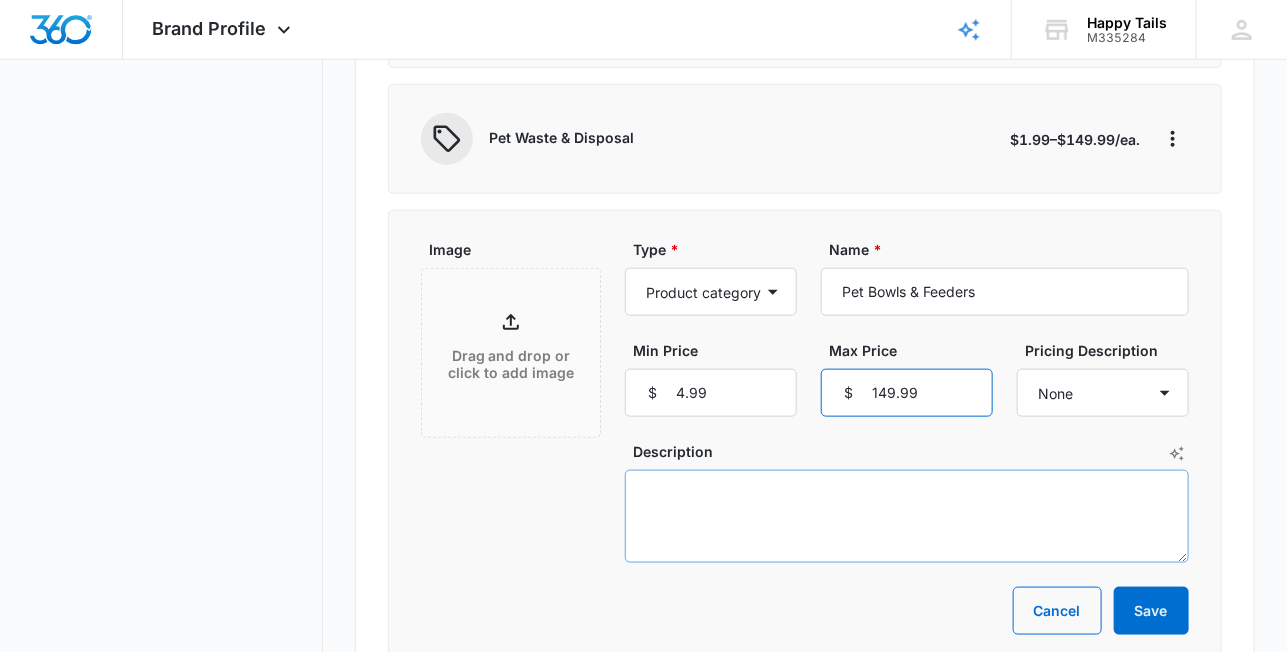 scroll, scrollTop: 633, scrollLeft: 0, axis: vertical 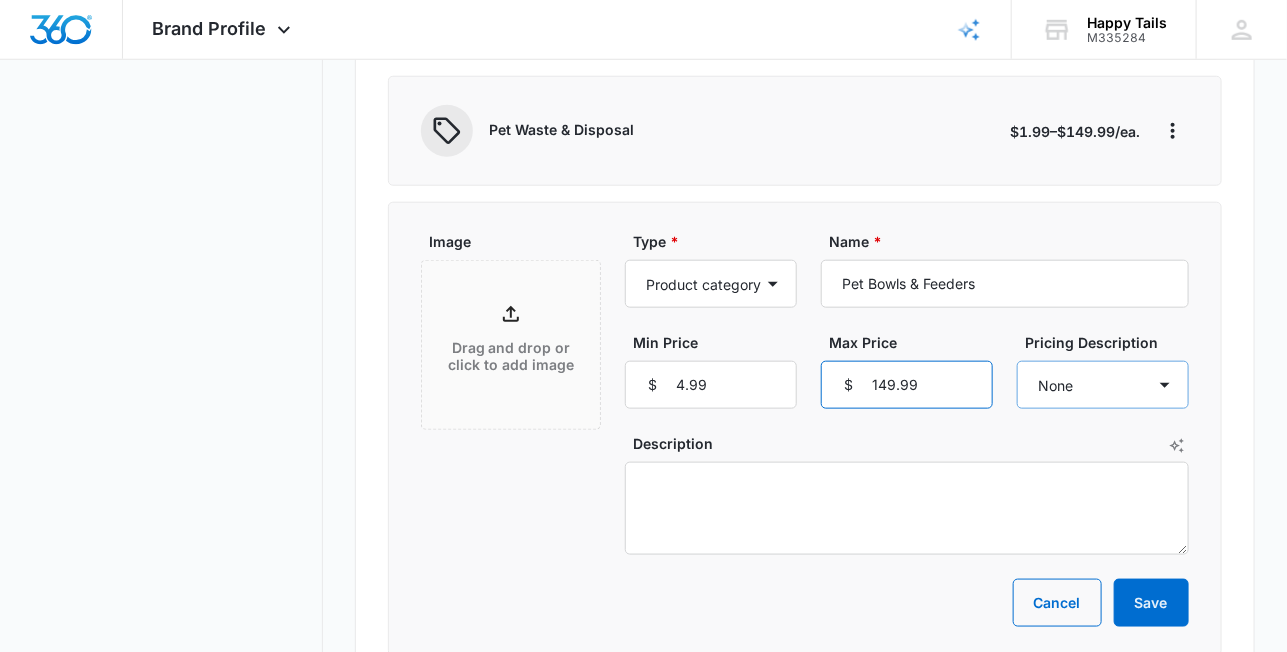 type on "149.99" 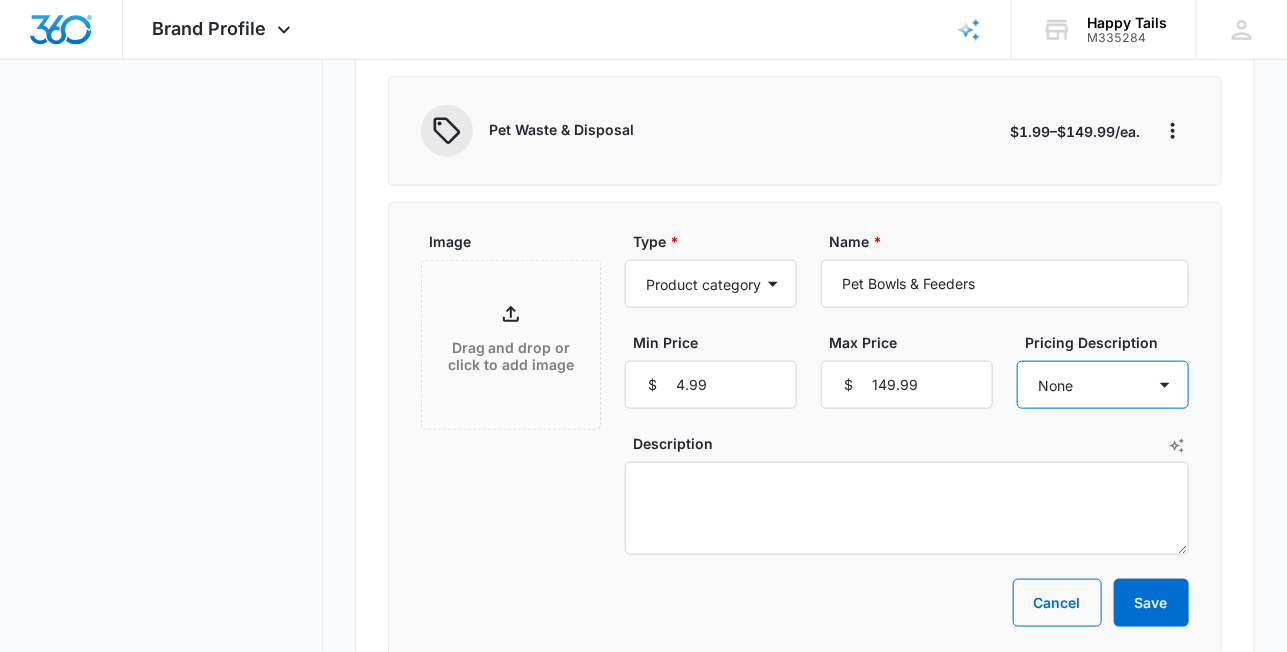 click on "None Each Per month Per year Per hour Per day" at bounding box center [1103, 385] 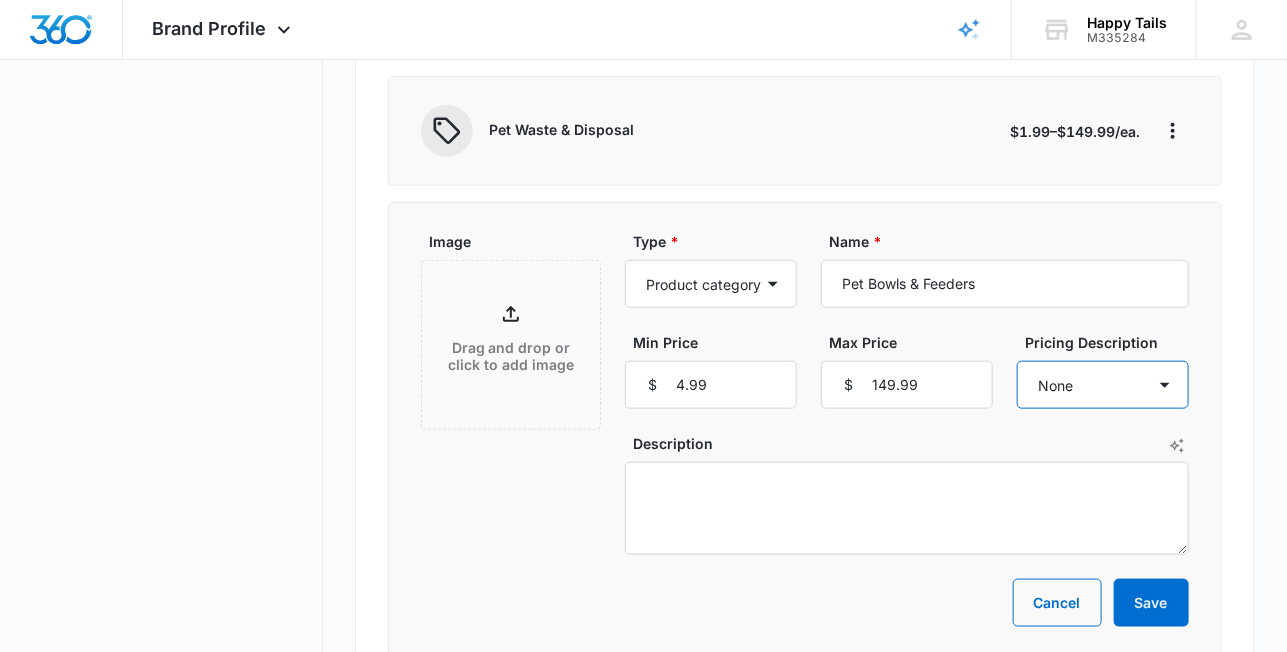 select on "each" 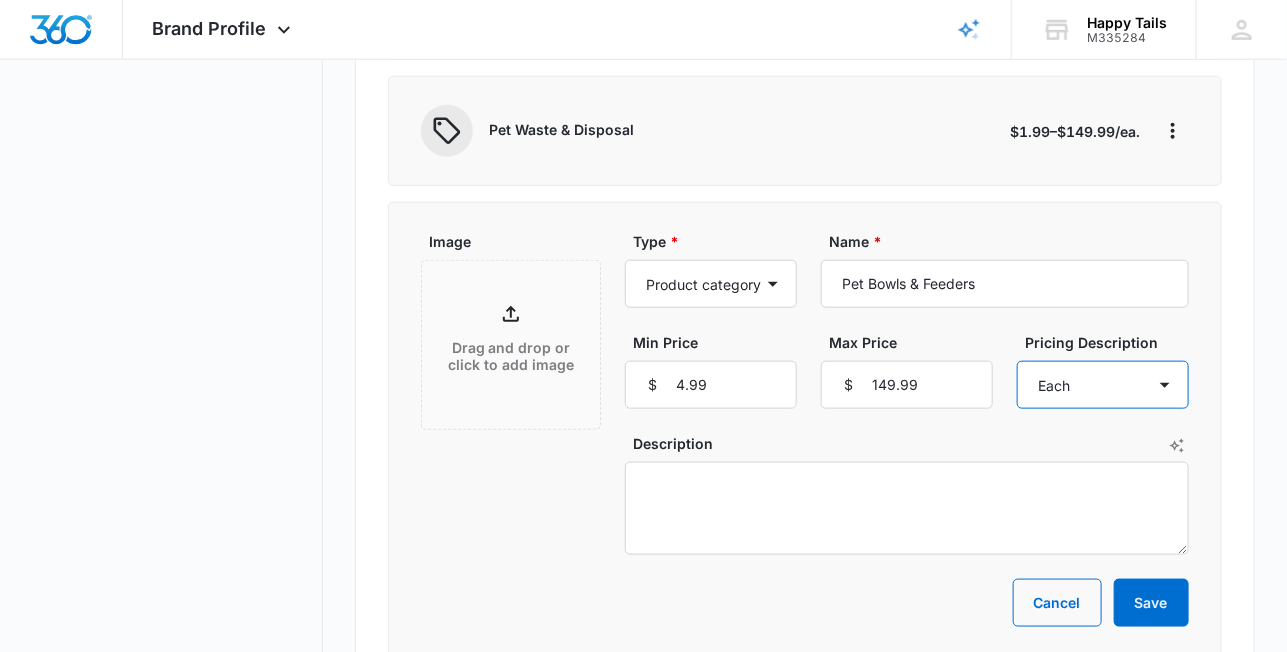 click on "None Each Per month Per year Per hour Per day" at bounding box center [1103, 385] 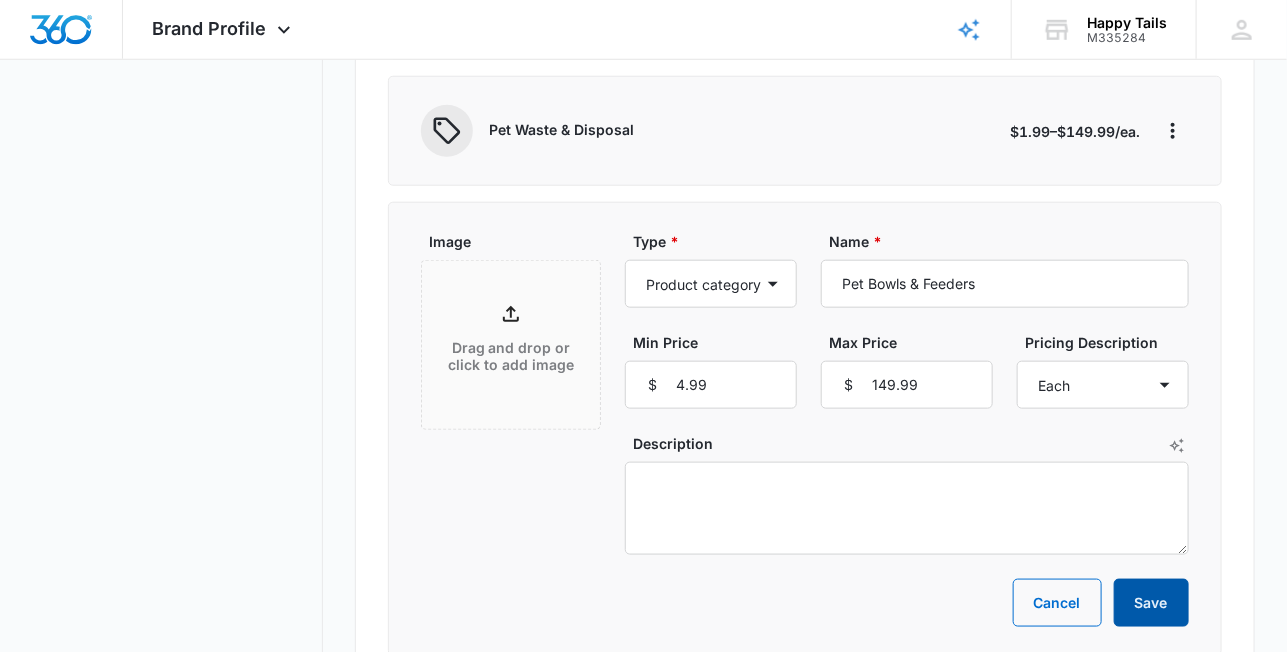 click on "Save" at bounding box center (1151, 603) 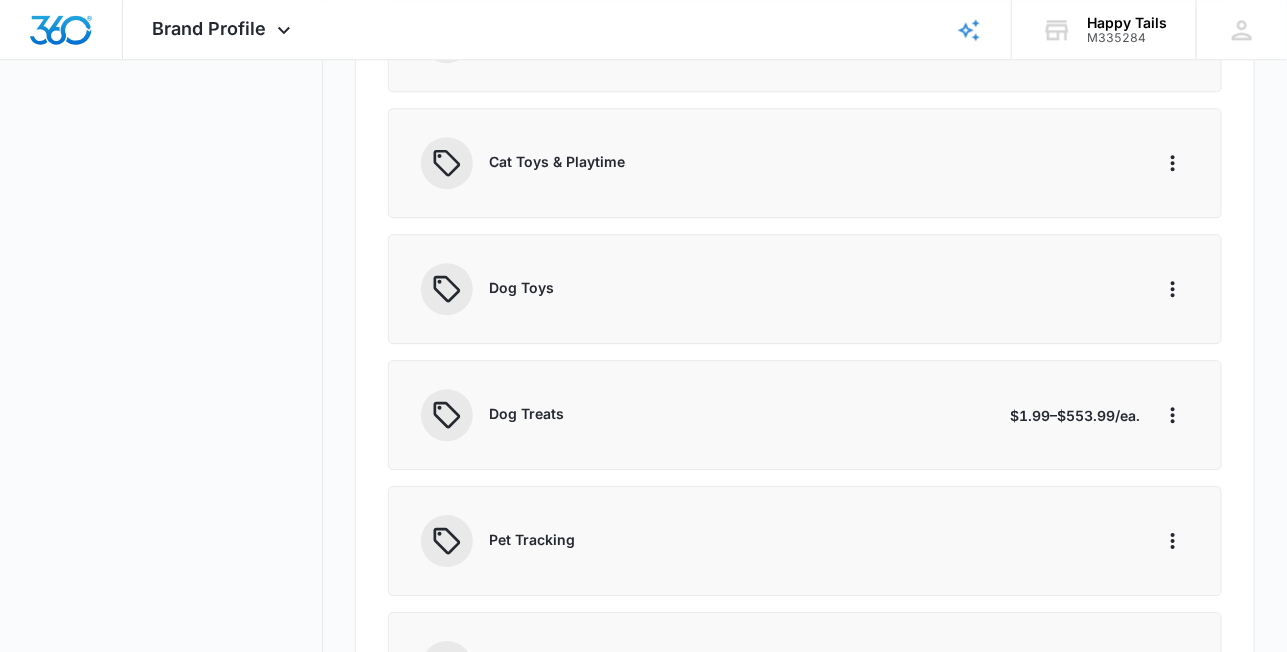 scroll, scrollTop: 2000, scrollLeft: 0, axis: vertical 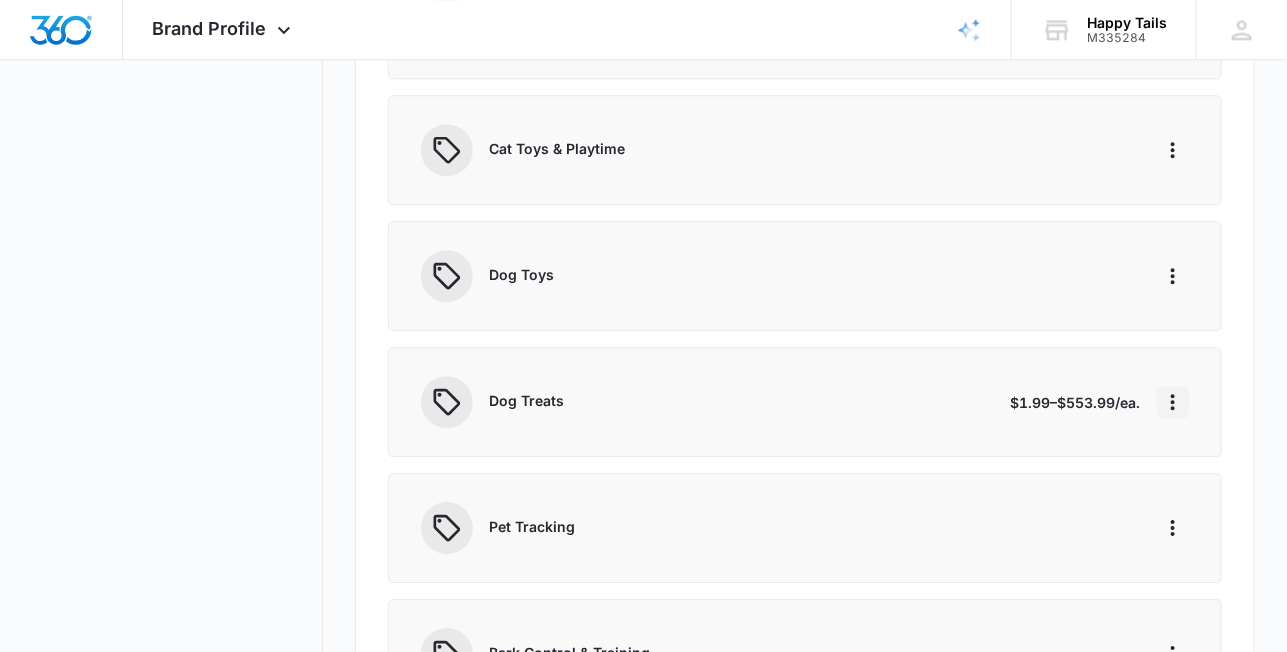 click 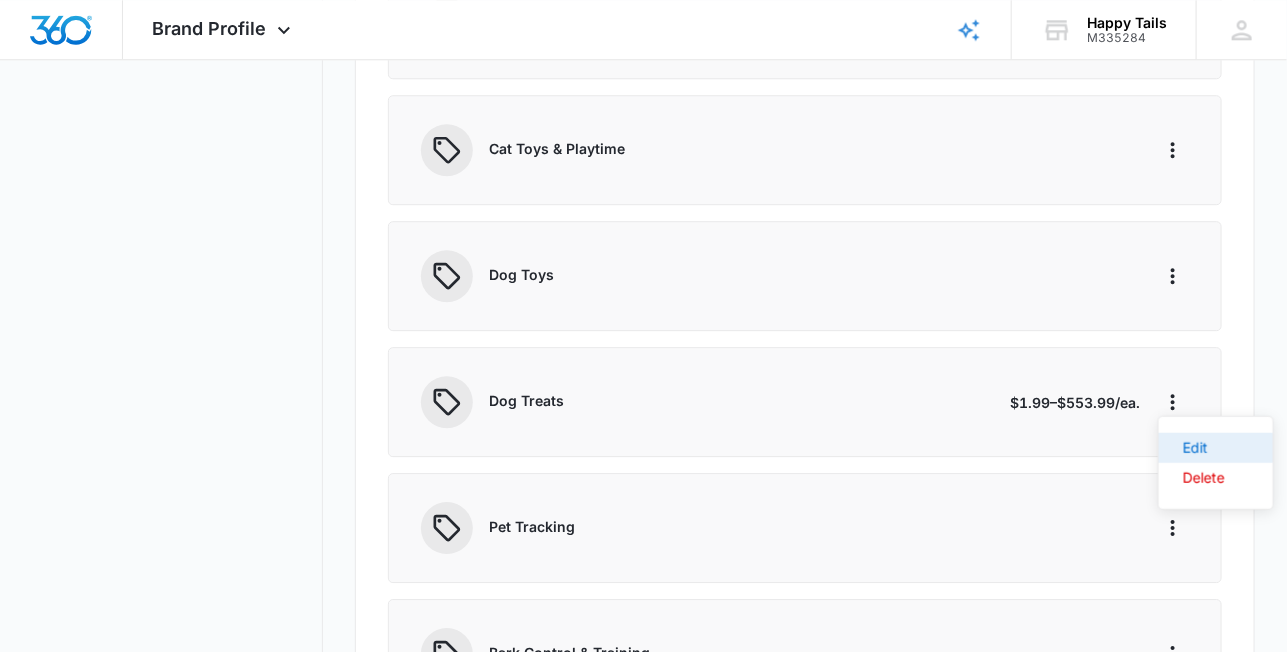 click on "Edit" at bounding box center (1204, 448) 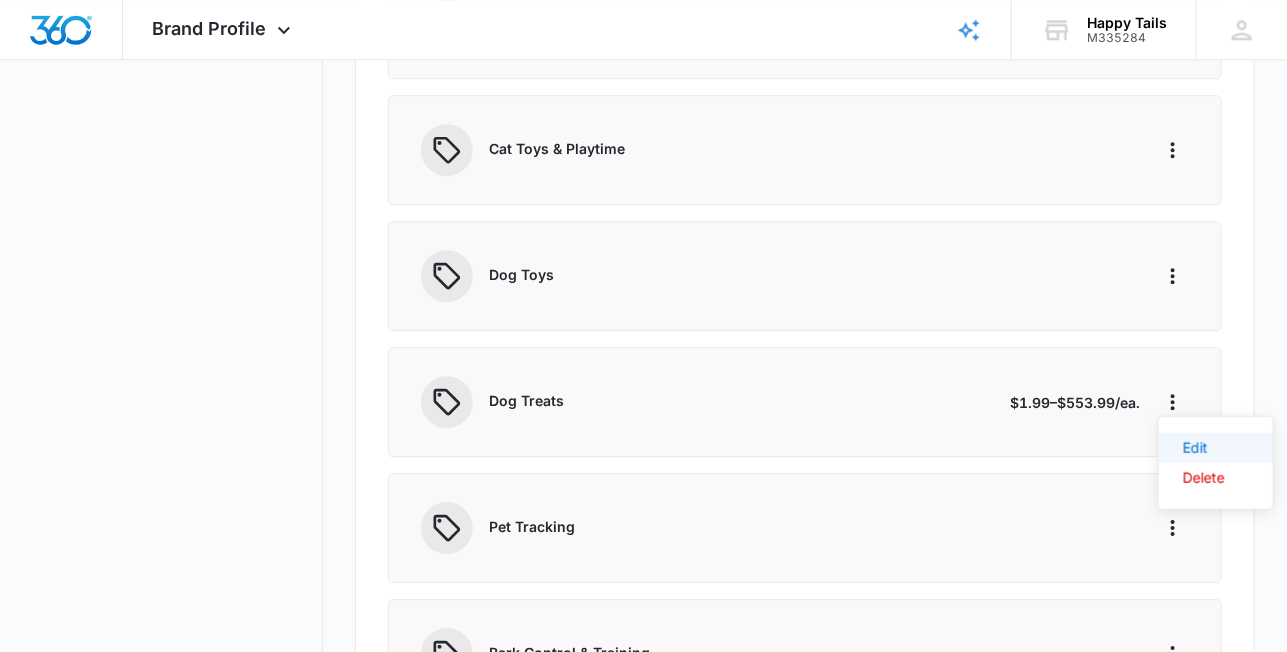 select on "each" 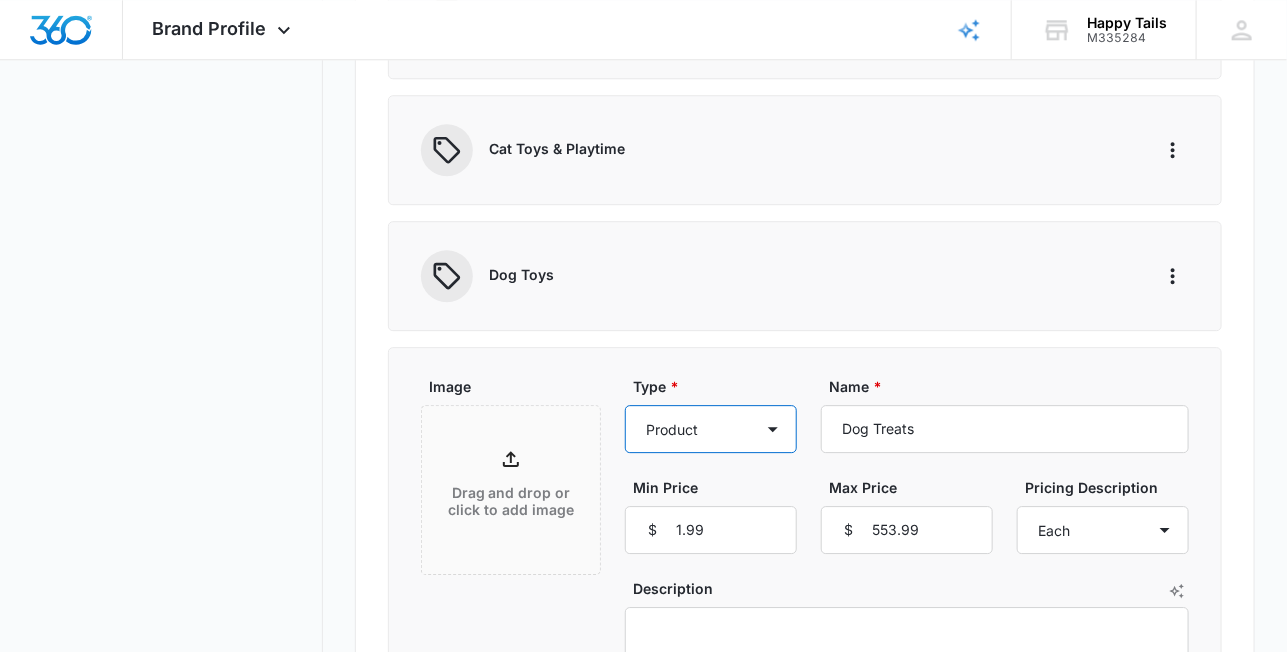 click on "Product Product category Service Service category" at bounding box center [711, 429] 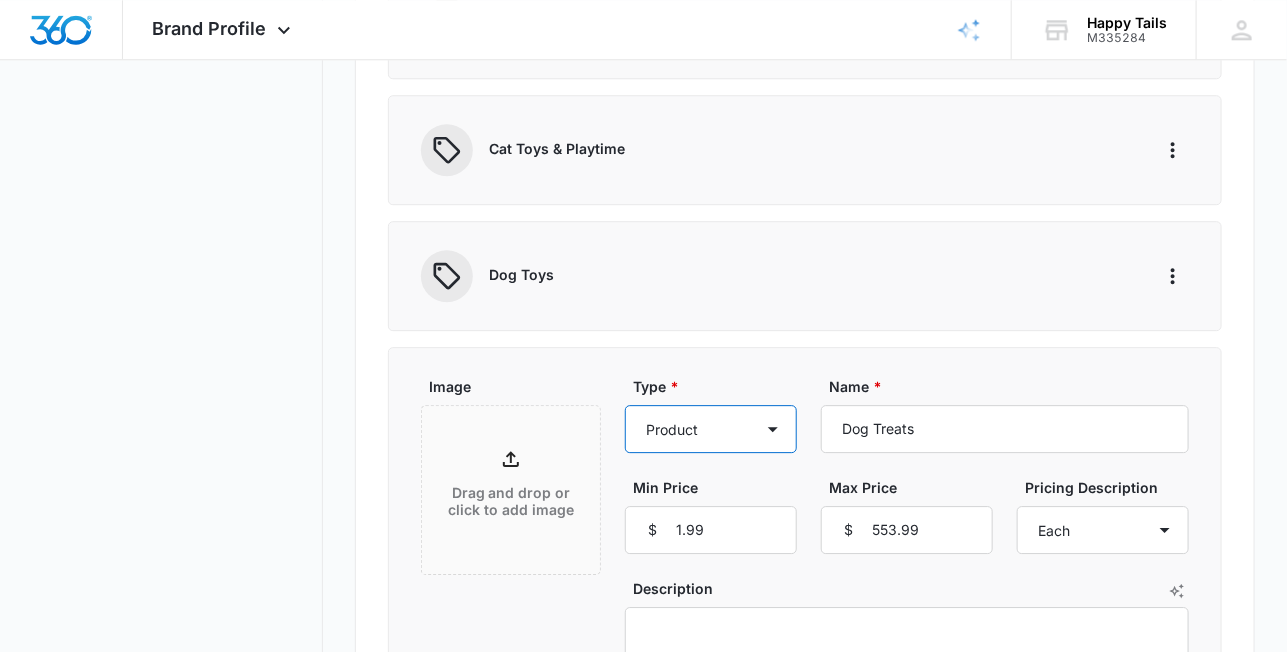select on "product-category" 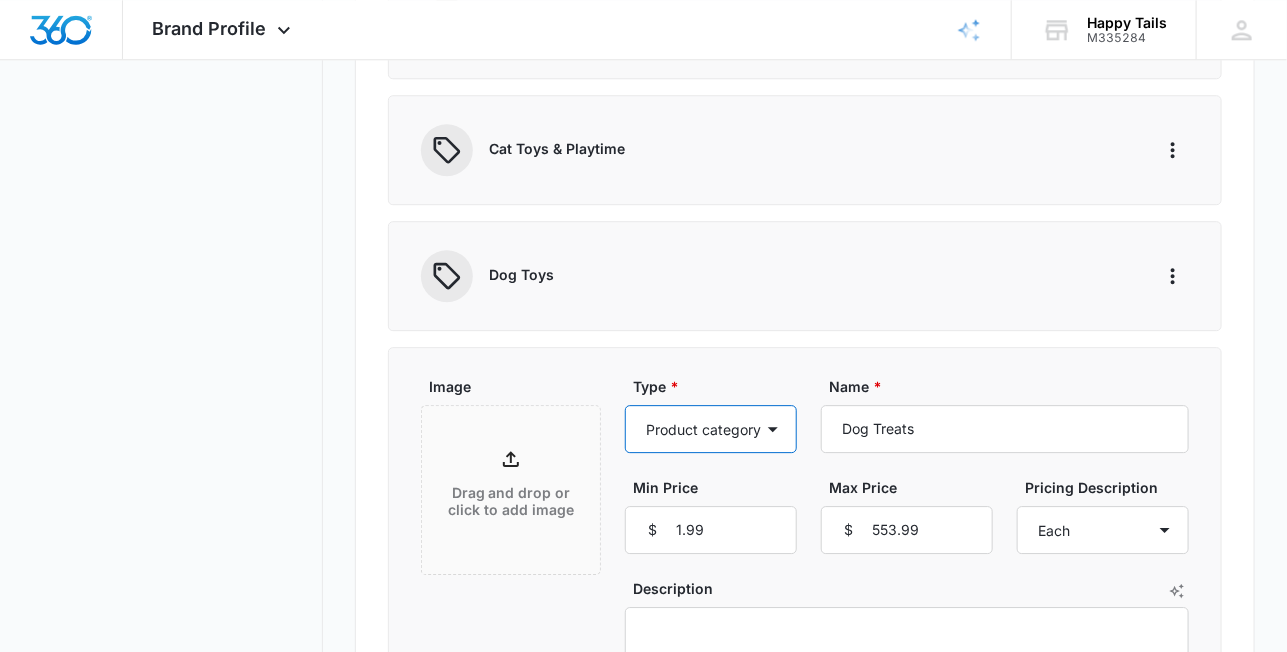 click on "Product Product category Service Service category" at bounding box center [711, 429] 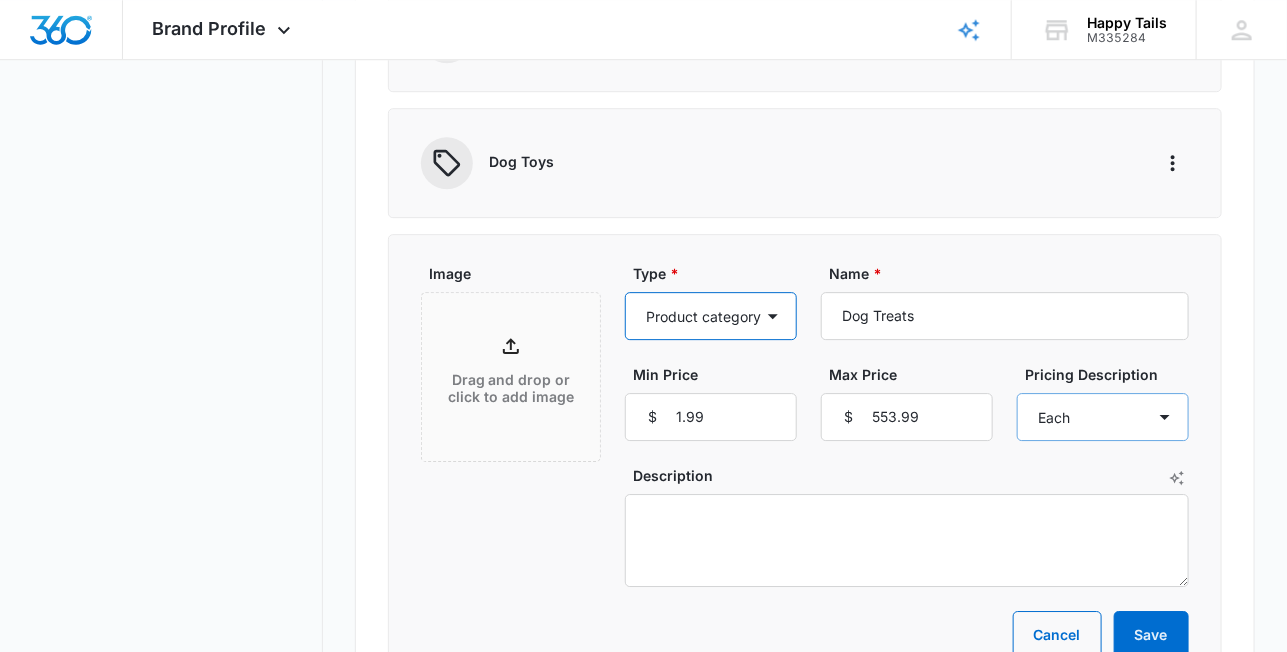scroll, scrollTop: 2133, scrollLeft: 0, axis: vertical 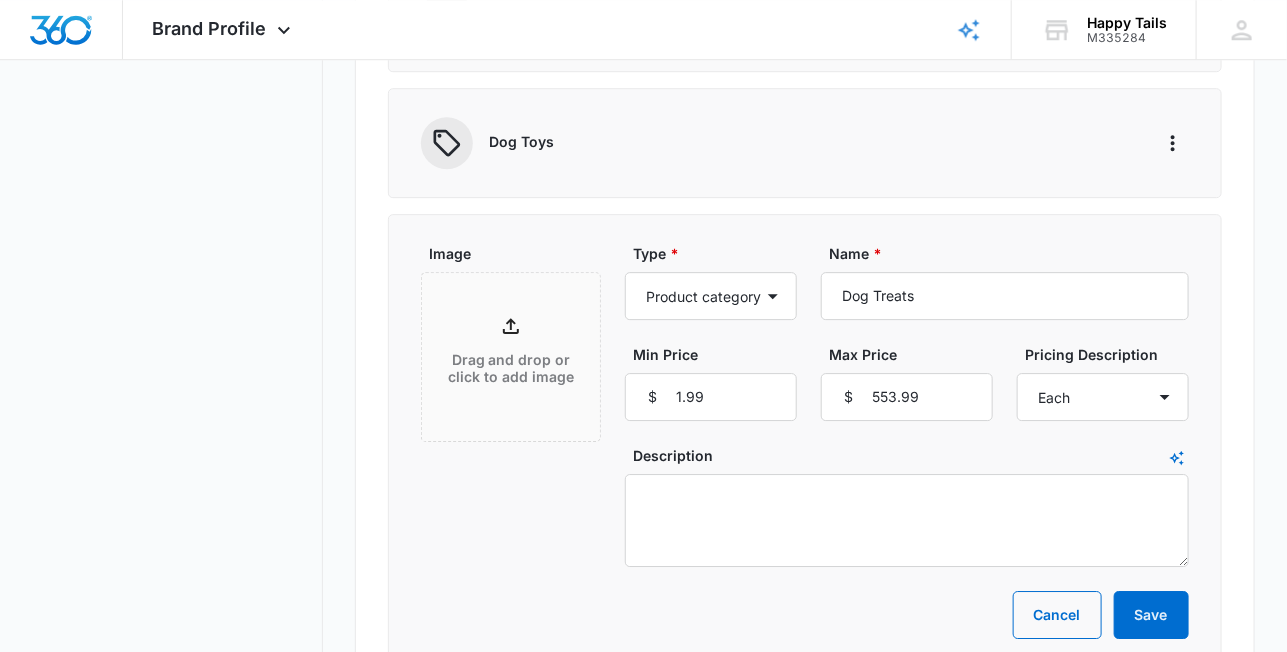 click 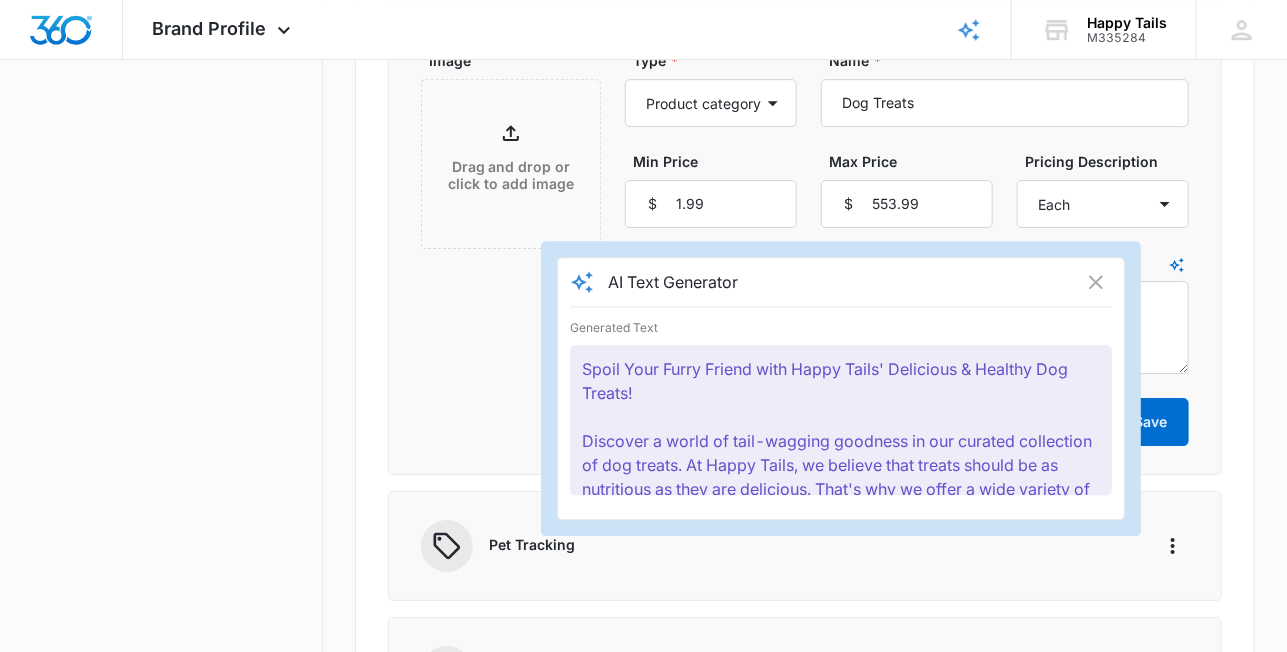 scroll, scrollTop: 2333, scrollLeft: 0, axis: vertical 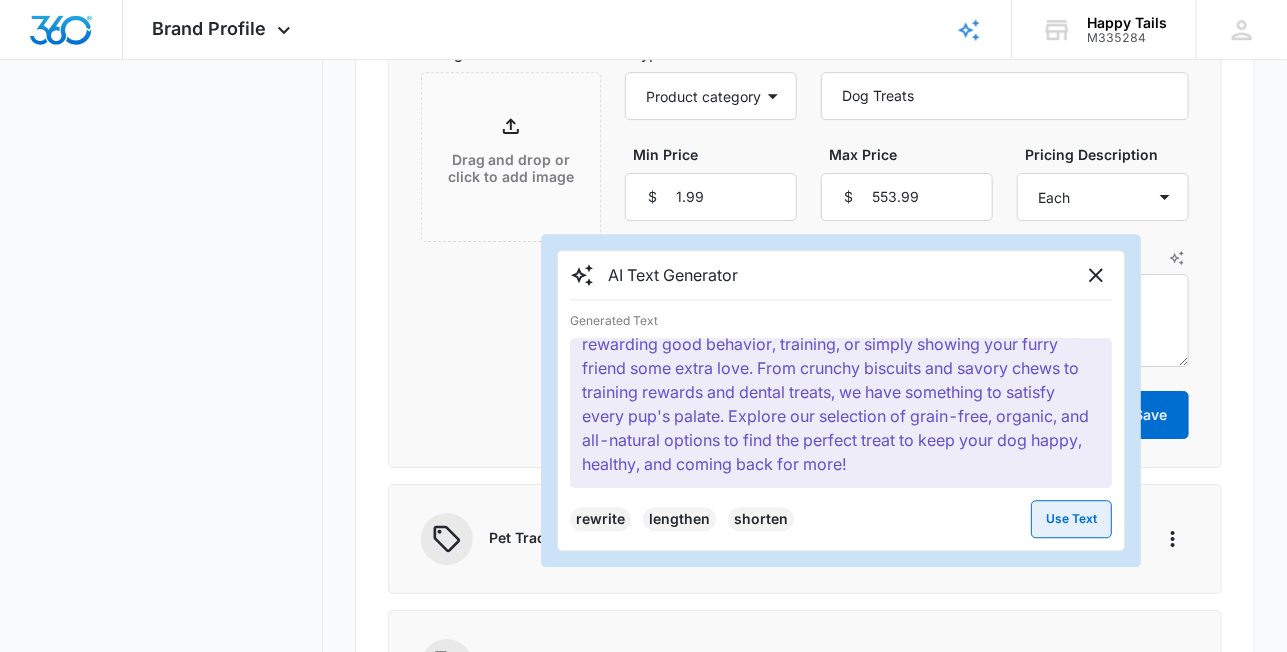 click on "Use Text" at bounding box center [1071, 519] 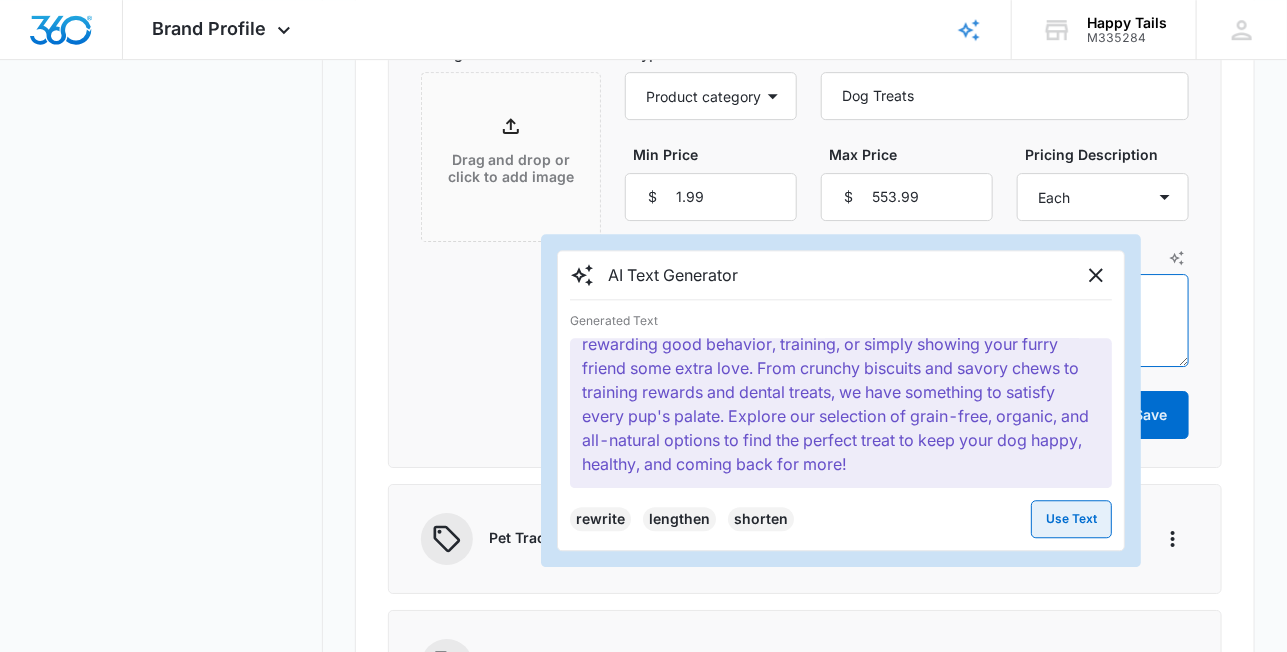 type on "Spoil Your Furry Friend with Happy Tails' Delicious & Healthy Dog Treats!
Discover a world of tail-wagging goodness in our curated collection of dog treats.  At Happy Tails, we believe that treats should be as nutritious as they are delicious. That's why we offer a wide variety of premium dog treats made with high-quality ingredients, perfect for rewarding good behavior, training, or simply showing your furry friend some extra love.  From crunchy biscuits and savory chews to training rewards and dental treats, we have something to satisfy every pup's palate.  Explore our selection of grain-free, organic, and all-natural options to find the perfect treat to keep your dog happy, healthy, and coming back for more!" 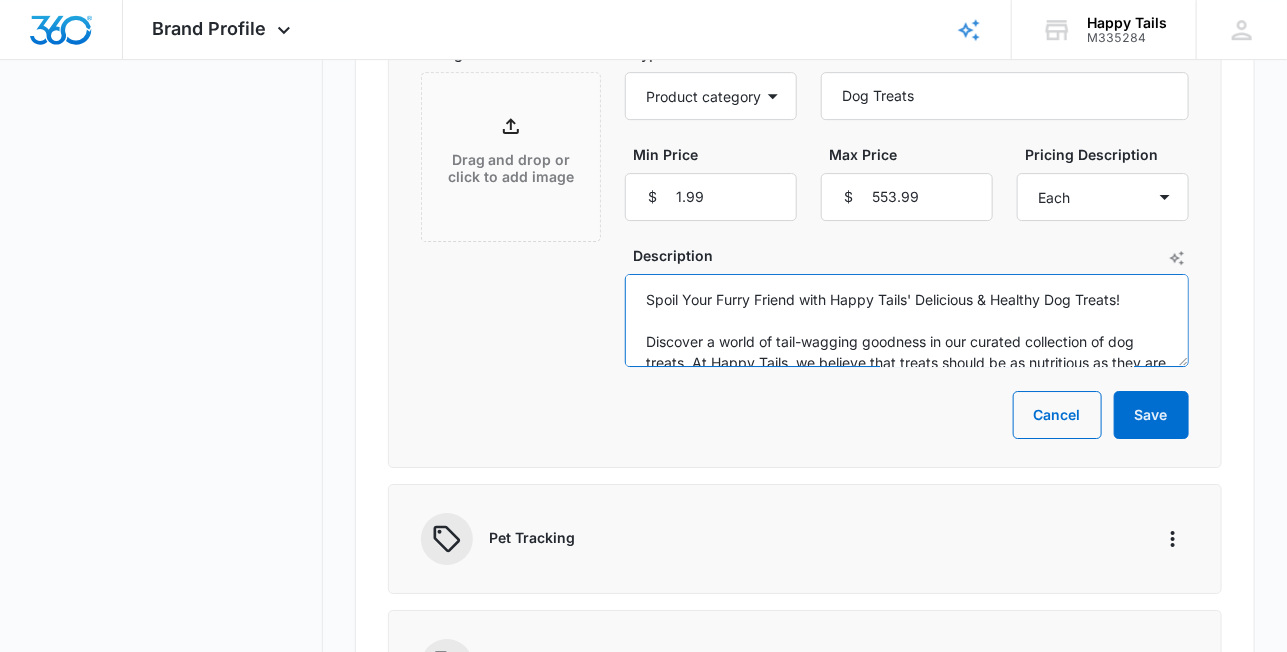 scroll, scrollTop: 168, scrollLeft: 0, axis: vertical 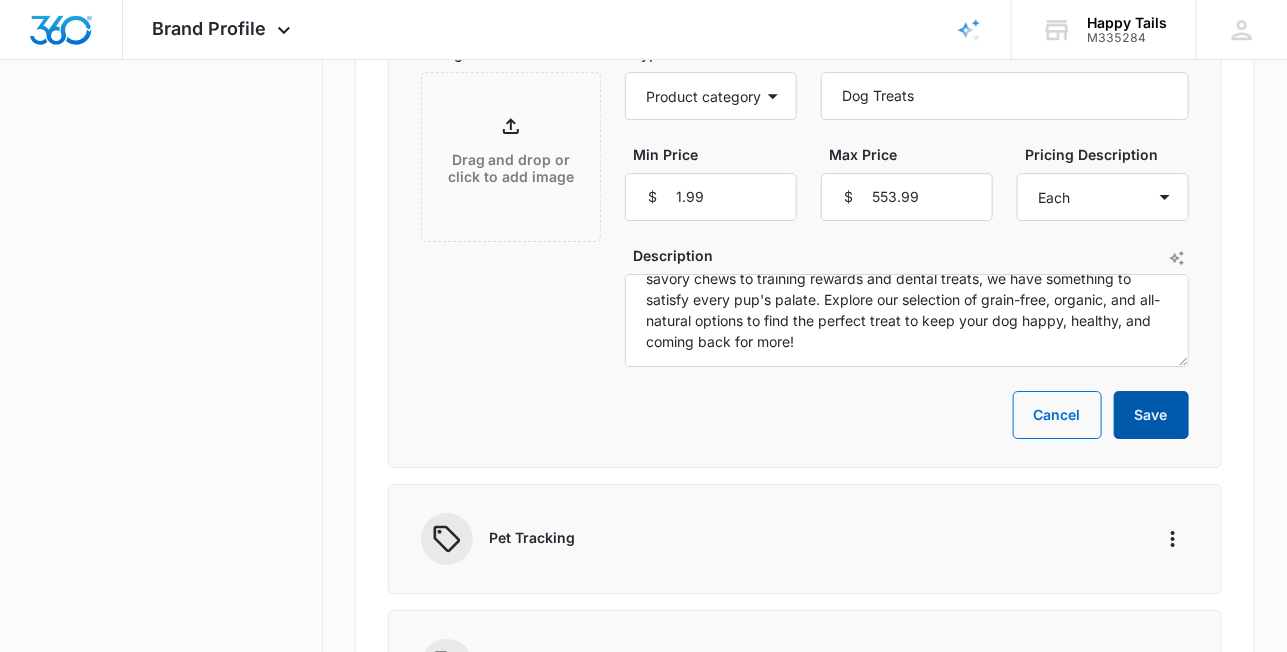 click on "Save" at bounding box center [1151, 415] 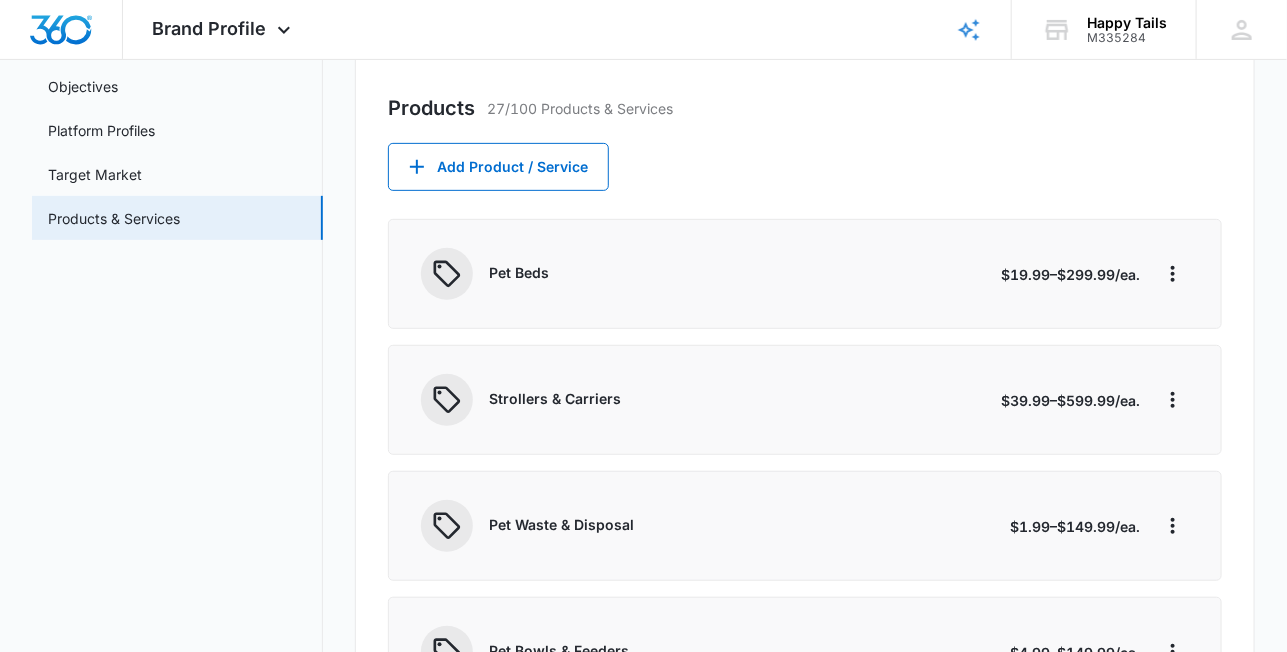 scroll, scrollTop: 233, scrollLeft: 0, axis: vertical 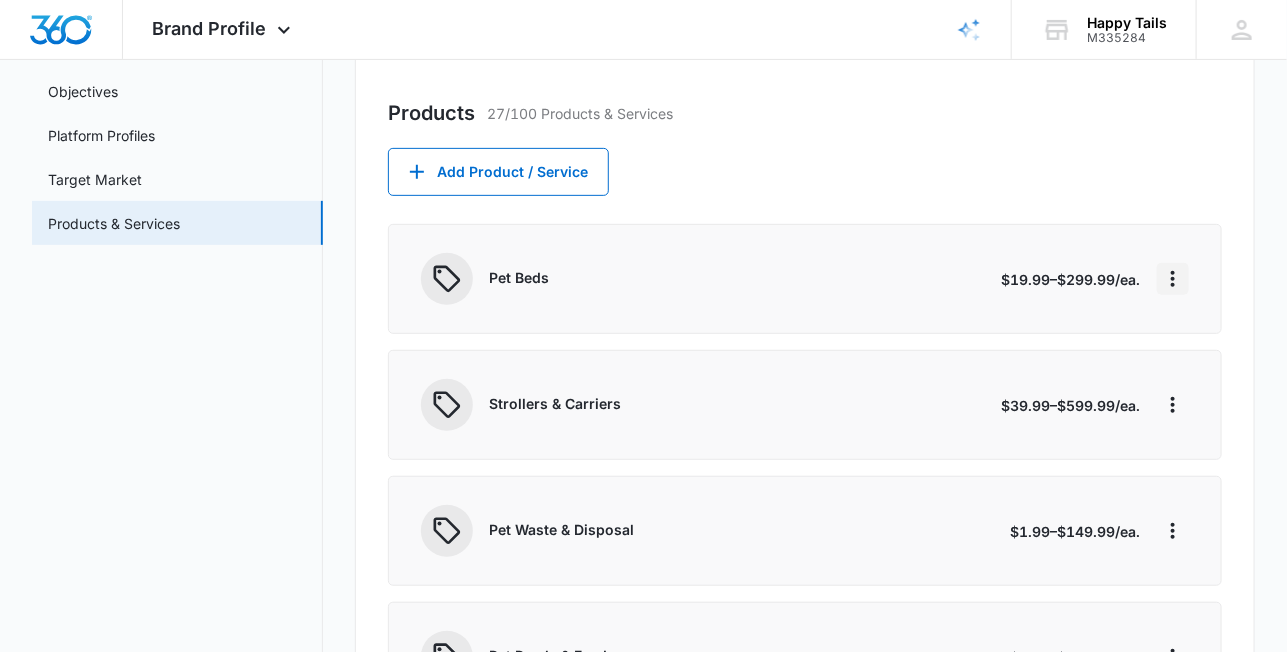 click 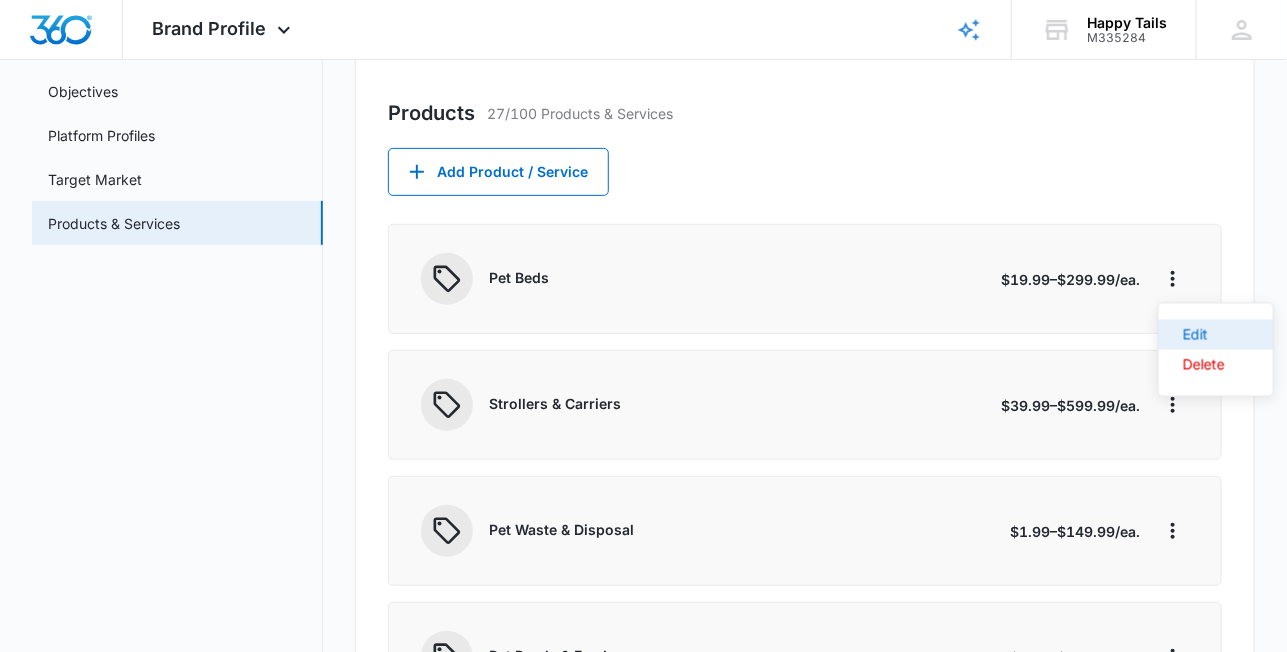 click on "Edit" at bounding box center [1204, 335] 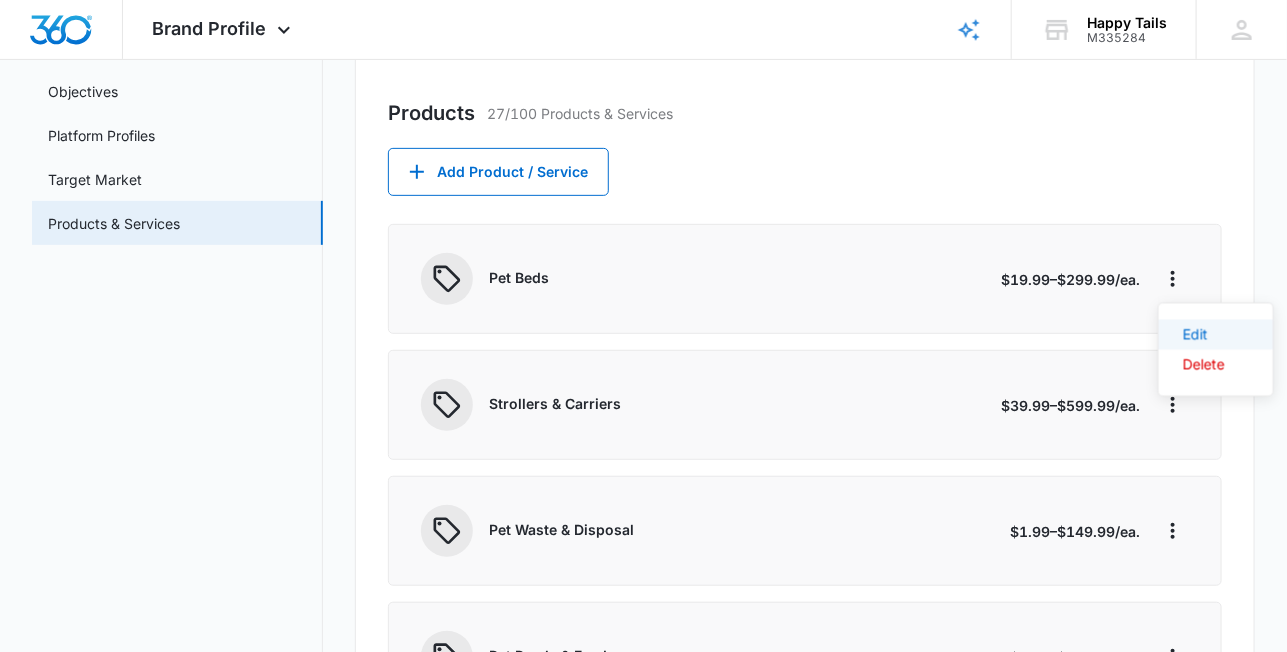 select on "product-category" 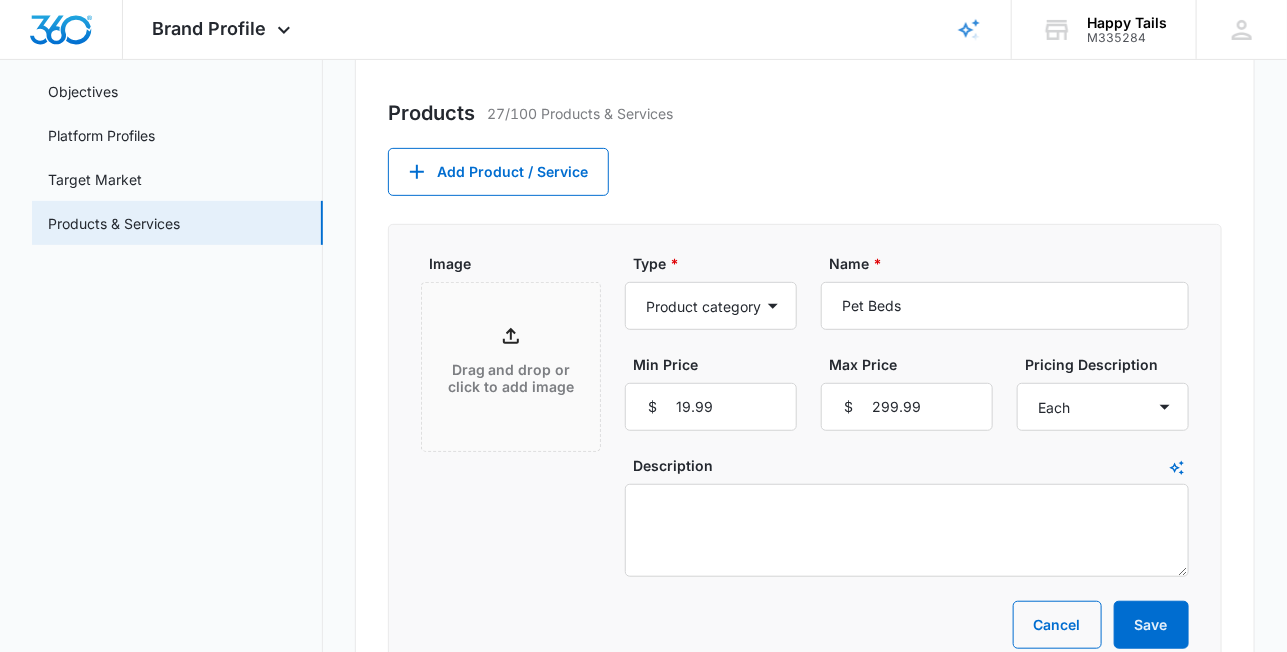 click 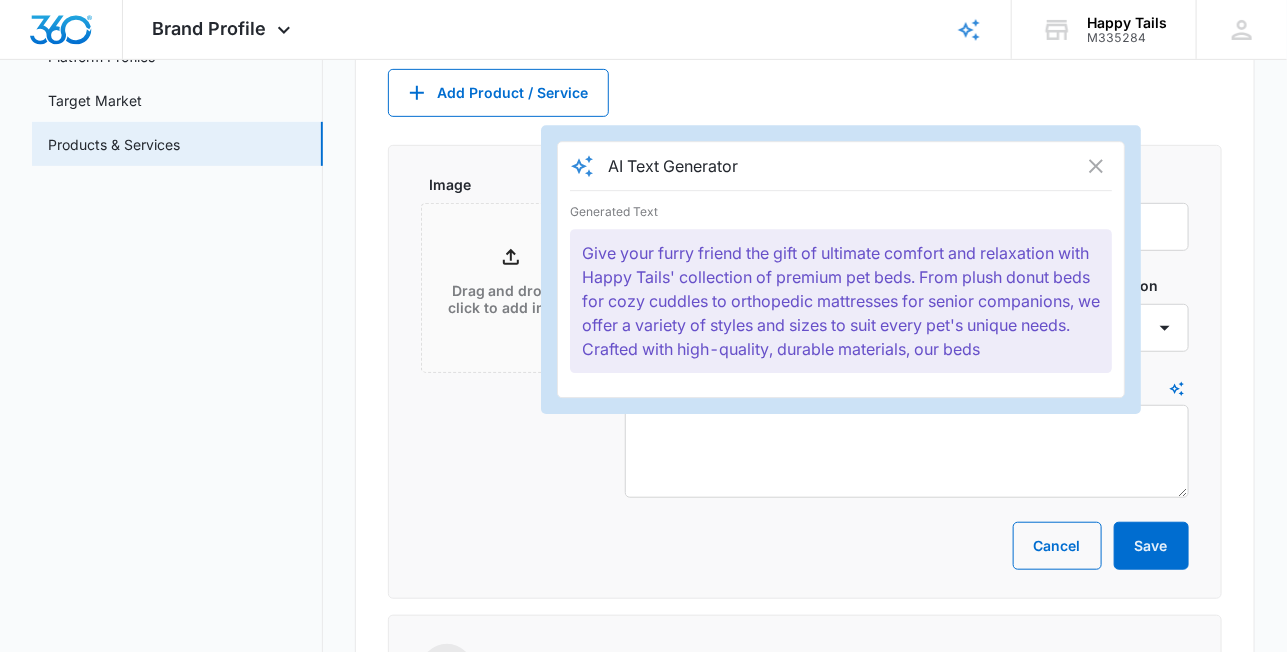 scroll, scrollTop: 333, scrollLeft: 0, axis: vertical 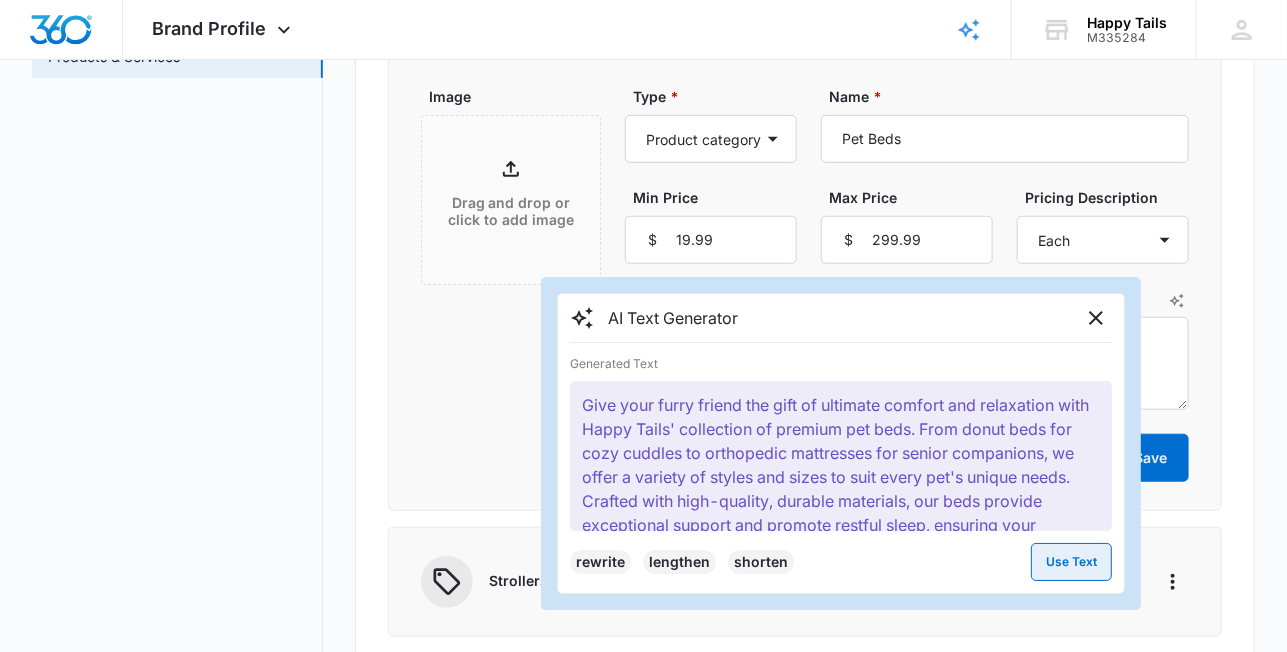 click on "Use Text" at bounding box center (1071, 562) 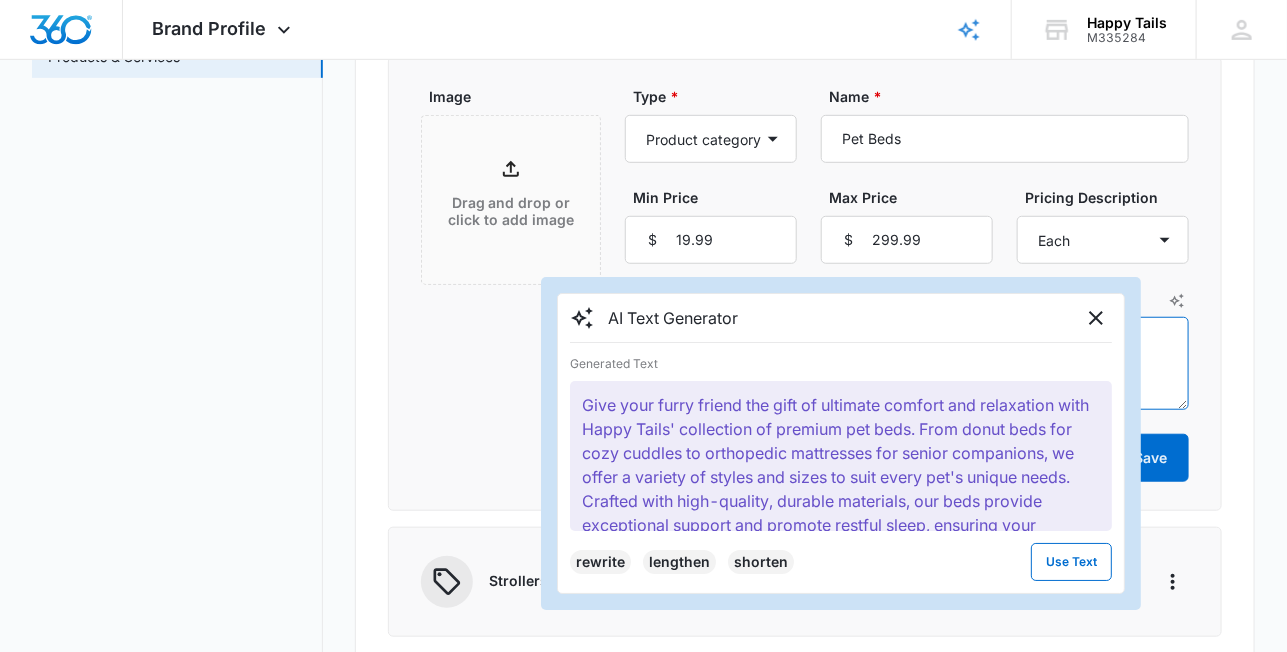 type on "Give your furry friend the gift of ultimate comfort and relaxation with Happy Tails' collection of premium pet beds.  From plush donut beds for cozy cuddles to orthopedic mattresses for senior companions, we offer a variety of styles and sizes to suit every pet's unique needs.  Crafted with high-quality, durable materials, our beds provide exceptional support and promote restful sleep, ensuring your beloved companion wakes up refreshed and ready for tail-wagging adventures.  Browse our selection and find the perfect sanctuary for your furry family member to dream sweet dreams." 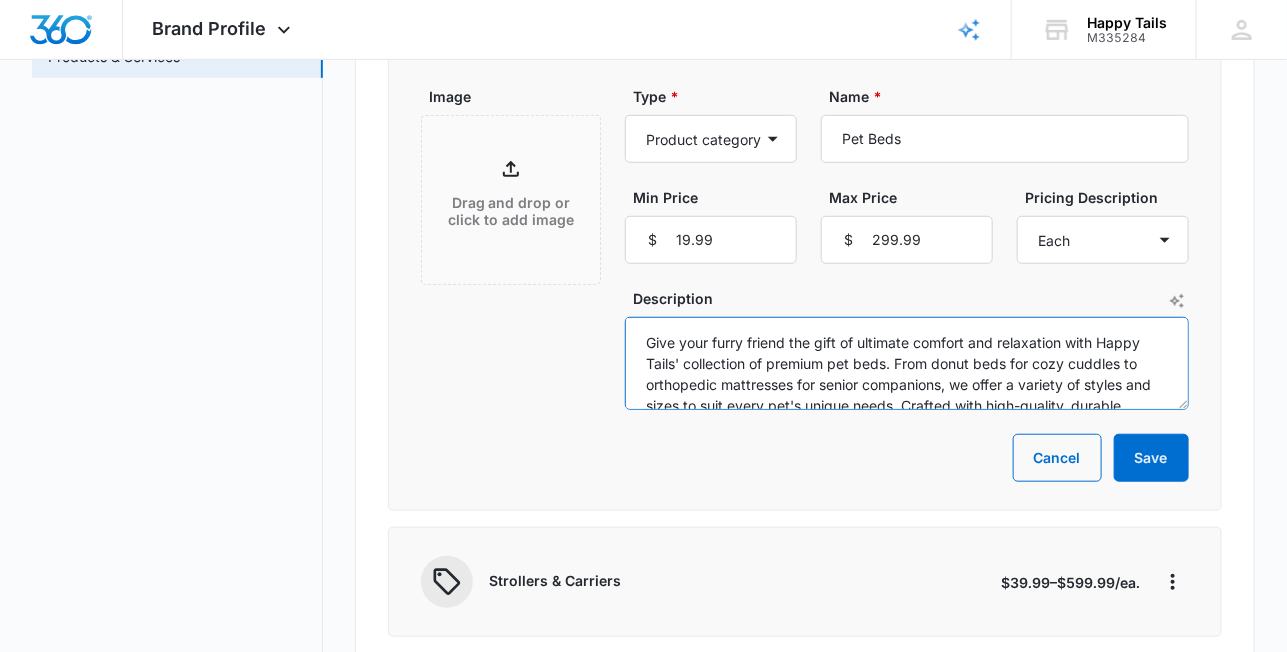 scroll, scrollTop: 105, scrollLeft: 0, axis: vertical 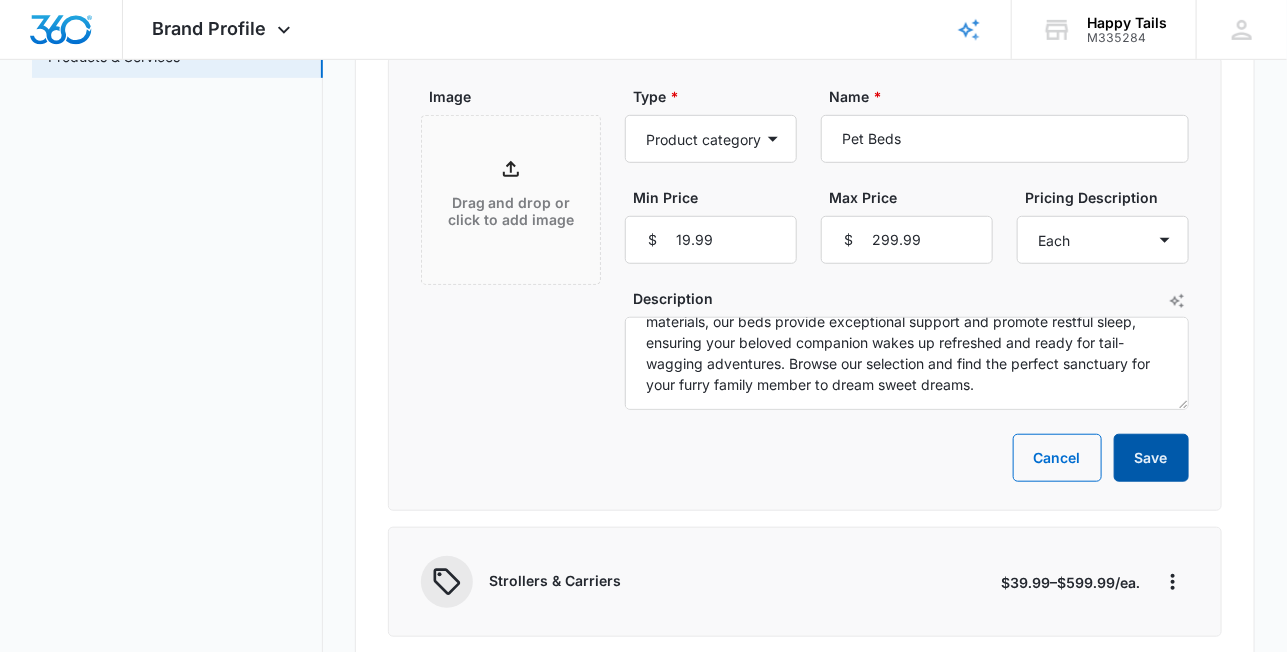 click on "Save" at bounding box center [1151, 458] 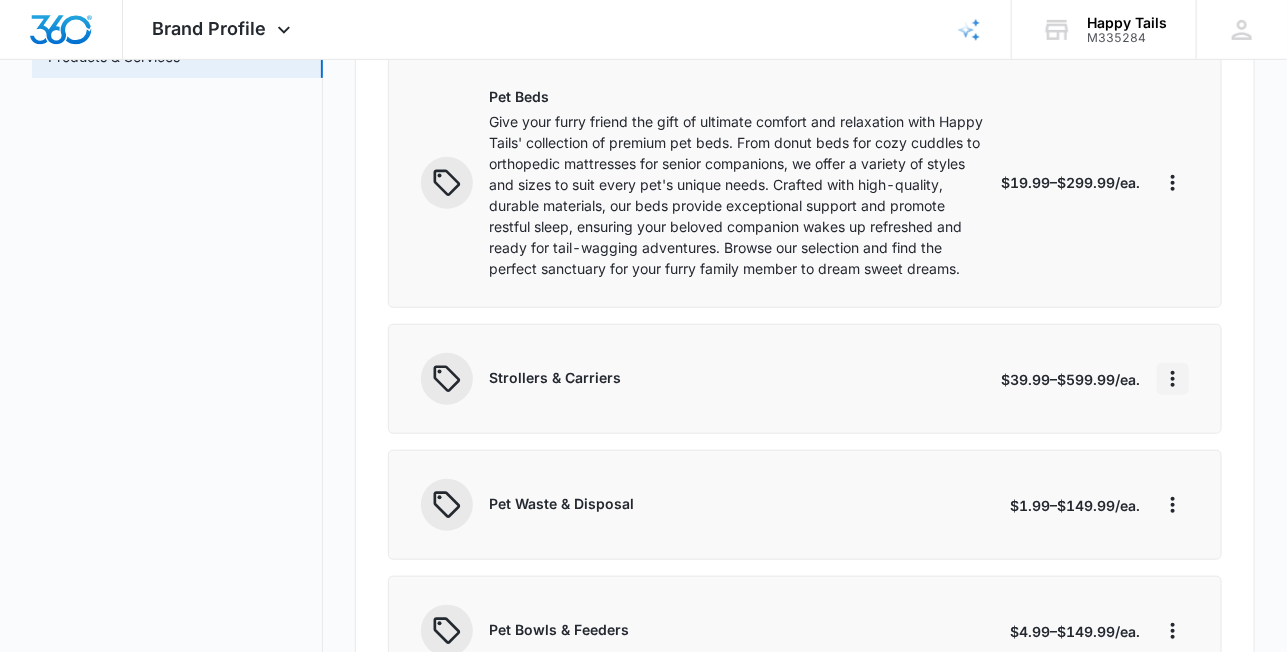 click 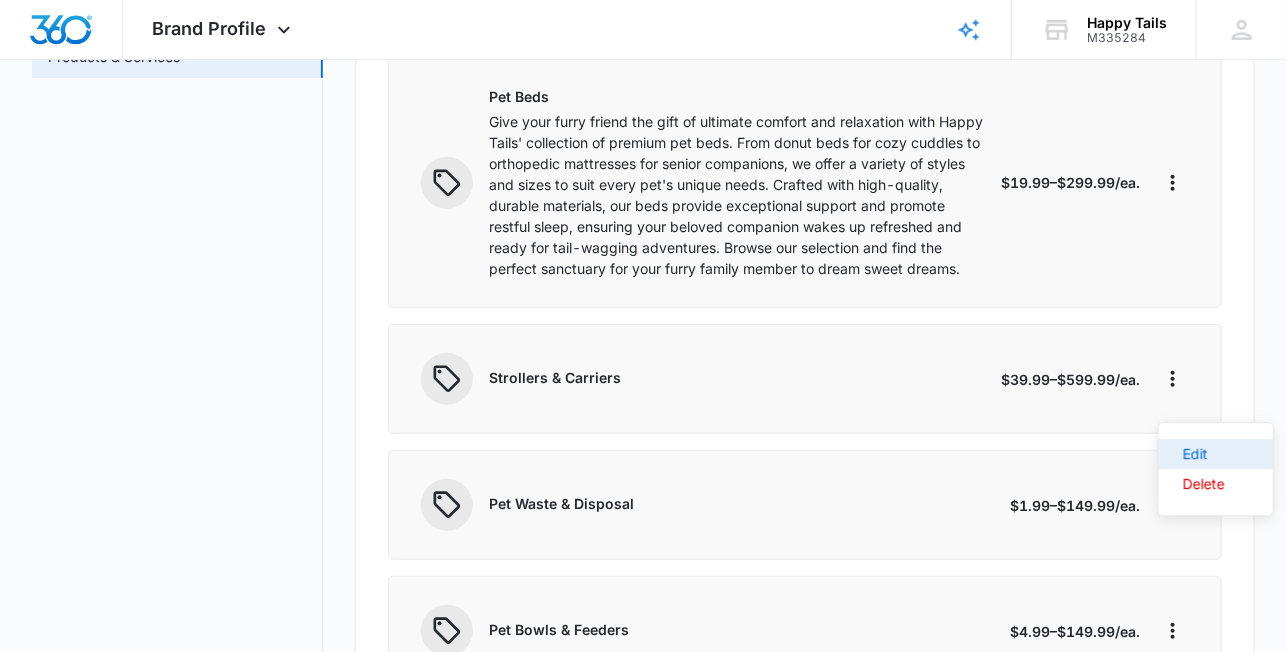 click on "Edit" at bounding box center [1204, 454] 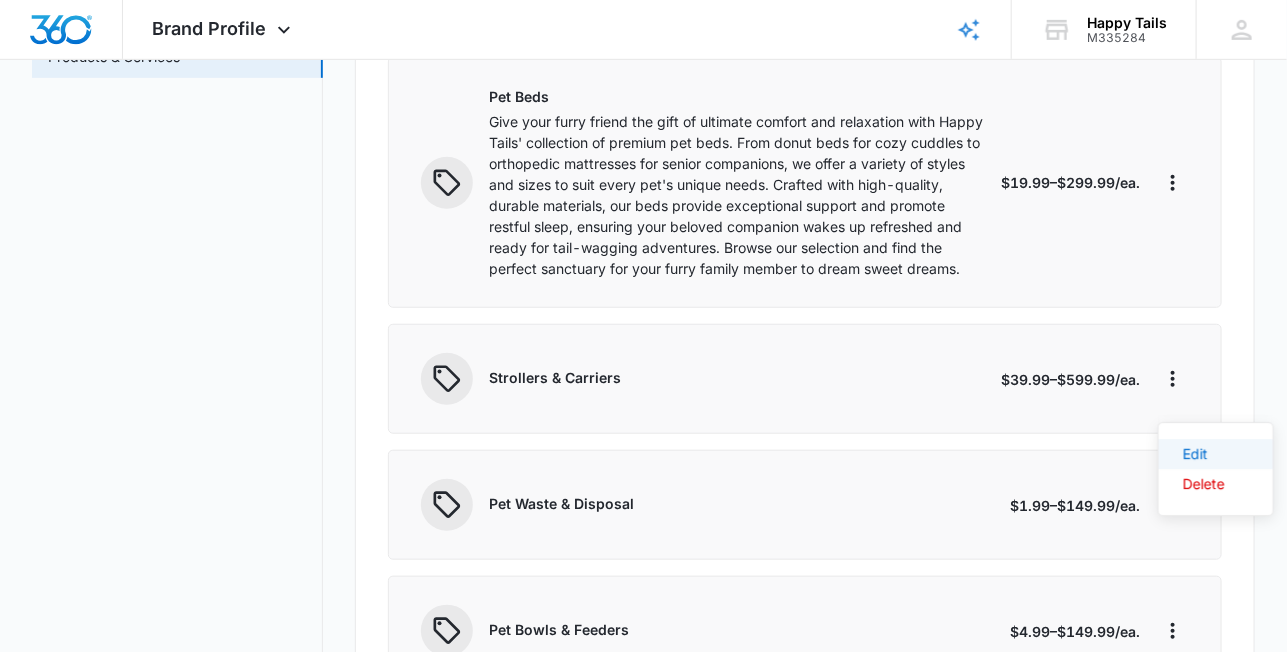 select on "product-category" 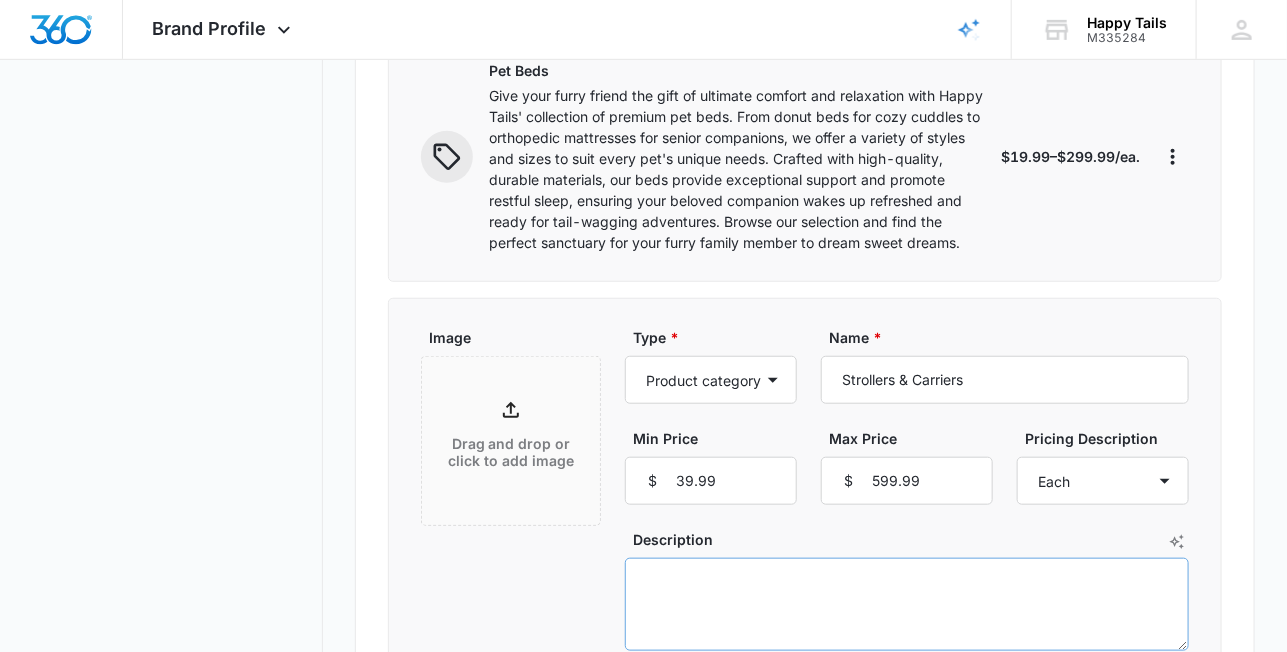 scroll, scrollTop: 500, scrollLeft: 0, axis: vertical 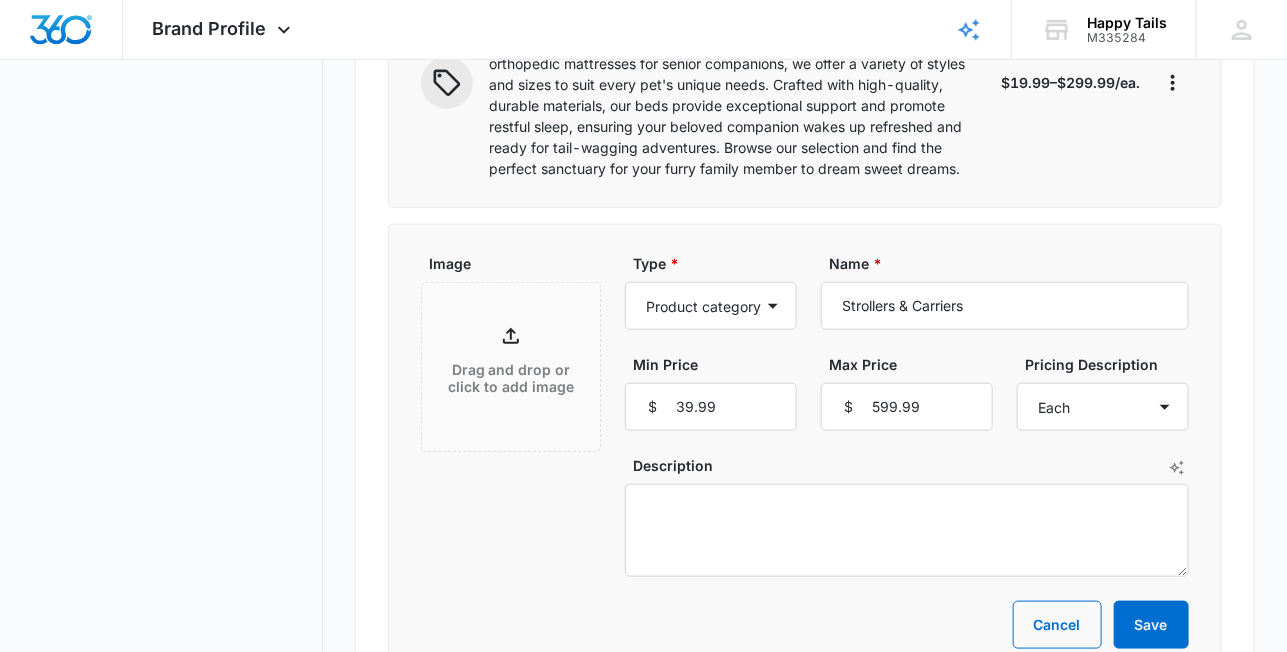 click on "Description" at bounding box center (915, 465) 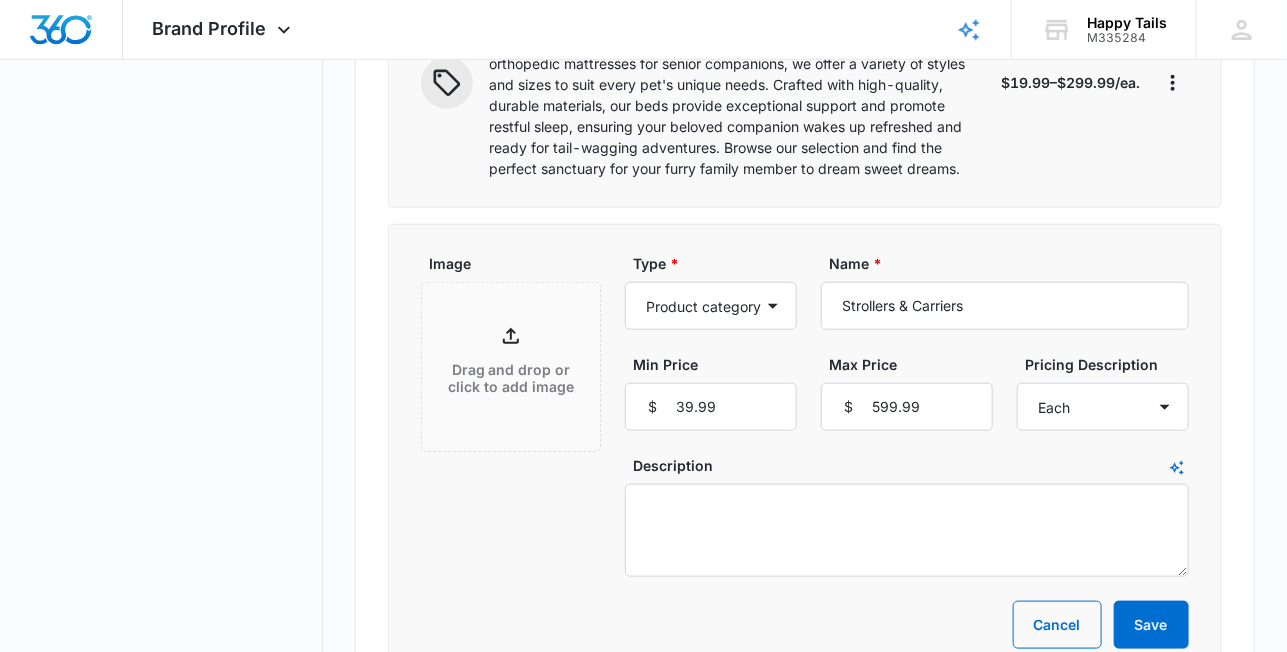 click 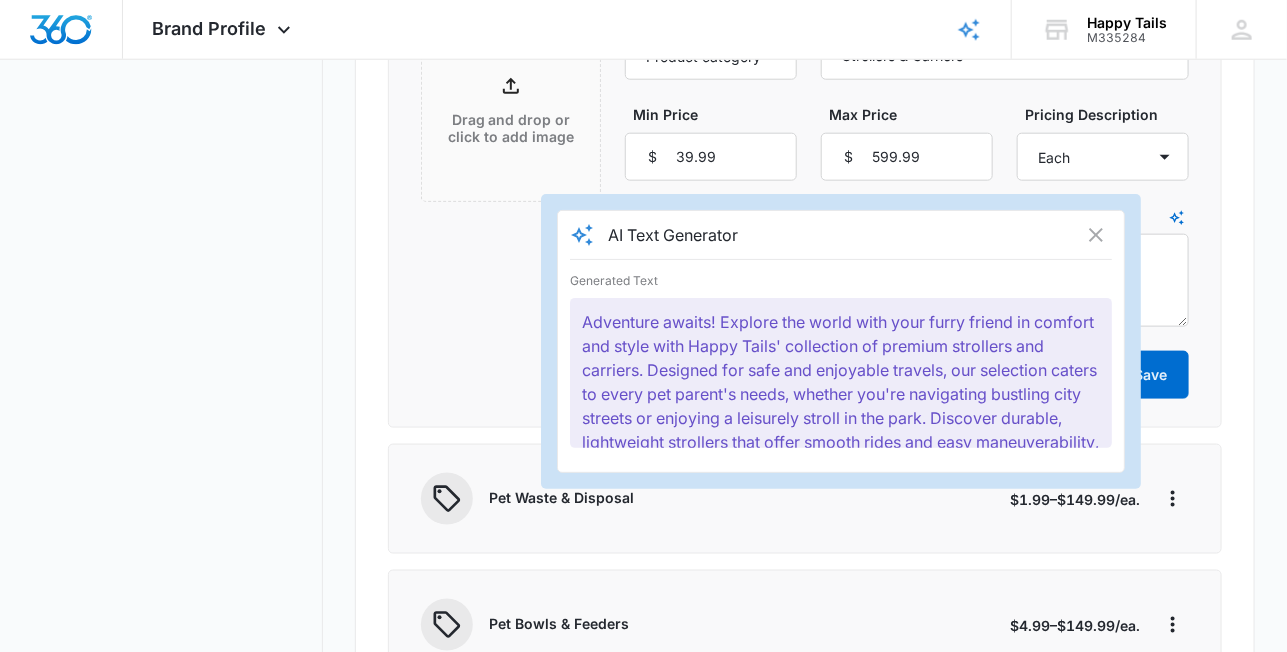 scroll, scrollTop: 766, scrollLeft: 0, axis: vertical 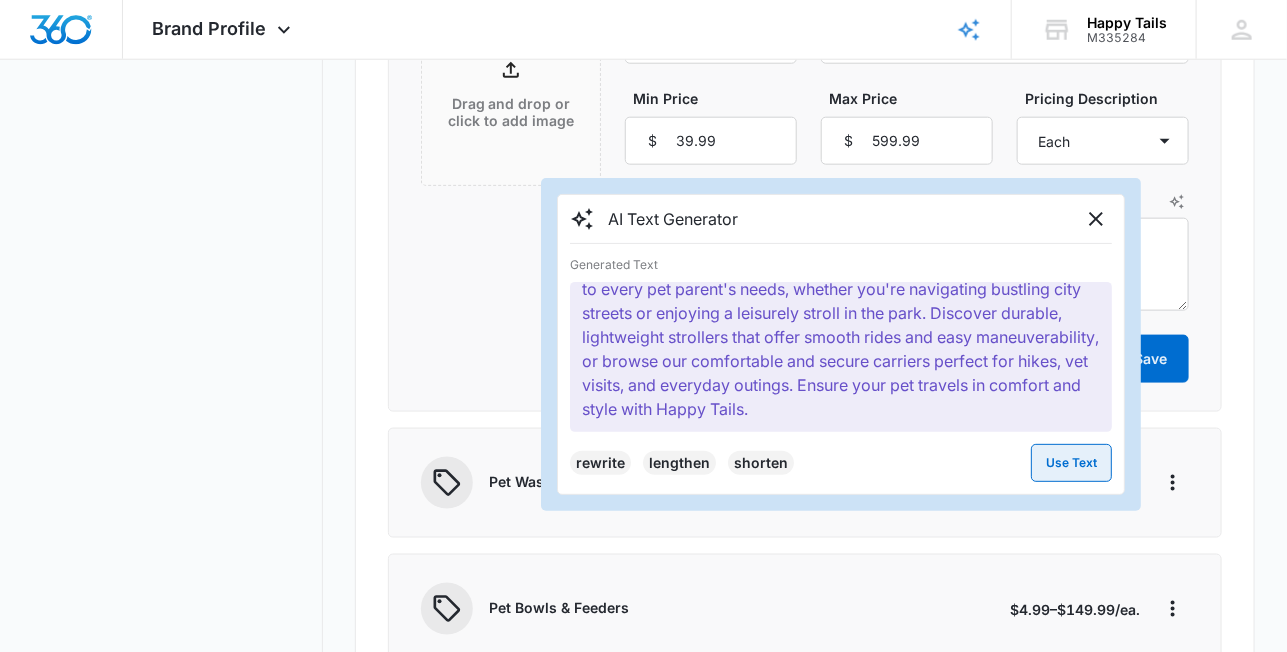 click on "Use Text" at bounding box center [1071, 463] 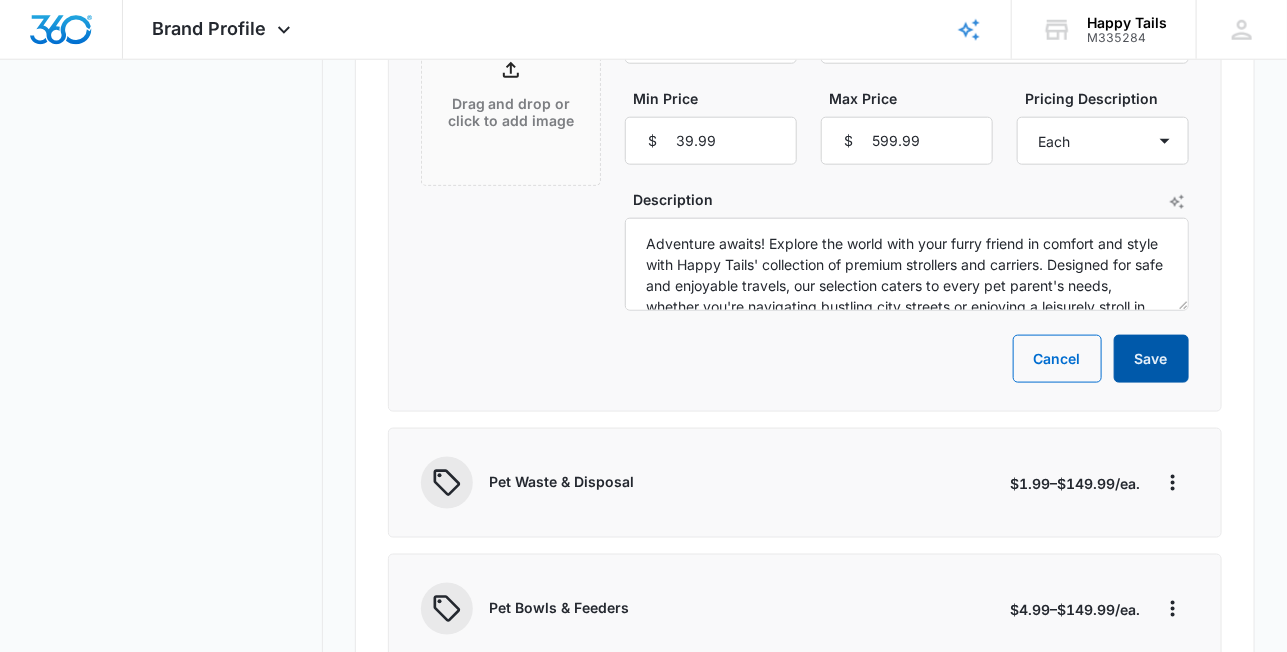 click on "Save" at bounding box center (1151, 359) 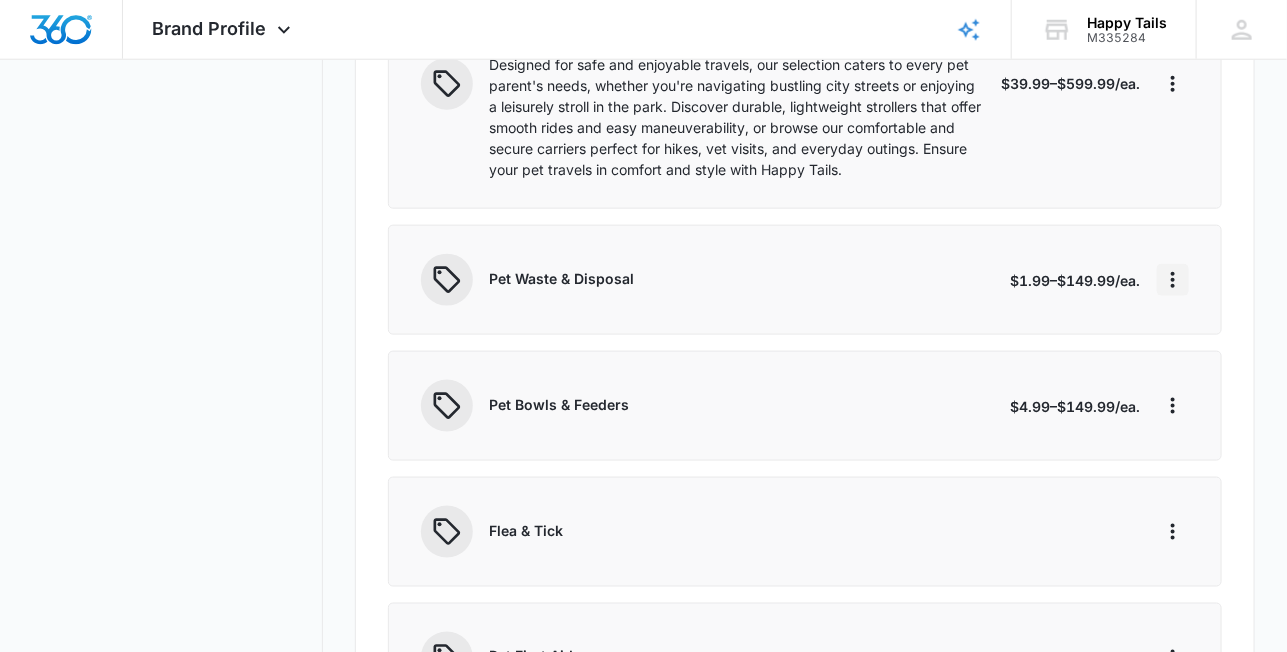 click 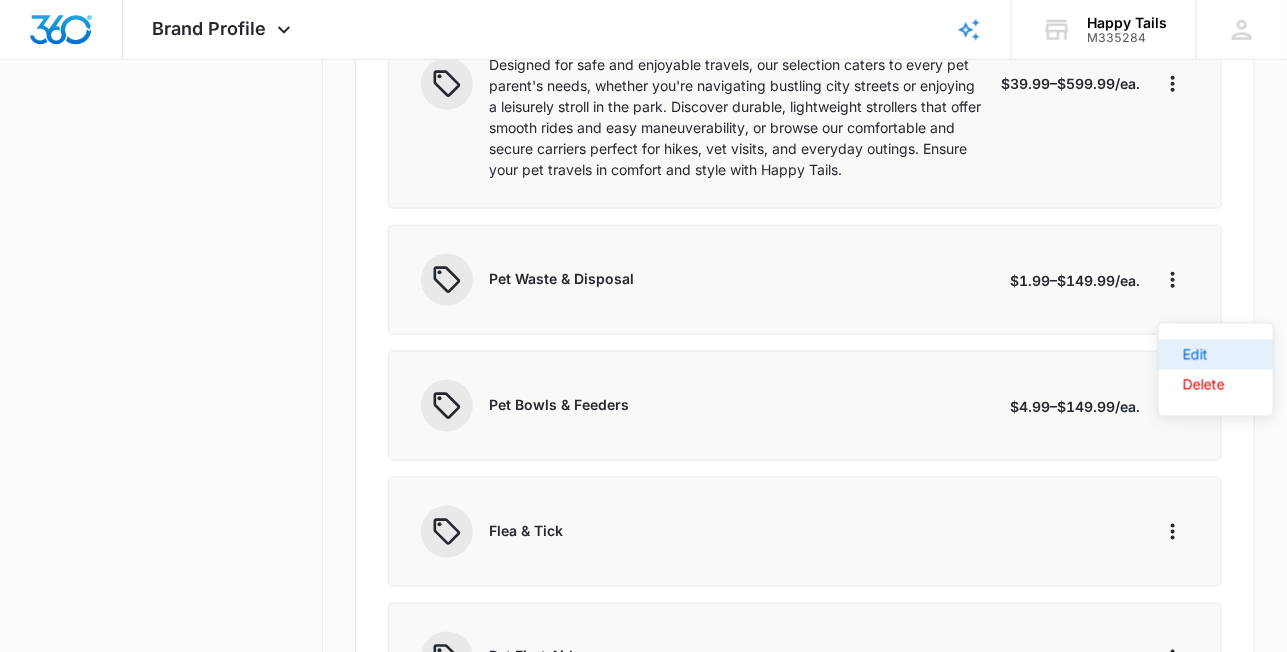 click on "Edit" at bounding box center (1204, 355) 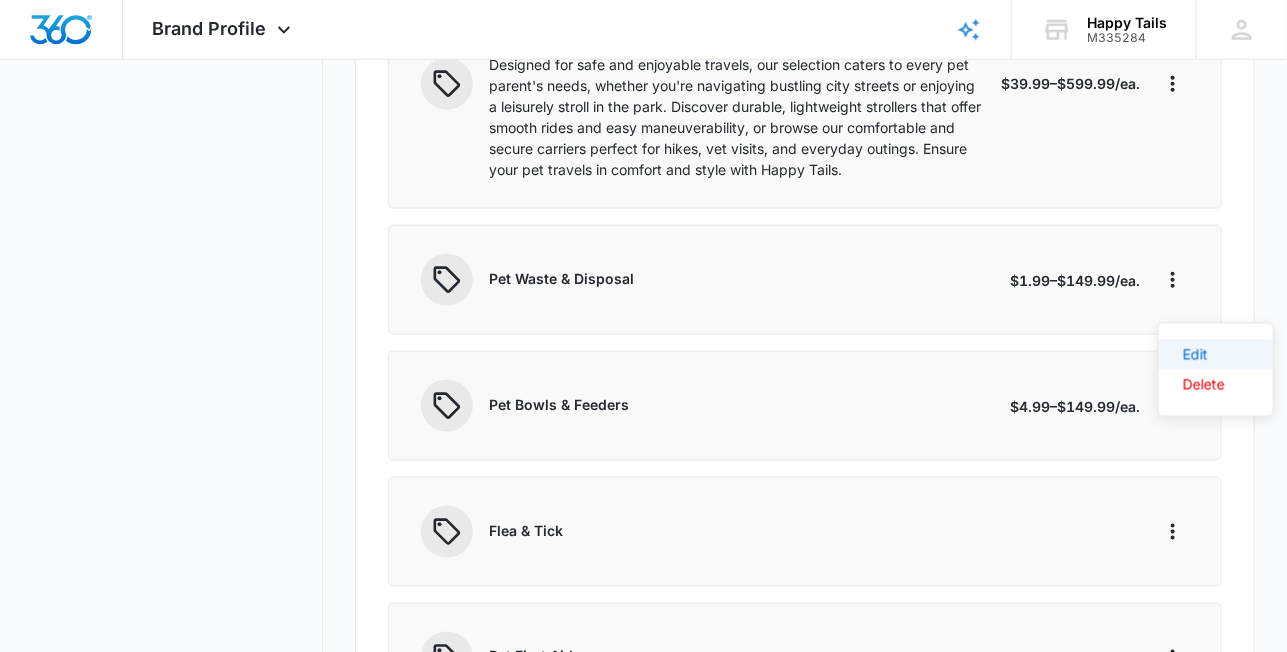 select on "product-category" 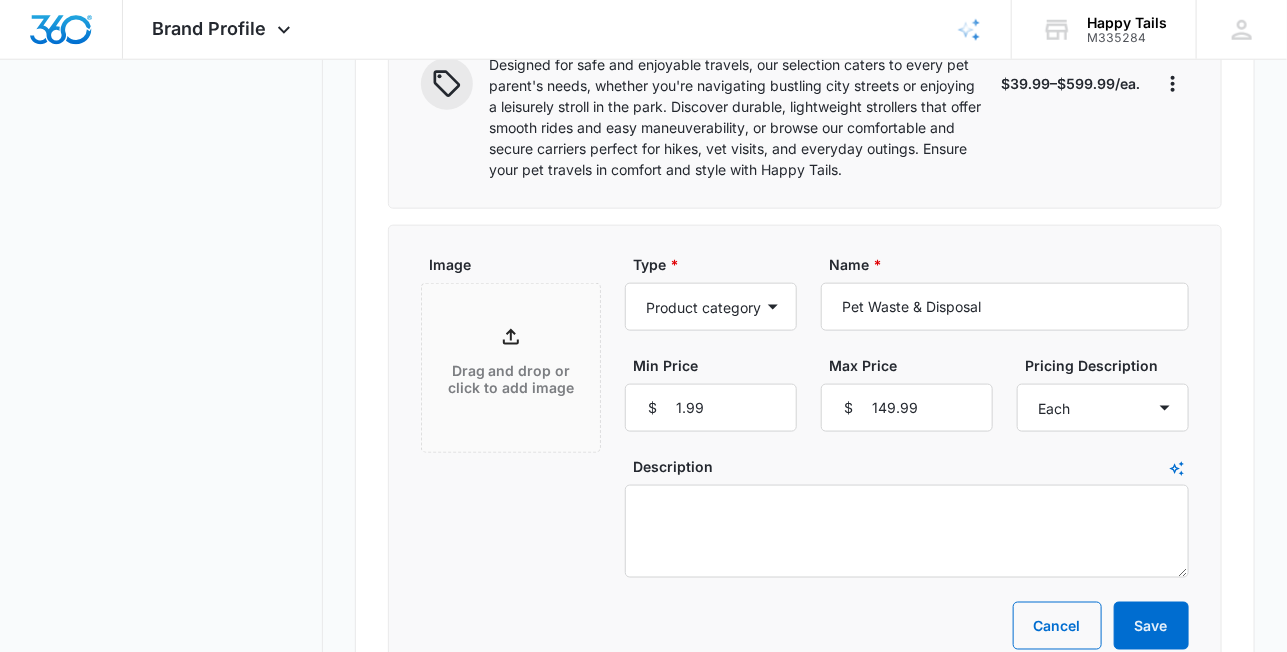 click 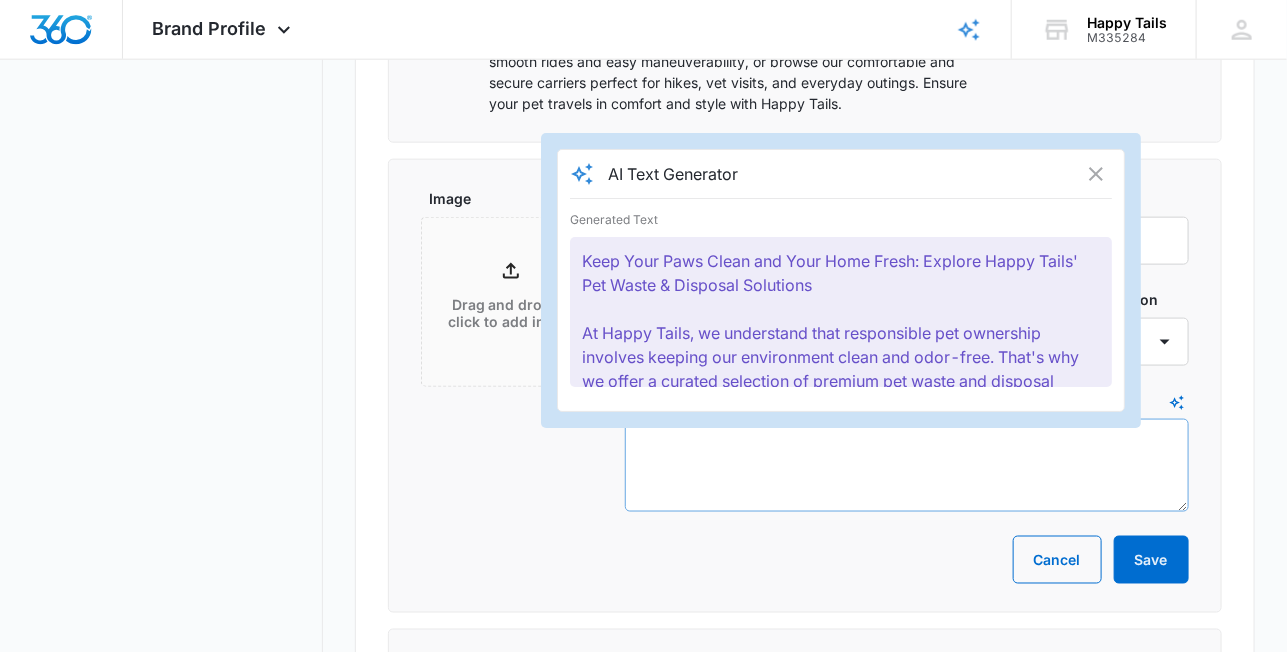 scroll, scrollTop: 833, scrollLeft: 0, axis: vertical 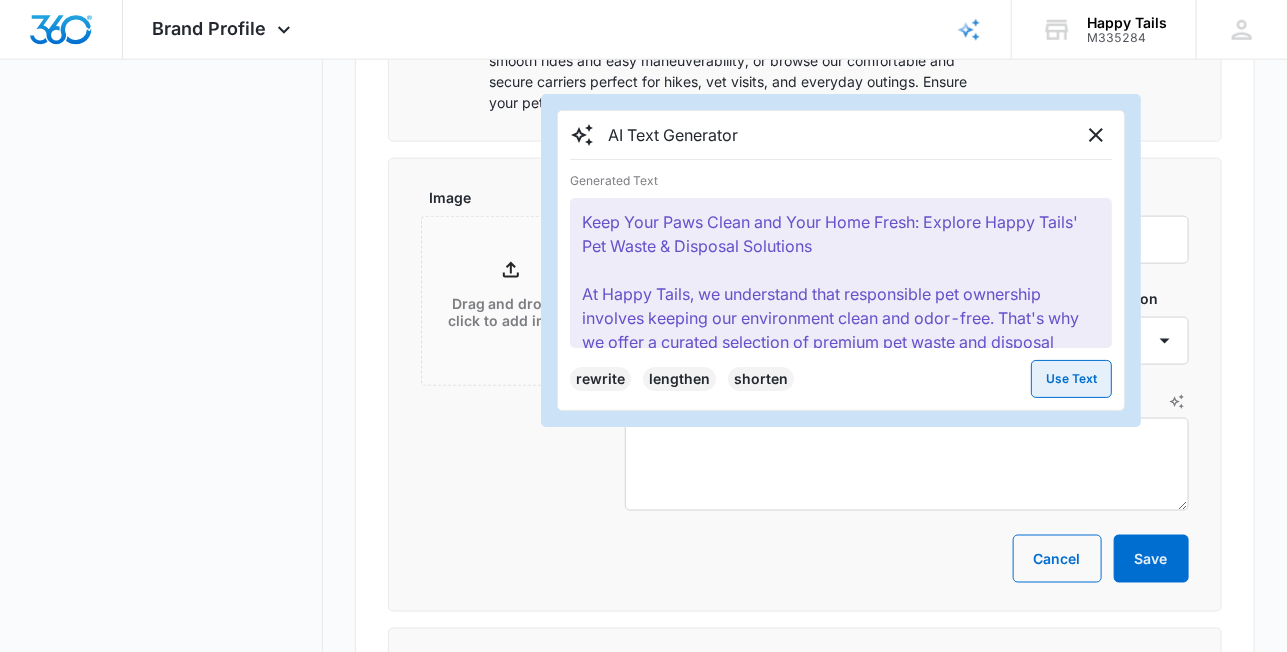 click on "Use Text" at bounding box center (1071, 379) 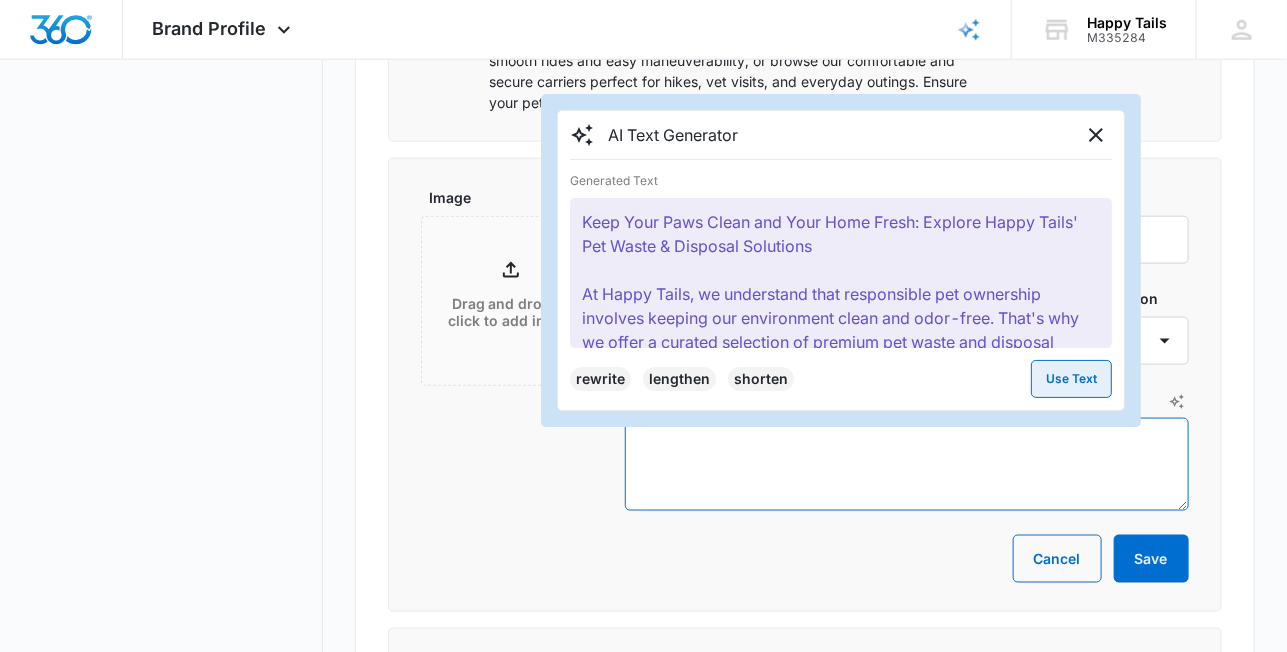 type on "Keep Your Paws Clean and Your Home Fresh: Explore Happy Tails' Pet Waste & Disposal Solutions
At Happy Tails, we understand that responsible pet ownership involves keeping our environment clean and odor-free.  That's why we offer a curated selection of premium pet waste and disposal solutions designed to make this essential task easy and convenient.  Discover innovative pooper scoopers, biodegradable waste bags, and discreet disposal systems that seamlessly integrate into your home and lifestyle.  Maintain a hygienic and happy environment for both you and your beloved furry friend with our high-quality waste management products." 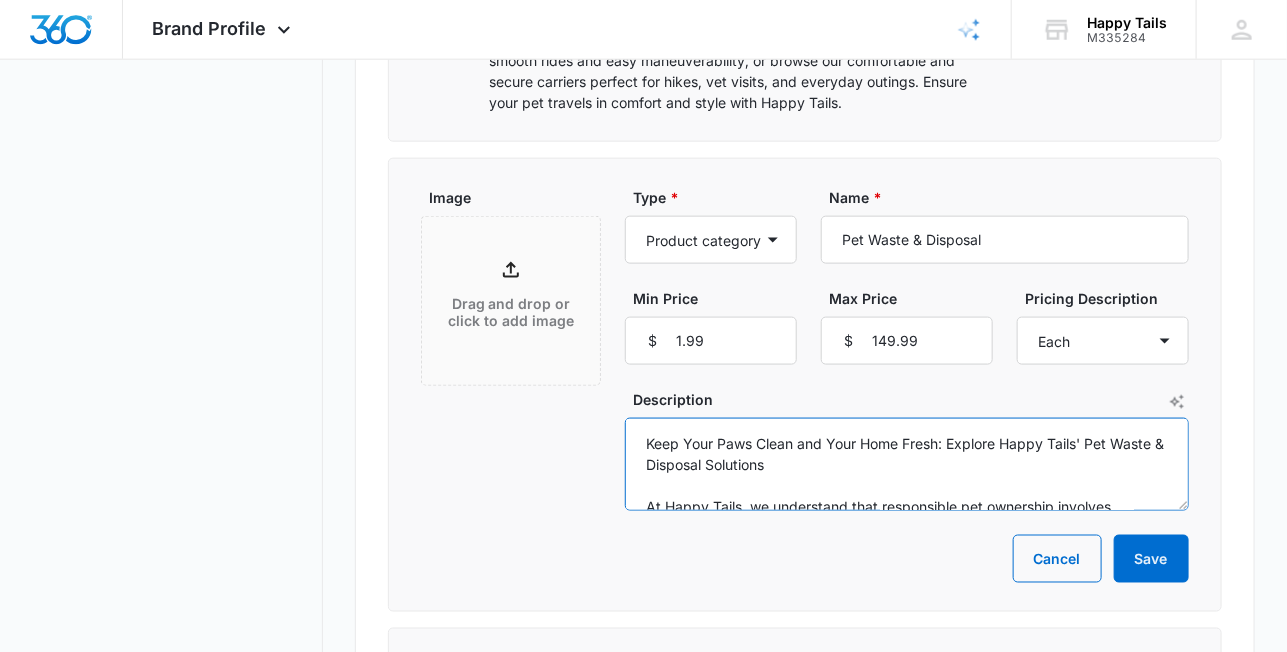 scroll, scrollTop: 168, scrollLeft: 0, axis: vertical 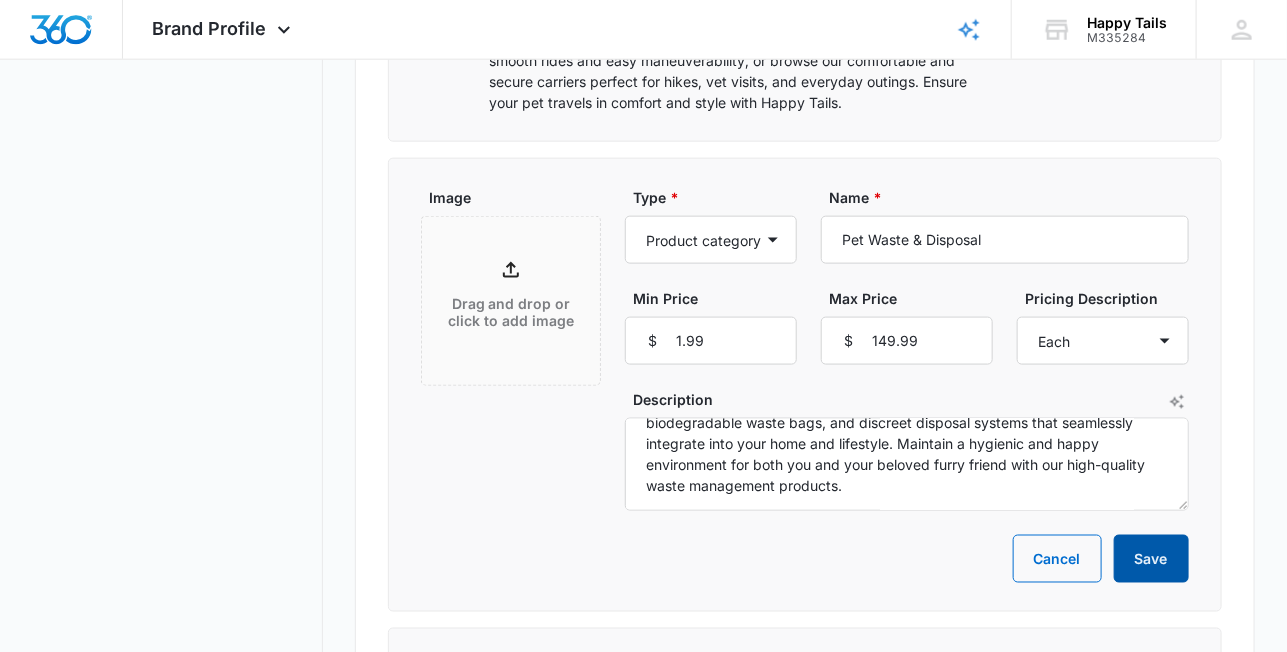 click on "Save" at bounding box center (1151, 559) 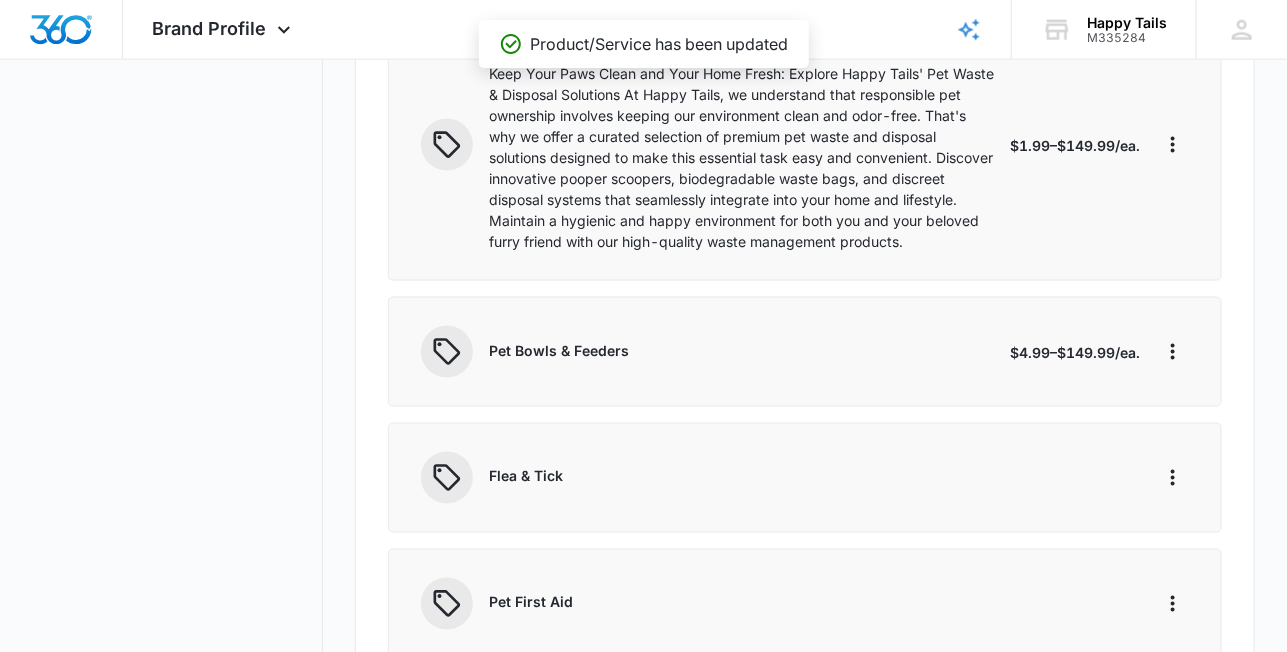 scroll, scrollTop: 1000, scrollLeft: 0, axis: vertical 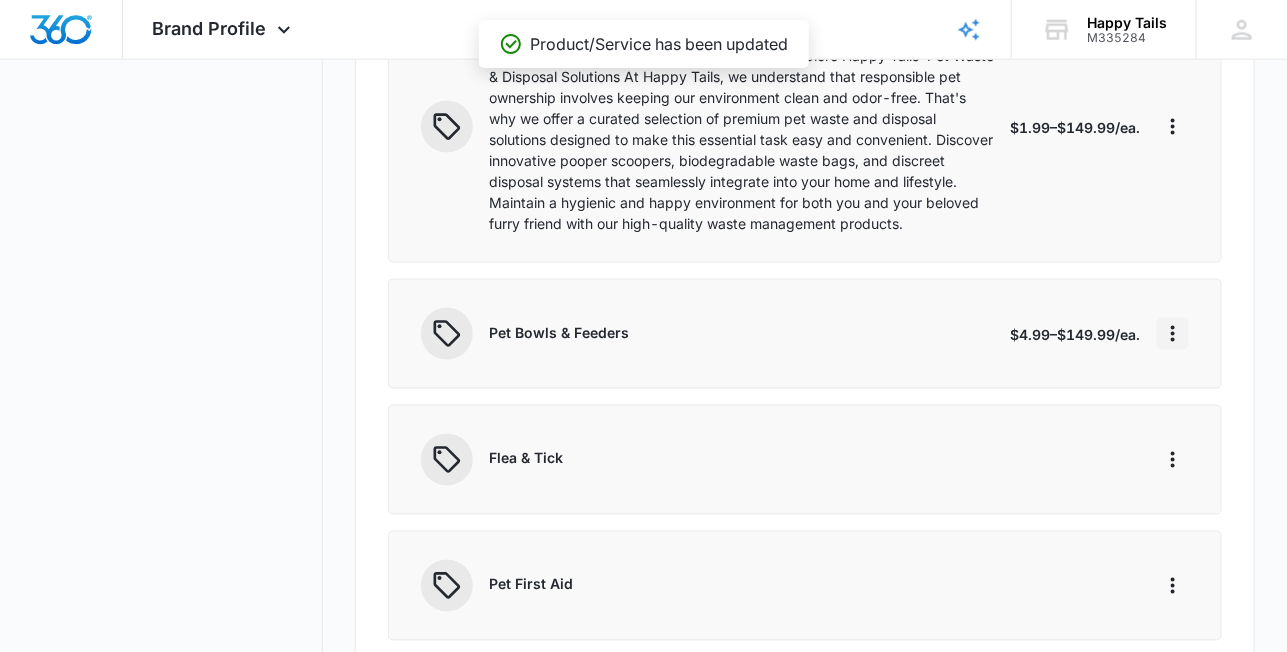 click 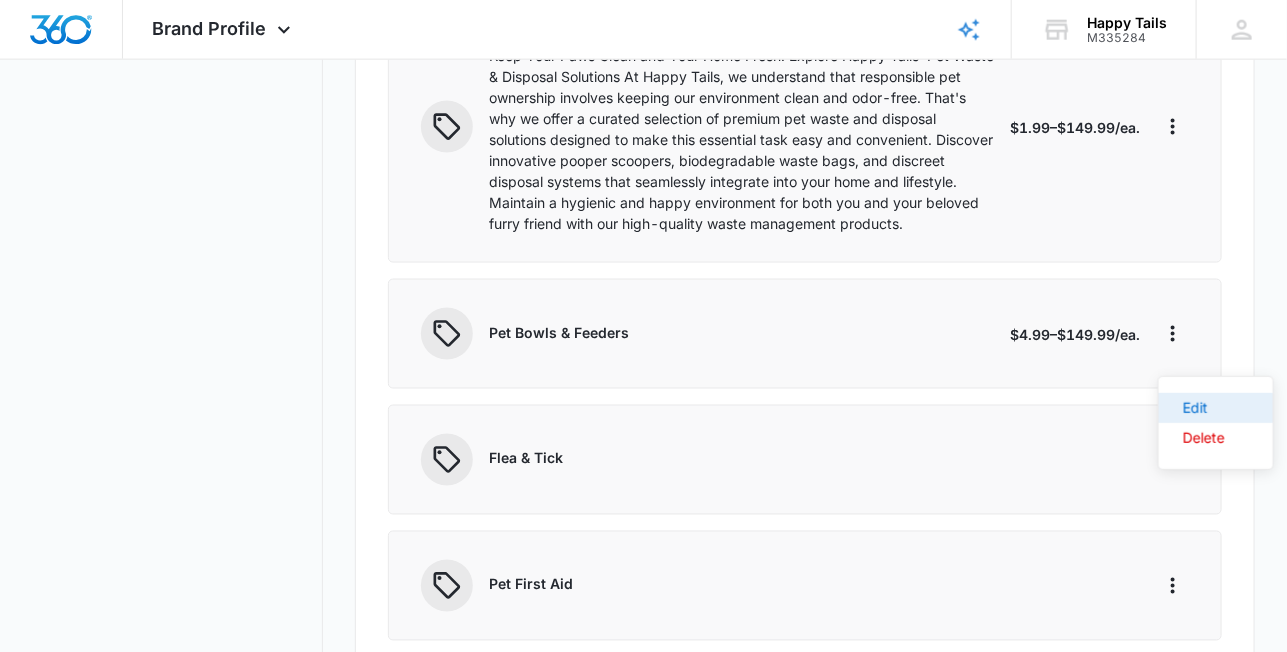 click on "Edit" at bounding box center (1204, 408) 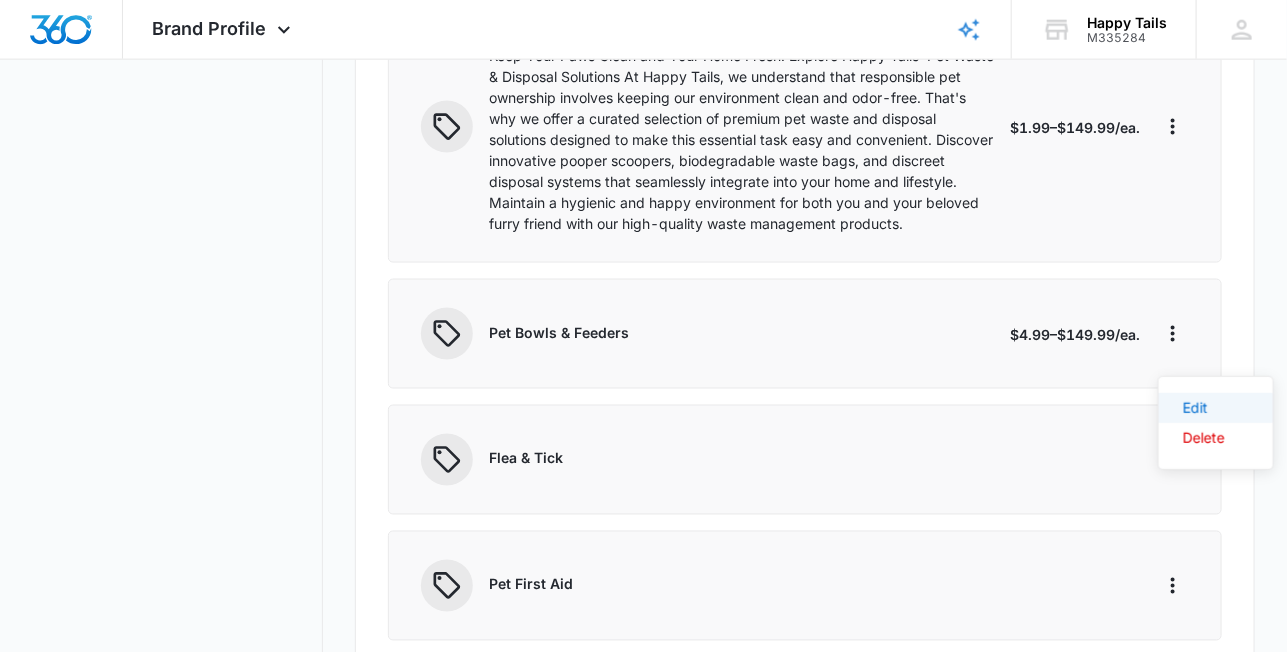 select on "product-category" 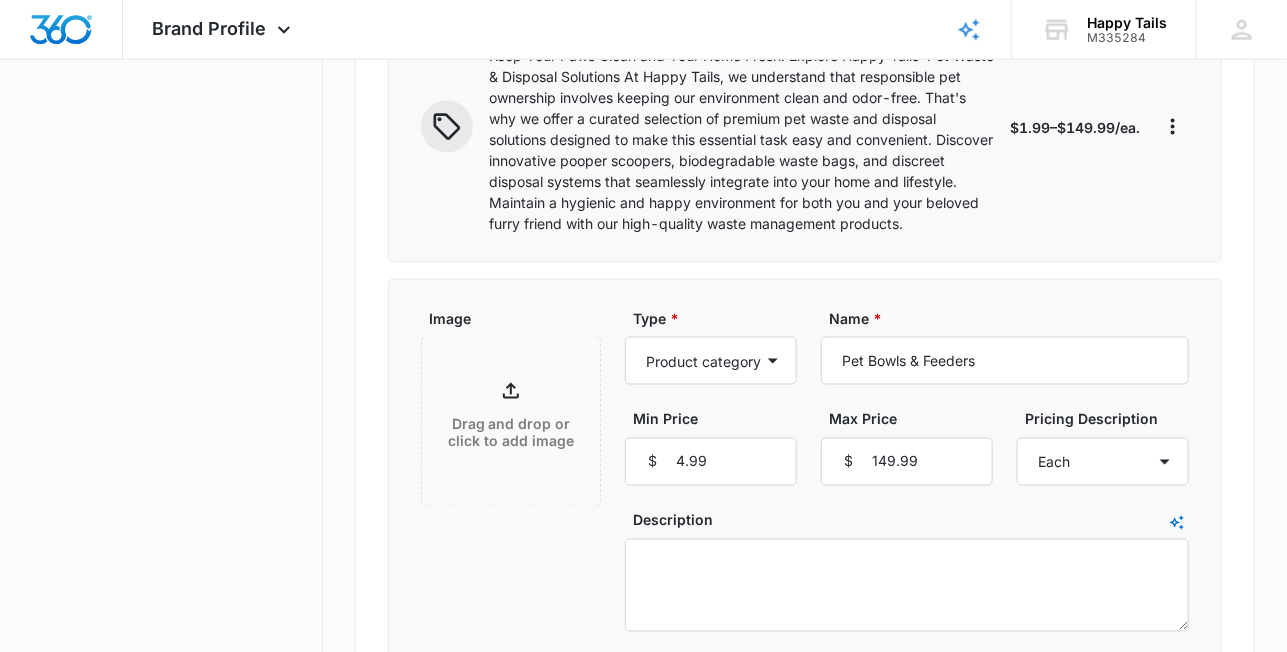 click 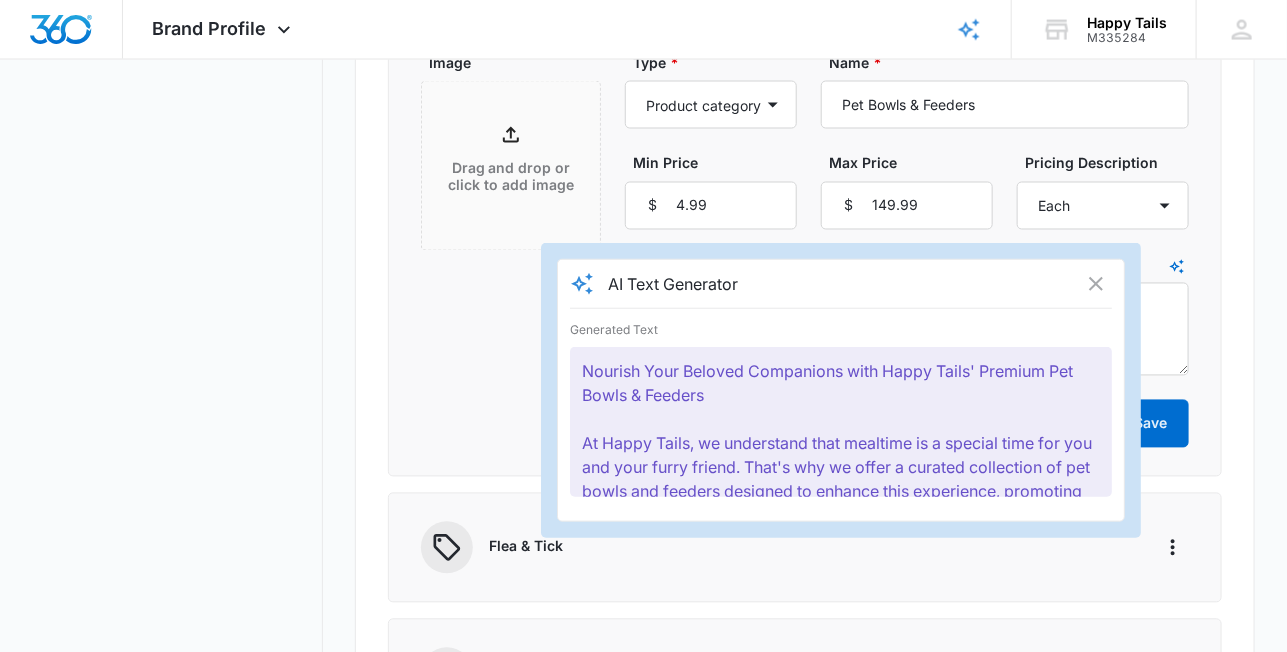 scroll, scrollTop: 1266, scrollLeft: 0, axis: vertical 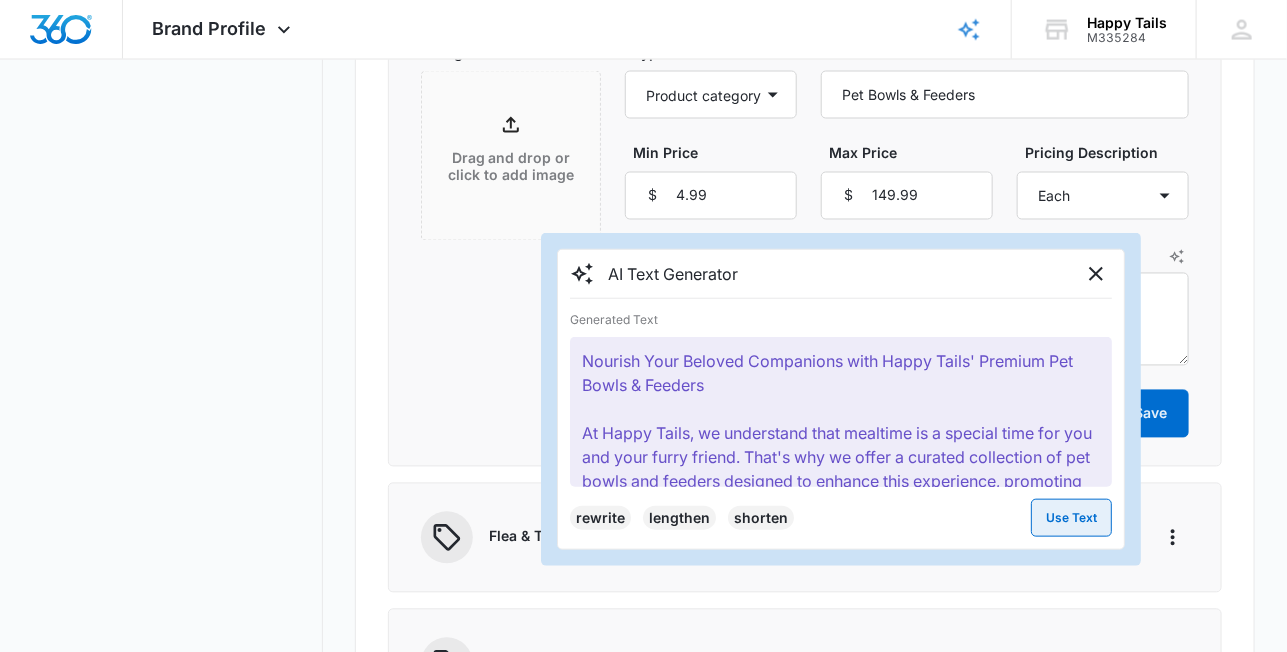 click on "Use Text" at bounding box center [1071, 518] 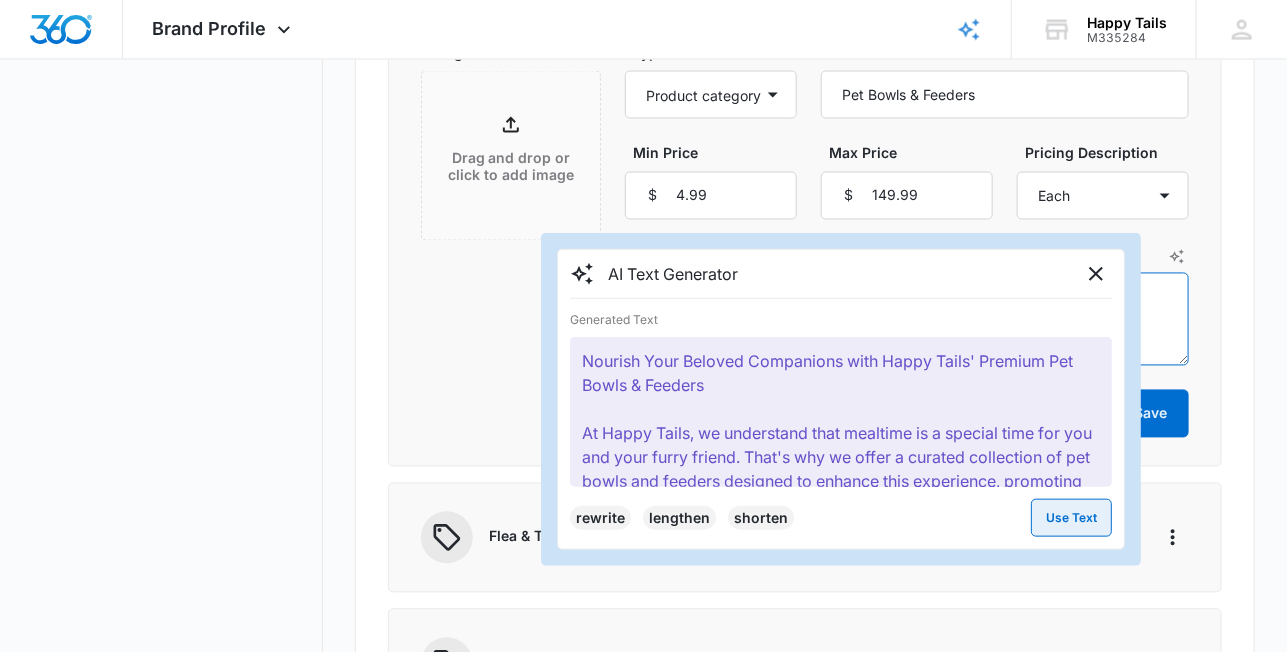 type on "Nourish Your Beloved Companions with Happy Tails' Premium Pet Bowls & Feeders
At Happy Tails, we understand that mealtime is a special time for you and your furry friend.  That's why we offer a curated collection of pet bowls and feeders designed to enhance this experience, promoting healthy eating habits and adding a touch of elegance to your home.  Discover durable, stylish bowls crafted from high-quality materials, ensuring long-lasting use and easy cleaning.  Explore innovative slow feeders and puzzle feeders that engage your pet's mind, preventing boredom and promoting healthy digestion.  Whether you're seeking a classic ceramic bowl, a modern stainless steel option, or a raised feeder for improved posture, our selection caters to every need and style.  Choose Happy Tails and make every mealtime a joyful occasion for your beloved companion." 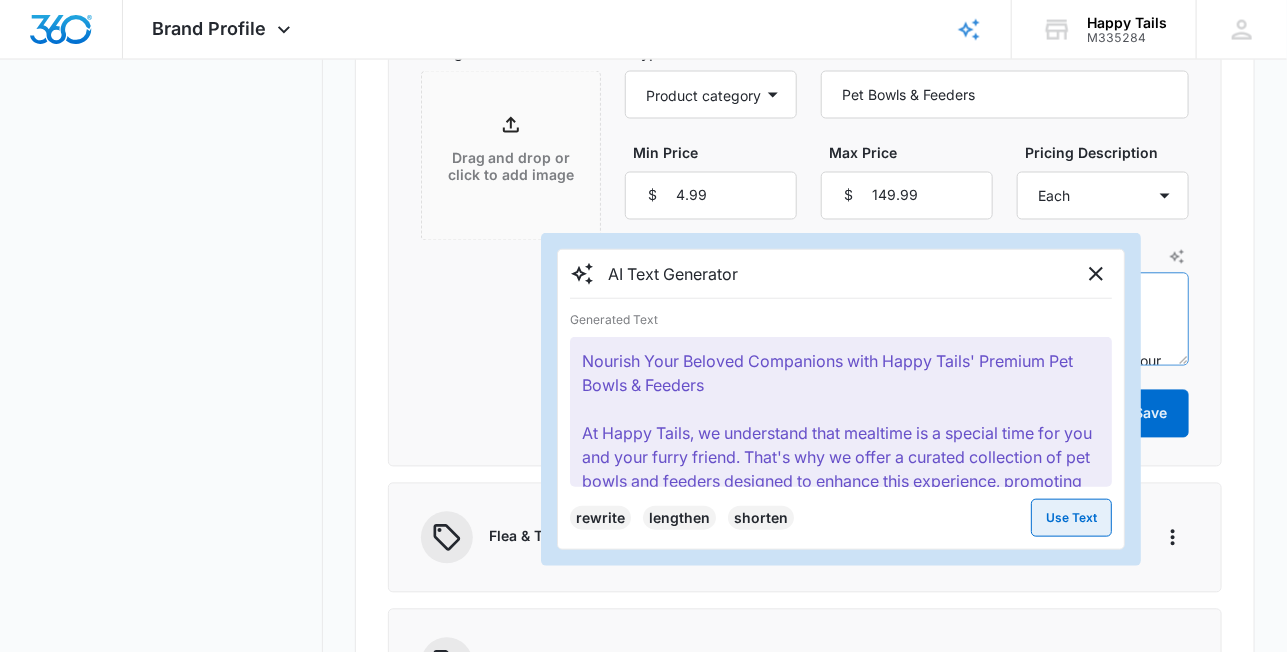 scroll, scrollTop: 231, scrollLeft: 0, axis: vertical 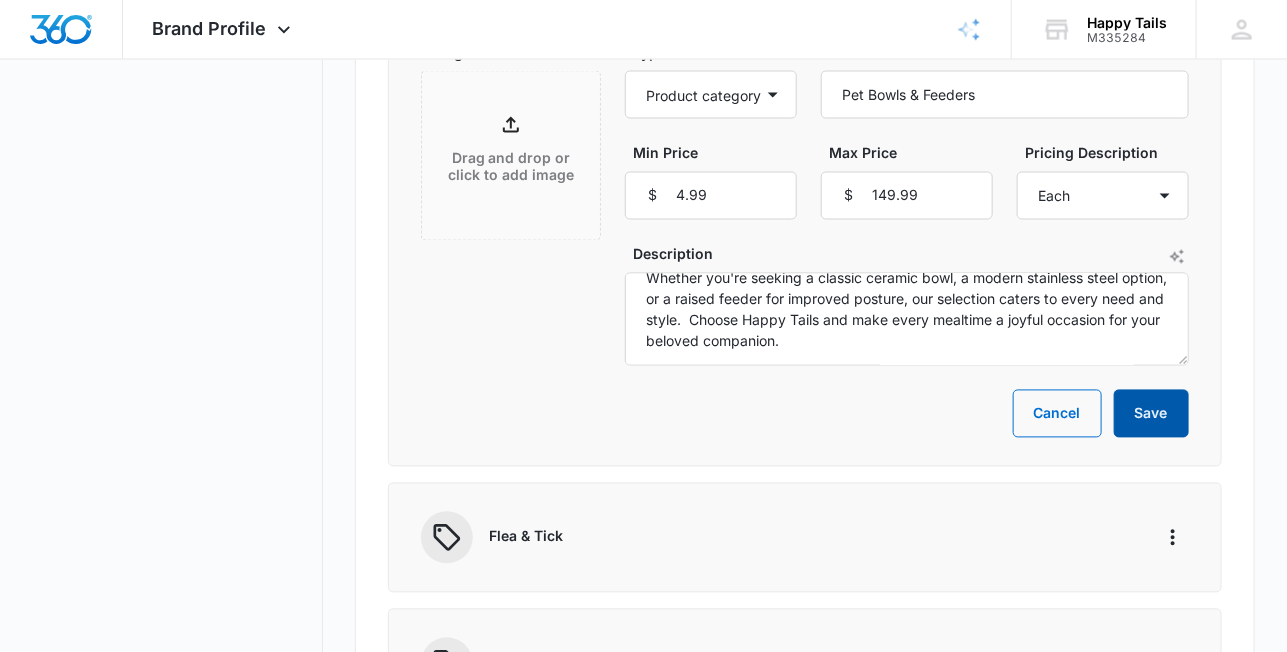 click on "Save" at bounding box center [1151, 414] 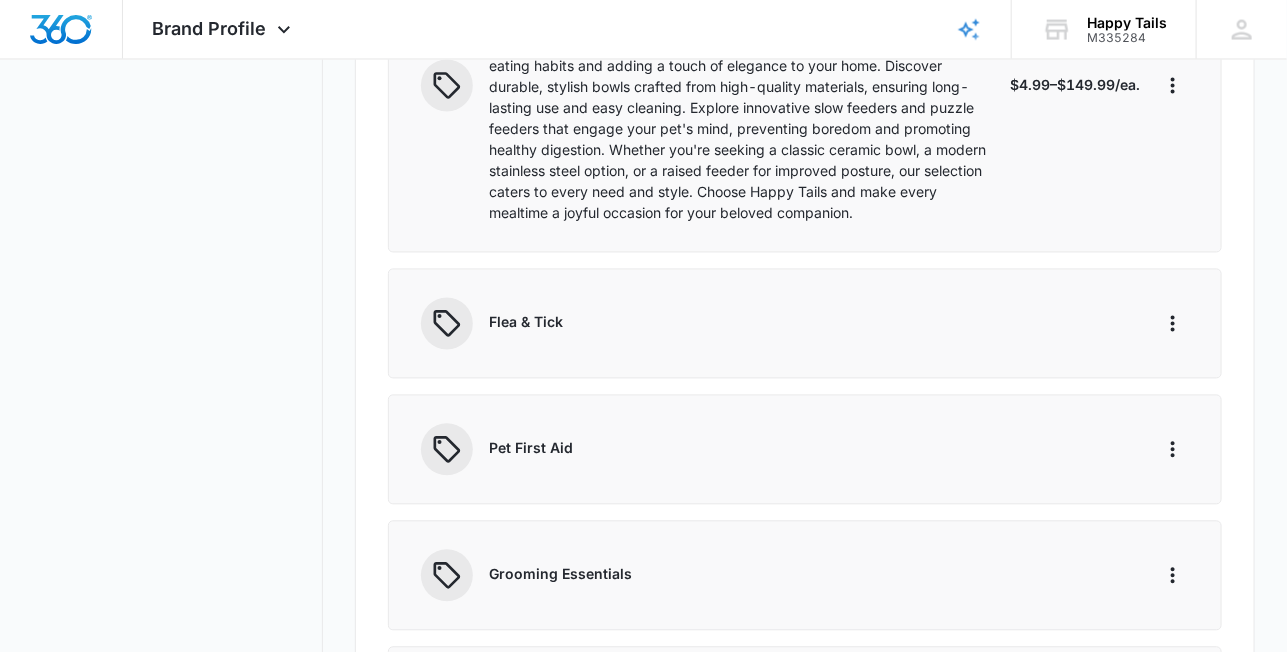 scroll, scrollTop: 1366, scrollLeft: 0, axis: vertical 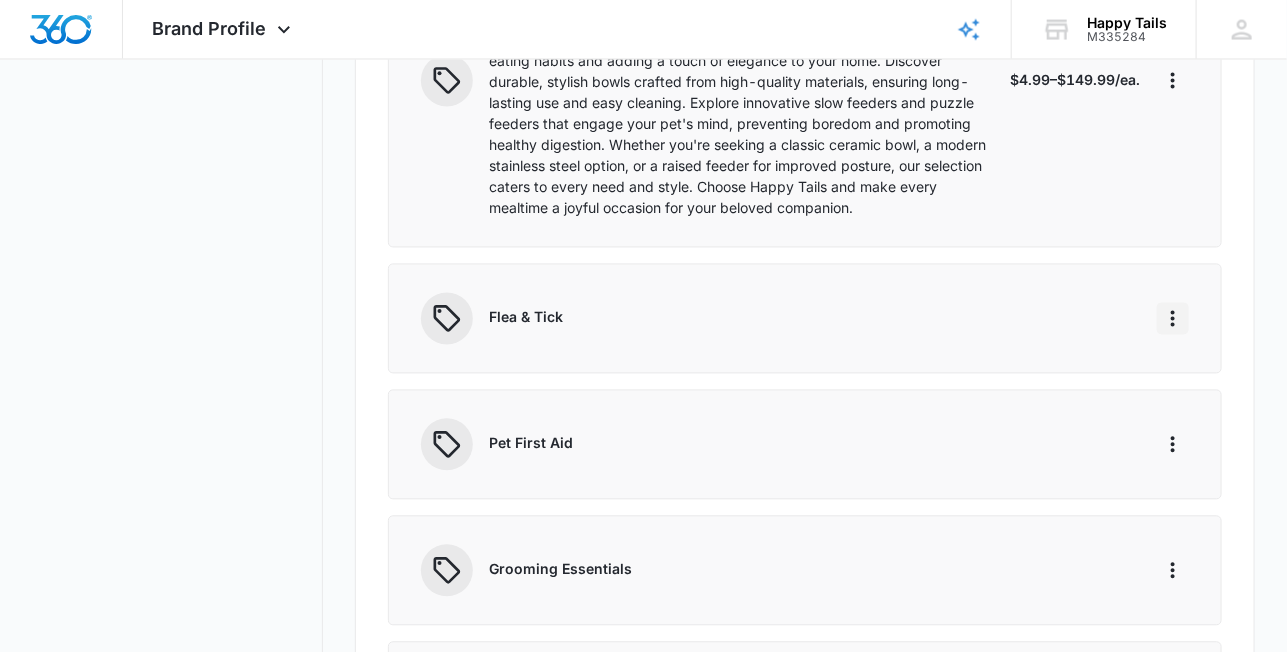 click 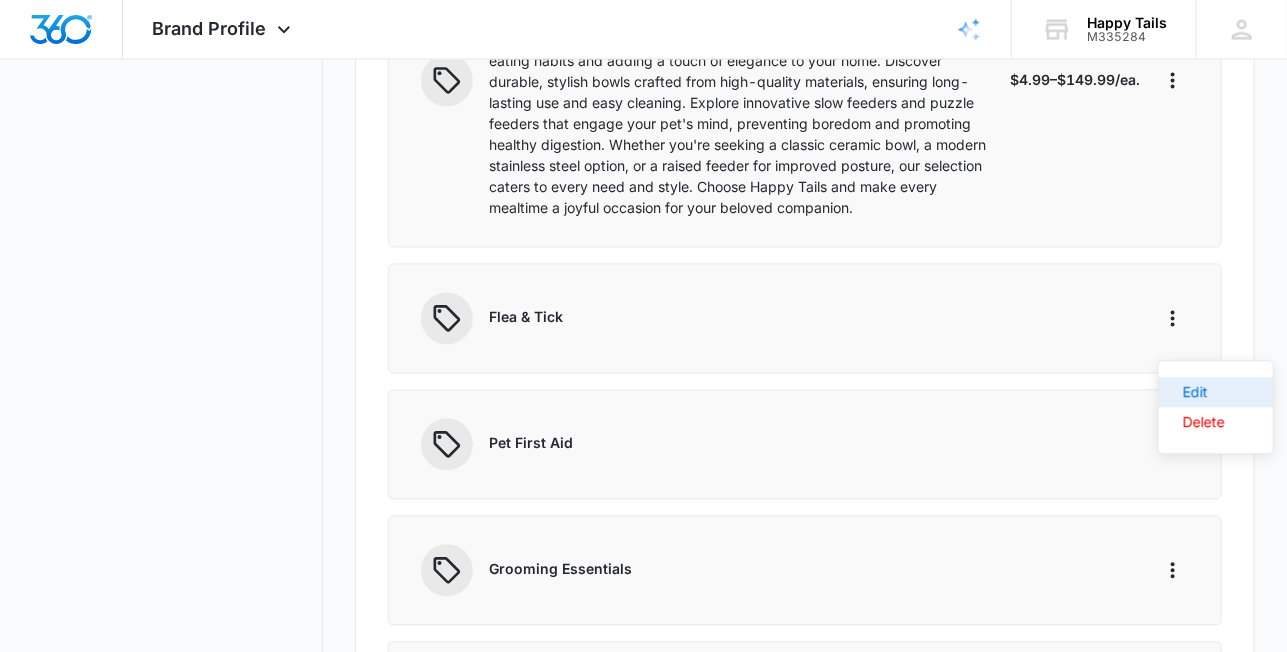 click on "Edit" at bounding box center (1204, 393) 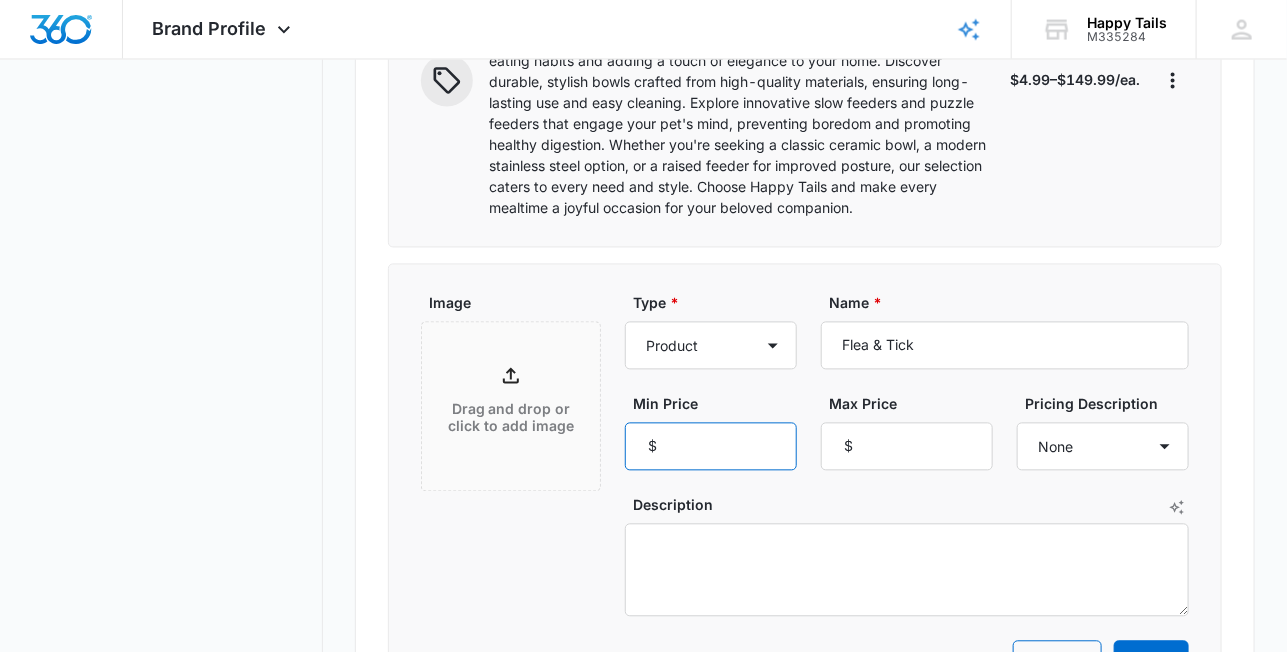click on "Min Price" at bounding box center (711, 447) 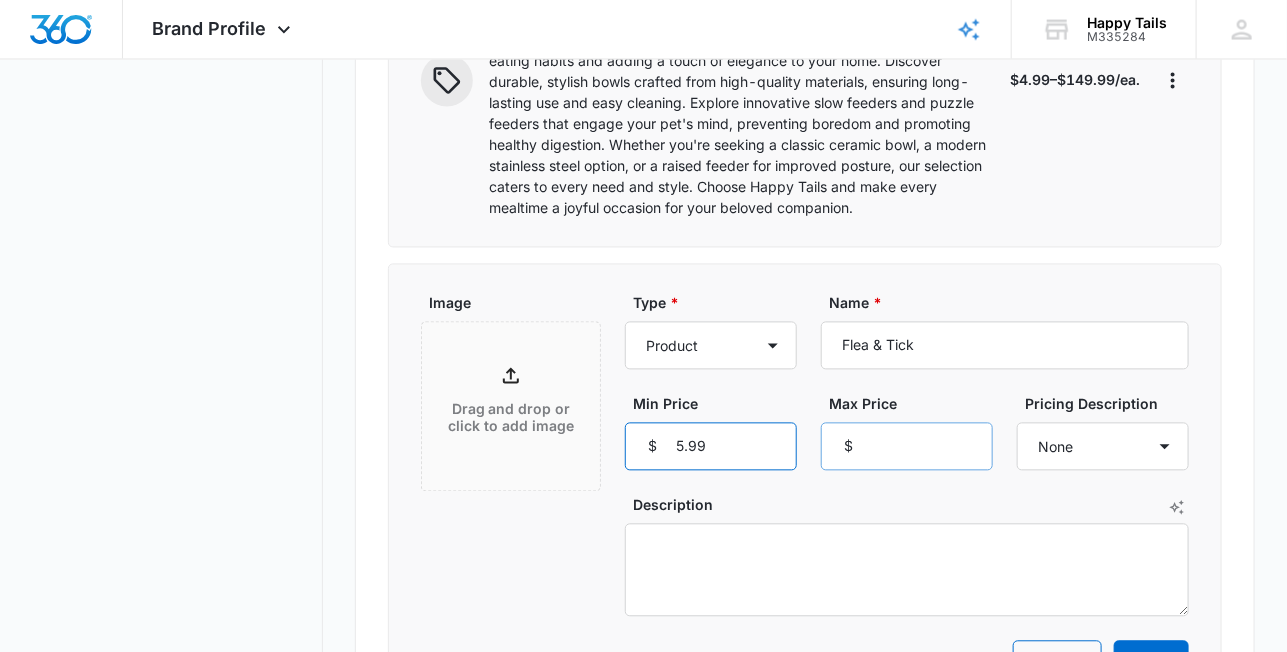 type on "5.99" 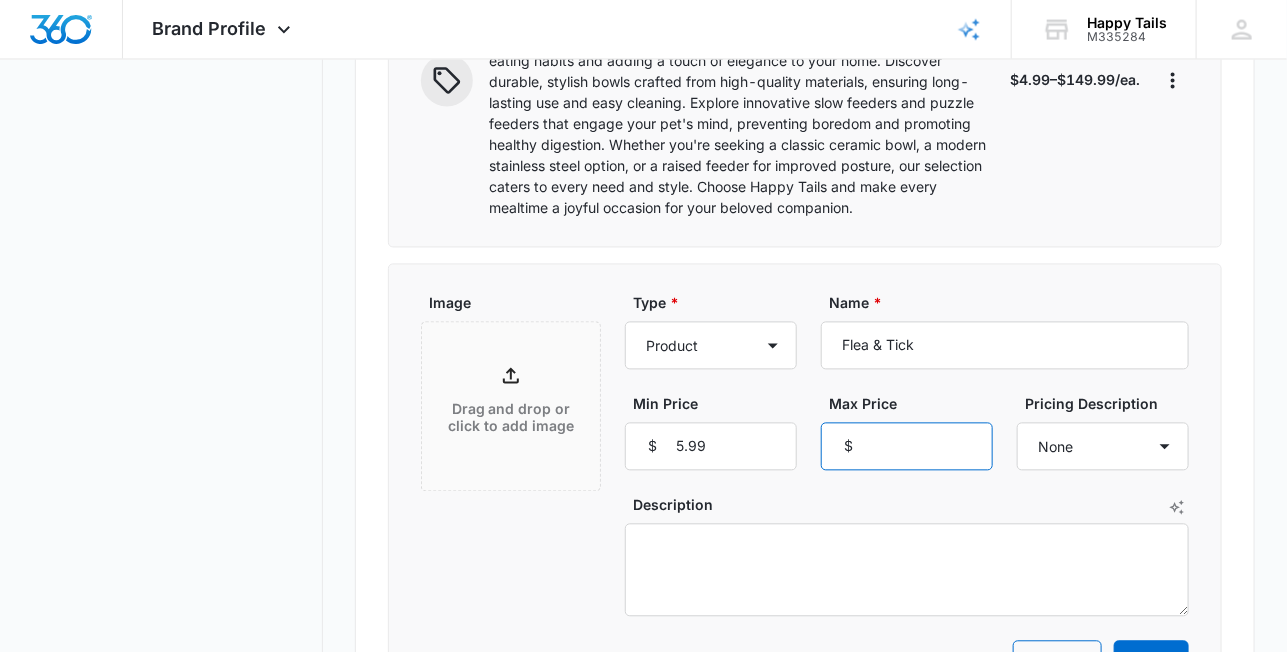 click on "Max Price" at bounding box center (907, 447) 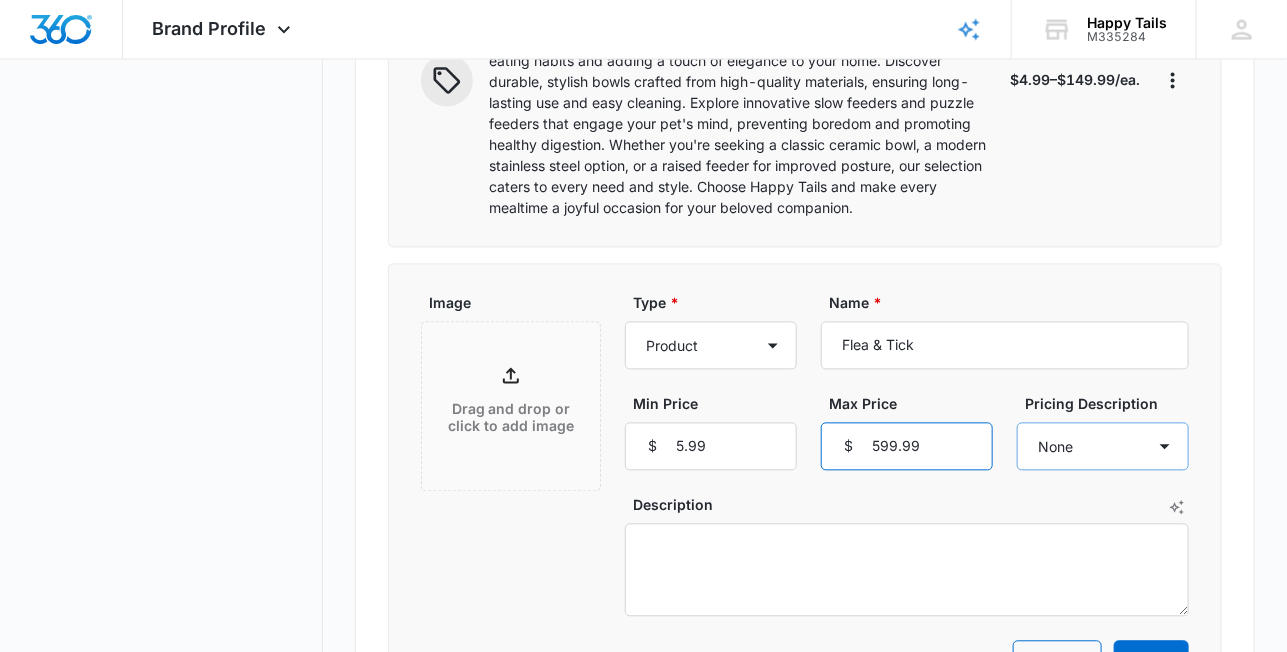 type on "599.99" 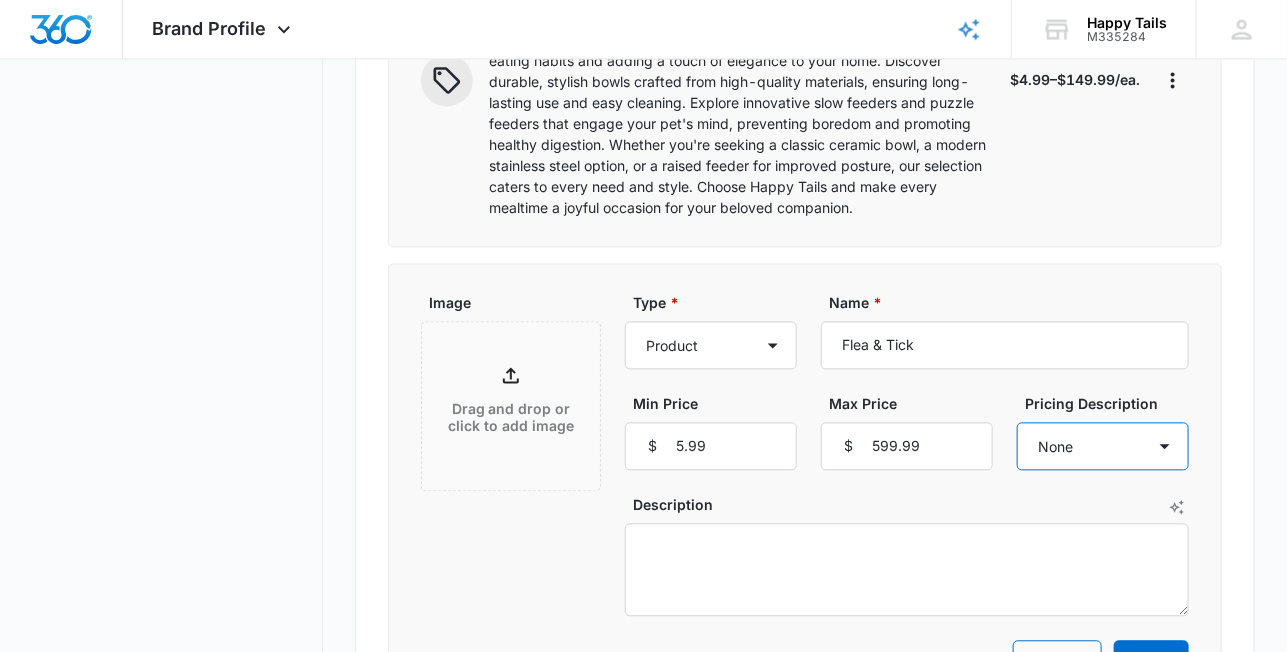 click on "None Each Per month Per year Per hour Per day" at bounding box center [1103, 447] 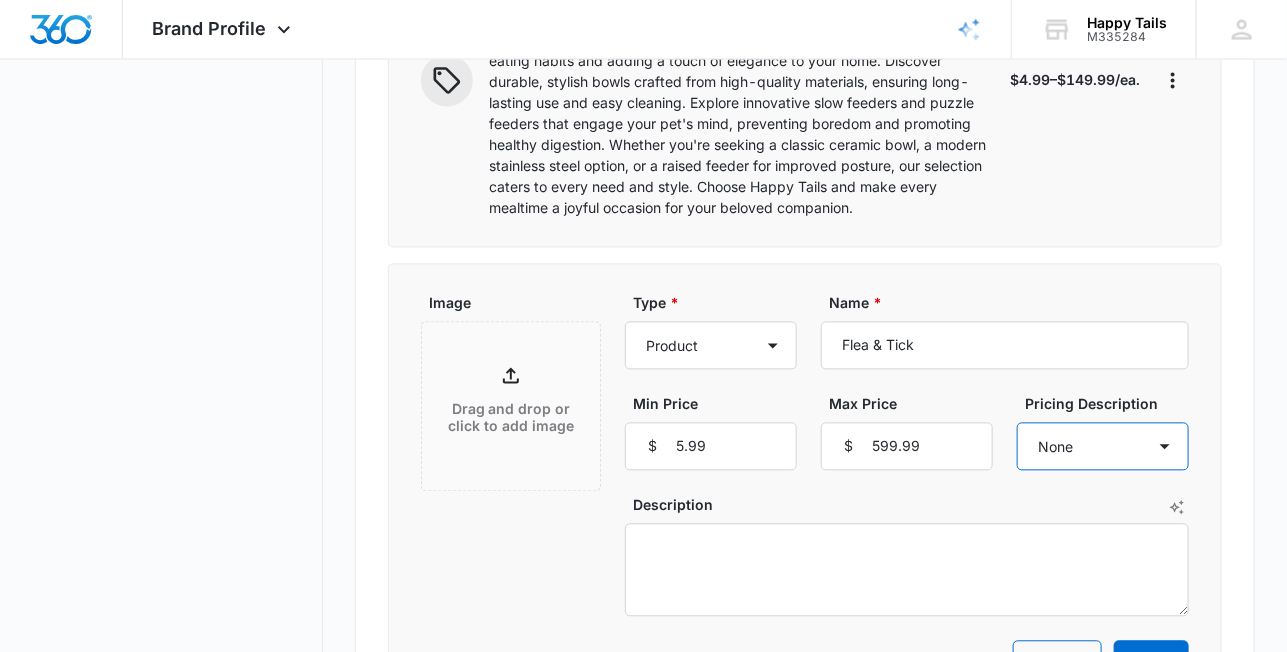 select on "each" 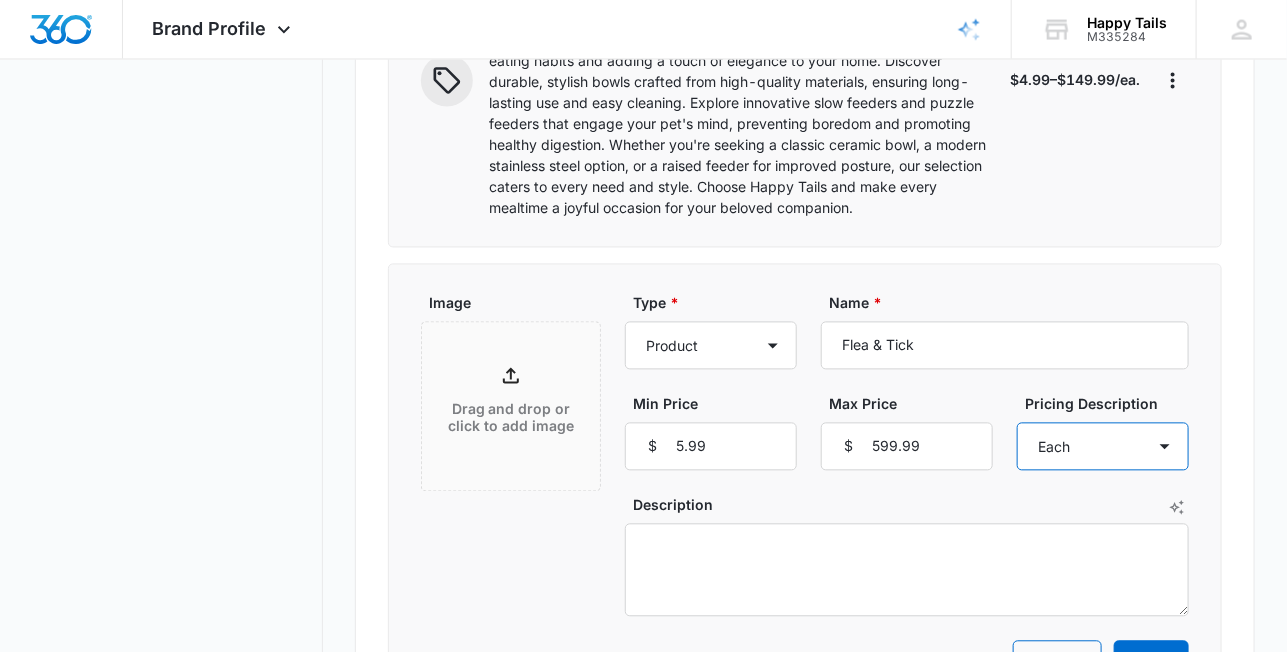 click on "None Each Per month Per year Per hour Per day" at bounding box center (1103, 447) 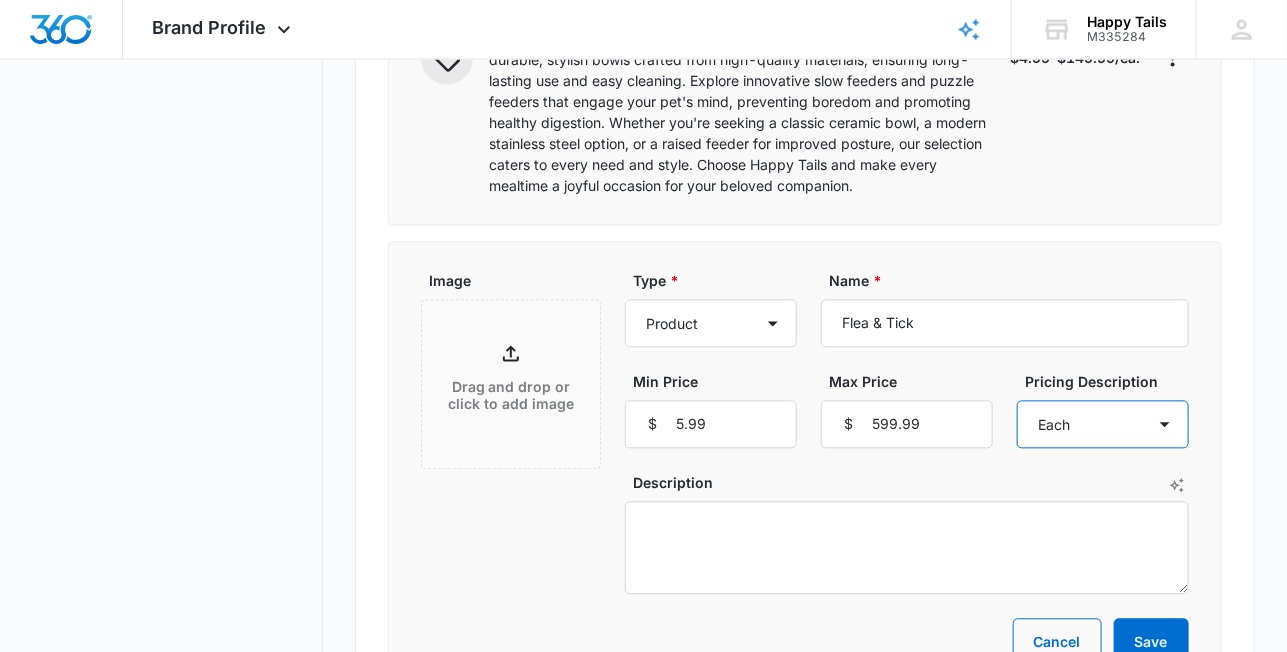 scroll, scrollTop: 1400, scrollLeft: 0, axis: vertical 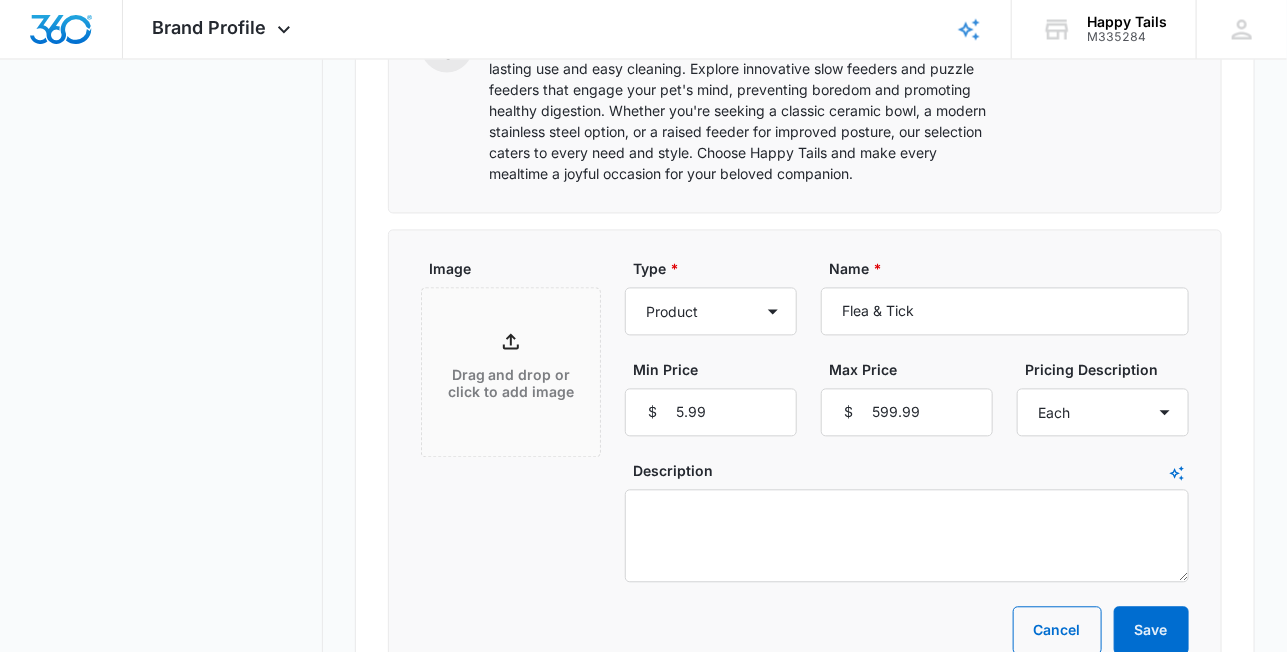 click 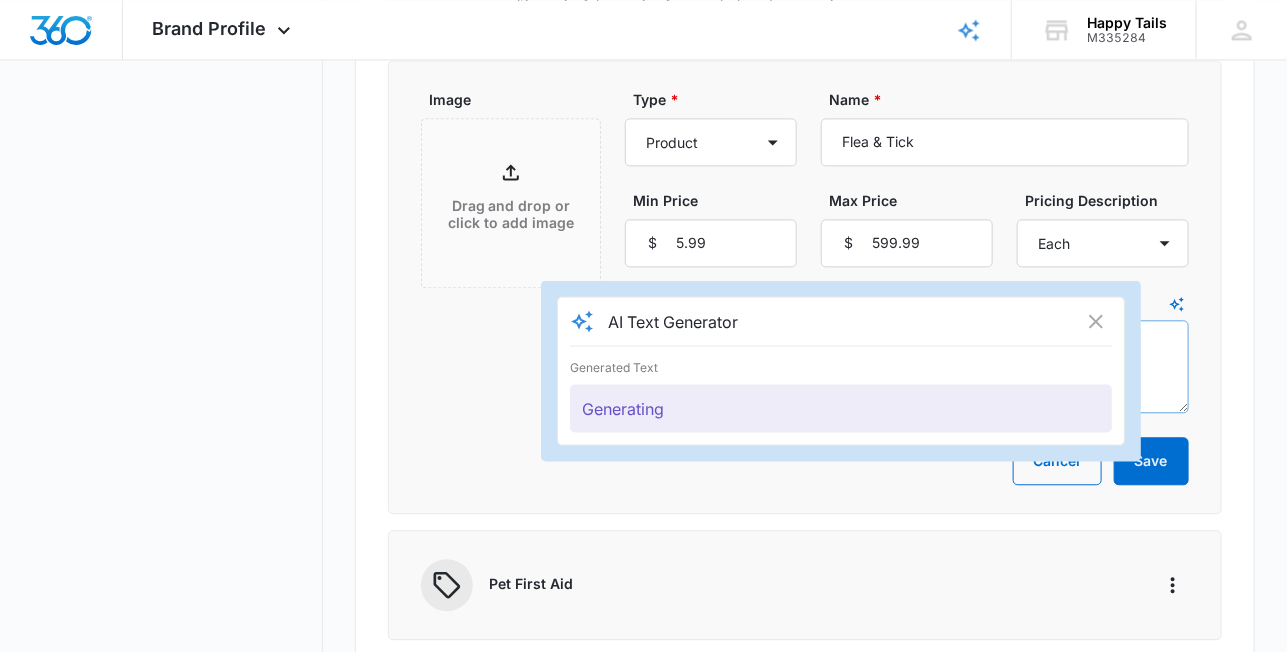 scroll, scrollTop: 1600, scrollLeft: 0, axis: vertical 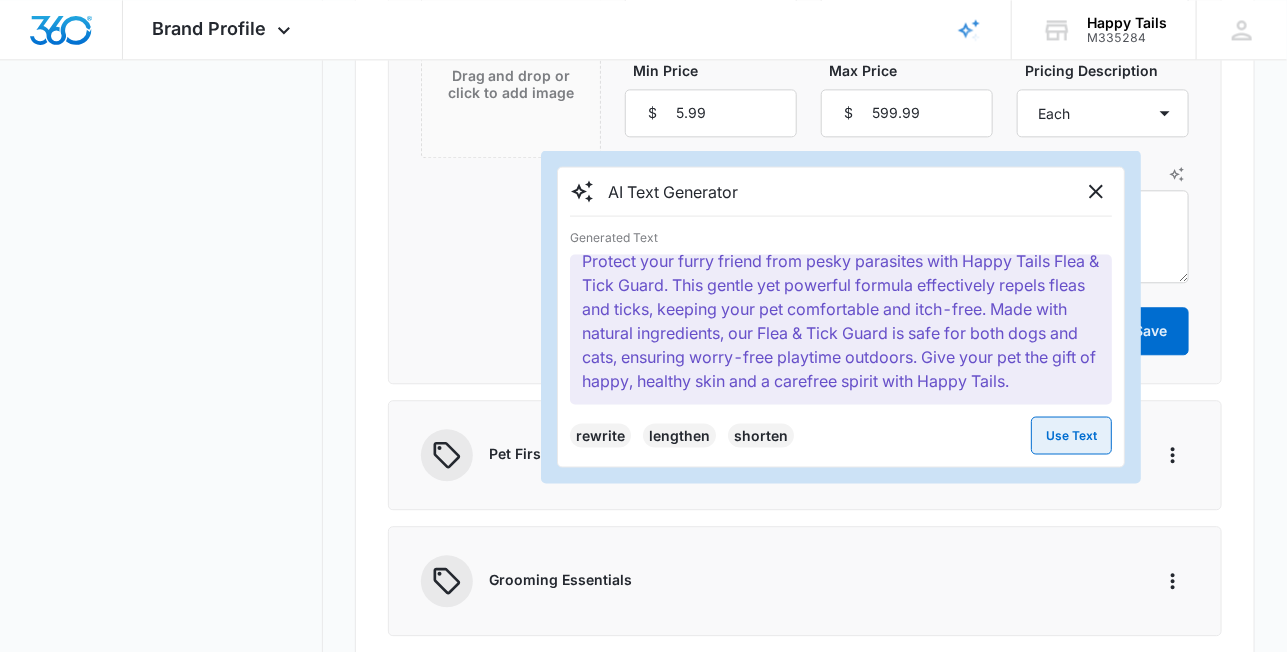 click on "Use Text" at bounding box center [1071, 435] 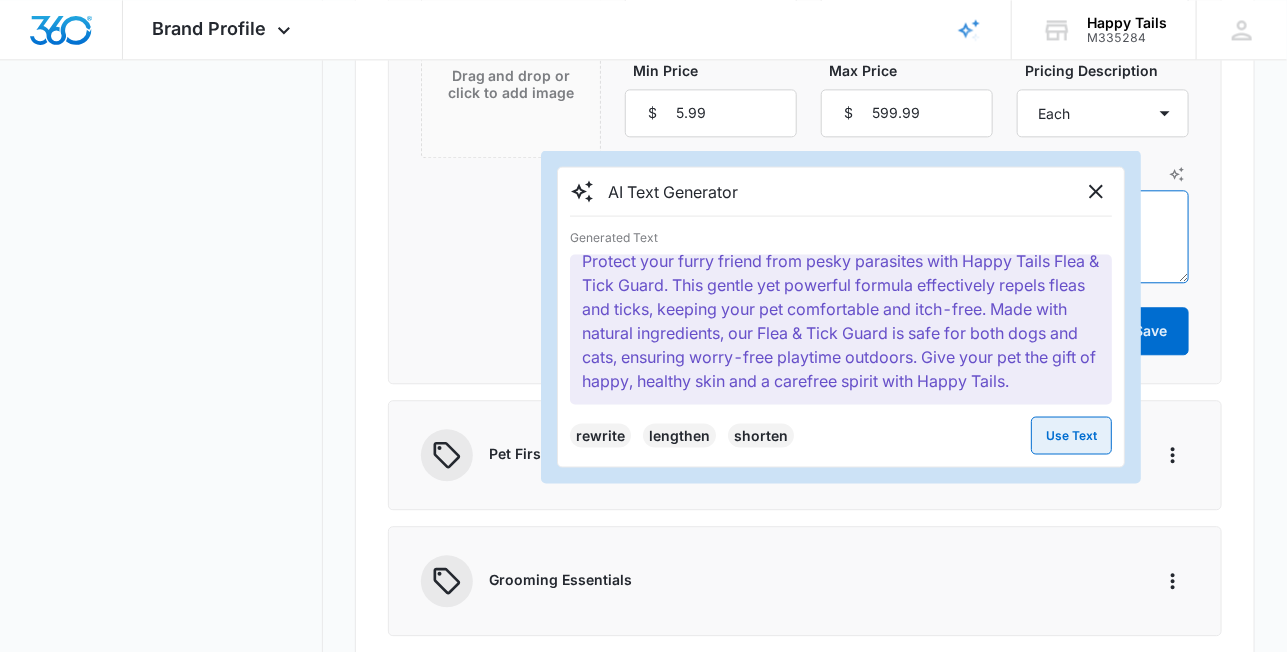 type on "Protect your furry friend from pesky parasites with Happy Tails Flea & Tick Guard.  This gentle yet powerful formula effectively repels fleas and ticks, keeping your pet comfortable and itch-free.  Made with natural ingredients, our Flea & Tick Guard is safe for both dogs and cats, ensuring worry-free playtime outdoors.  Give your pet the gift of happy, healthy skin and a carefree spirit with Happy Tails." 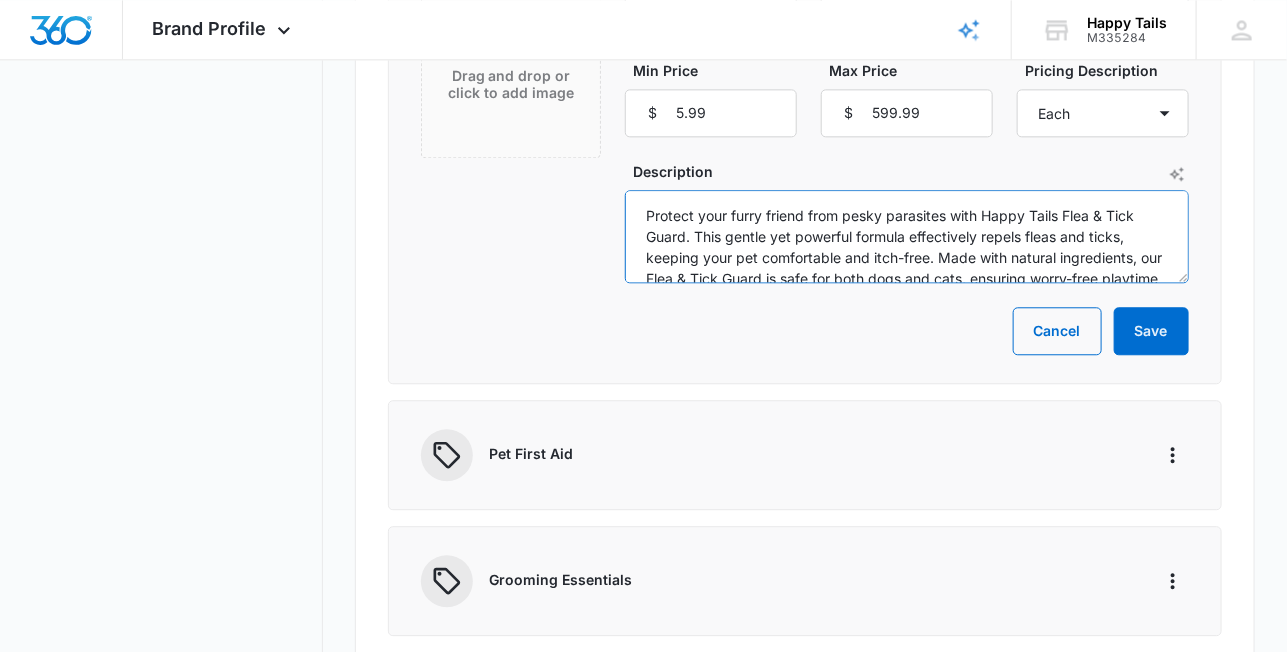 scroll, scrollTop: 63, scrollLeft: 0, axis: vertical 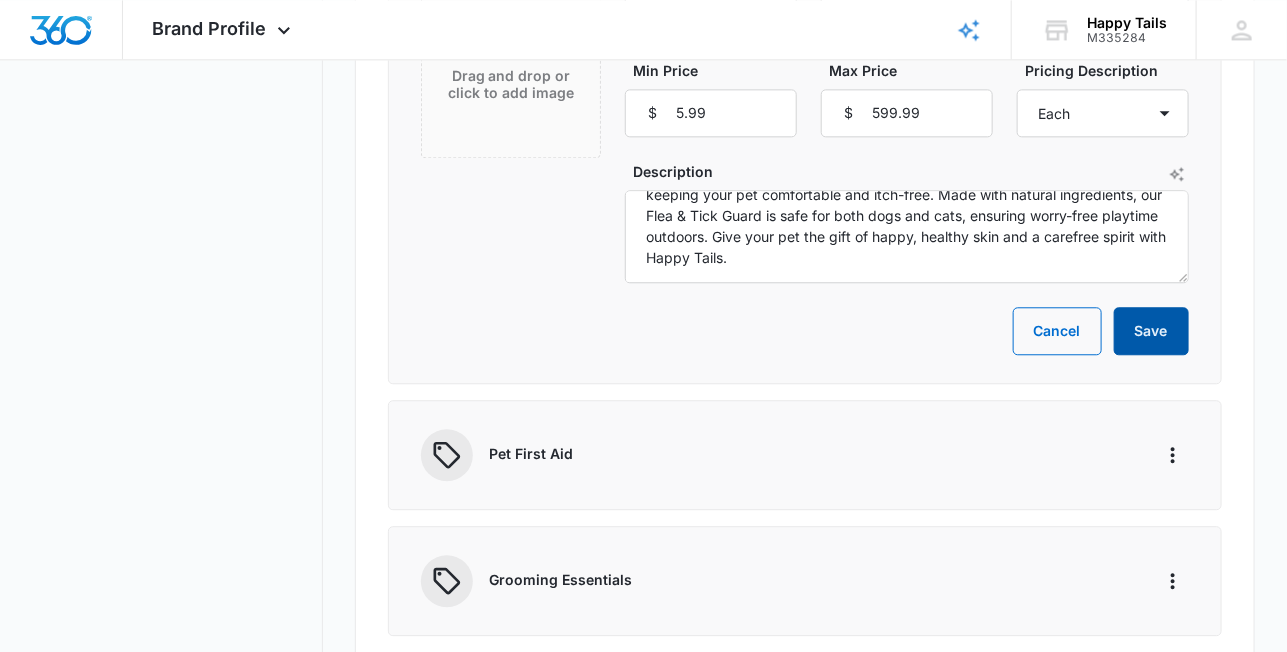click on "Save" at bounding box center (1151, 331) 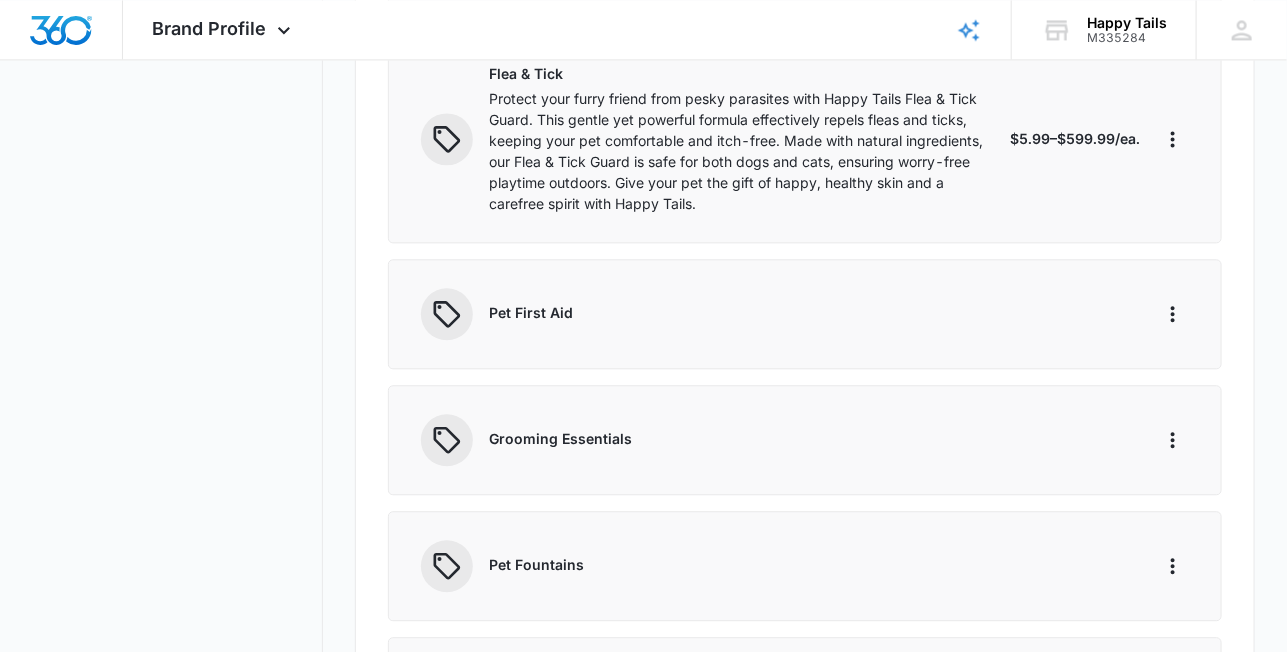 scroll, scrollTop: 1600, scrollLeft: 0, axis: vertical 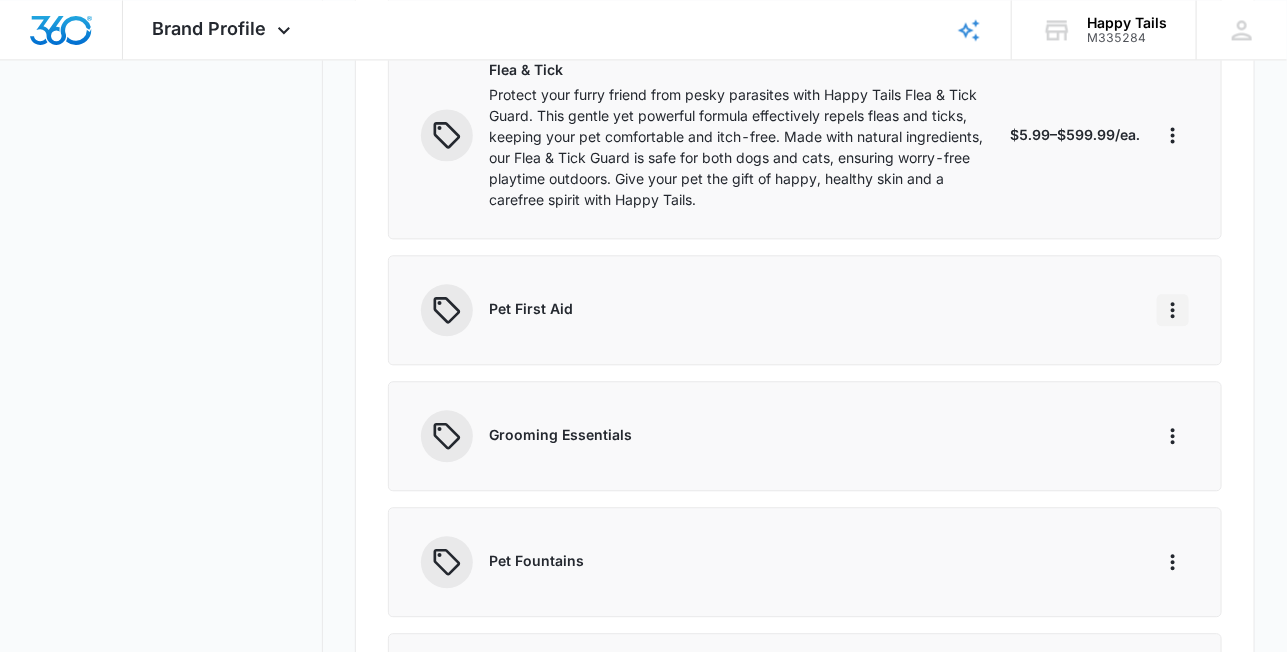 click 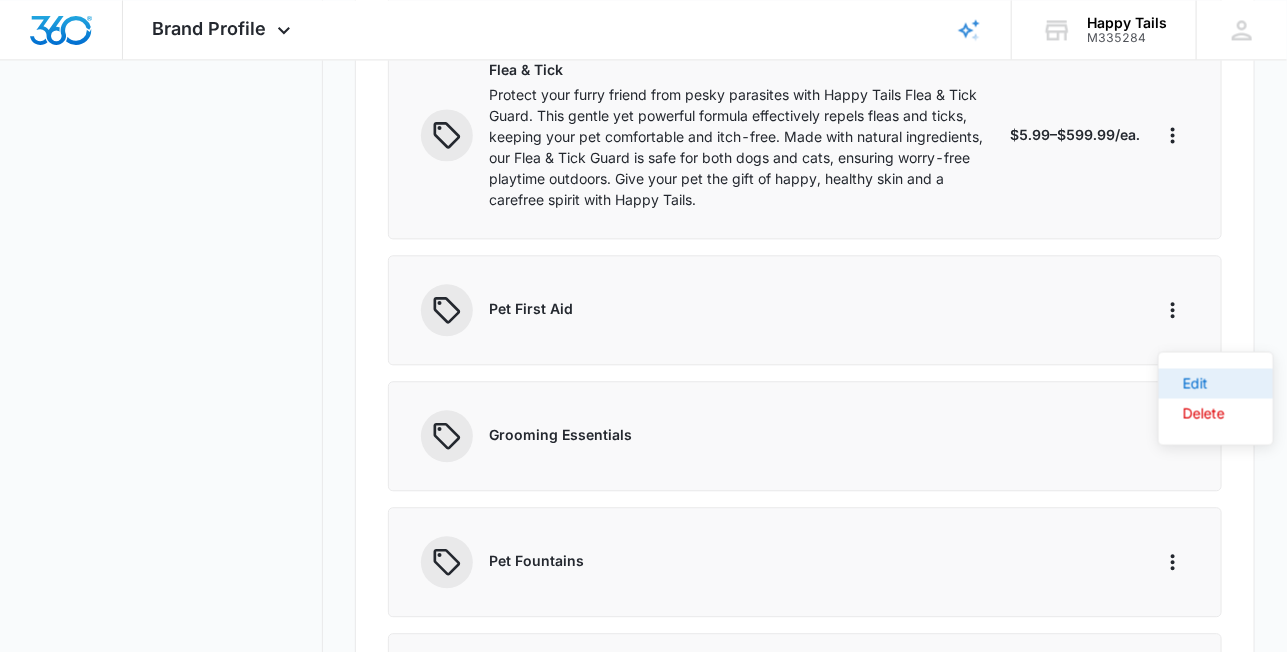 click on "Edit" at bounding box center (1204, 383) 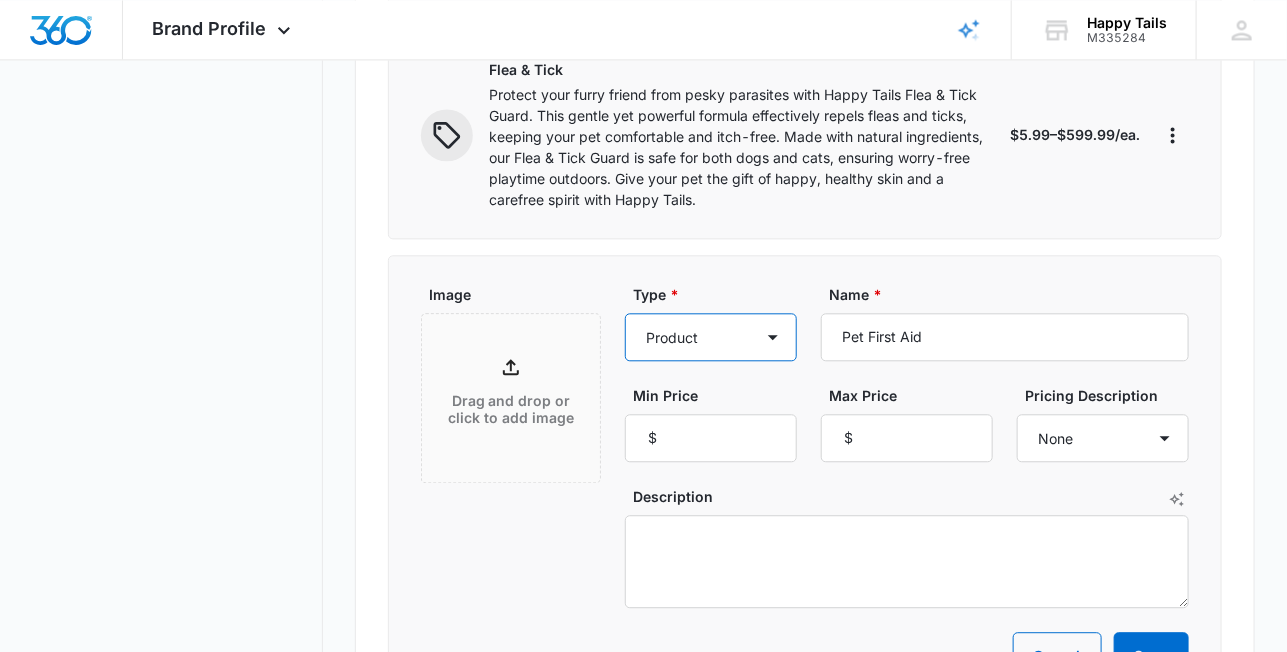 click on "Product Product category Service Service category" at bounding box center (711, 337) 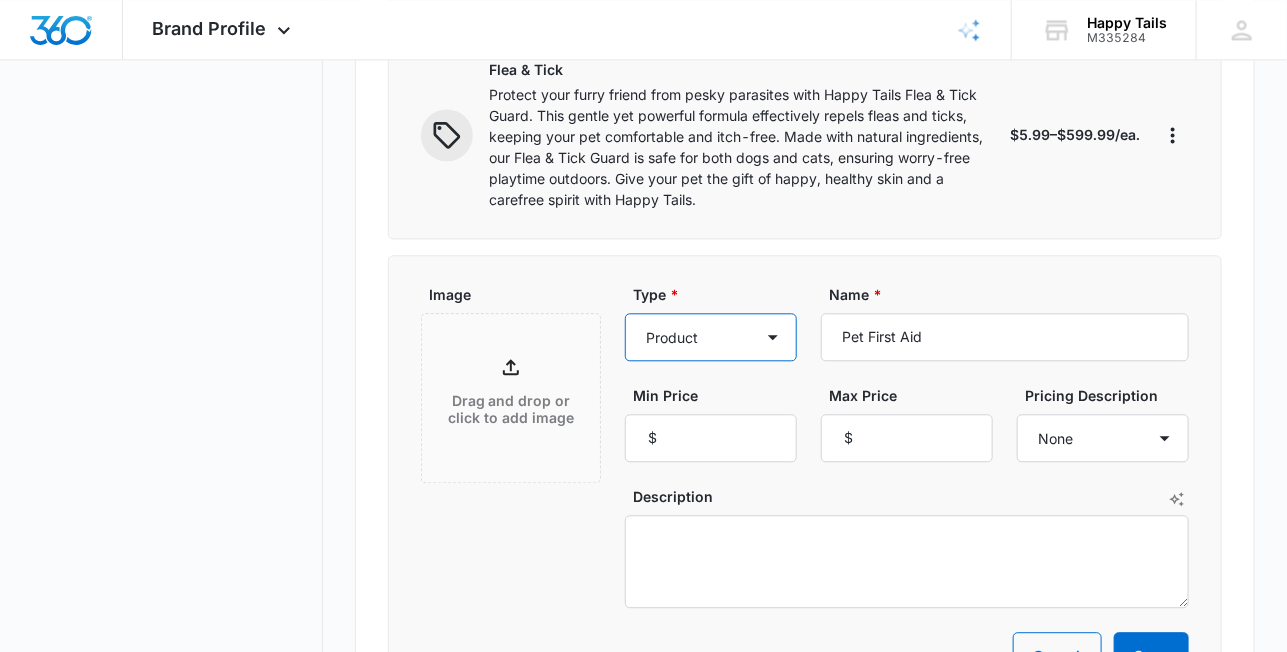 select on "product-category" 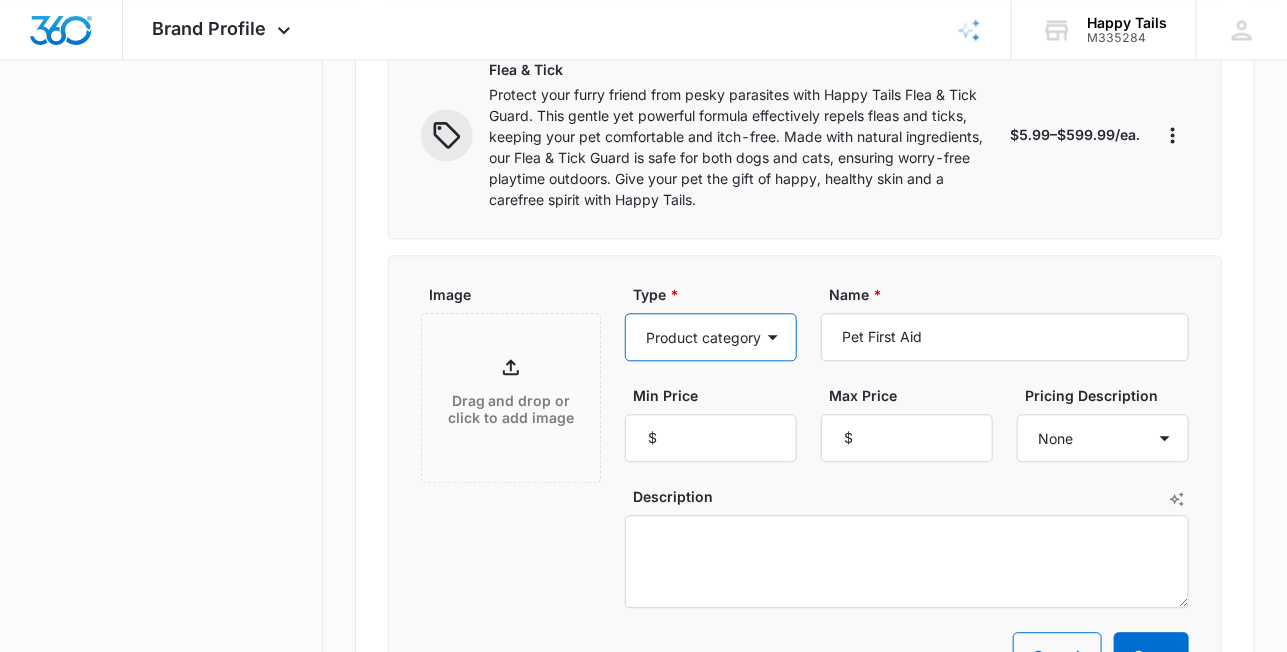click on "Product Product category Service Service category" at bounding box center [711, 337] 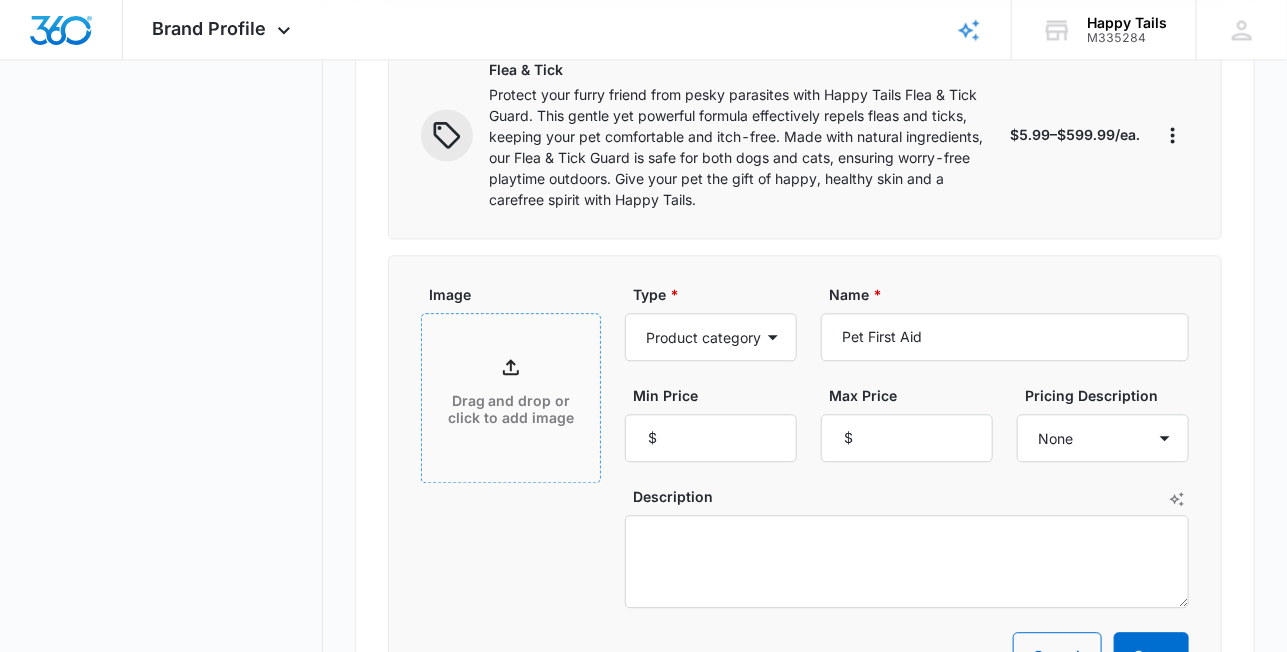 click on "Drag and drop or click to add image" at bounding box center (511, 410) 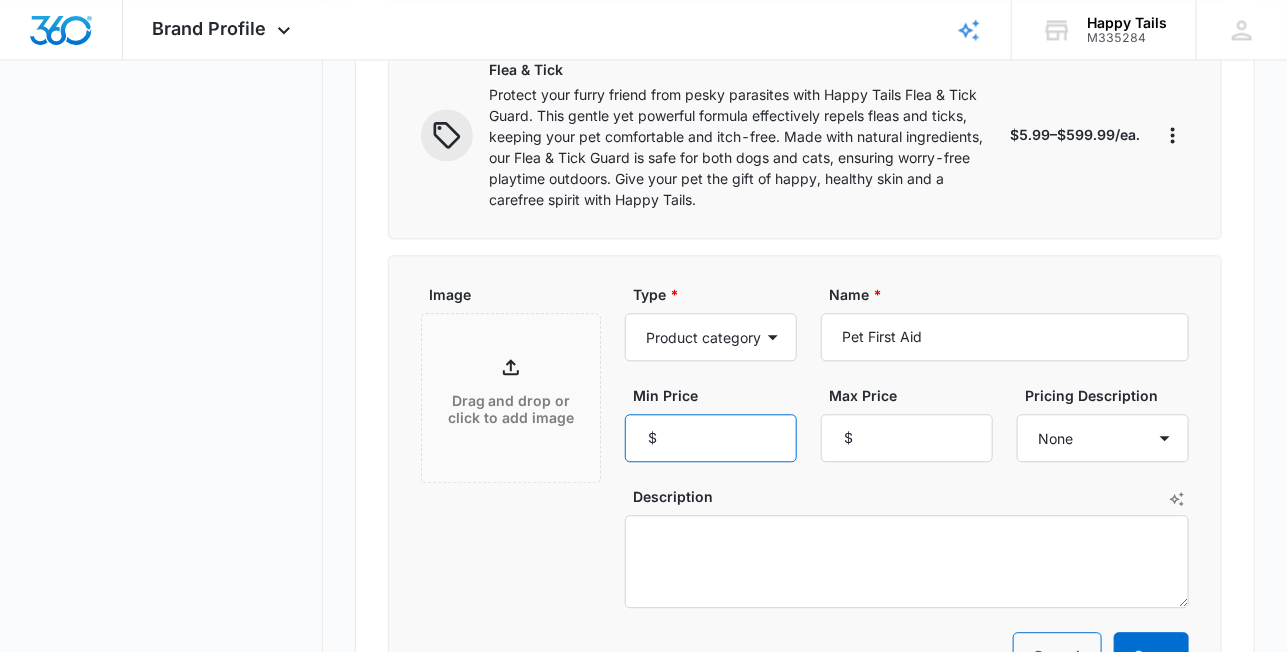 click on "Min Price" at bounding box center (711, 438) 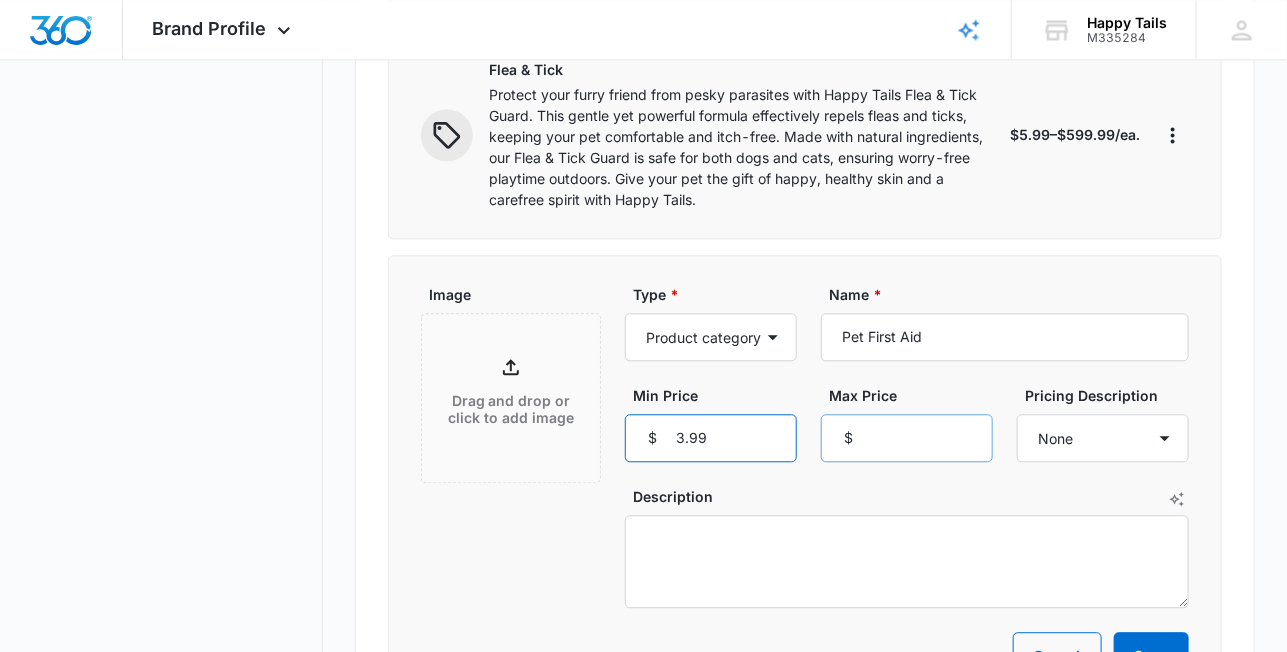 type on "3.99" 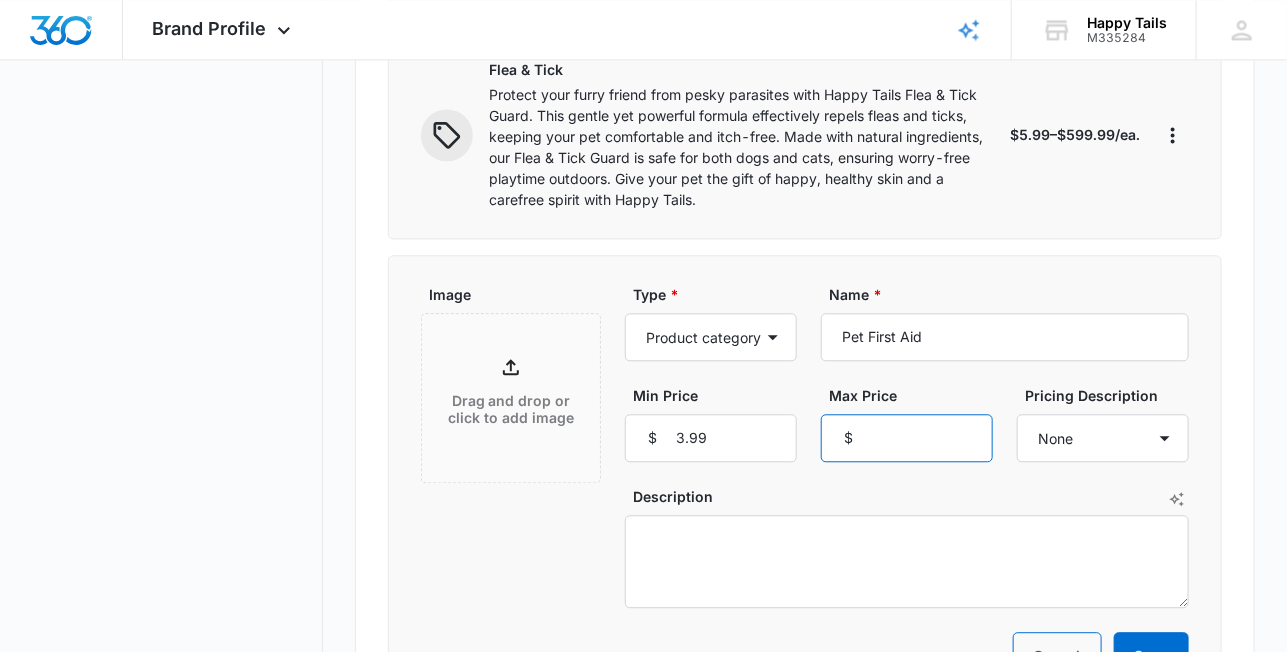 click on "Max Price" at bounding box center (907, 438) 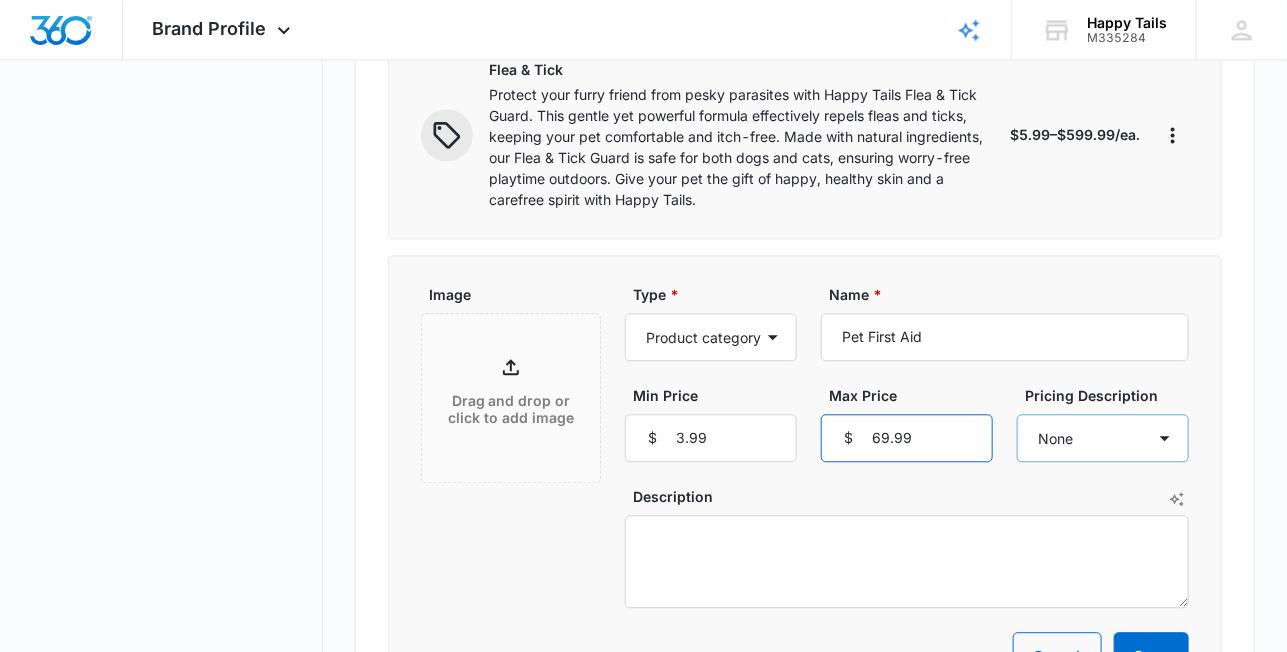 type on "69.99" 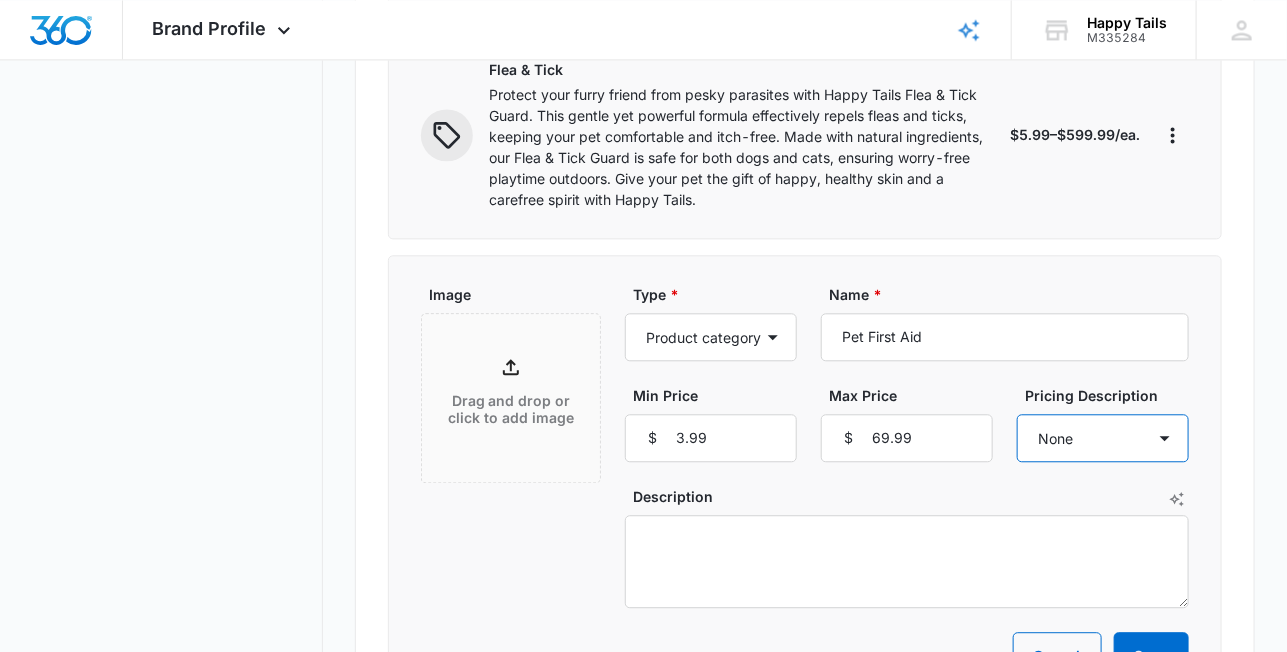 click on "None Each Per month Per year Per hour Per day" at bounding box center [1103, 438] 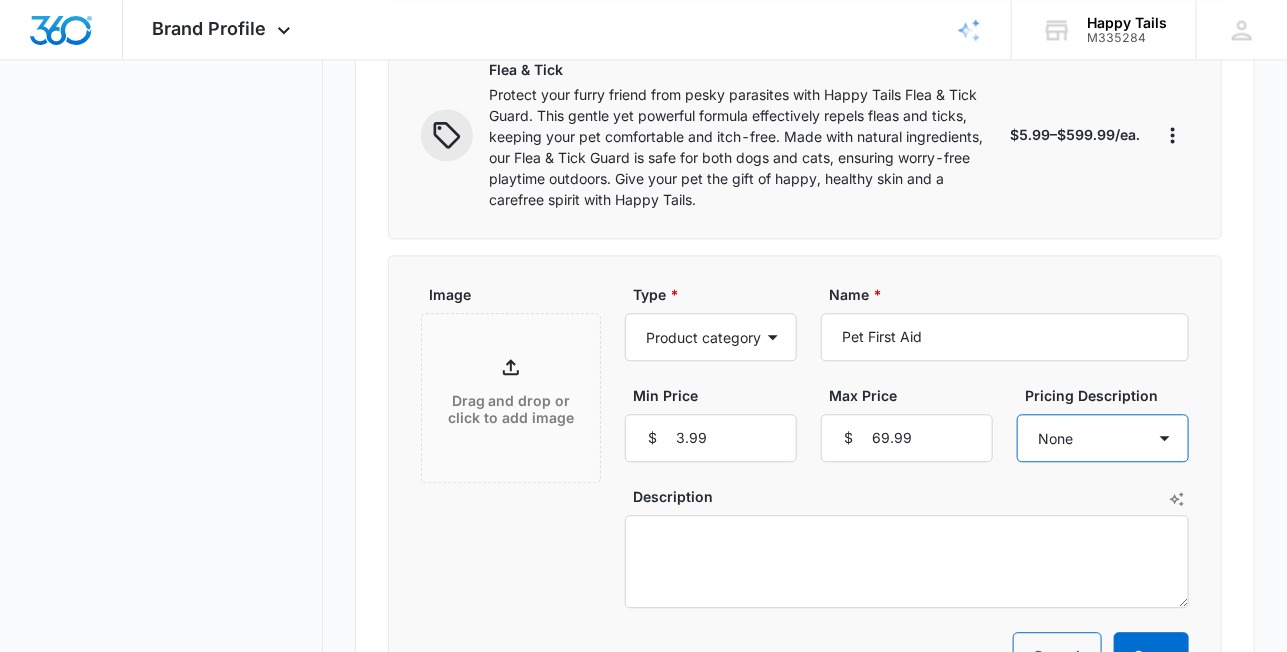 select on "each" 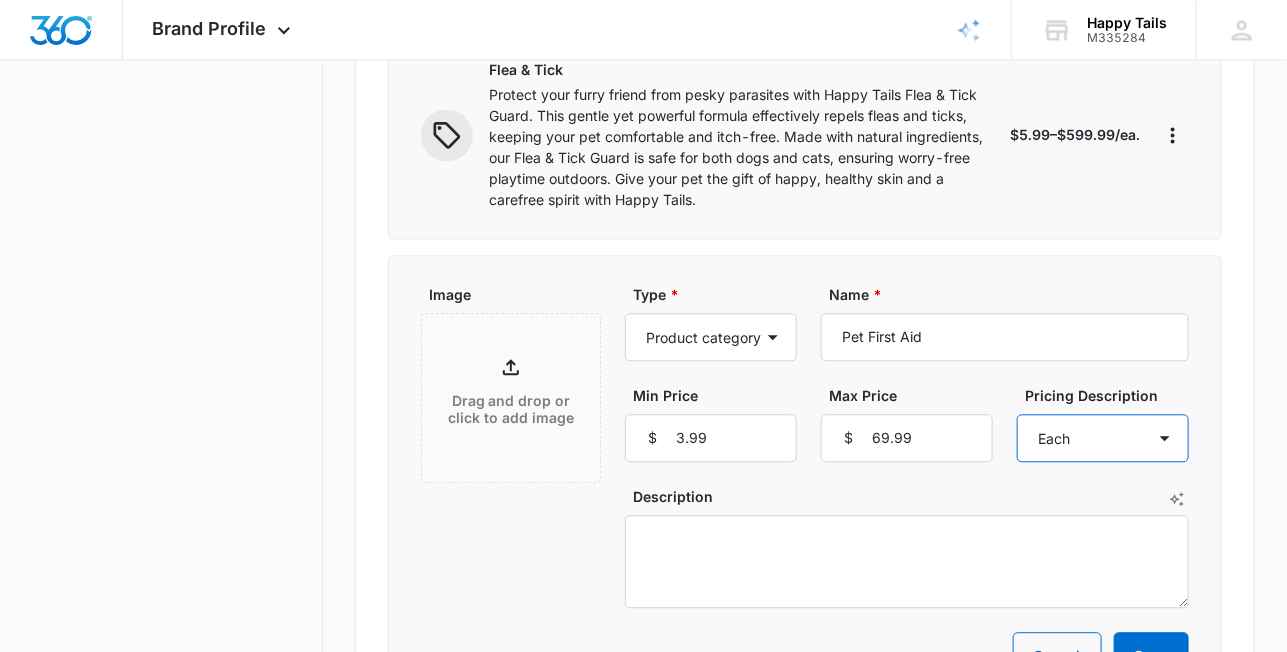 click on "None Each Per month Per year Per hour Per day" at bounding box center [1103, 438] 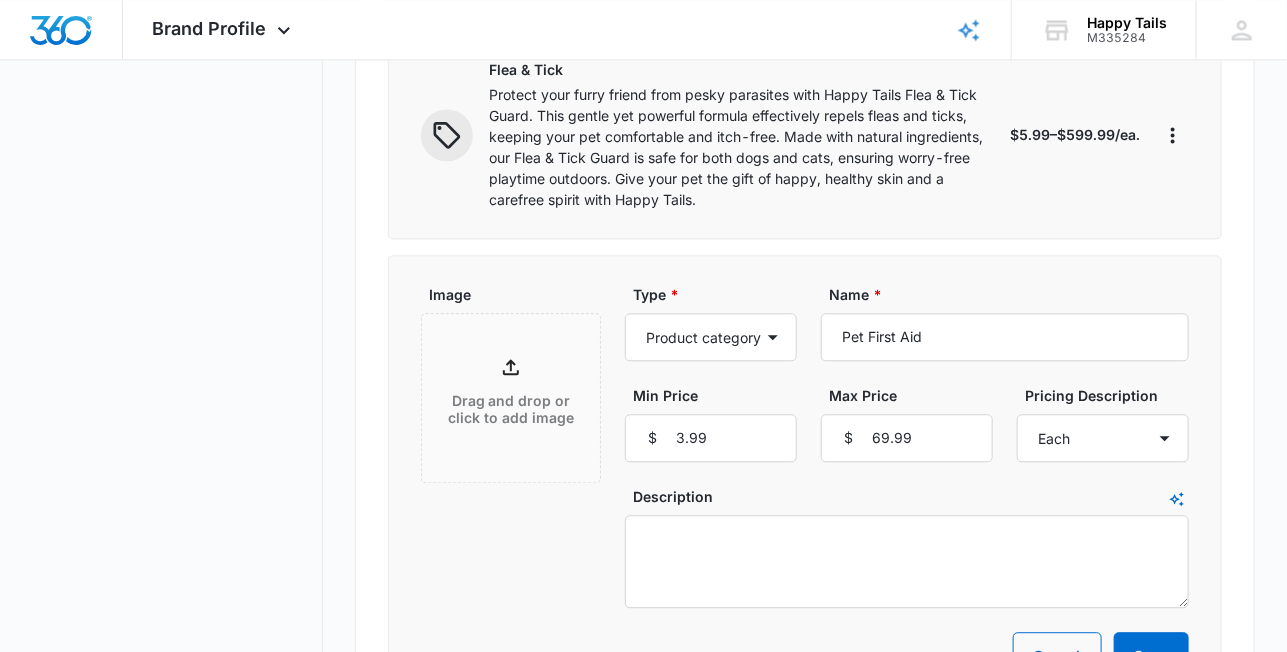 click 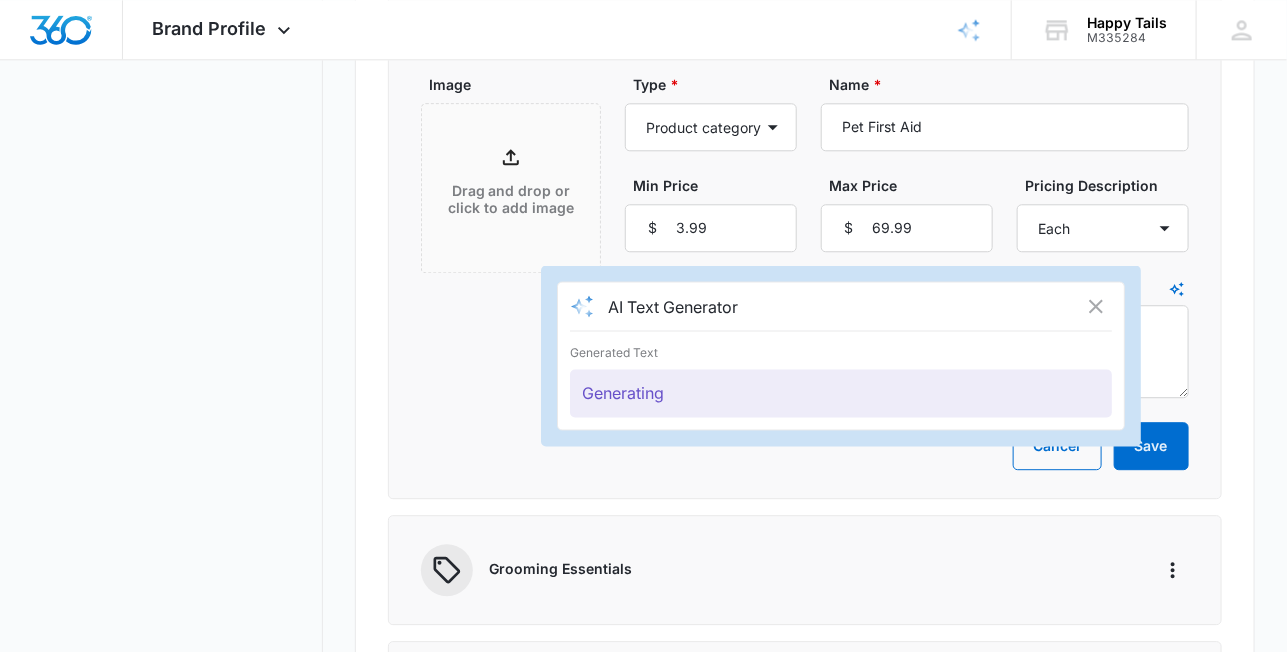 scroll, scrollTop: 1833, scrollLeft: 0, axis: vertical 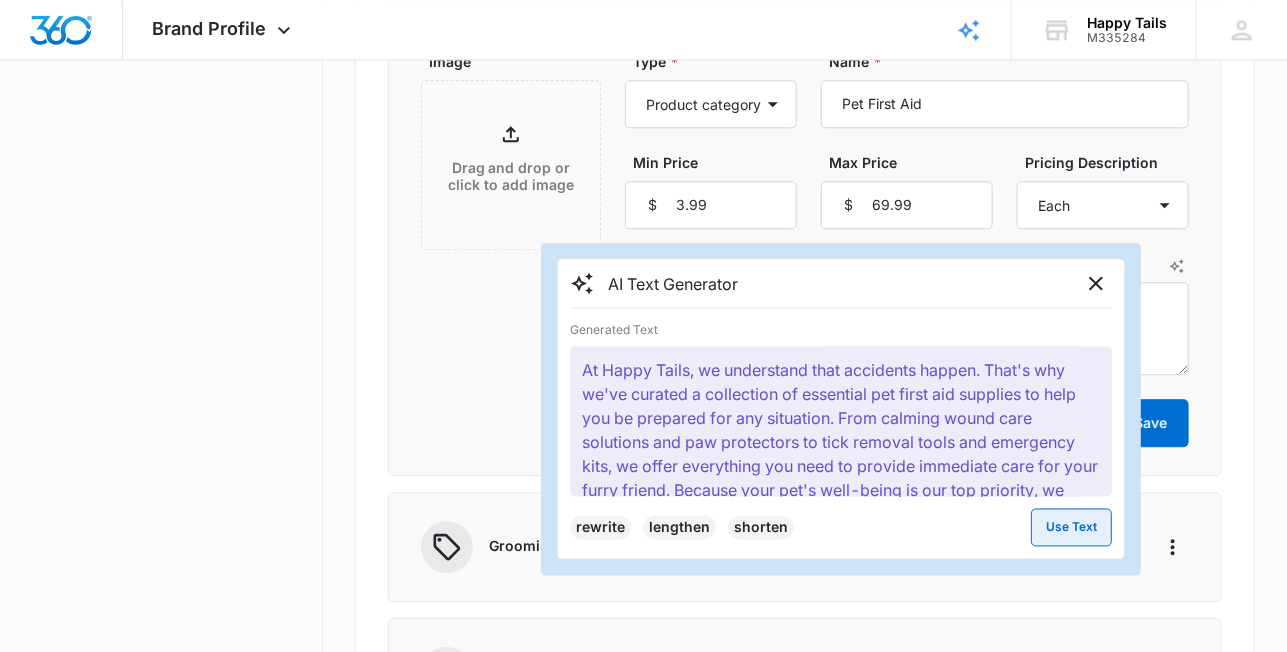 click on "Use Text" at bounding box center (1071, 527) 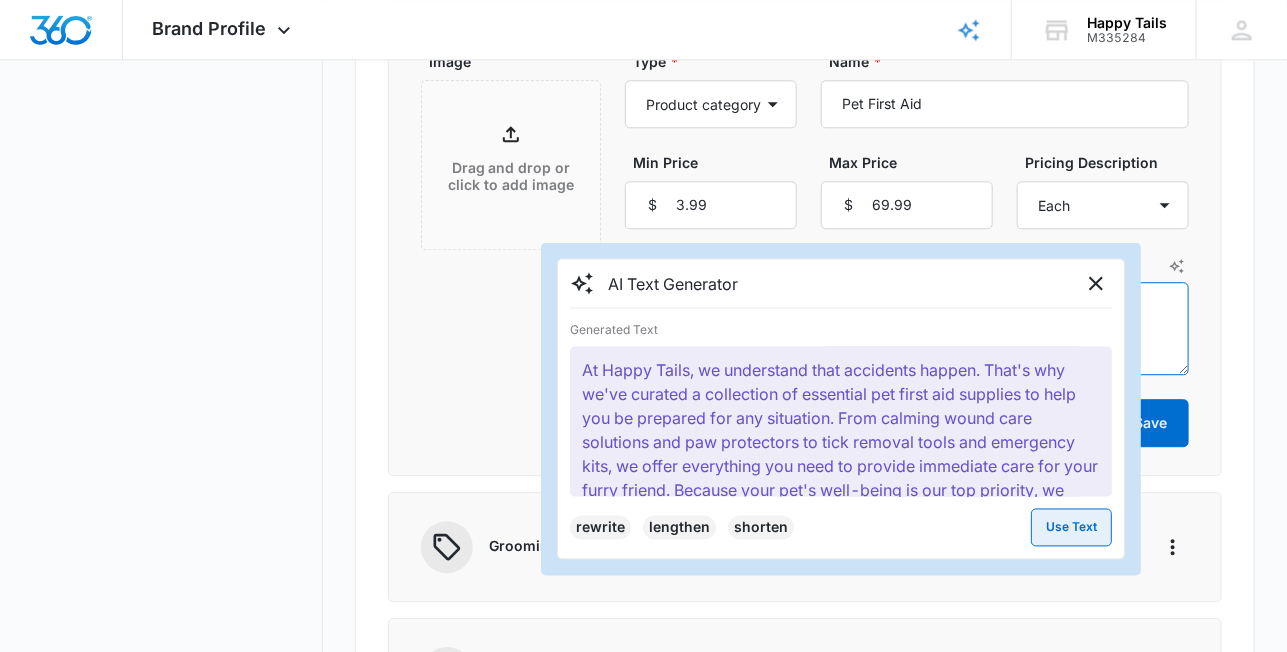 type on "At Happy Tails, we understand that accidents happen.  That's why we've curated a collection of essential pet first aid supplies to help you be prepared for any situation.  From calming wound care solutions and paw protectors to tick removal tools and emergency kits, we offer everything you need to provide immediate care for your furry friend. Because your pet's well-being is our top priority, we select only the highest quality, veterinarian-approved products.  Explore our Pet First Aid category and ensure you're equipped to handle any minor injuries or emergencies, giving you peace of mind and keeping those tails wagging happily." 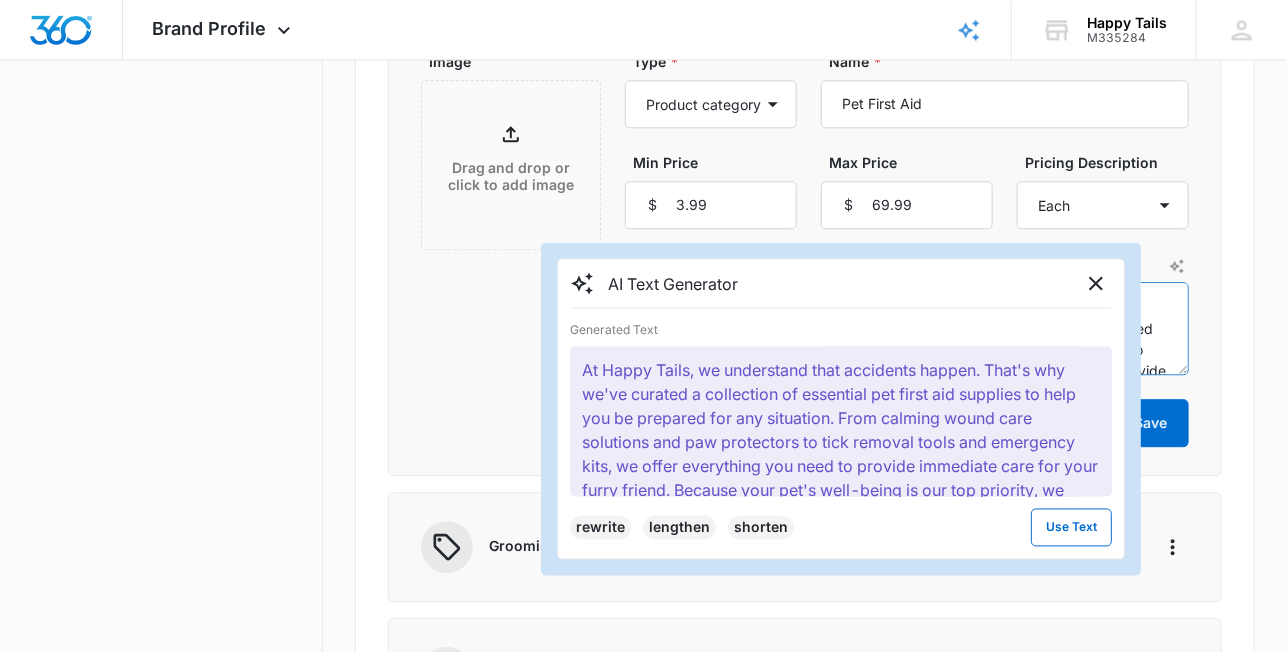 scroll, scrollTop: 126, scrollLeft: 0, axis: vertical 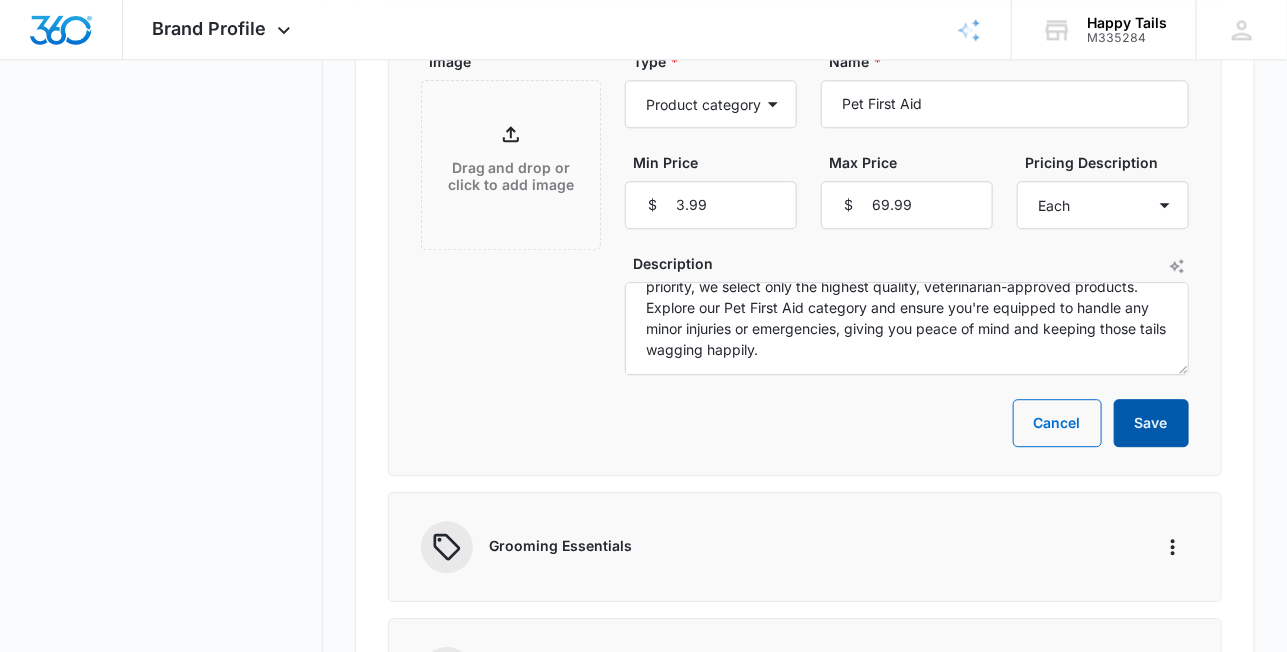 click on "Save" at bounding box center [1151, 423] 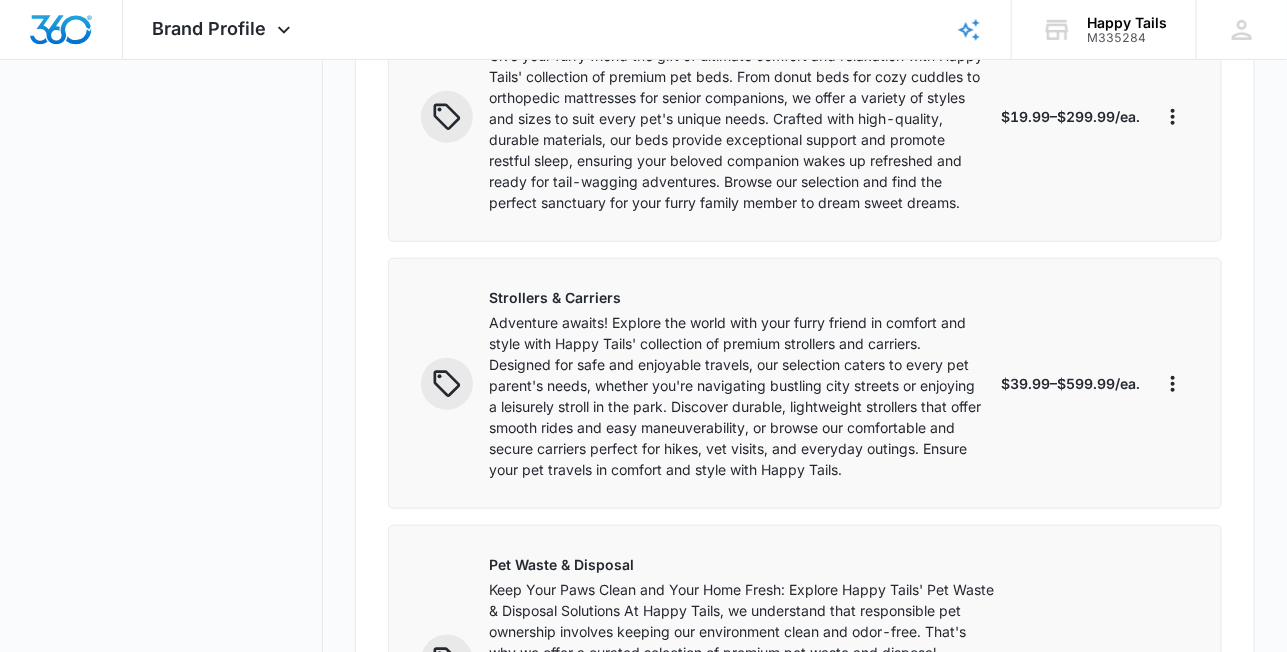 scroll, scrollTop: 500, scrollLeft: 0, axis: vertical 